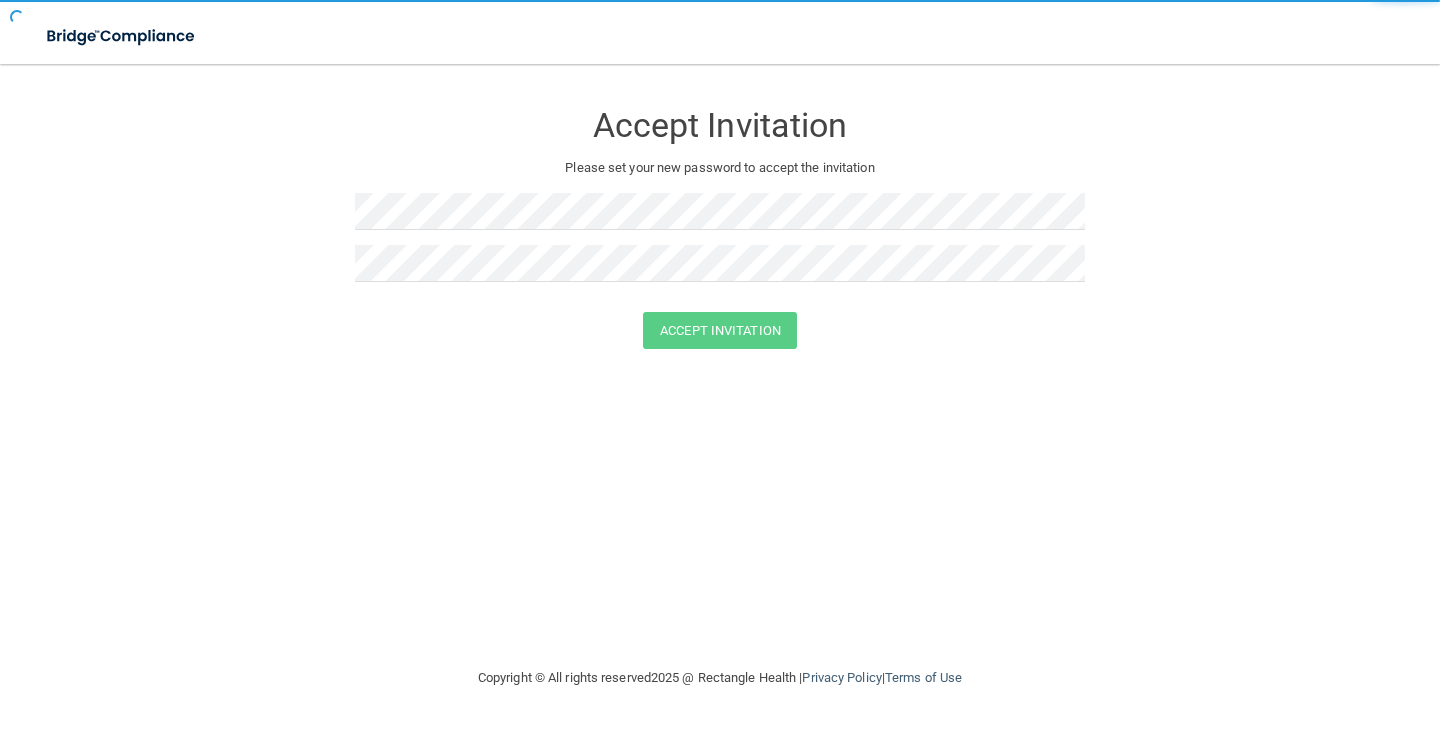 scroll, scrollTop: 0, scrollLeft: 0, axis: both 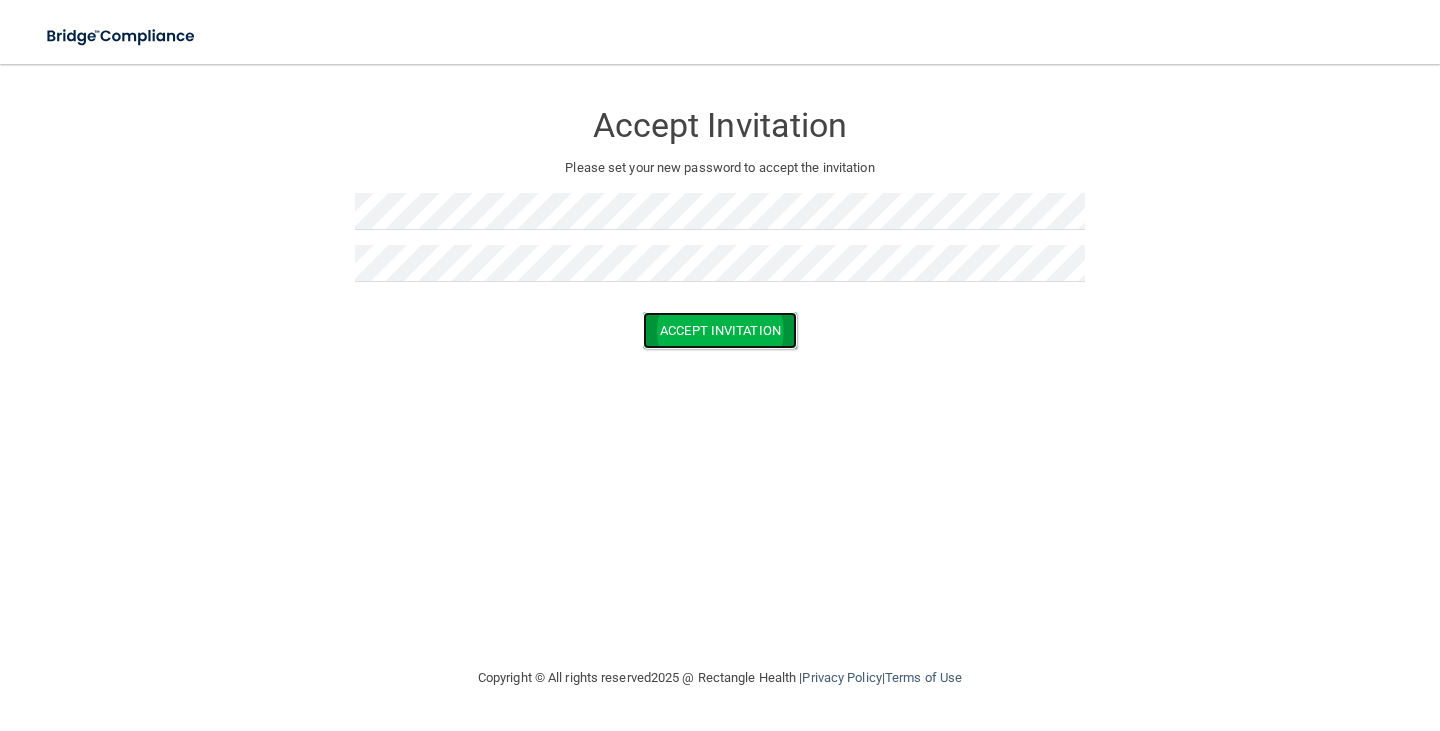 click on "Accept Invitation" at bounding box center [720, 330] 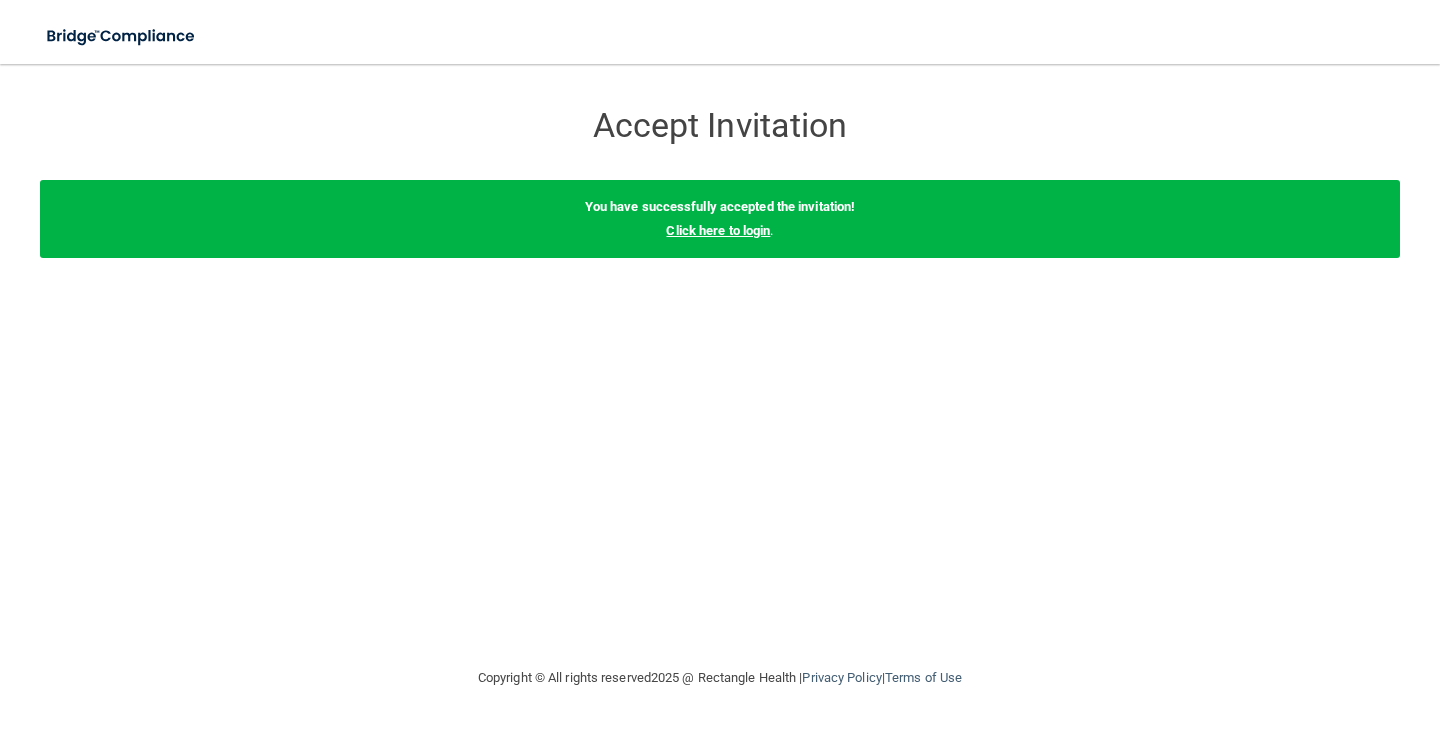 click on "Click here to login" at bounding box center (718, 230) 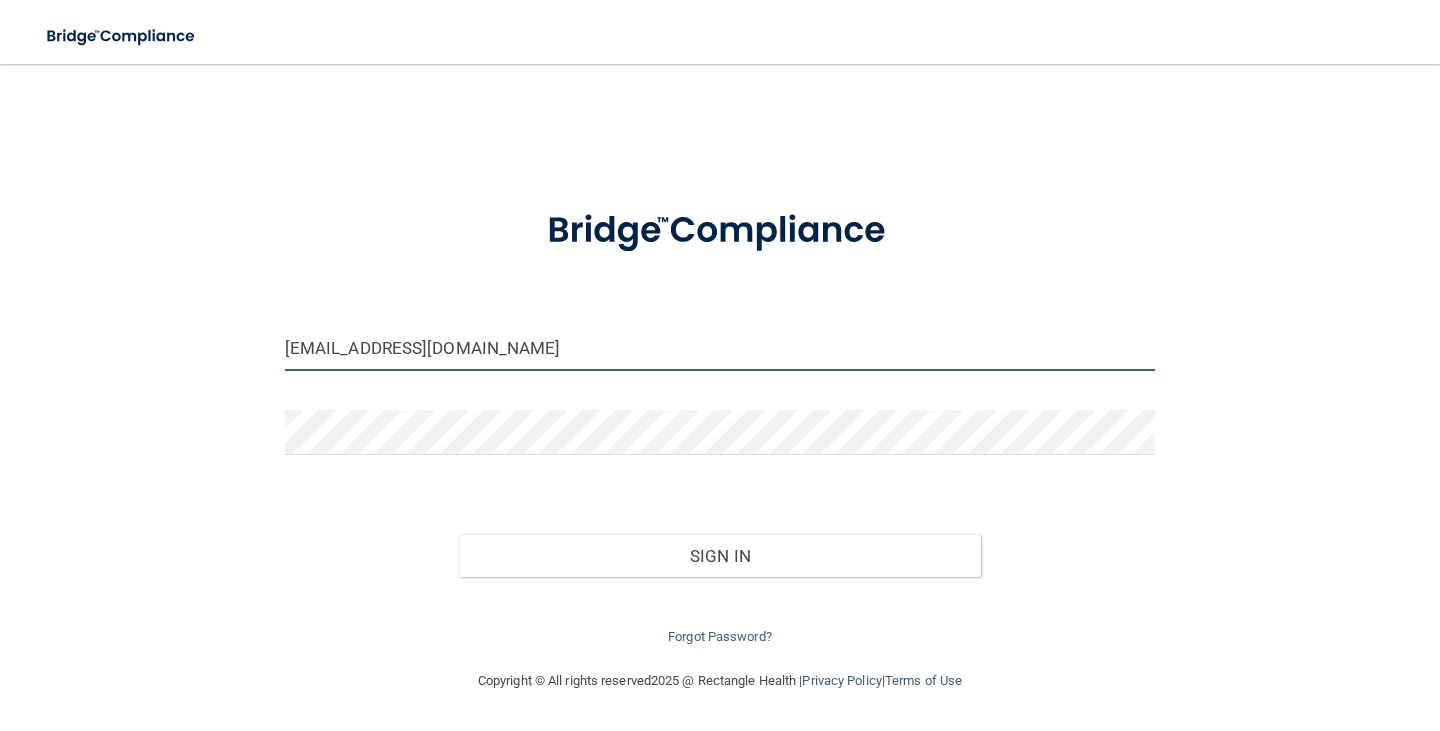 click on "huntingtondentalexcellence@yahoo.com" at bounding box center [720, 348] 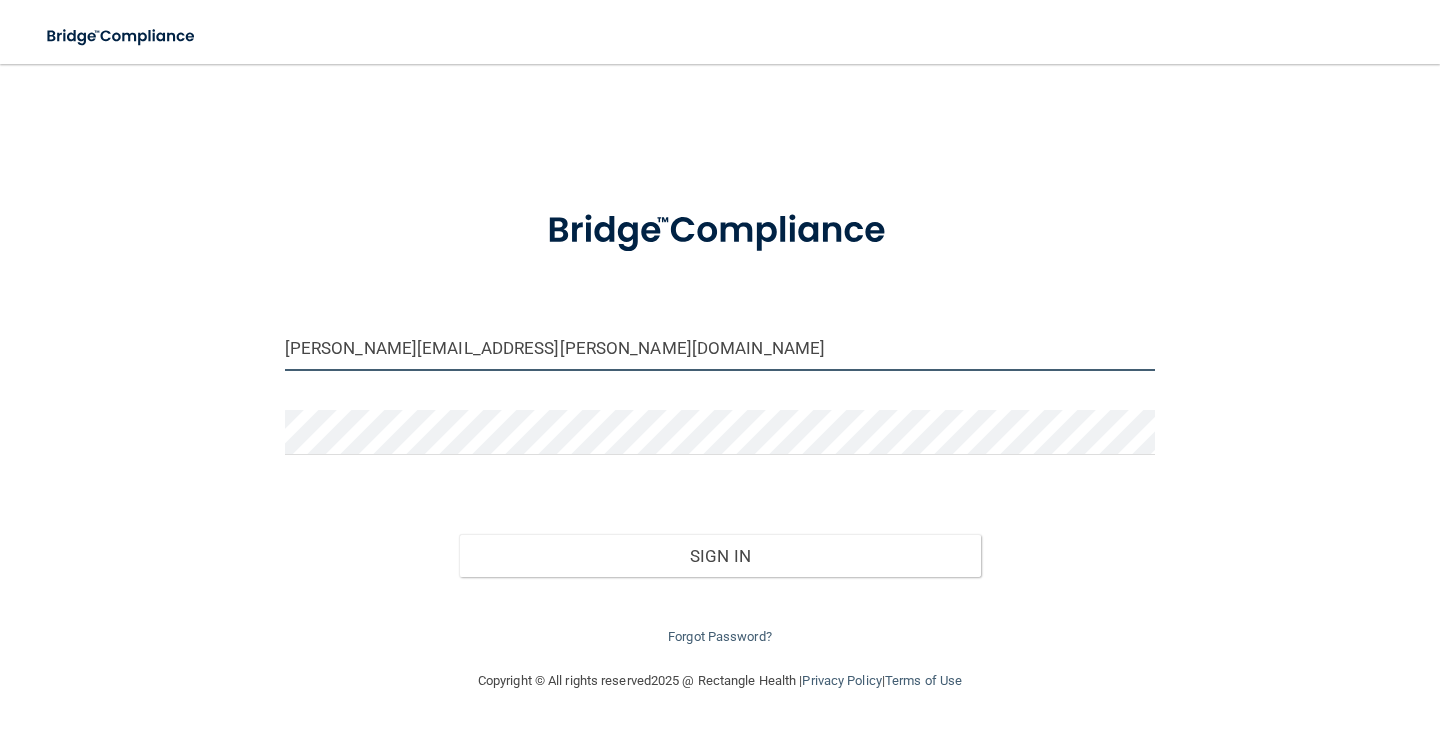 type on "[PERSON_NAME][EMAIL_ADDRESS][PERSON_NAME][DOMAIN_NAME]" 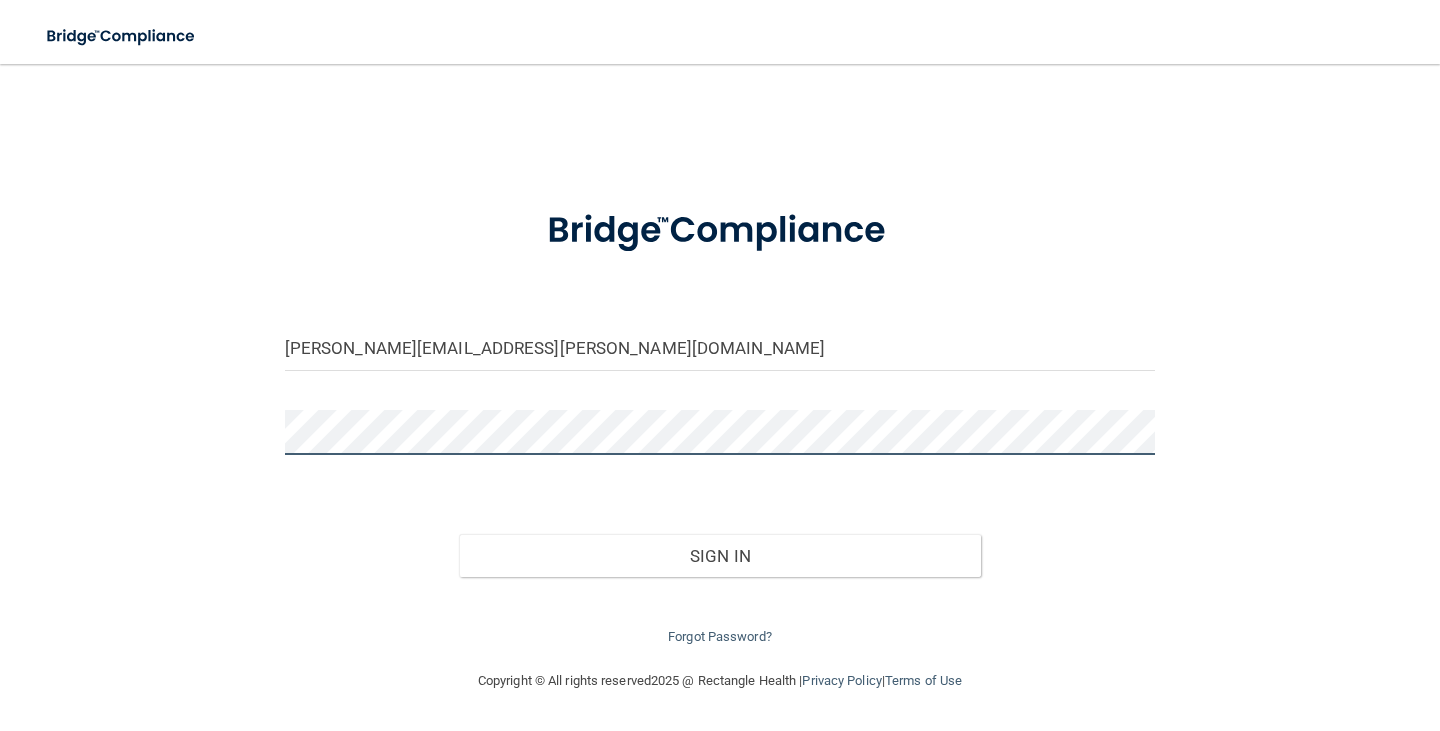 click on "rosa.gonzalez@southpasadenadentistry.com                                    Invalid email/password.     You don't have permission to access that page.       Sign In            Forgot Password?" at bounding box center [720, 366] 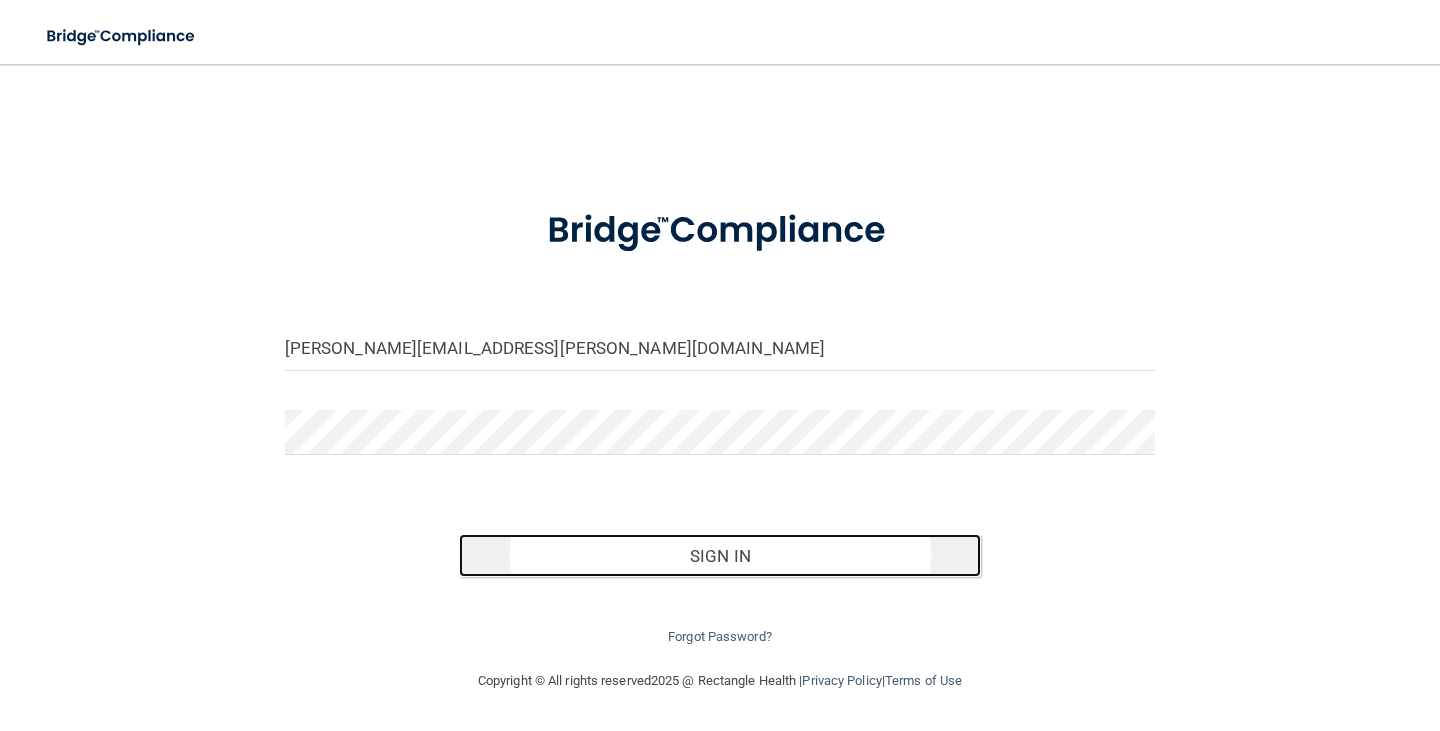 click on "Sign In" at bounding box center [720, 556] 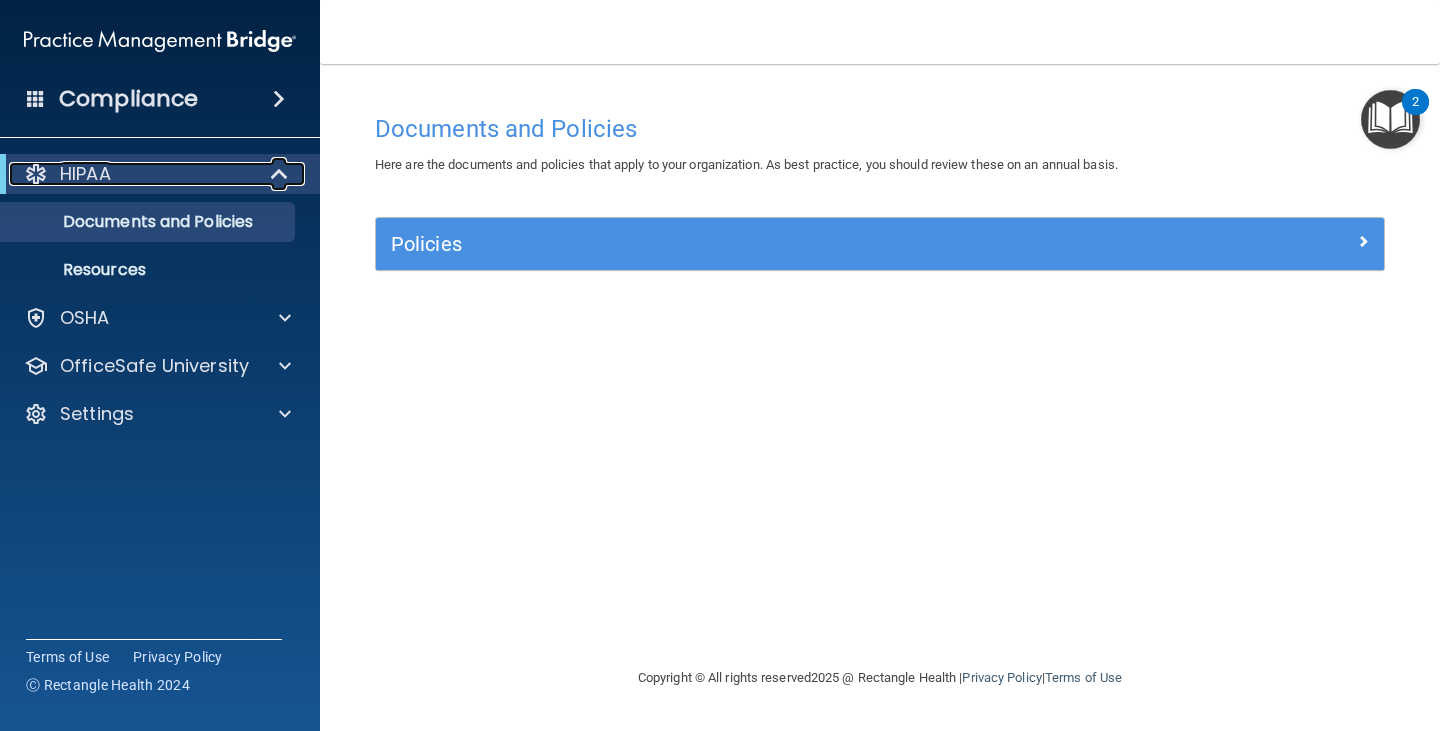 click on "HIPAA" at bounding box center (85, 174) 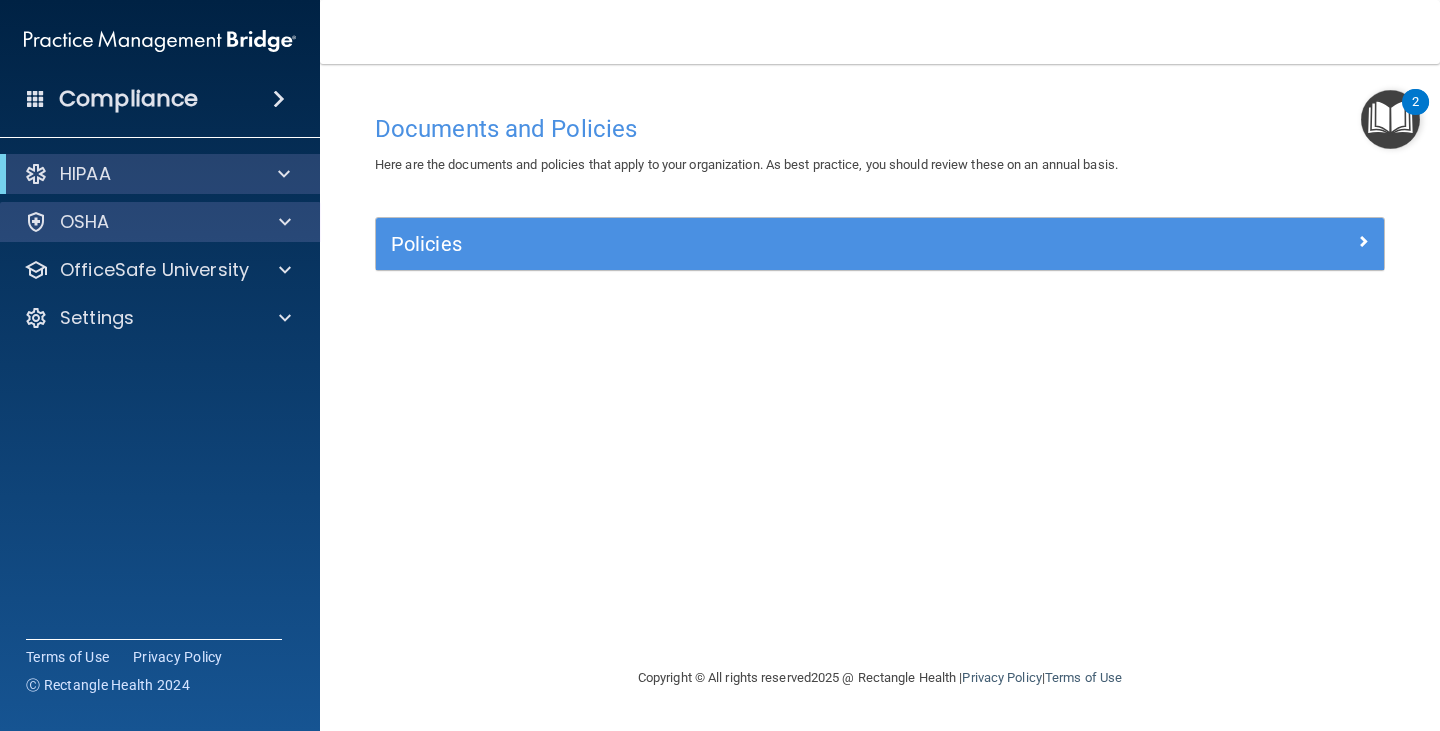 click on "OSHA" at bounding box center (160, 222) 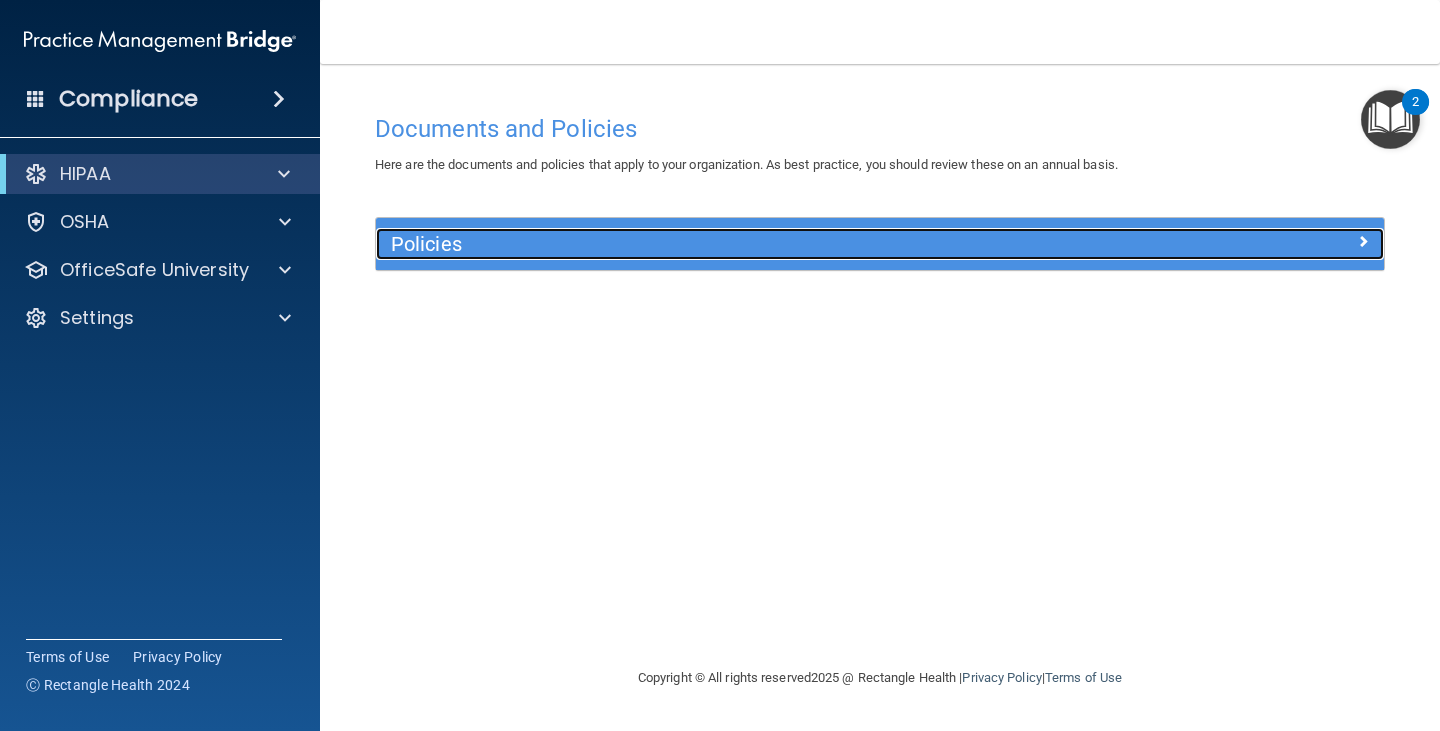 click on "Policies" at bounding box center (754, 244) 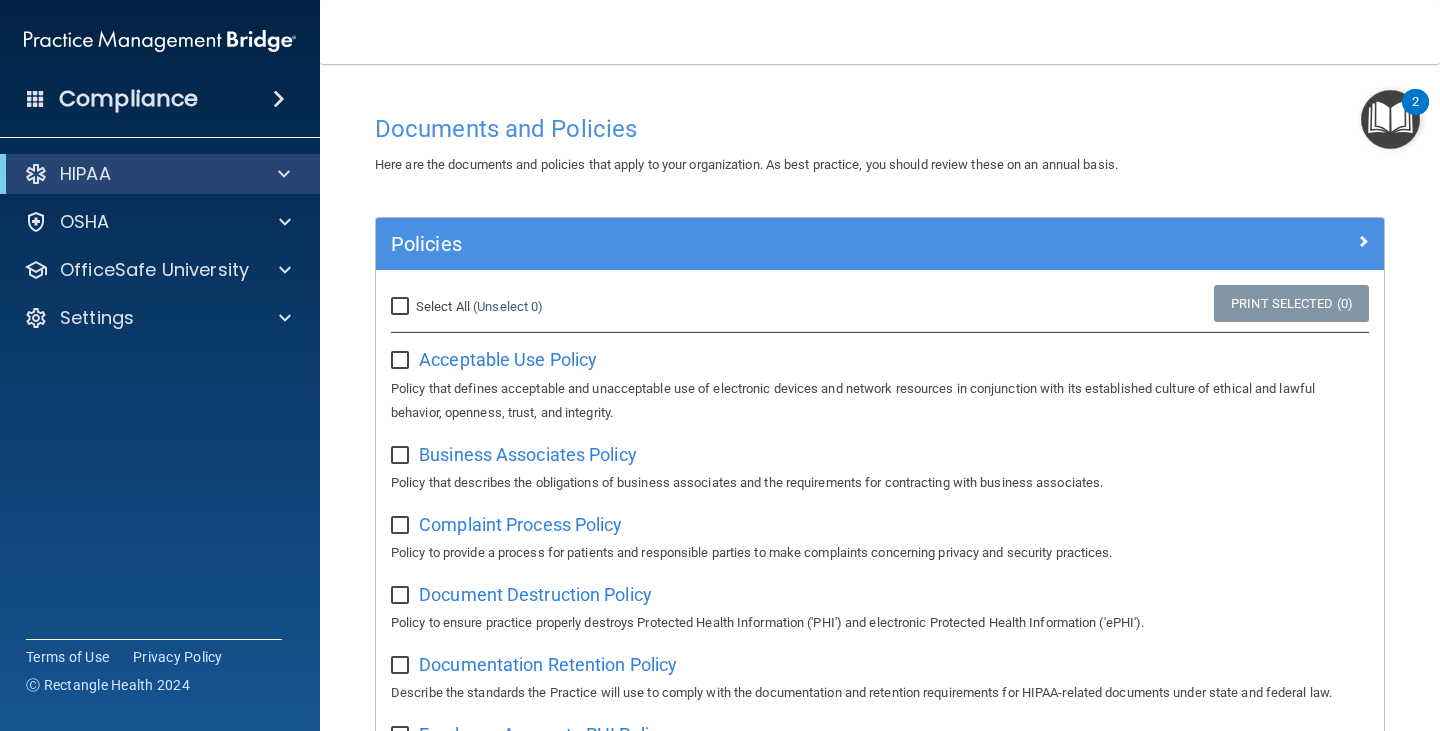 click on "Select All   (Unselect 0)    Unselect All" at bounding box center [402, 307] 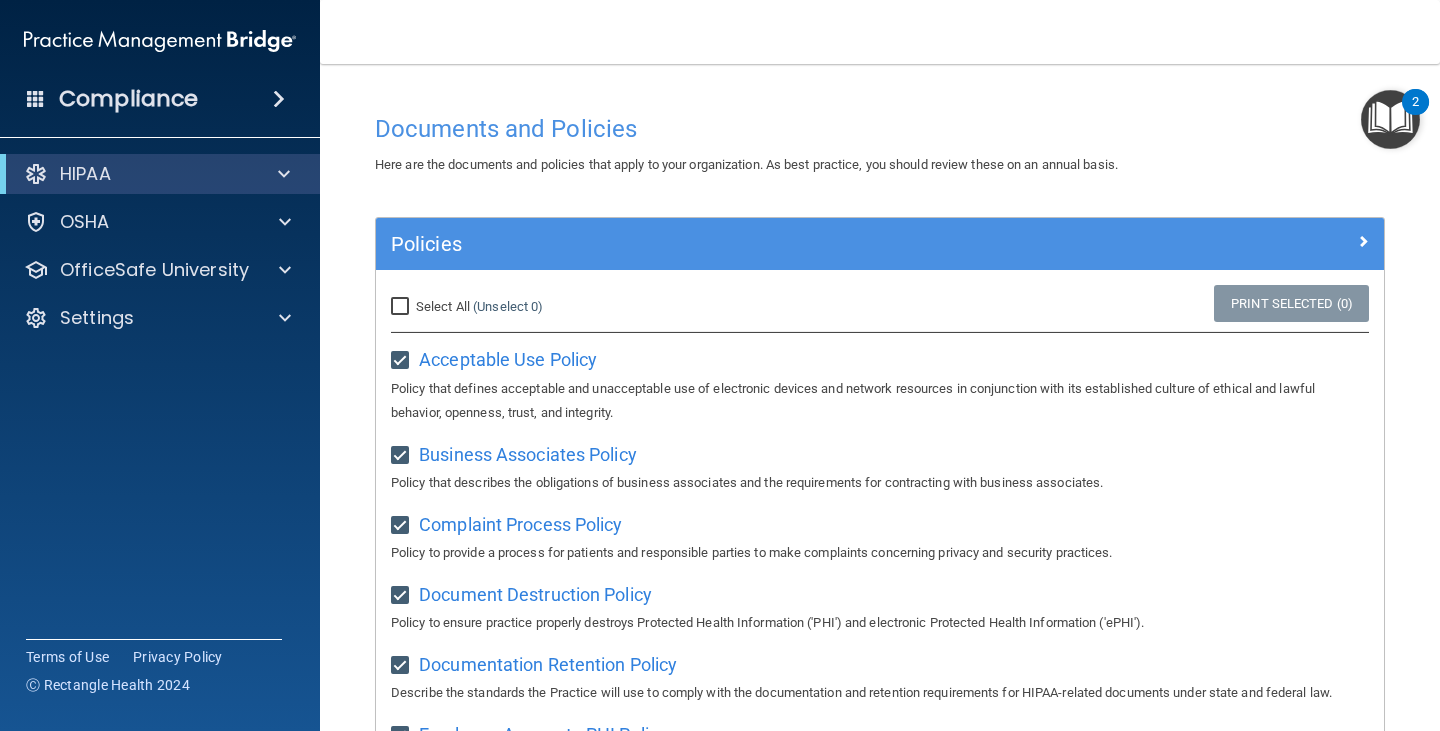 checkbox on "true" 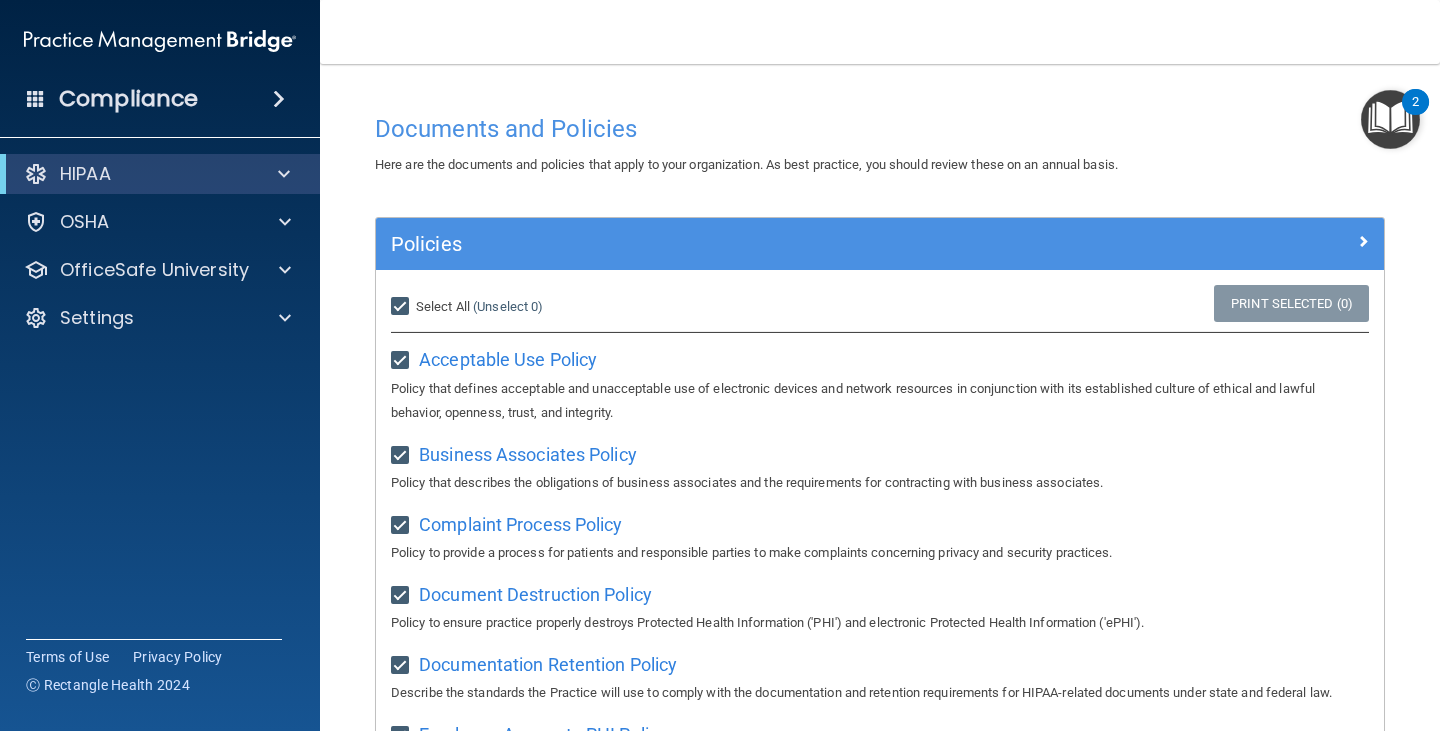 checkbox on "true" 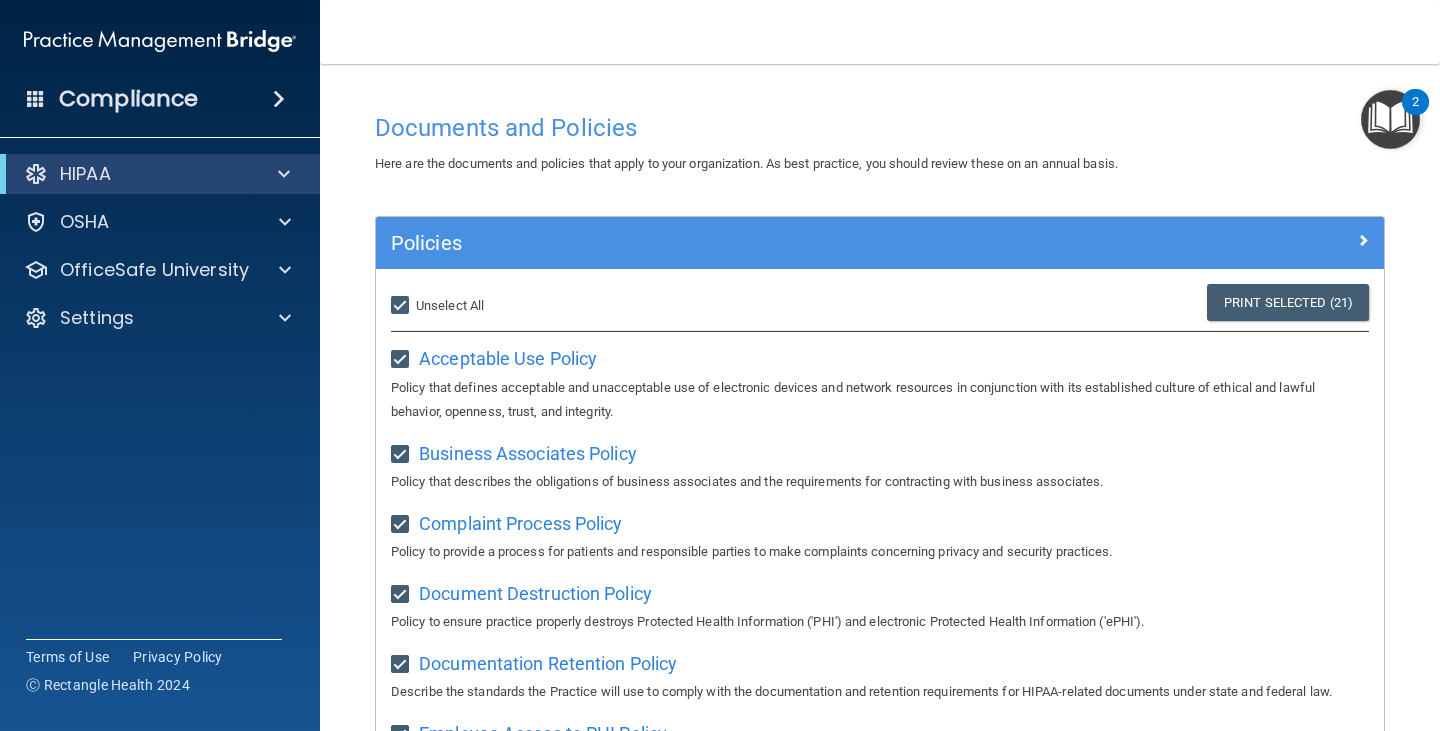 scroll, scrollTop: 0, scrollLeft: 0, axis: both 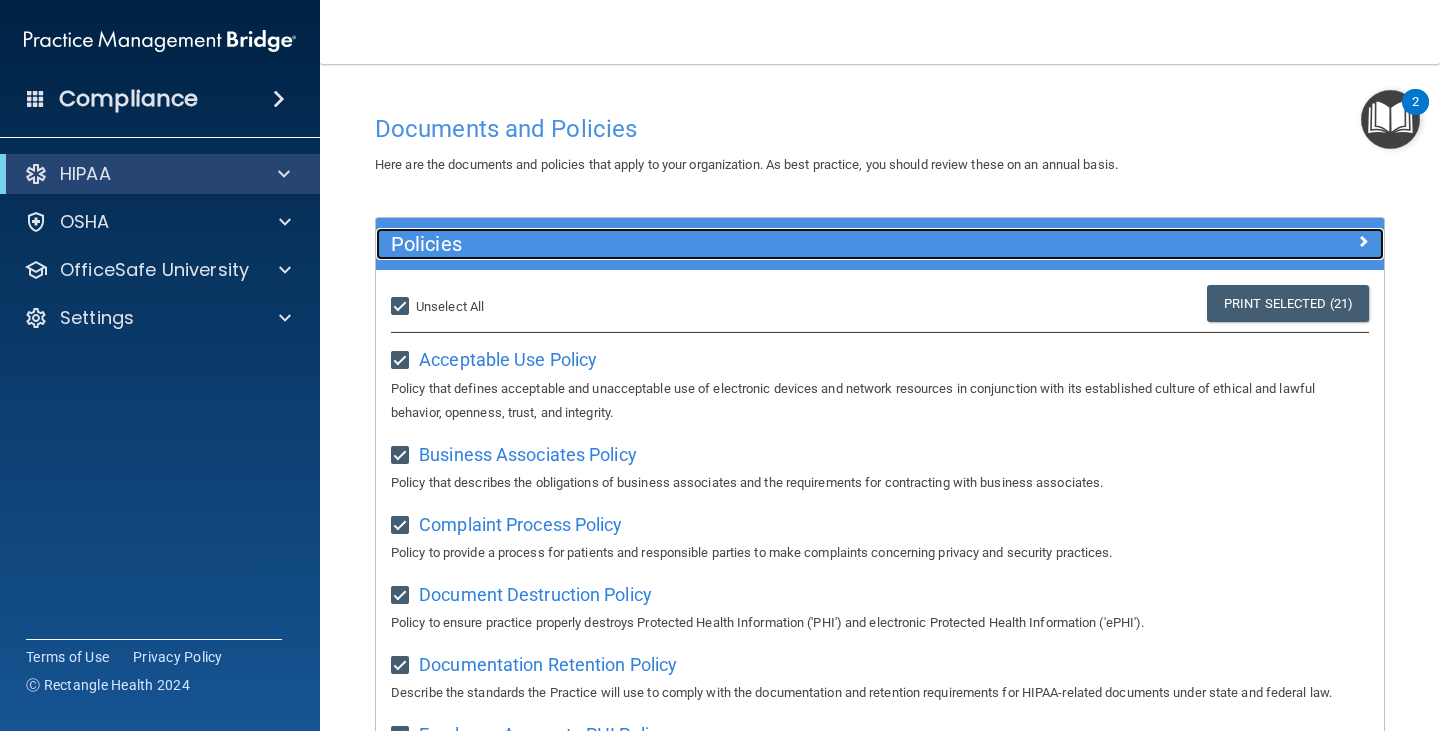 click at bounding box center [1363, 241] 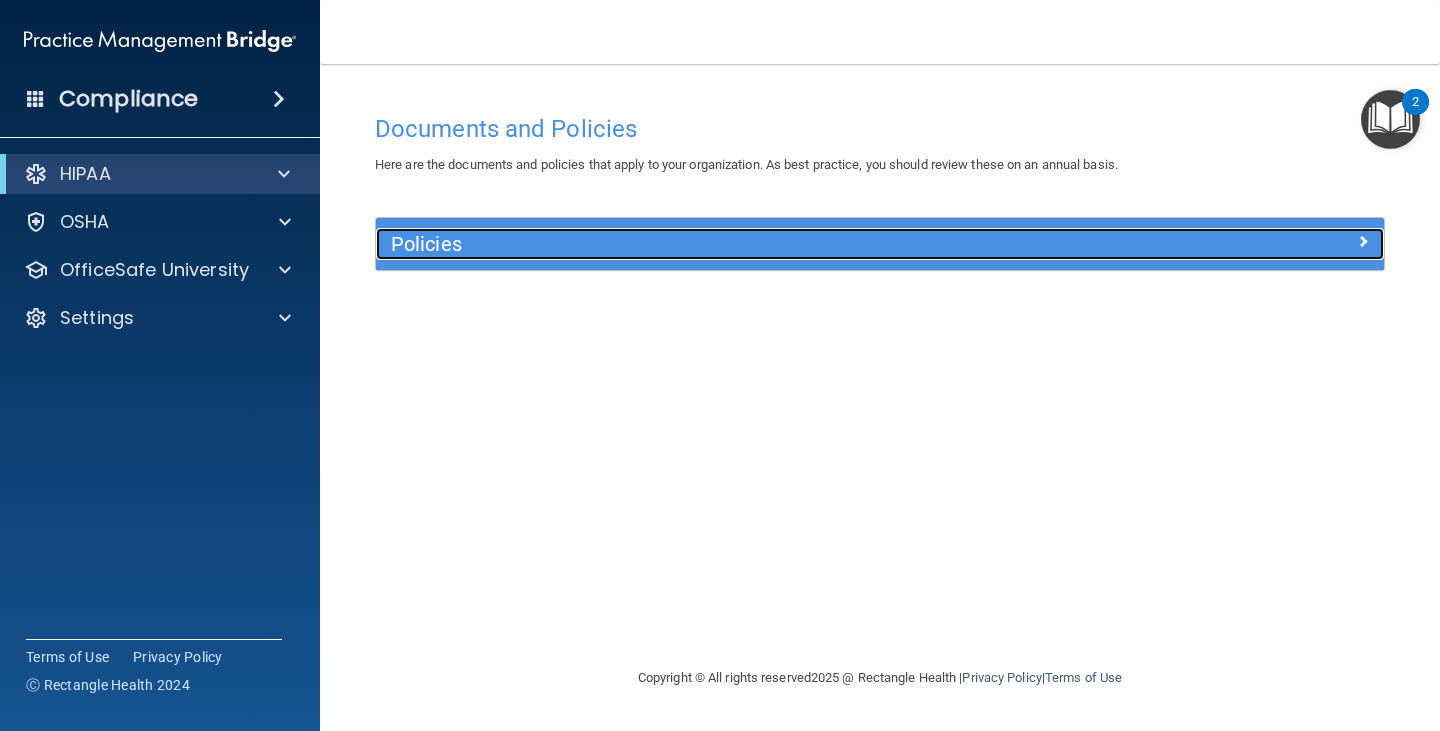 click at bounding box center [1258, 240] 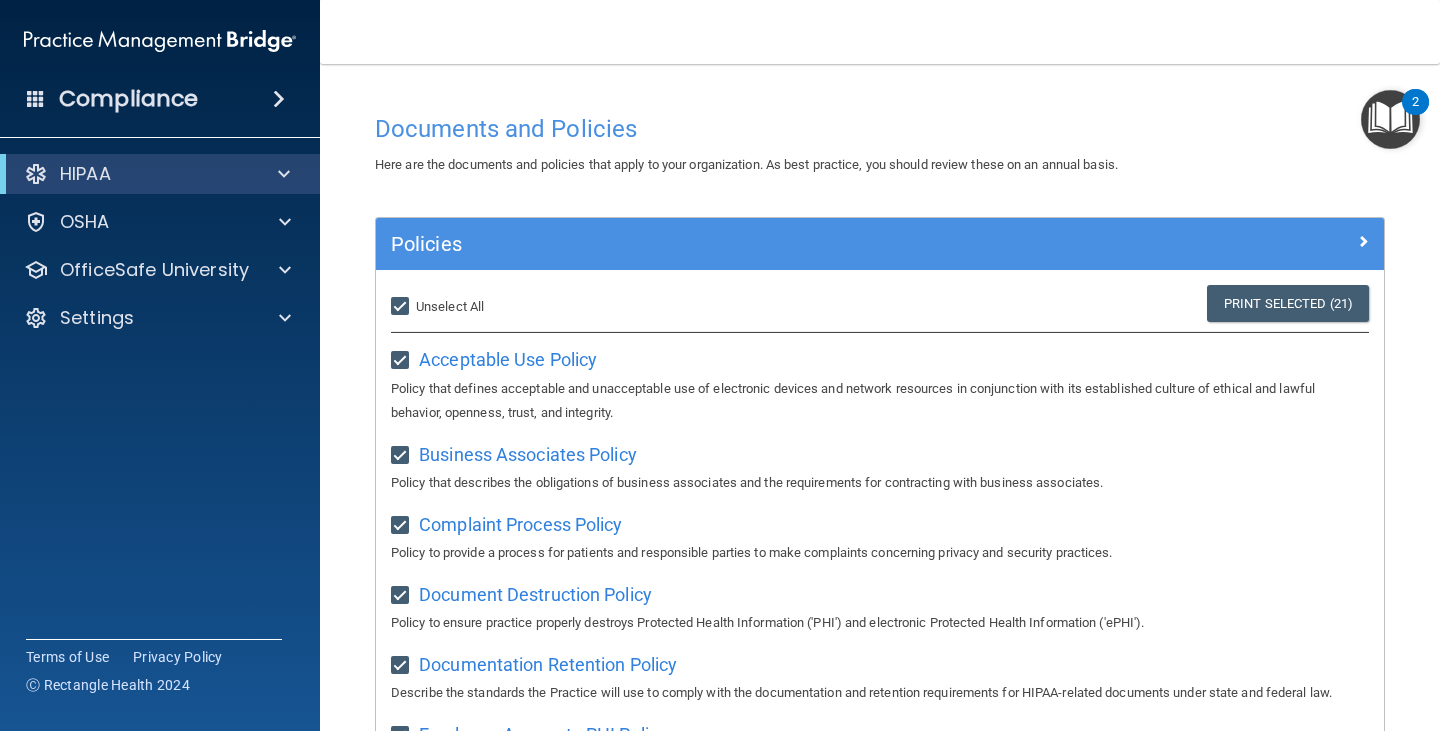 click on "Documents and Policies       Here are the documents and policies that apply to your organization. As best practice, you should review these on an annual basis.             There are no documents selected                Search Documents:                      Search Results            Name  Description        Acceptable Use Policy   Acceptable Use Policy     Policy that defines acceptable and unacceptable use of electronic devices and network resources in conjunction with its established culture of ethical and lawful behavior, openness, trust, and integrity.        Business Associates Policy   Business Associates Policy     Policy that describes the obligations of business associates and the requirements for contracting with business associates.        Complaint Process Policy   Complaint Process Policy     Policy to provide a process for patients and responsible parties to make complaints concerning privacy and security practices.        Document Destruction Policy   Document Destruction Policy" at bounding box center [880, 397] 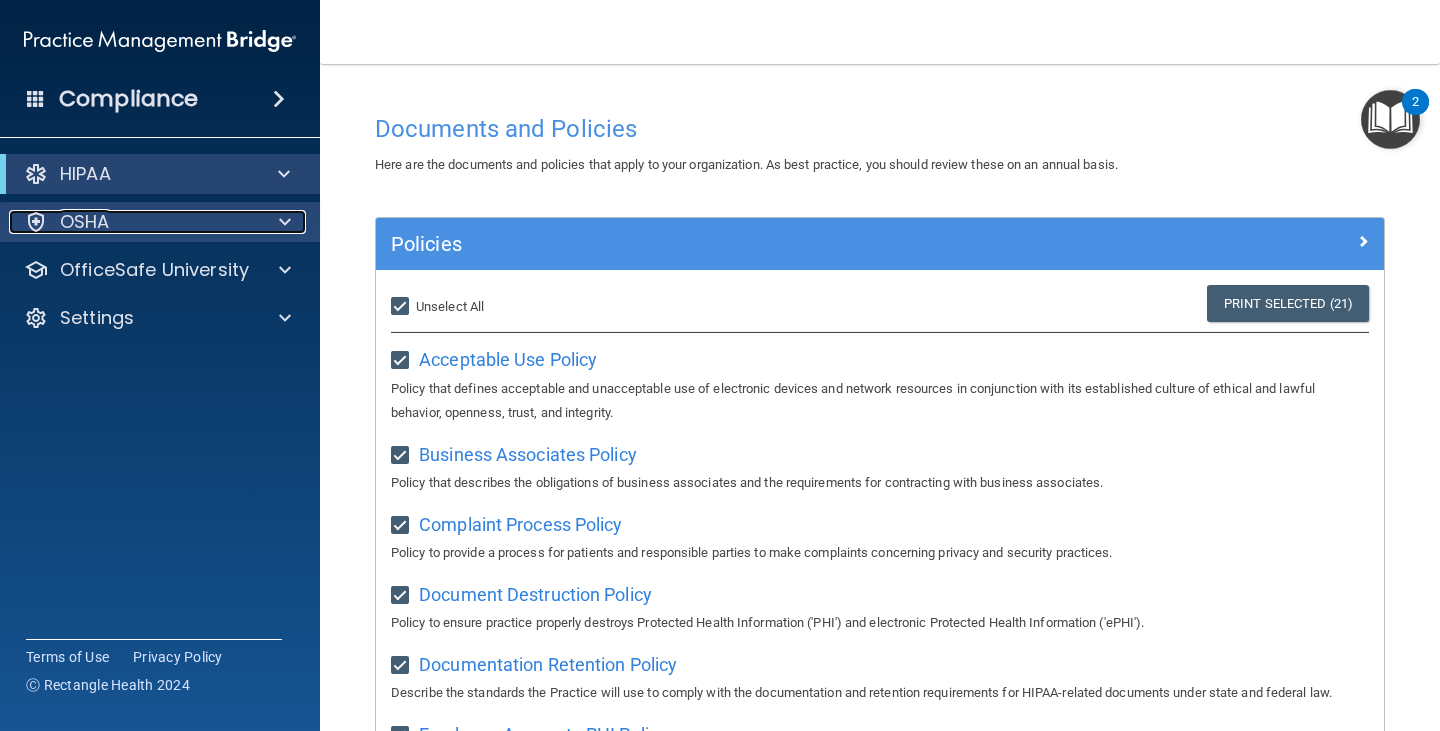 click on "OSHA" at bounding box center (85, 222) 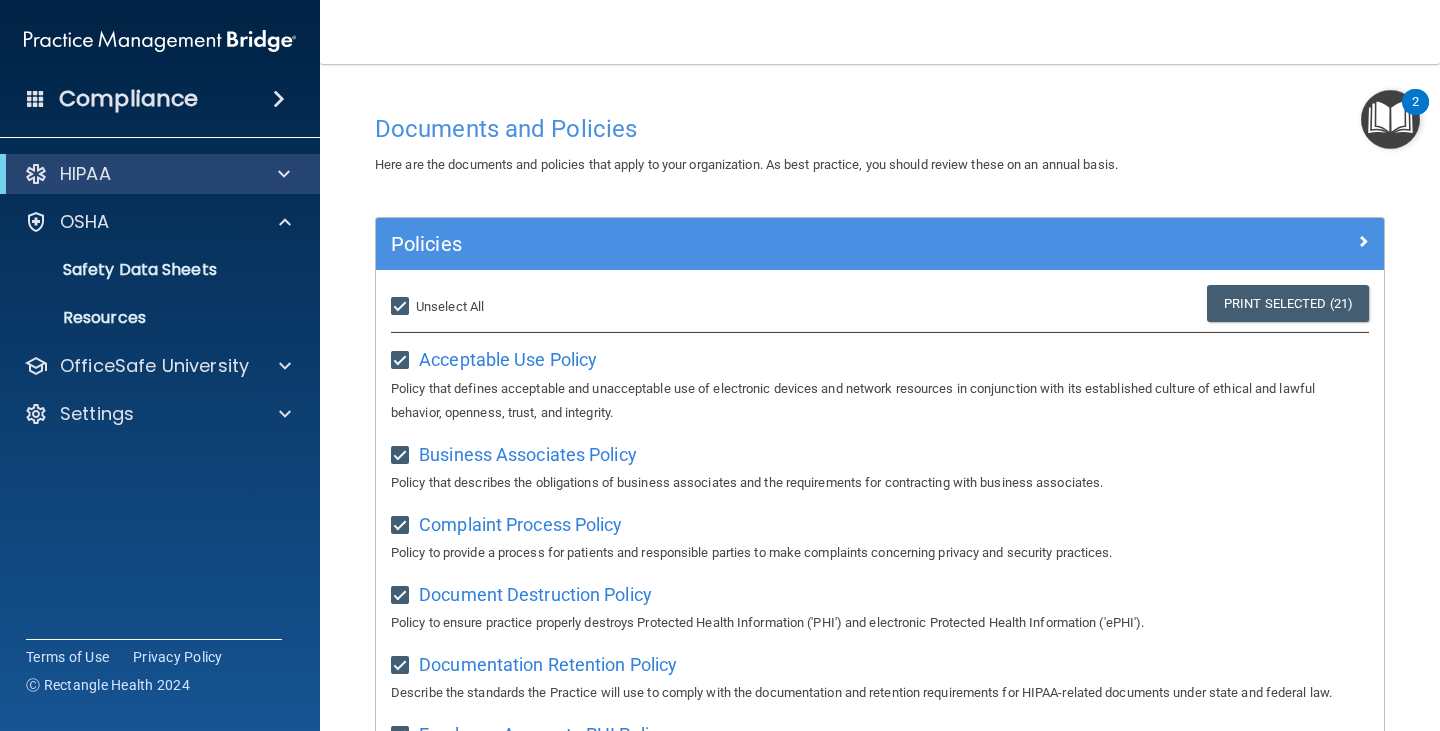 click at bounding box center [279, 99] 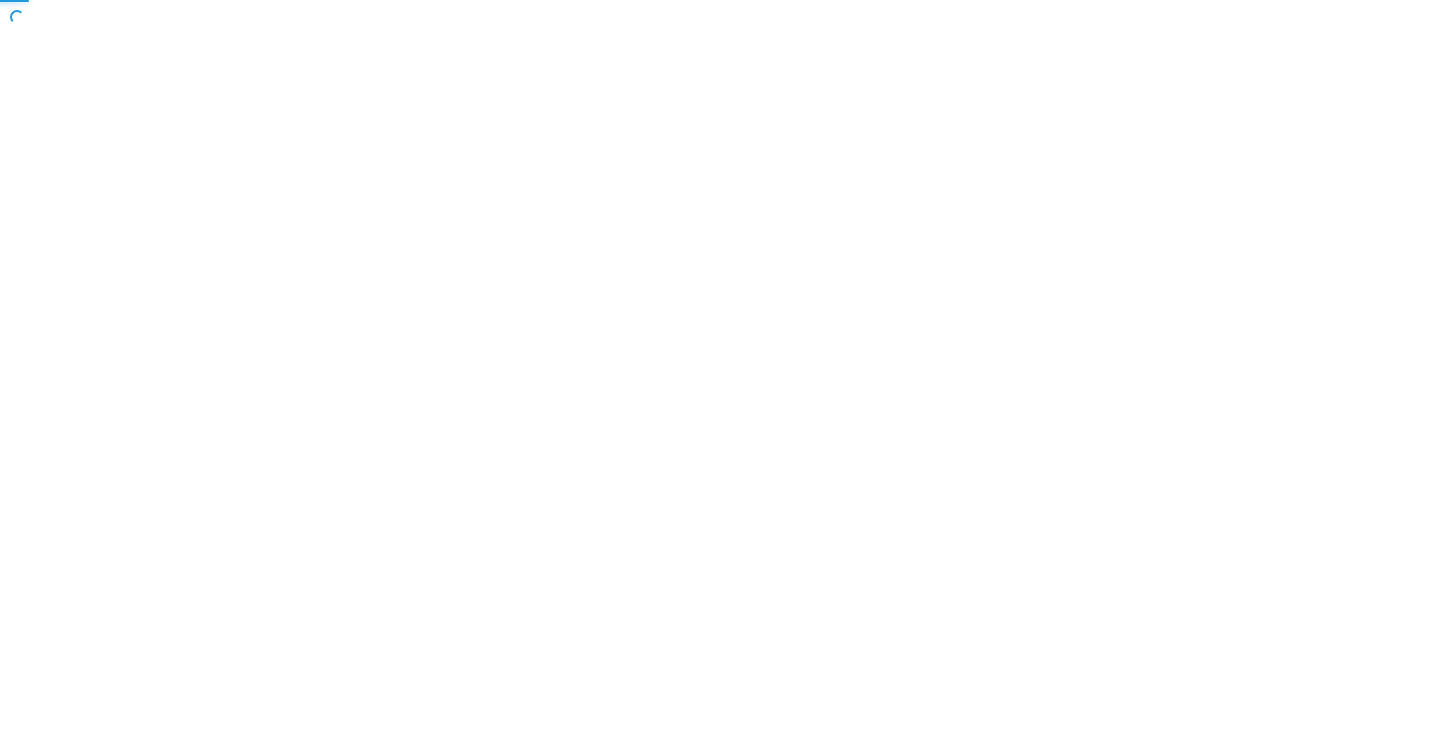scroll, scrollTop: 0, scrollLeft: 0, axis: both 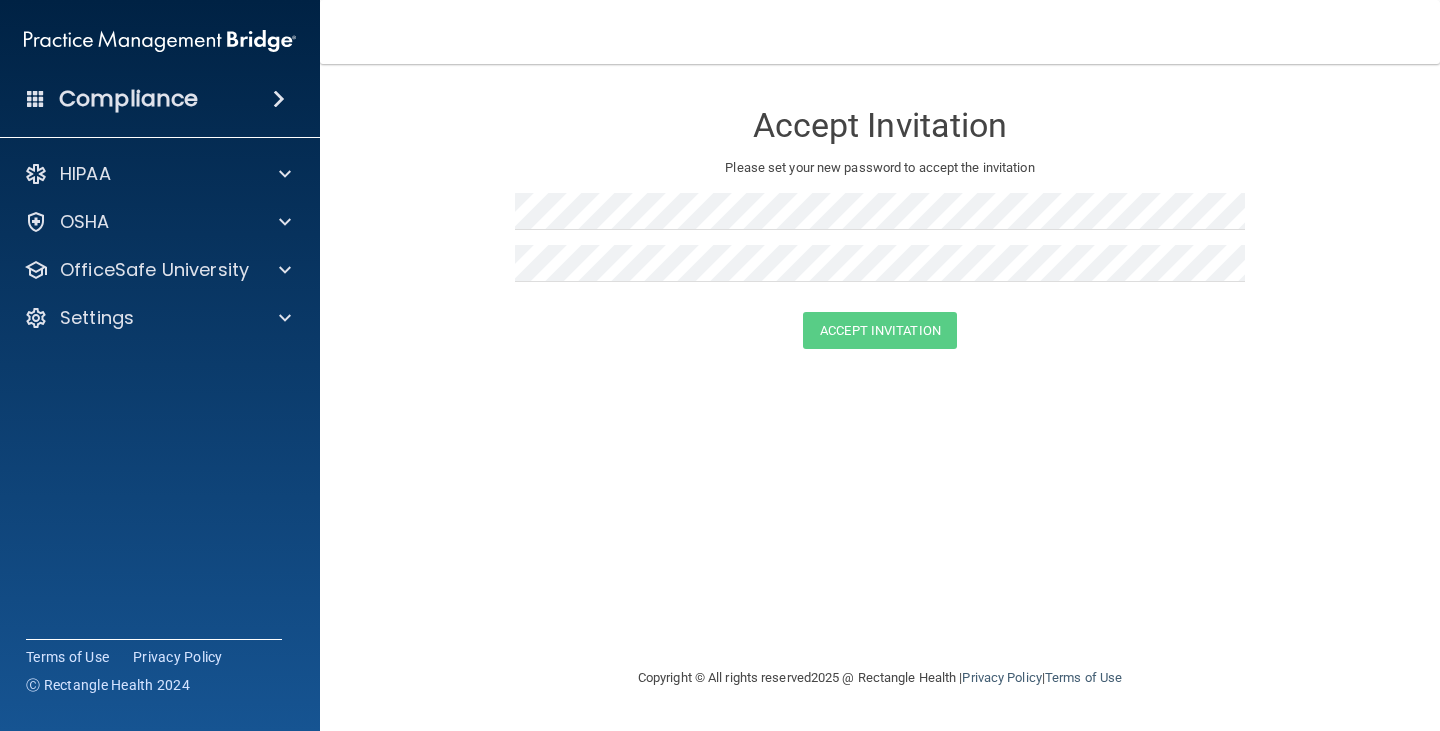 click on "Compliance" at bounding box center [128, 99] 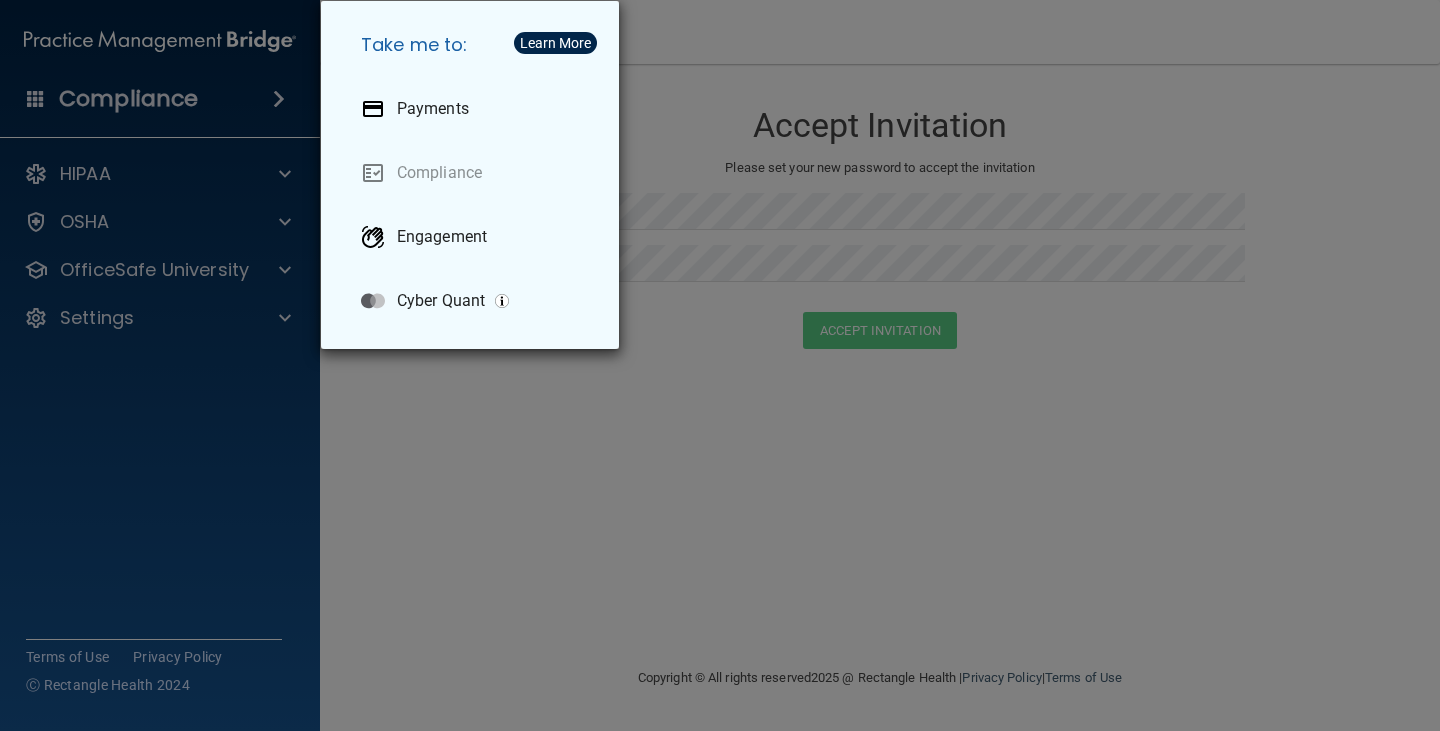 click on "Take me to:             Payments                   Compliance                     Engagement                     Cyber Quant" at bounding box center (720, 365) 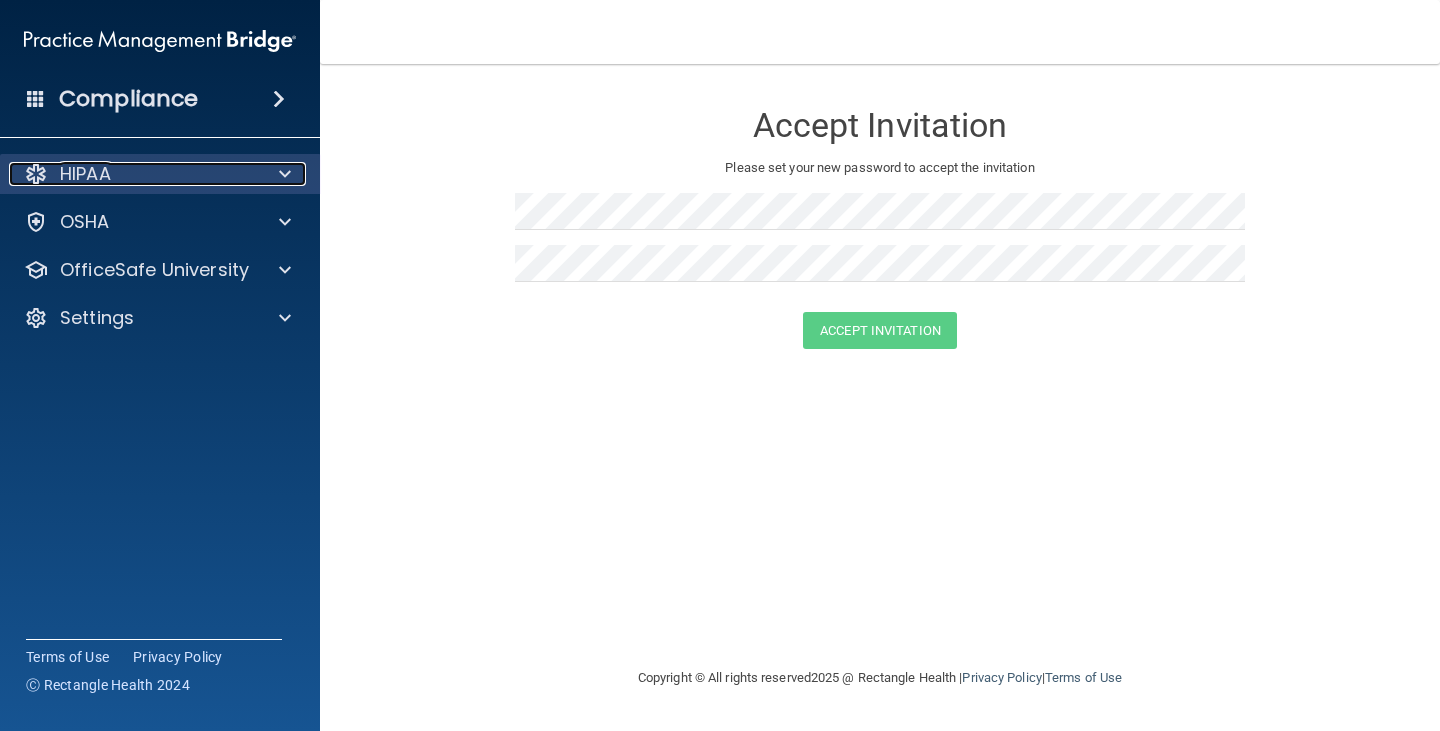 click at bounding box center (282, 174) 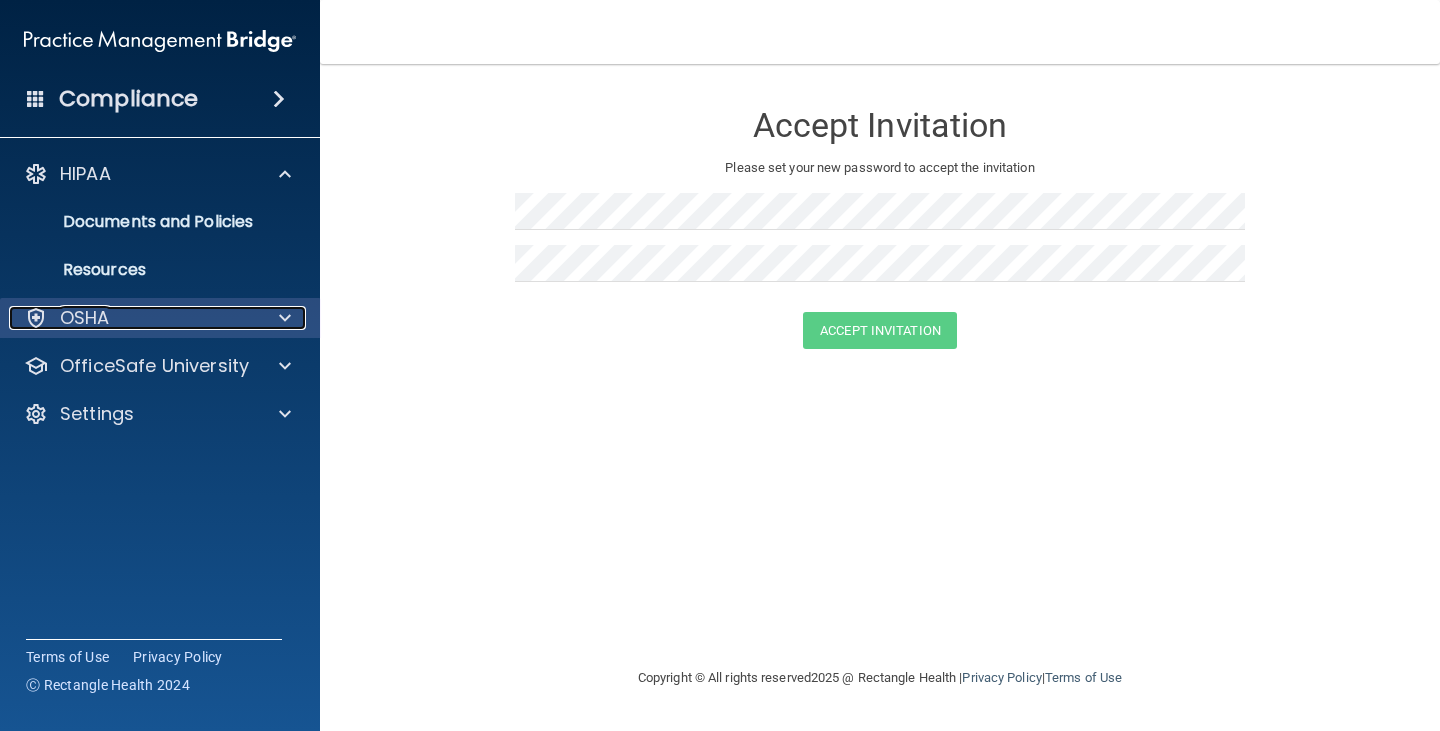 click on "OSHA" at bounding box center [85, 318] 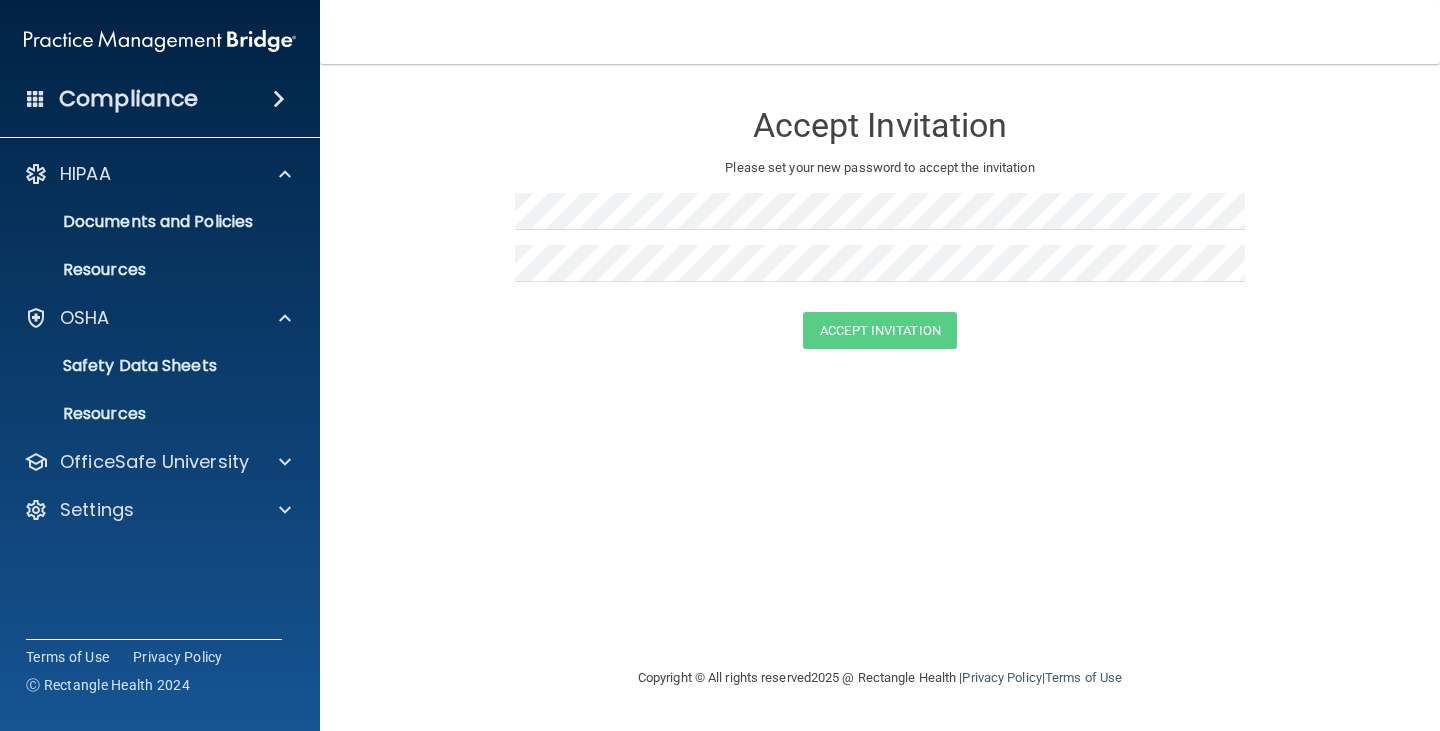 click on "Accept Invitation     Please set your new password to accept the invitation                                                 Accept Invitation              You have successfully accepted the invitation!   Click here to login ." at bounding box center (880, 365) 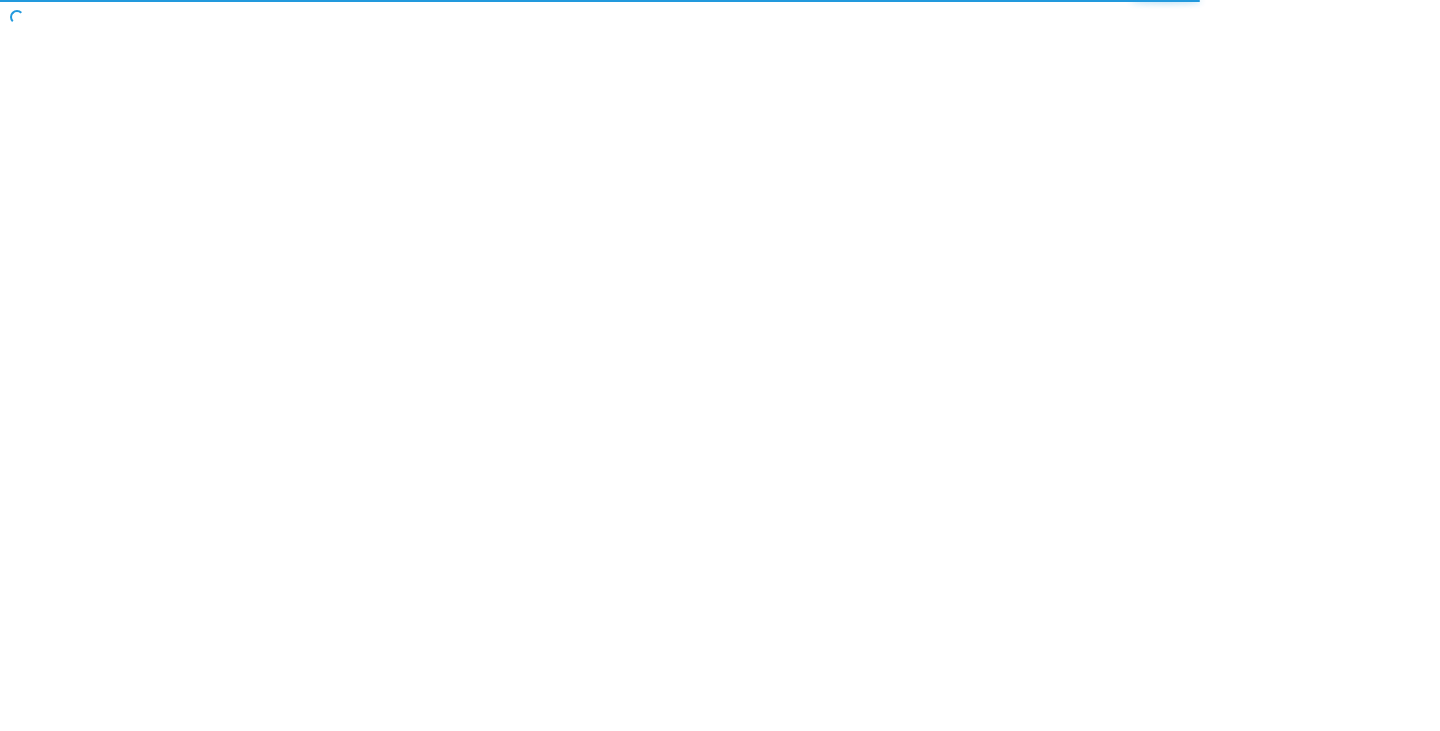 scroll, scrollTop: 0, scrollLeft: 0, axis: both 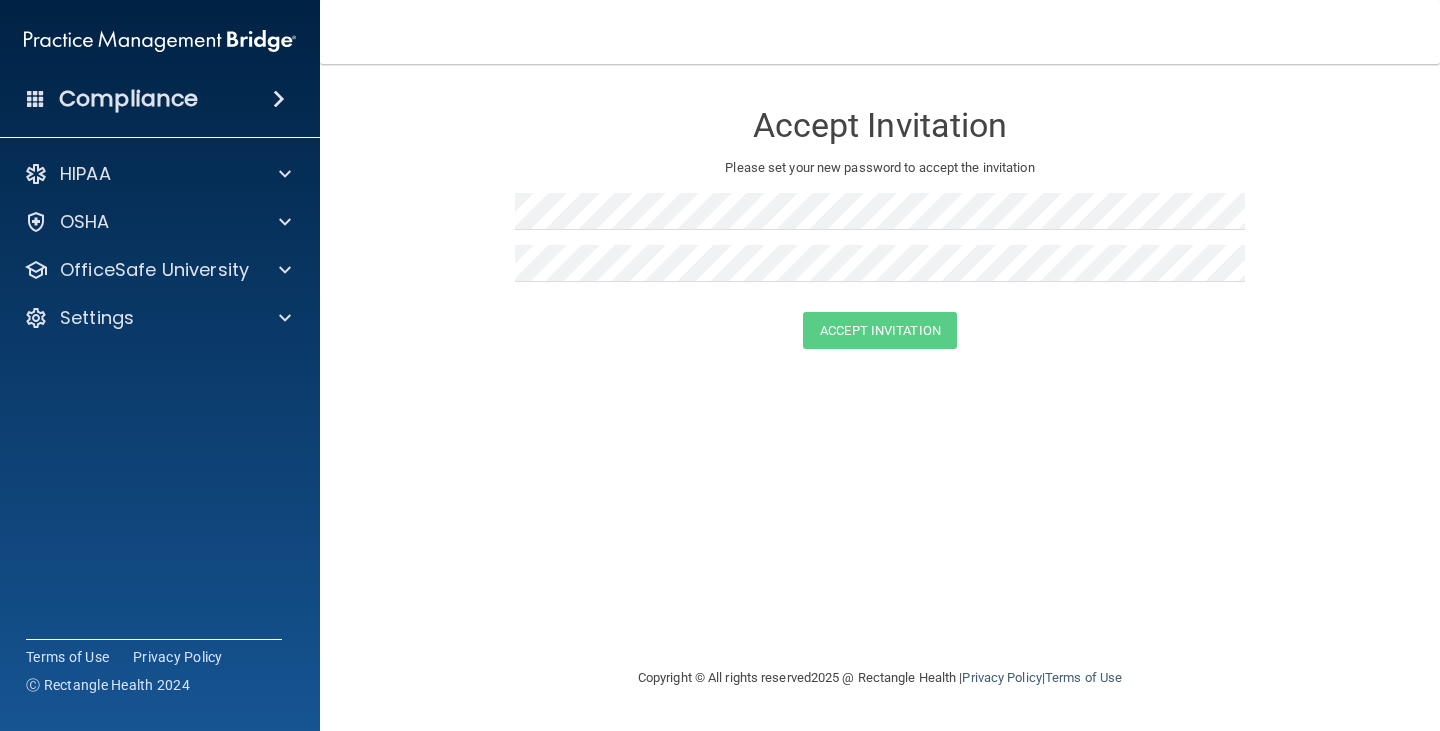 click at bounding box center (279, 99) 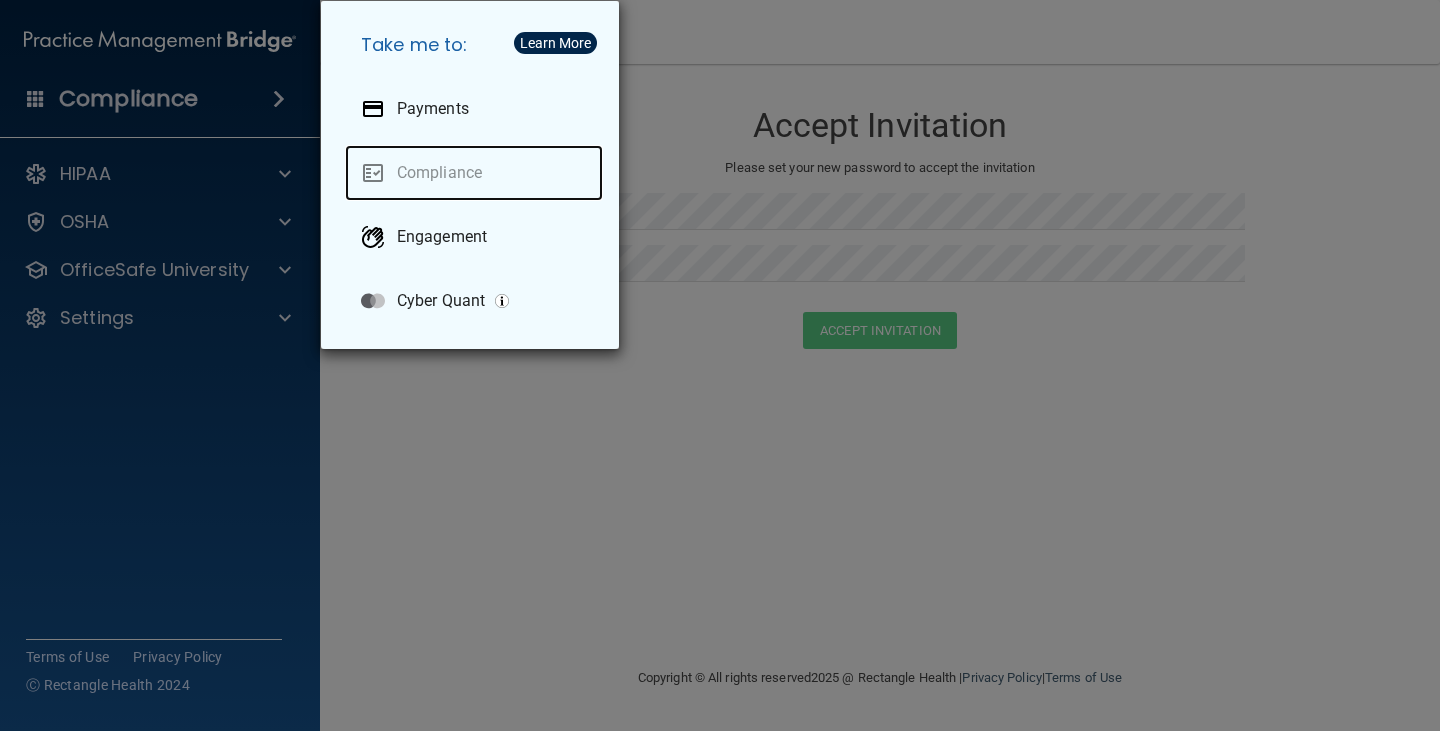 click on "Compliance" at bounding box center [474, 173] 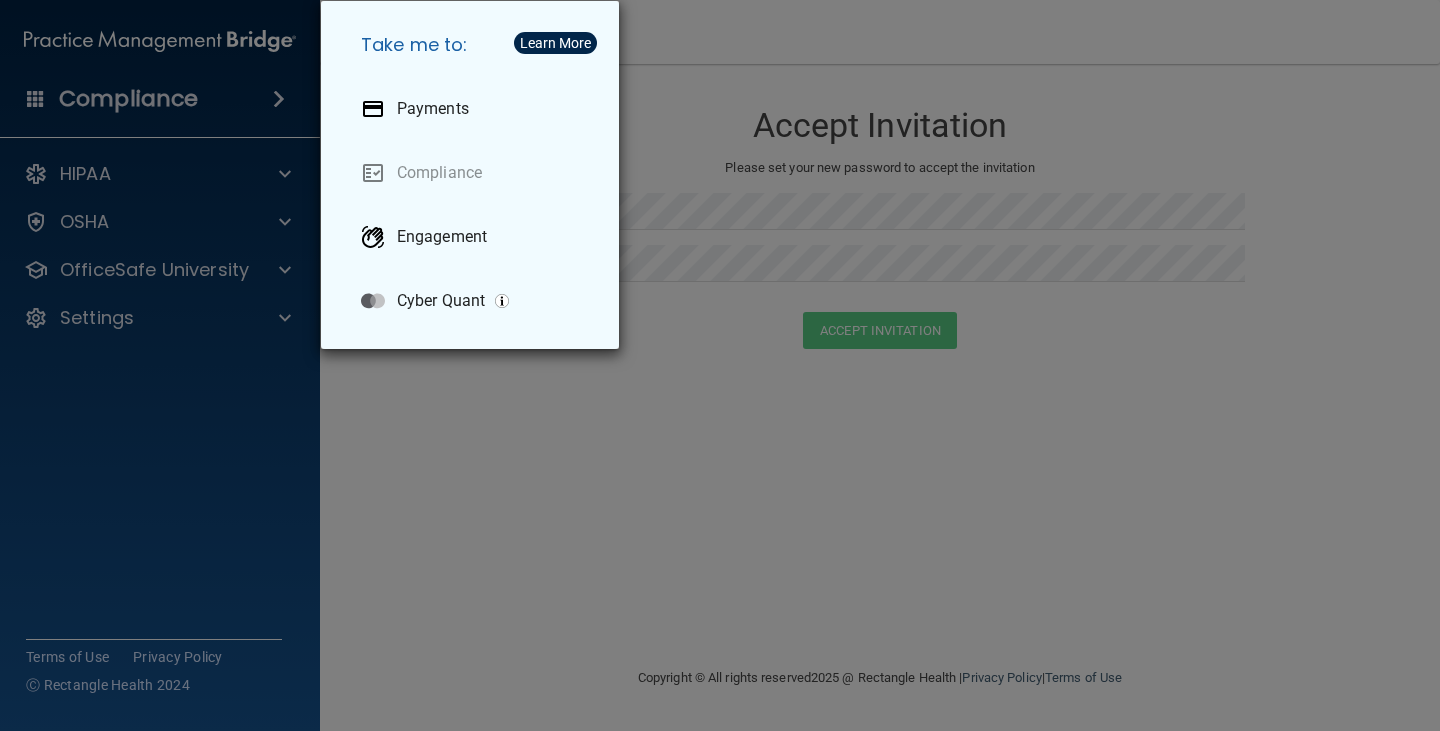 click on "Learn More" at bounding box center (555, 43) 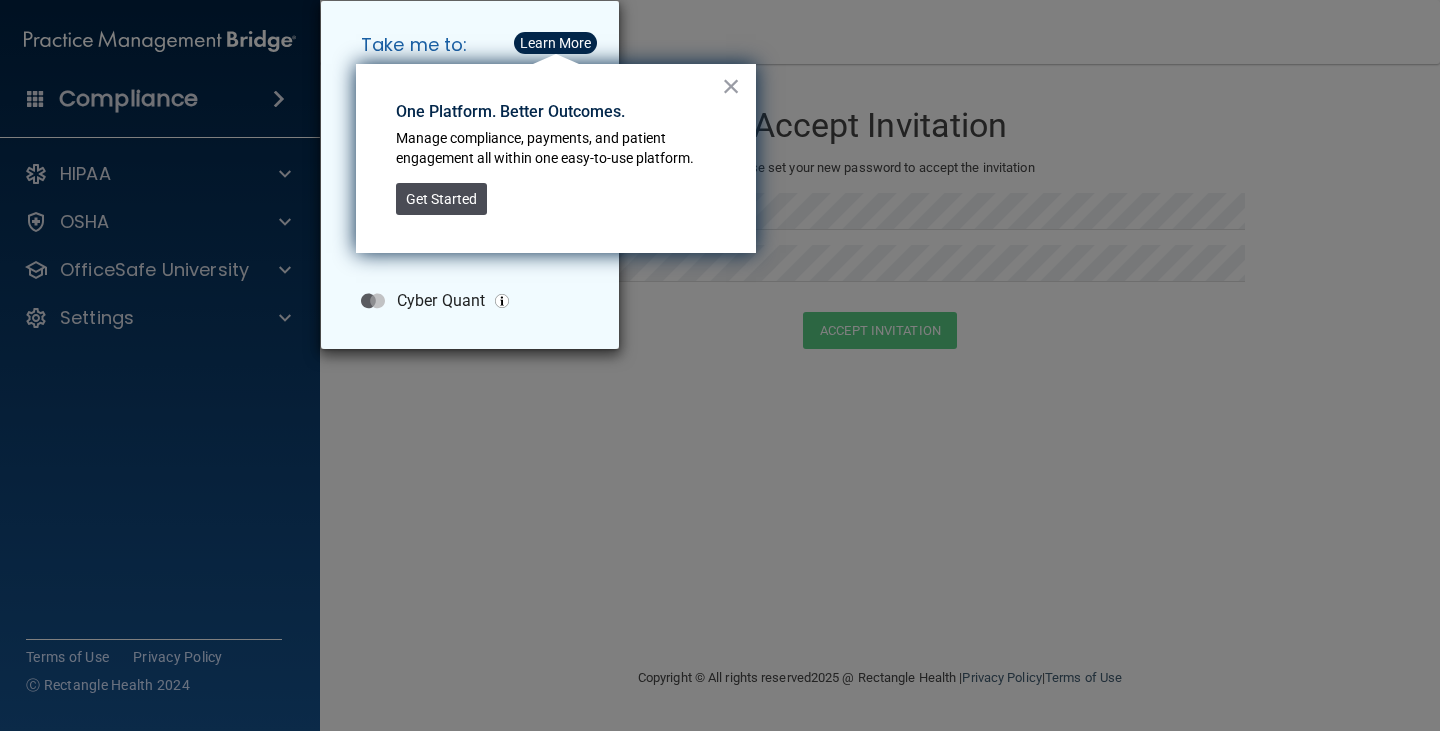 click on "Get Started" at bounding box center (441, 199) 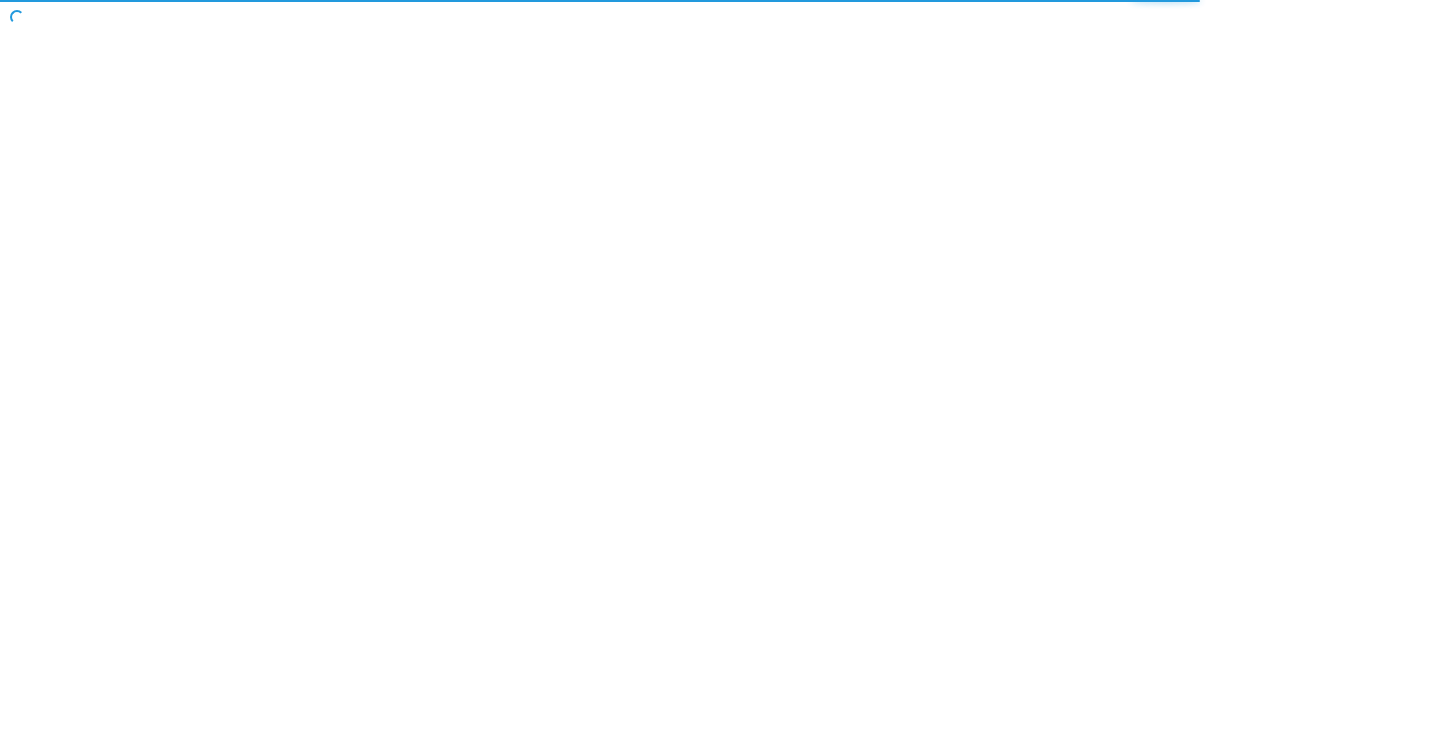 scroll, scrollTop: 0, scrollLeft: 0, axis: both 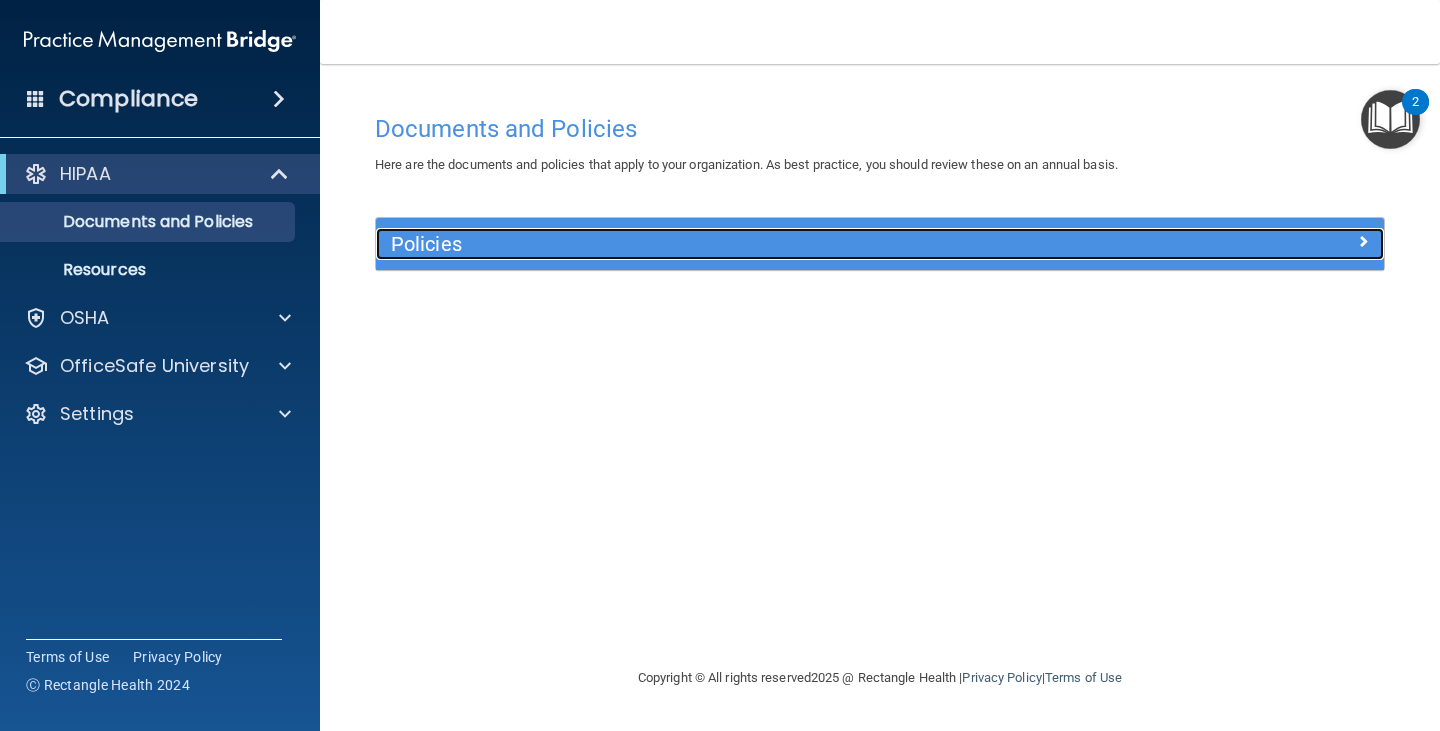 click on "Policies" at bounding box center (754, 244) 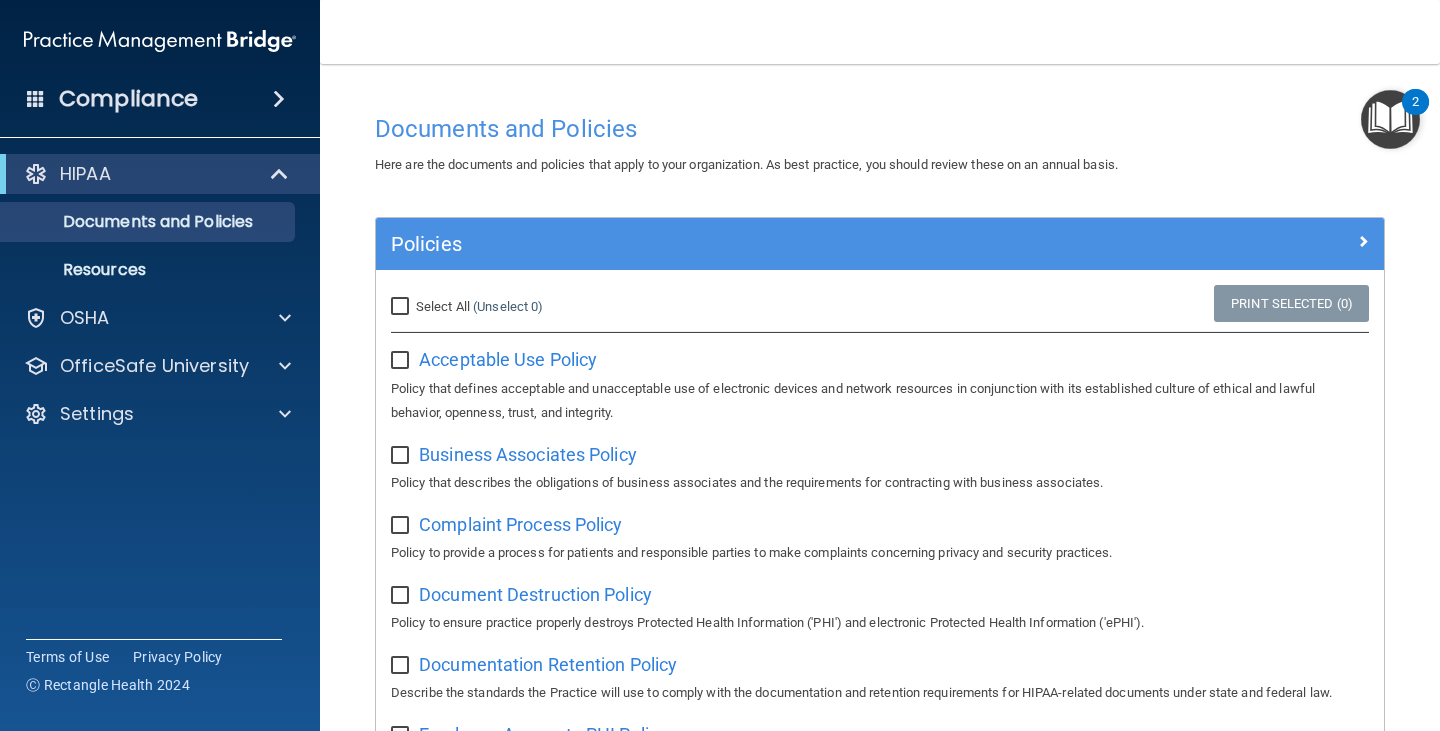 click on "Select All   (Unselect 0)    Unselect All" at bounding box center [402, 307] 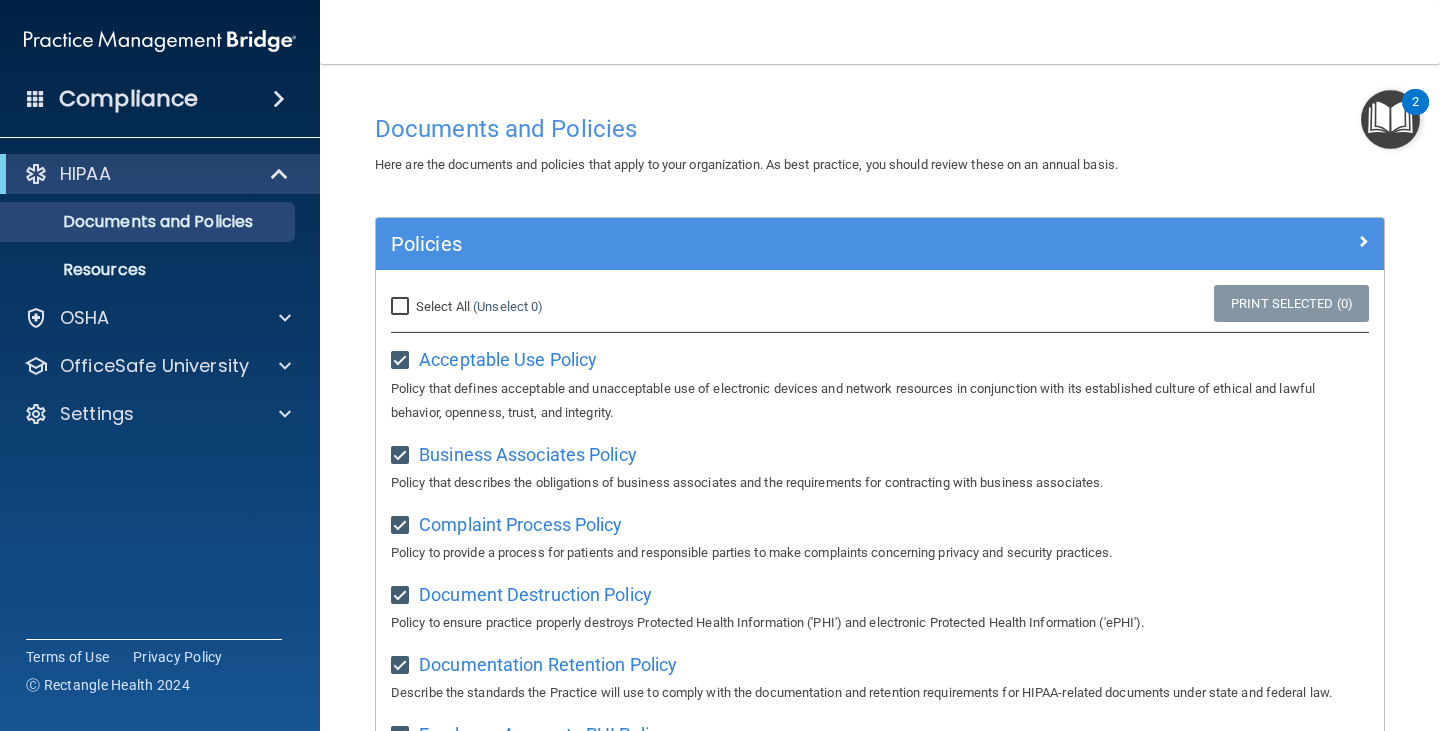 checkbox on "true" 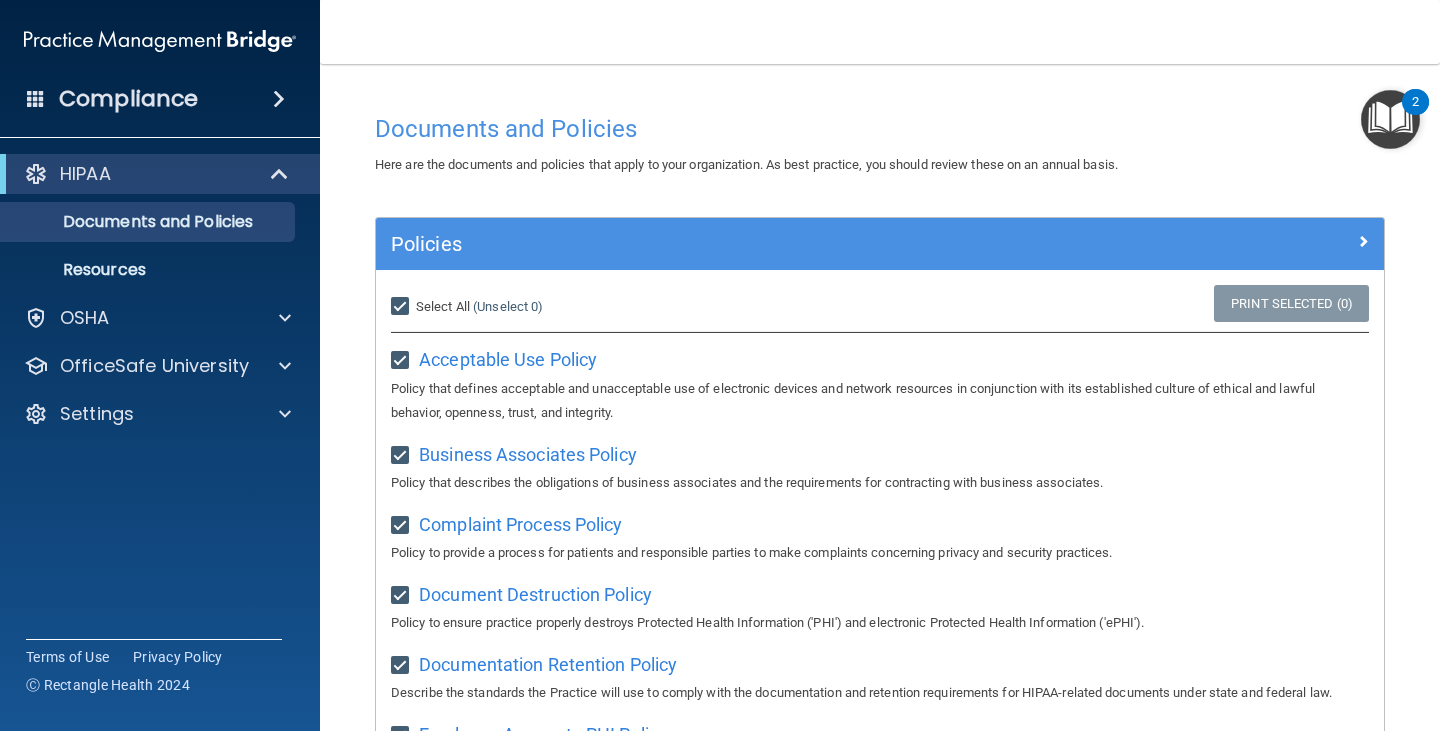 checkbox on "true" 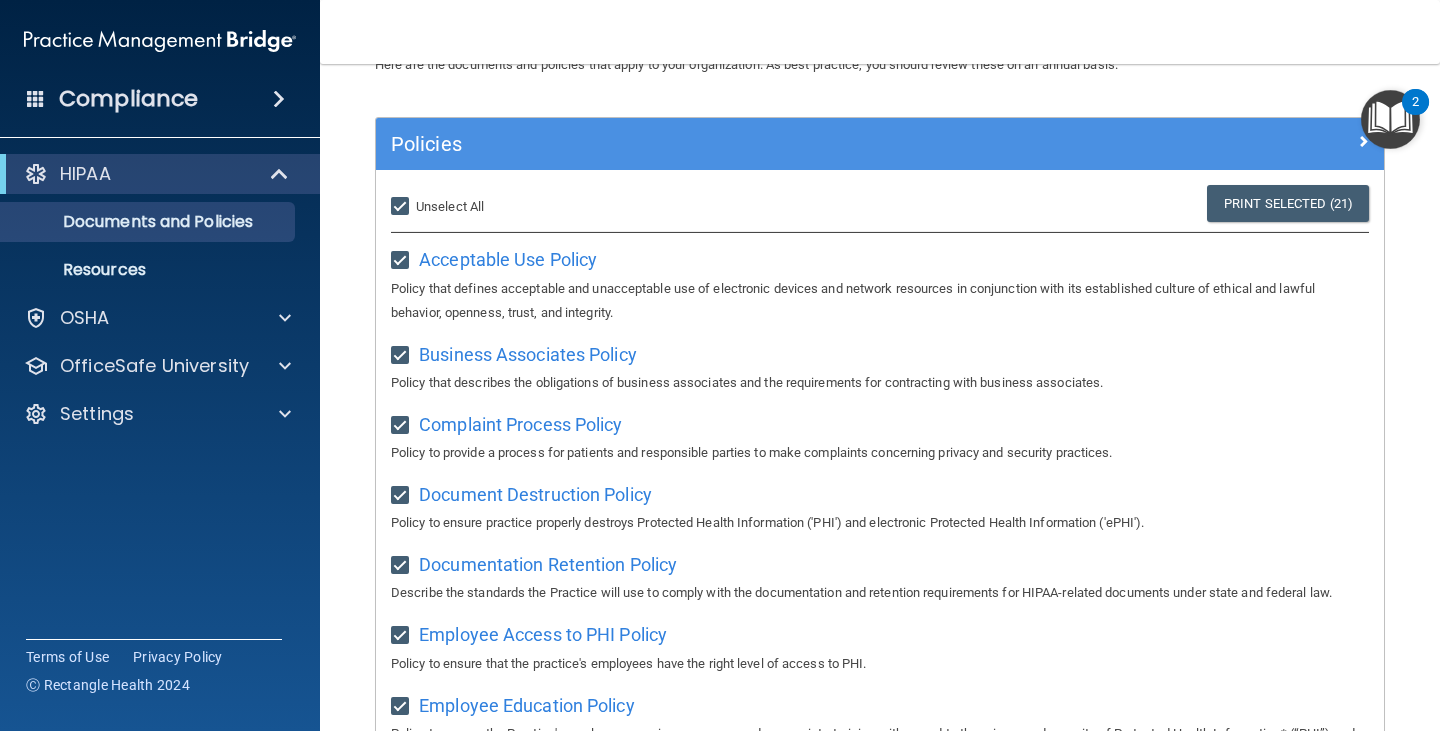 scroll, scrollTop: 0, scrollLeft: 0, axis: both 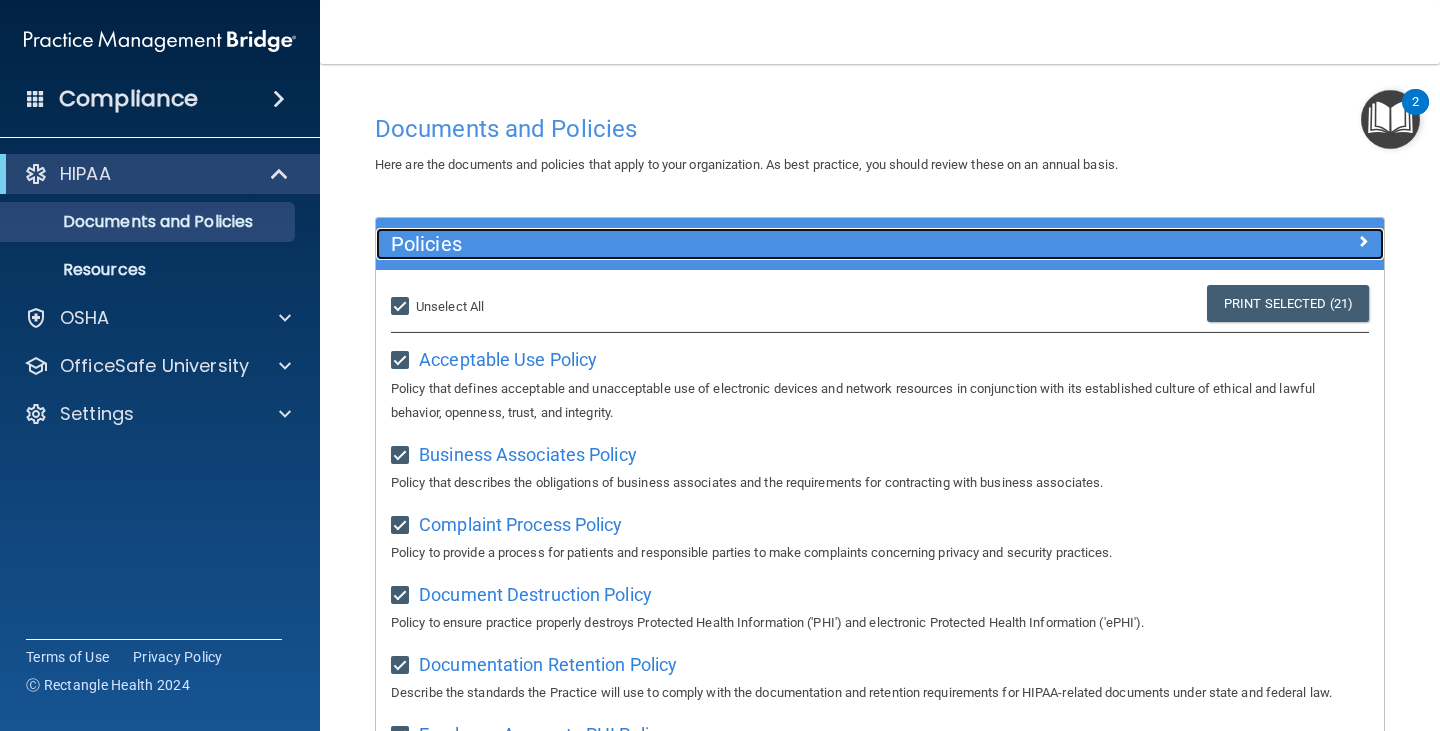 click at bounding box center [1363, 241] 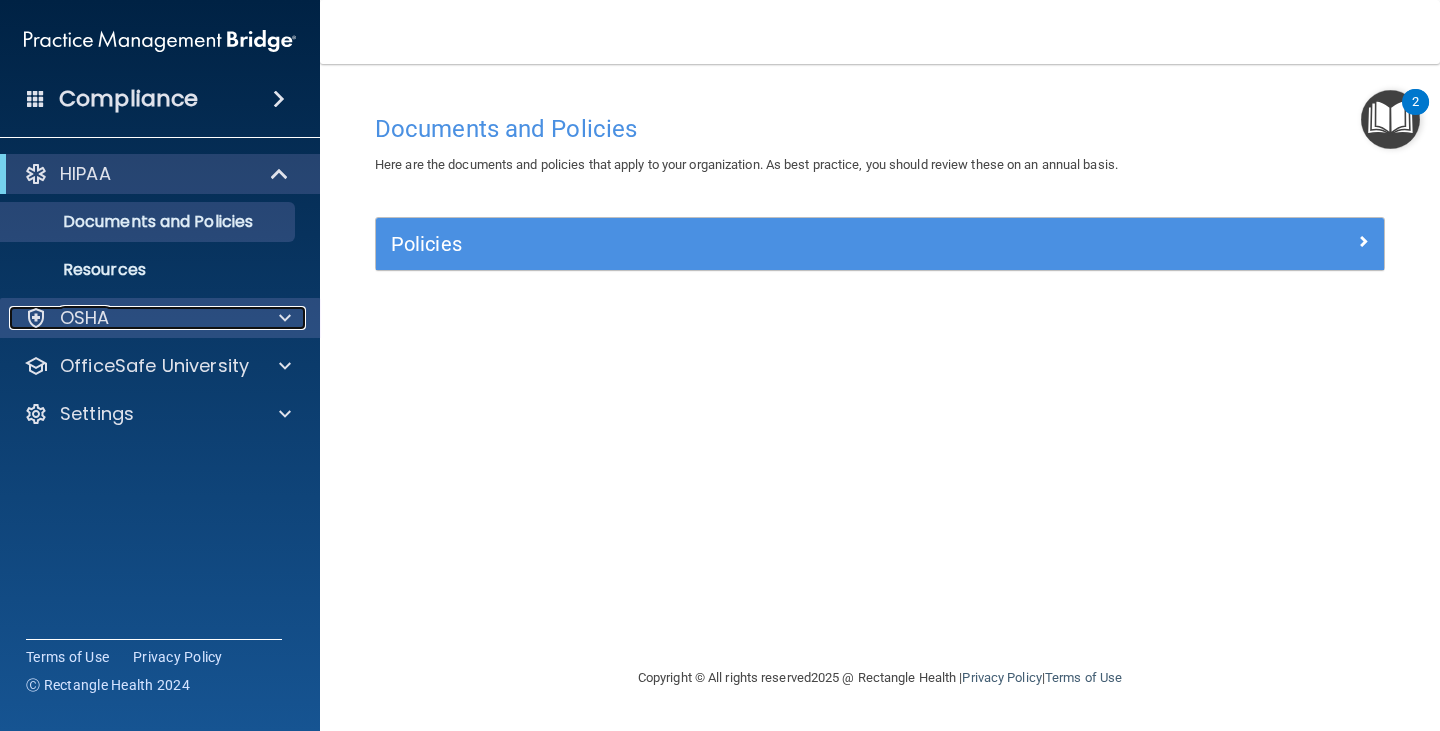 click at bounding box center (282, 318) 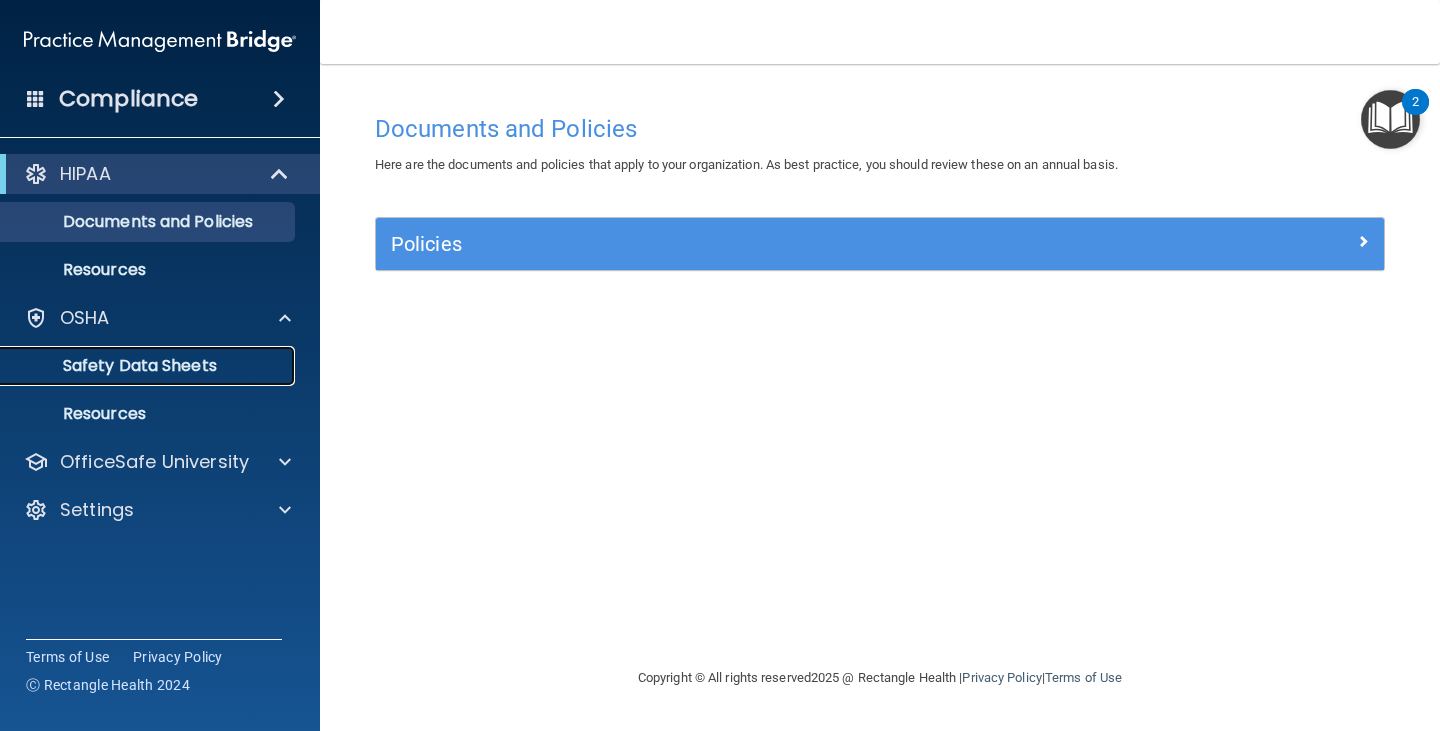 click on "Safety Data Sheets" at bounding box center (149, 366) 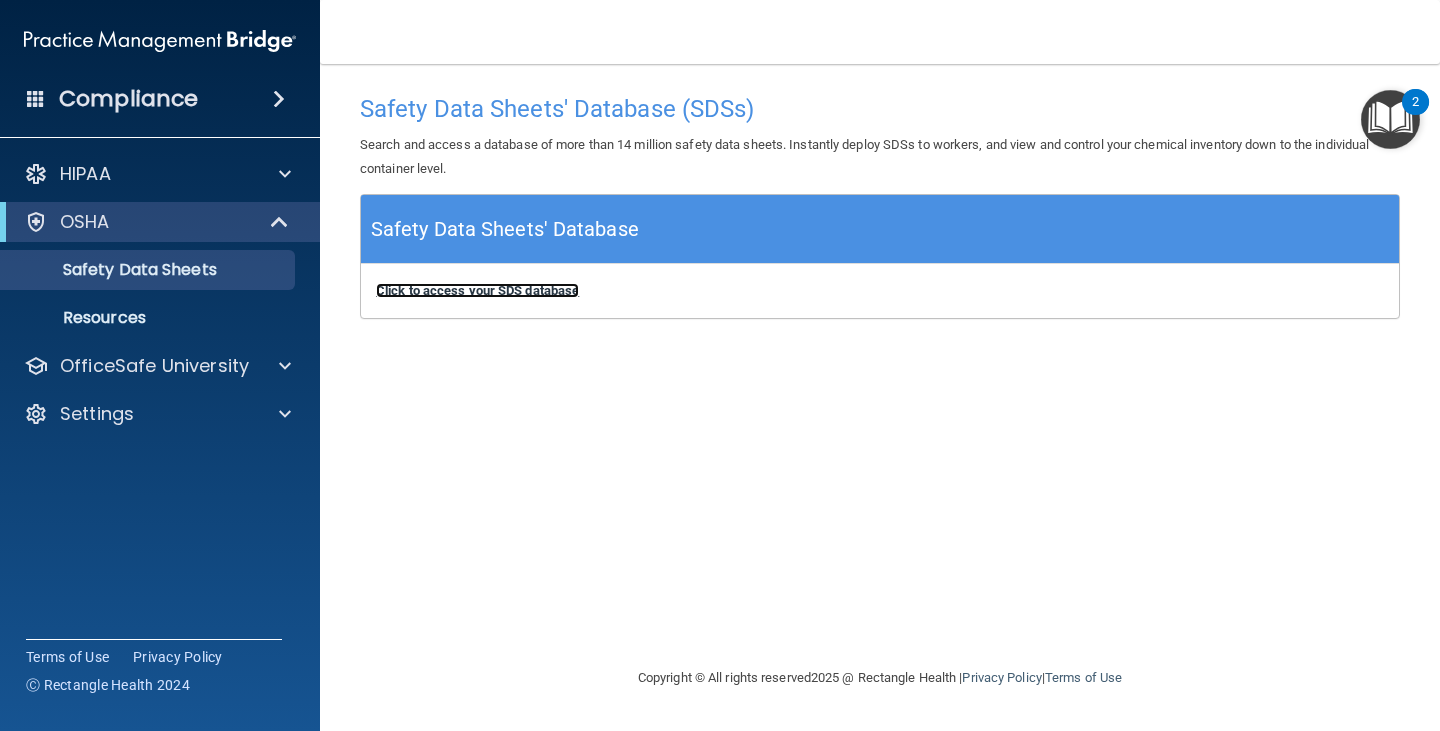 click on "Click to access your SDS database" at bounding box center [477, 290] 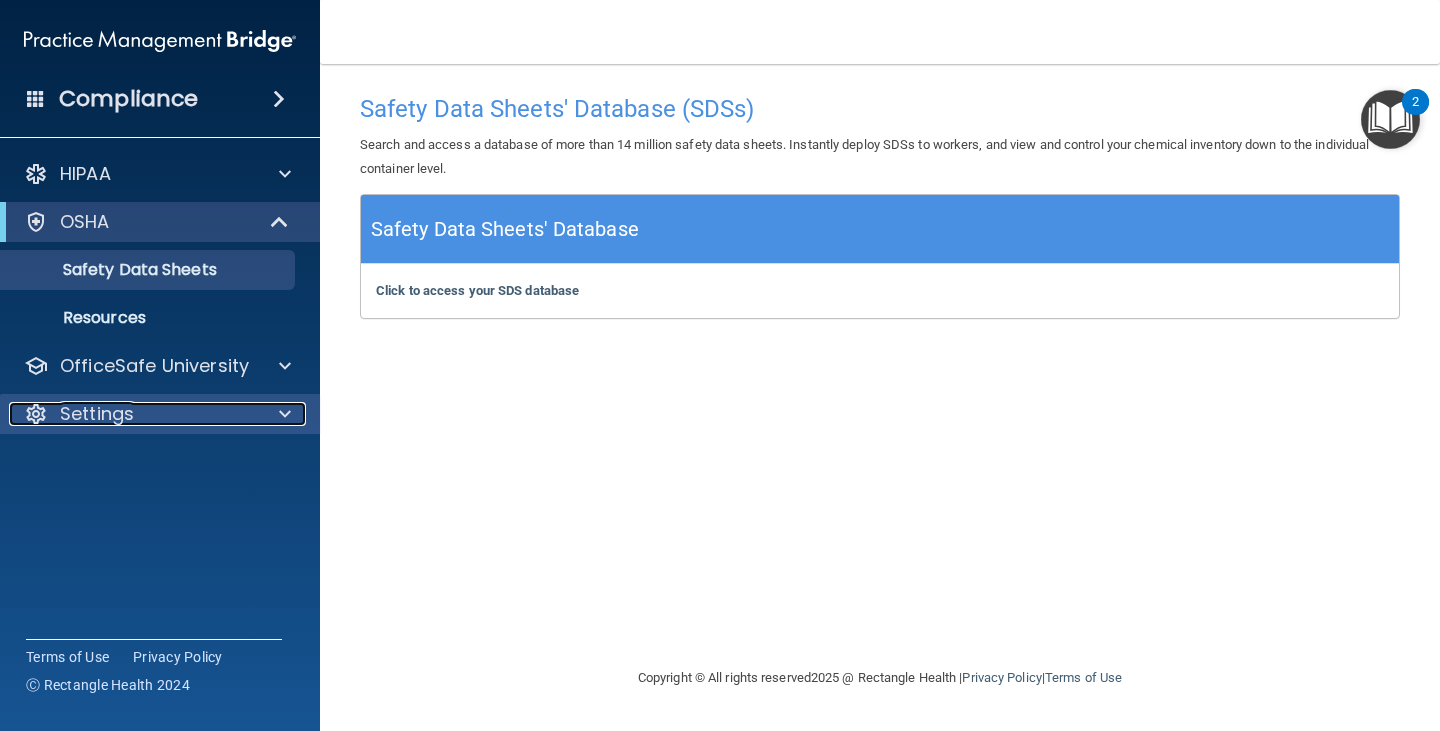 click on "Settings" at bounding box center (133, 414) 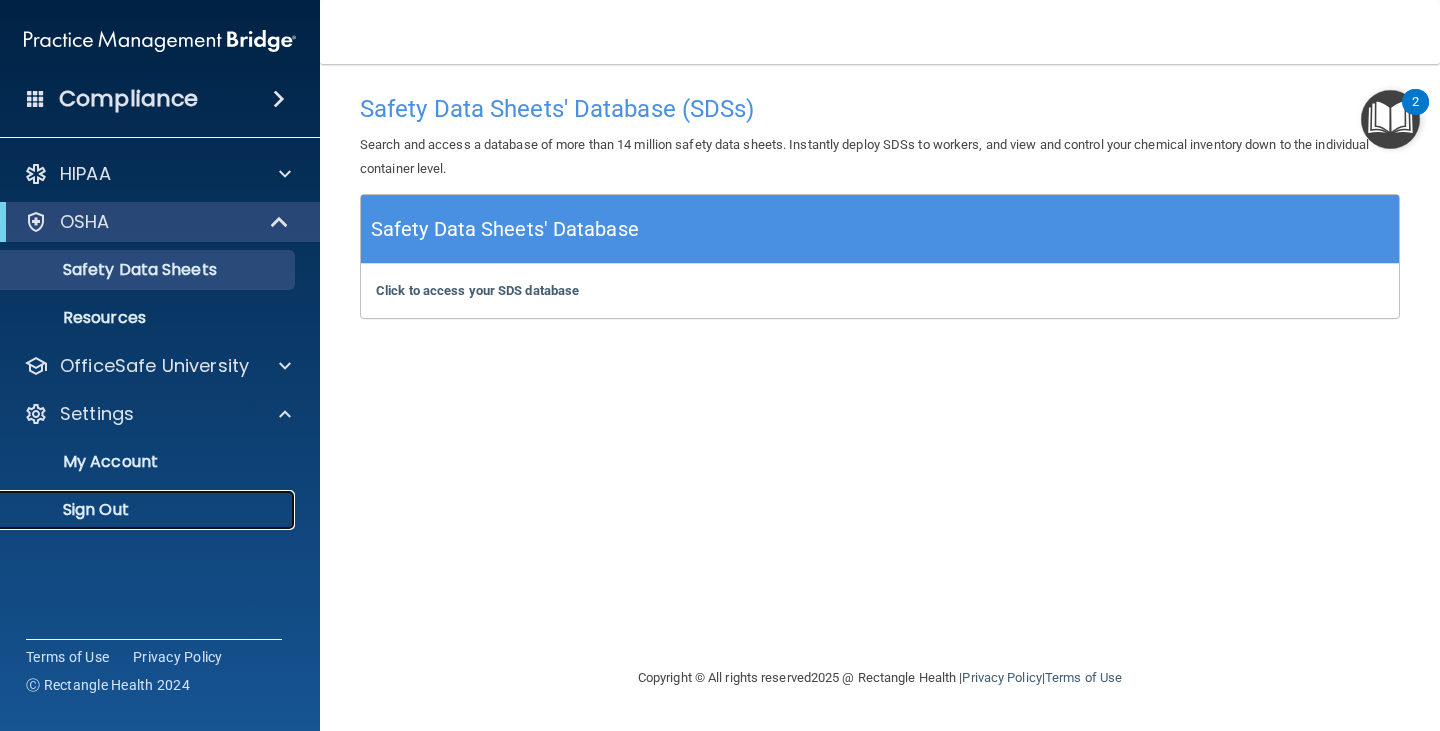 click on "Sign Out" at bounding box center [149, 510] 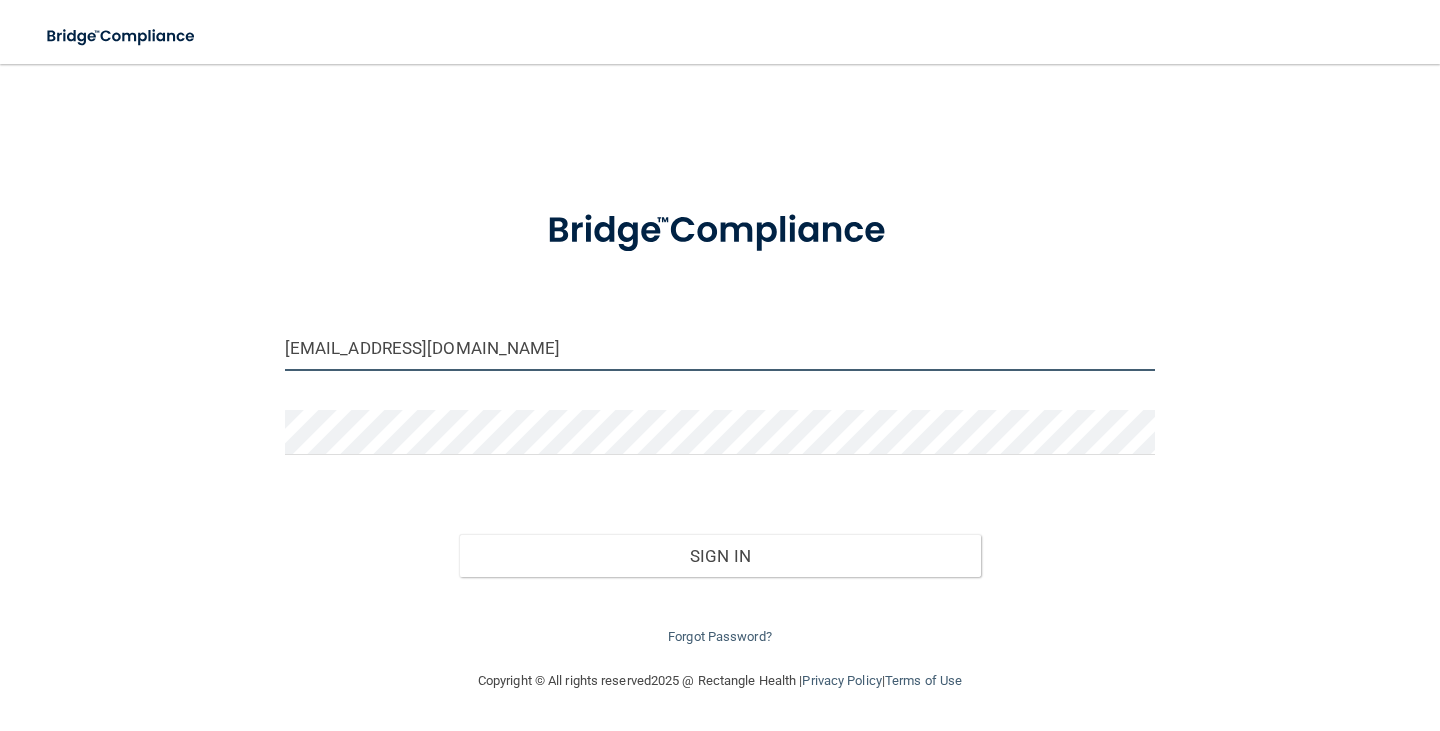 click on "huntingtondentalexcellence@yahoo.com" at bounding box center [720, 348] 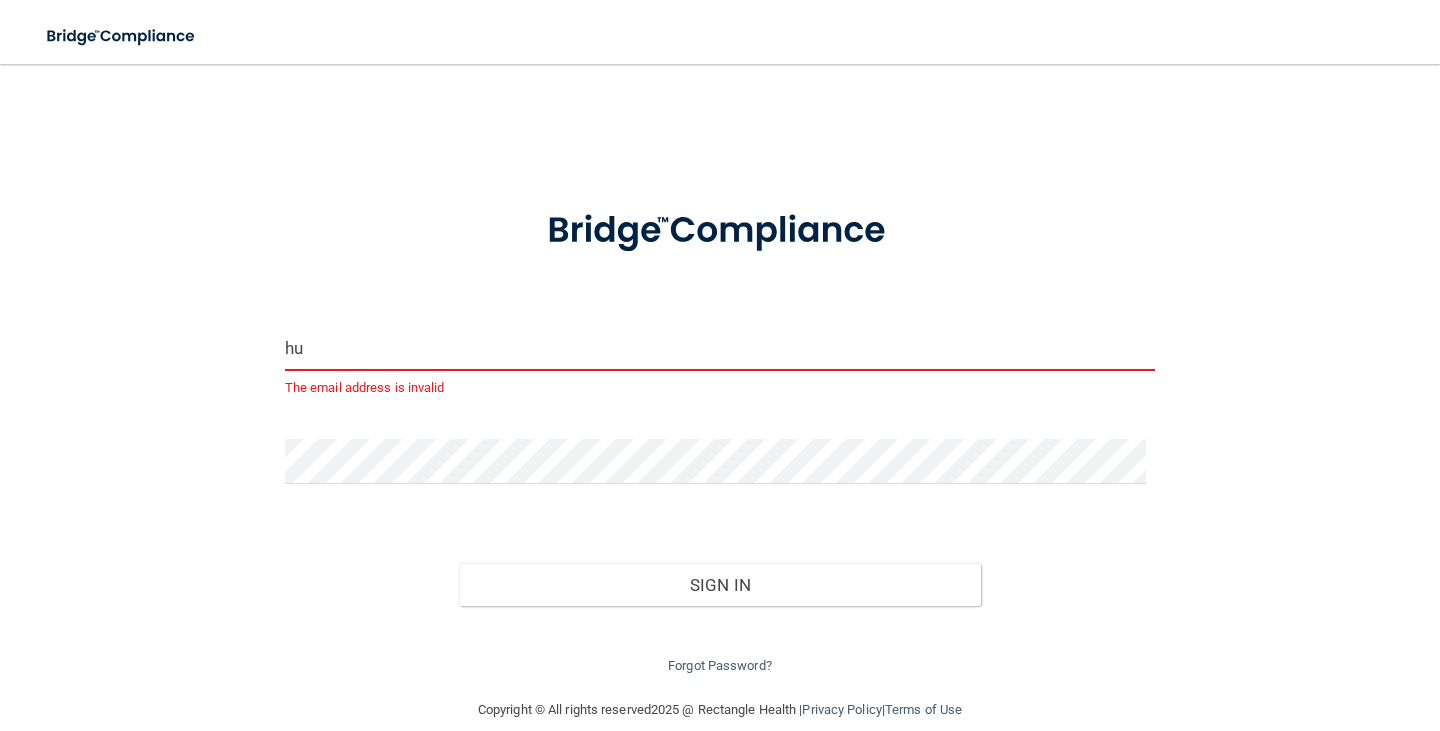 type on "h" 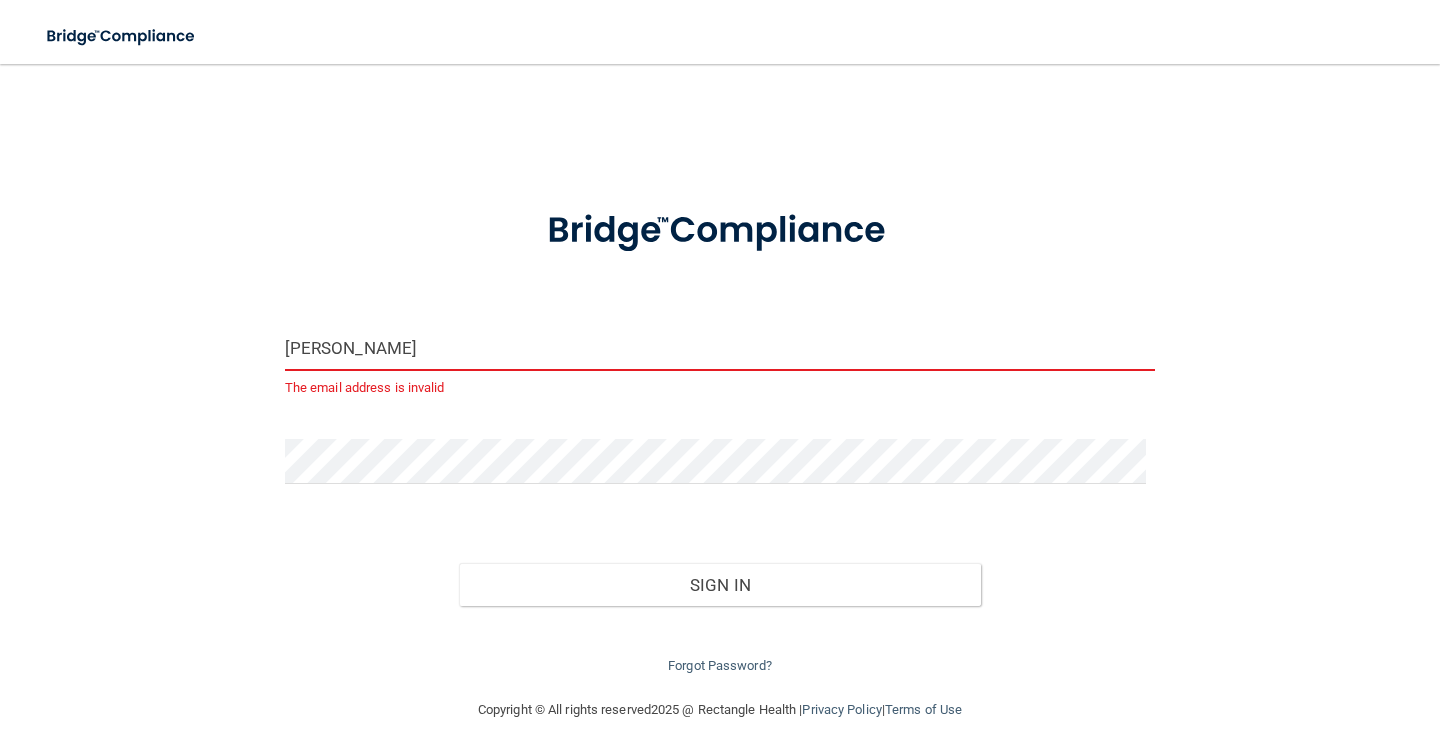 type on "[PERSON_NAME][EMAIL_ADDRESS][PERSON_NAME][DOMAIN_NAME]" 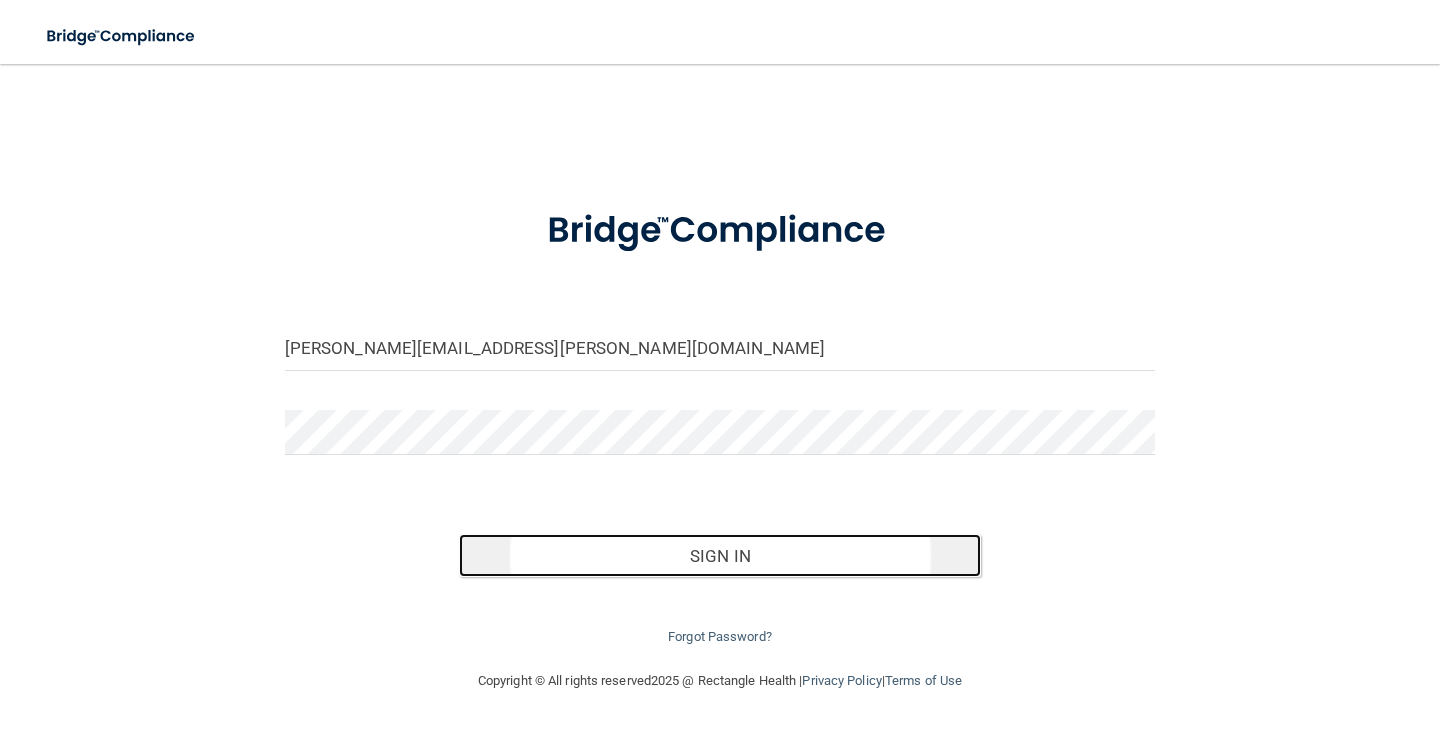 click on "Sign In" at bounding box center (720, 556) 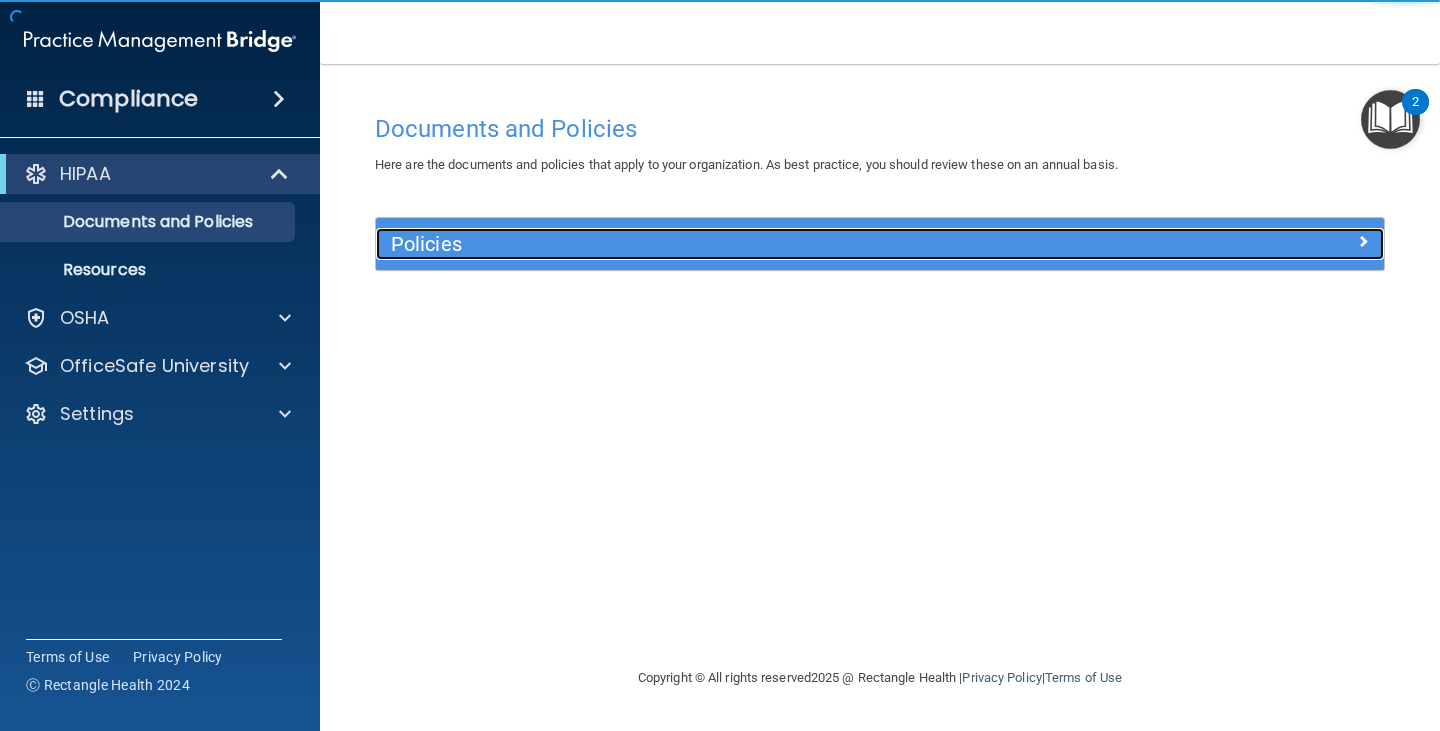 click on "Policies" at bounding box center (754, 244) 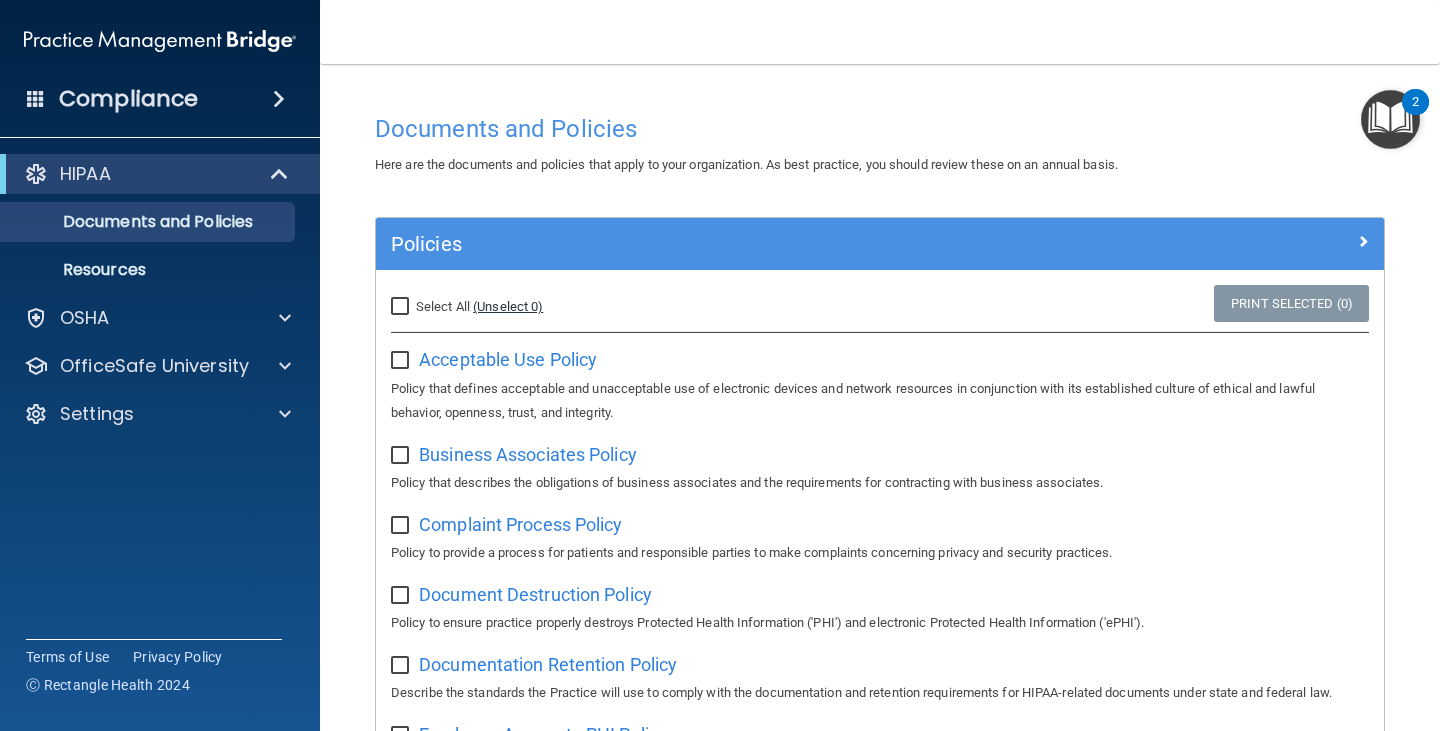 click on "(Unselect 0)" at bounding box center [508, 306] 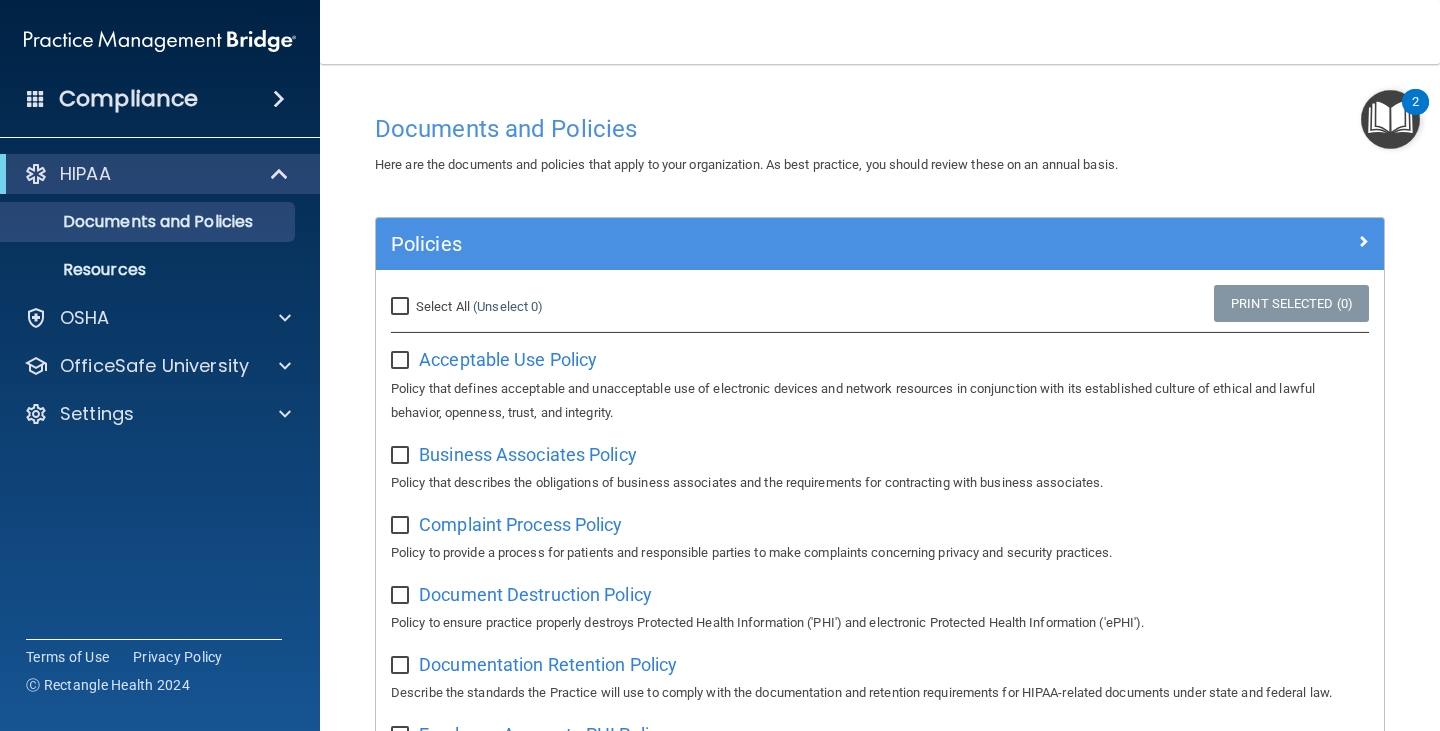 click on "Select All   (Unselect 0)    Unselect All" at bounding box center (402, 307) 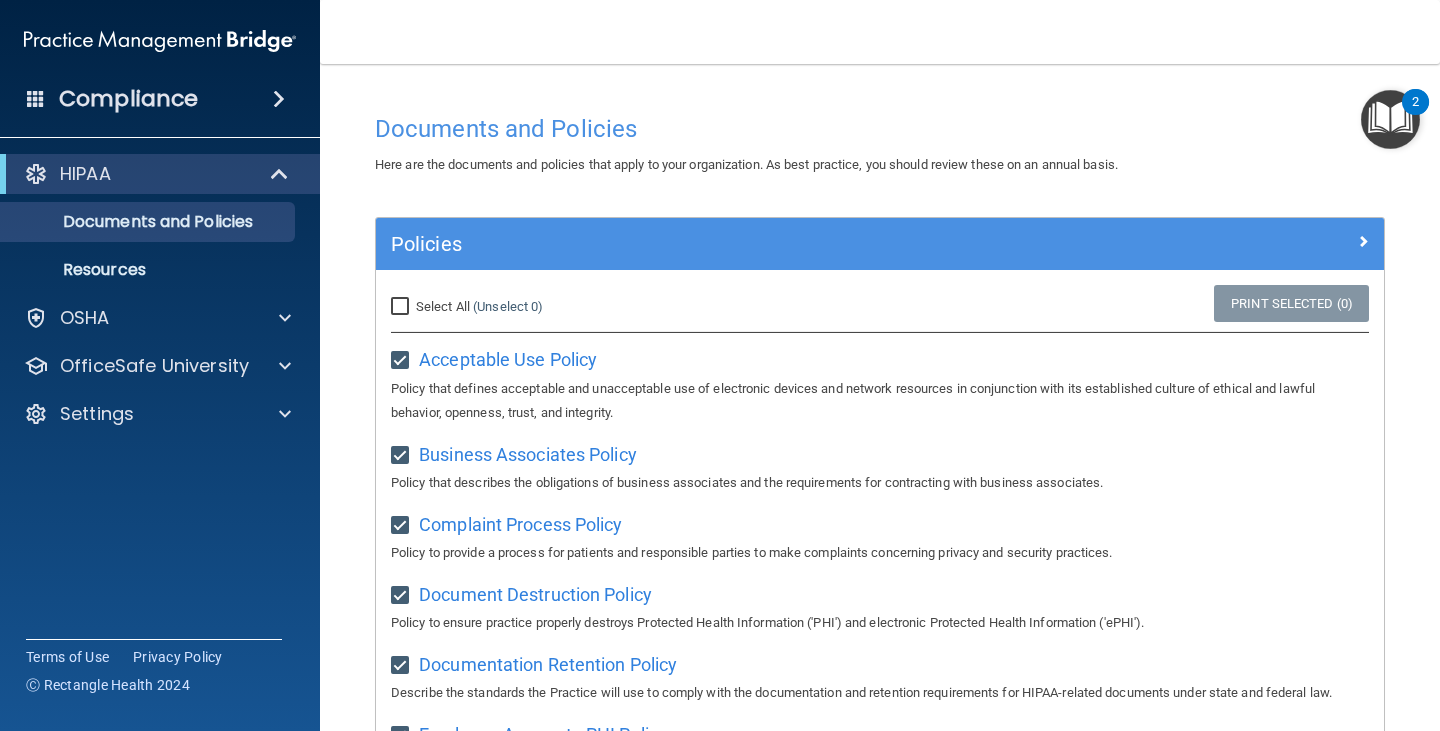 checkbox on "true" 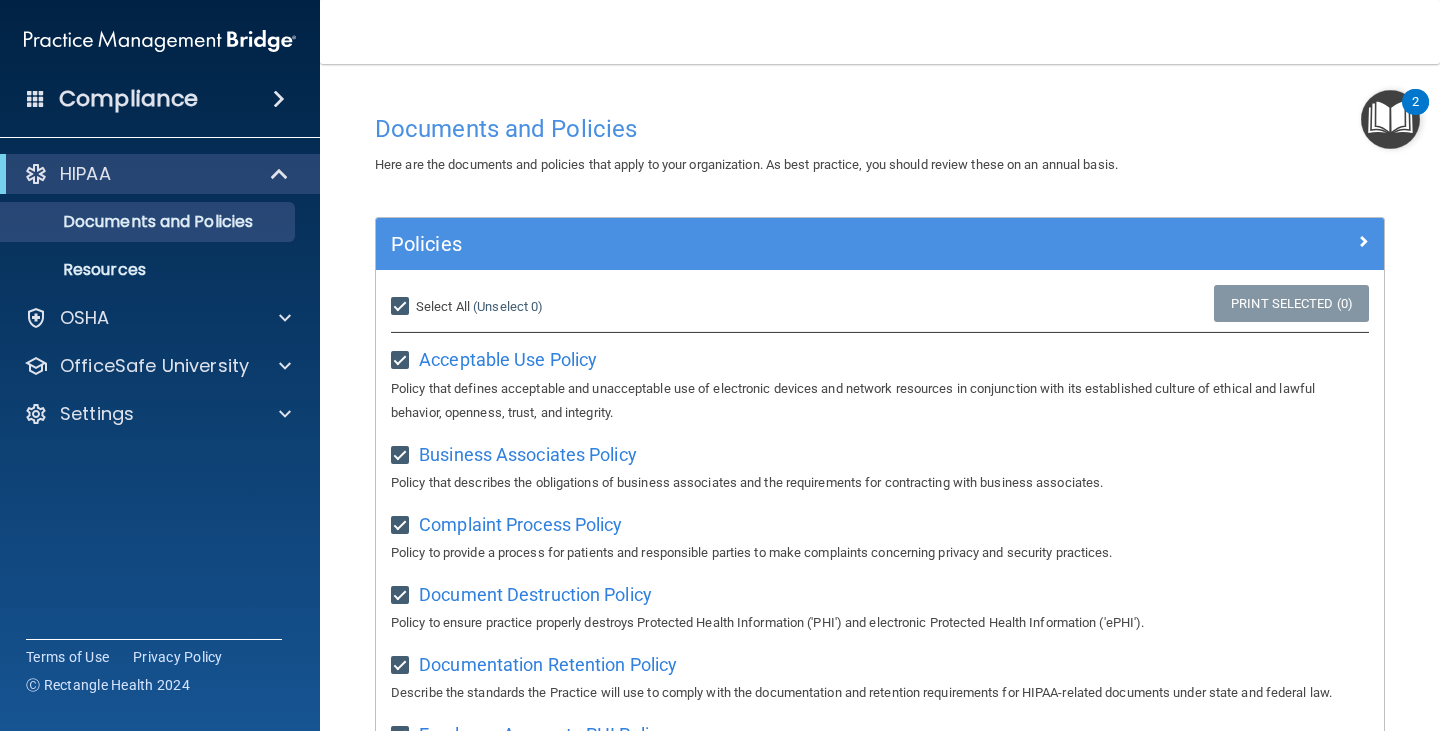 checkbox on "true" 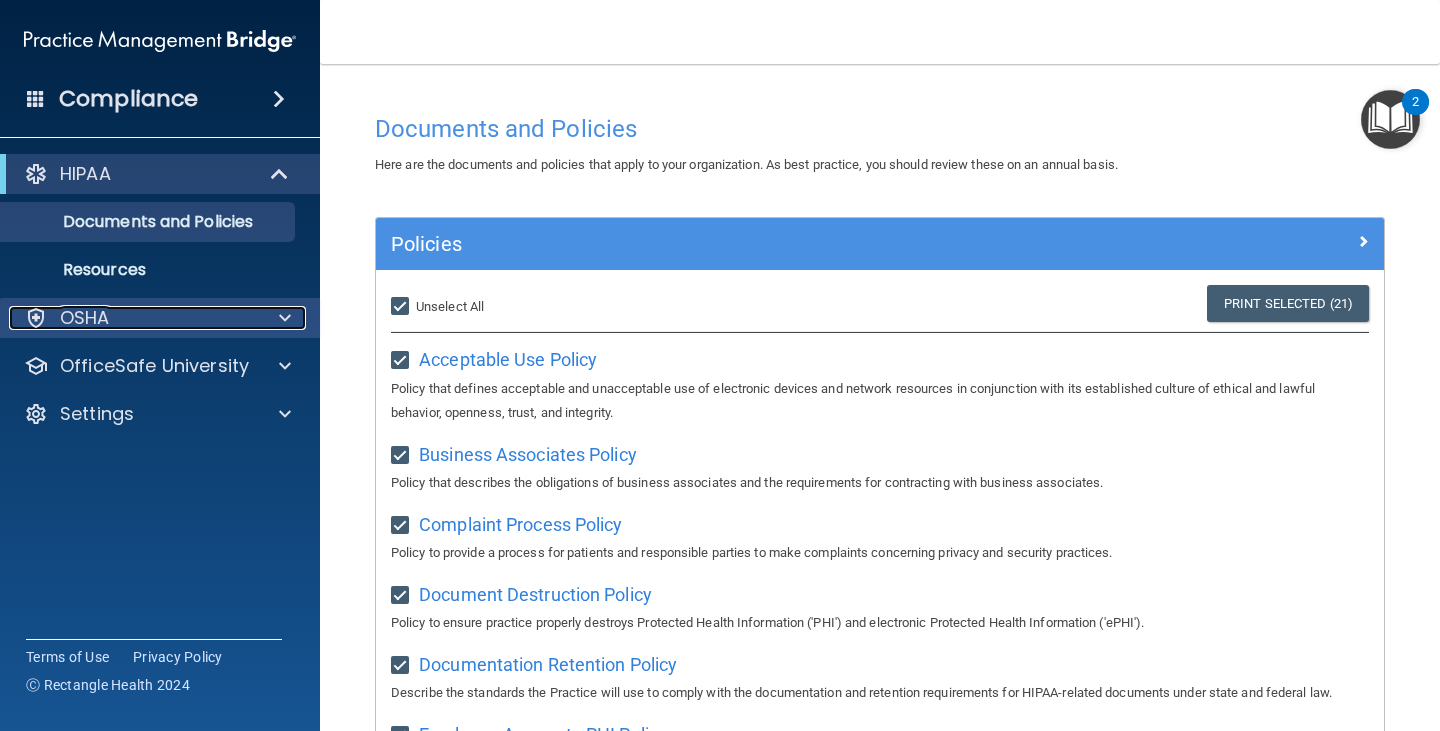 click on "OSHA" at bounding box center (85, 318) 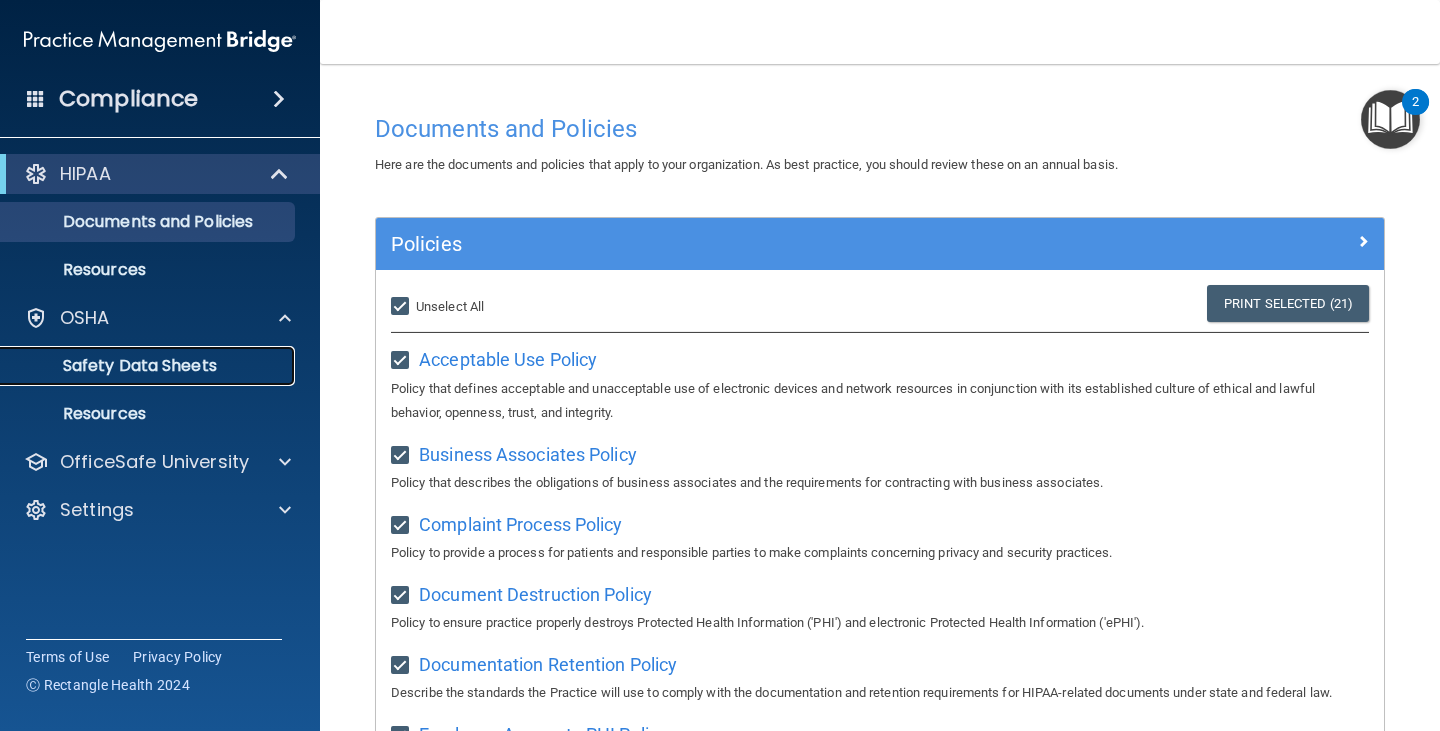 click on "Safety Data Sheets" at bounding box center [149, 366] 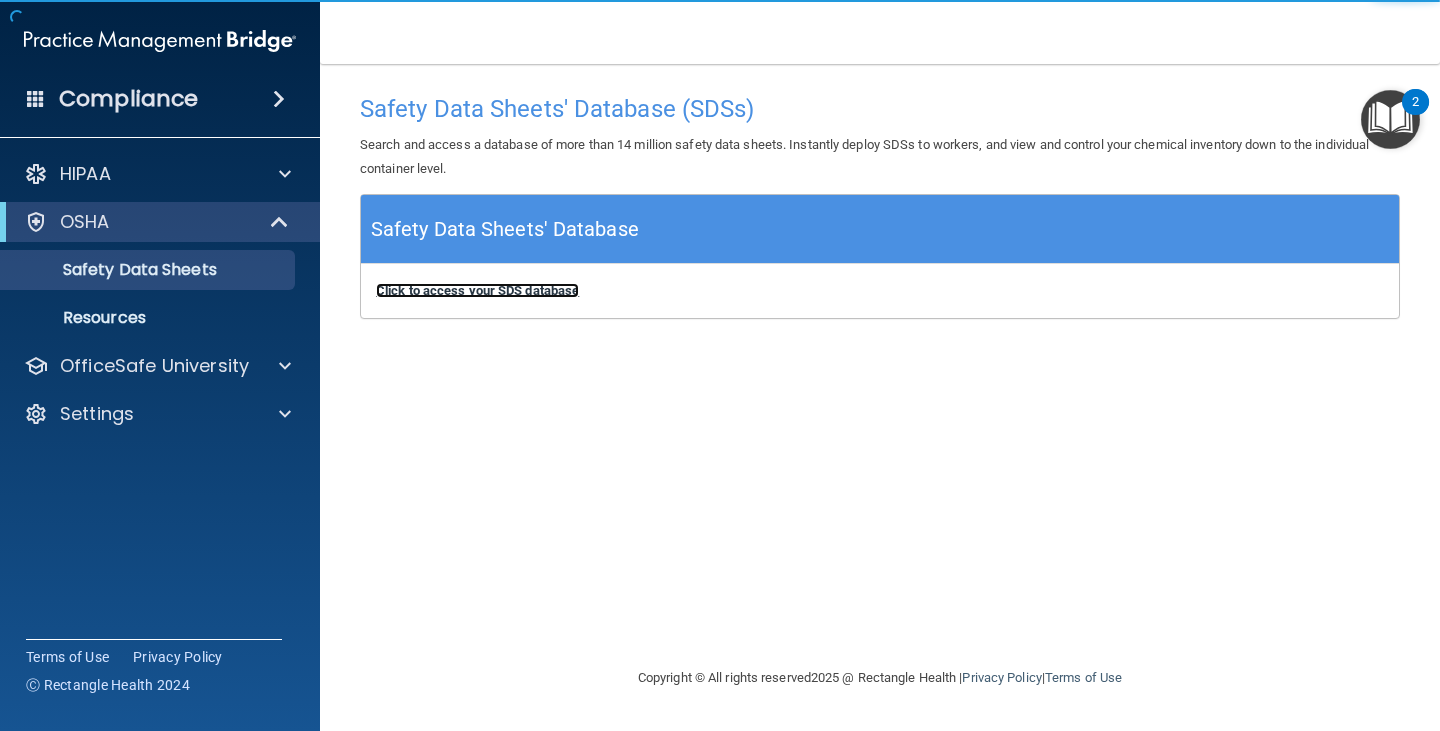 click on "Click to access your SDS database" at bounding box center [477, 290] 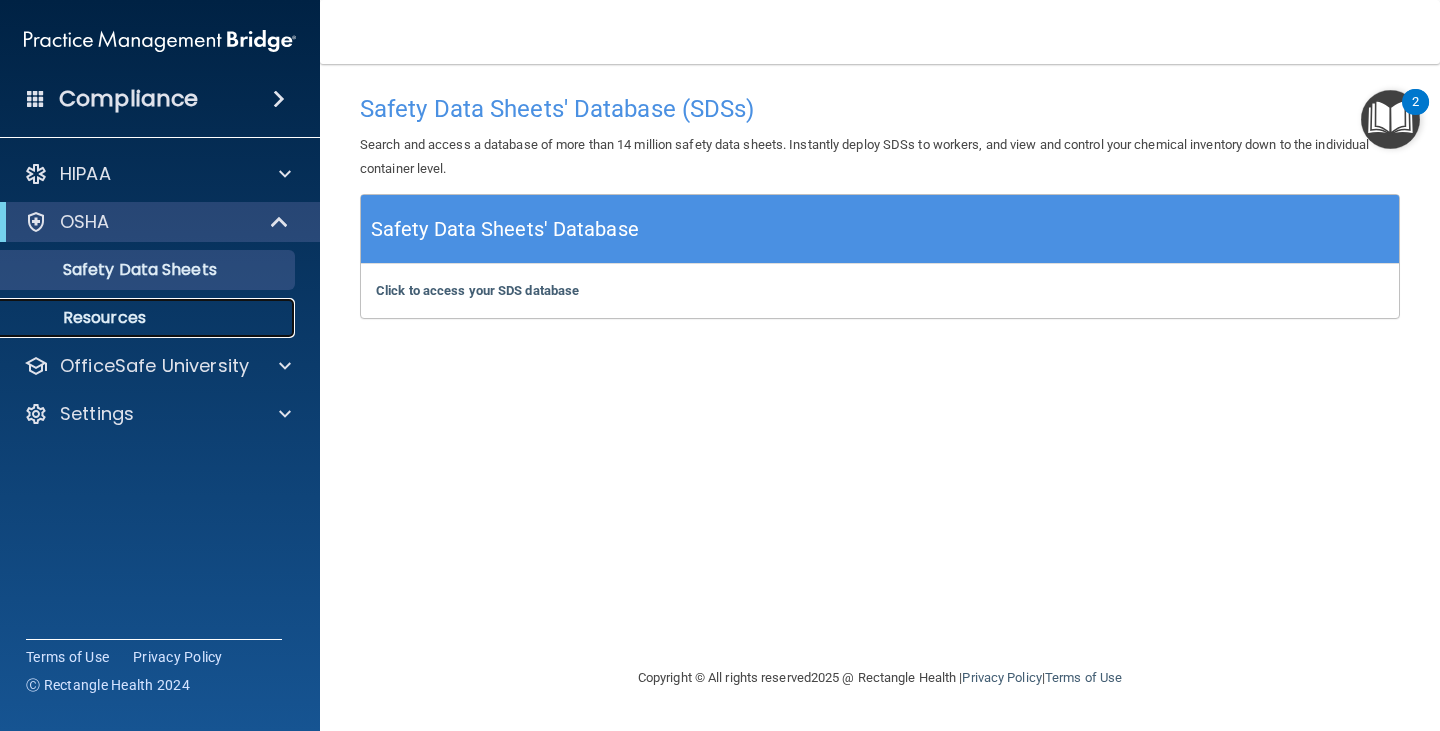 click on "Resources" at bounding box center (137, 318) 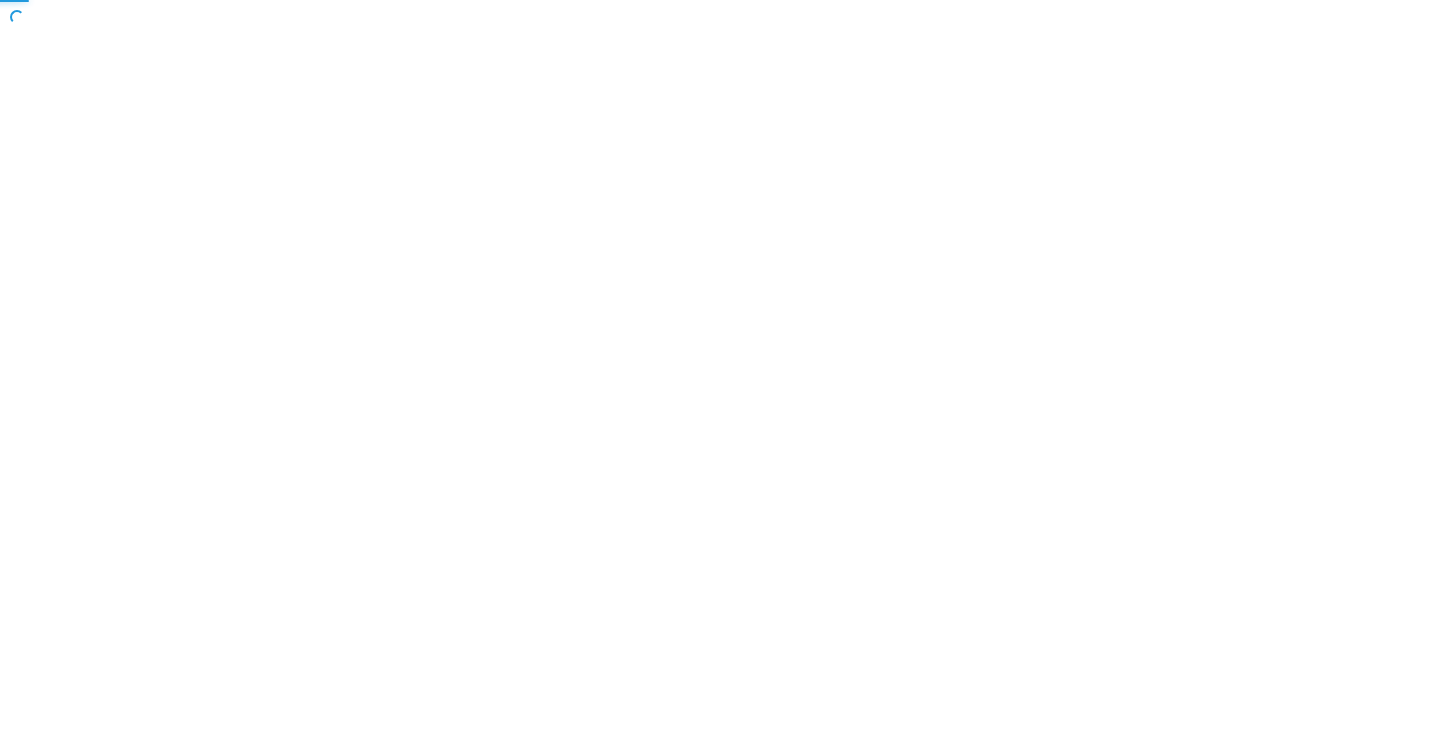 scroll, scrollTop: 0, scrollLeft: 0, axis: both 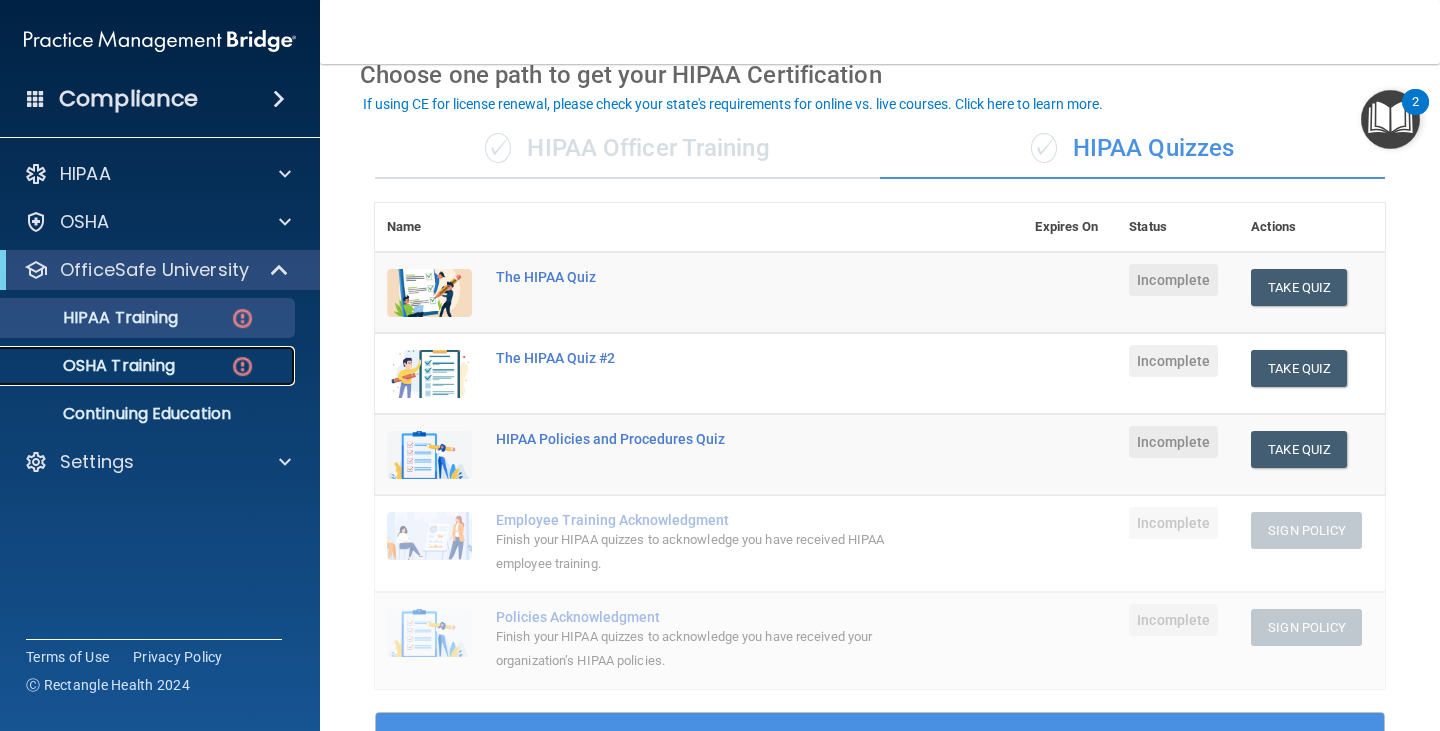 click on "OSHA Training" at bounding box center (94, 366) 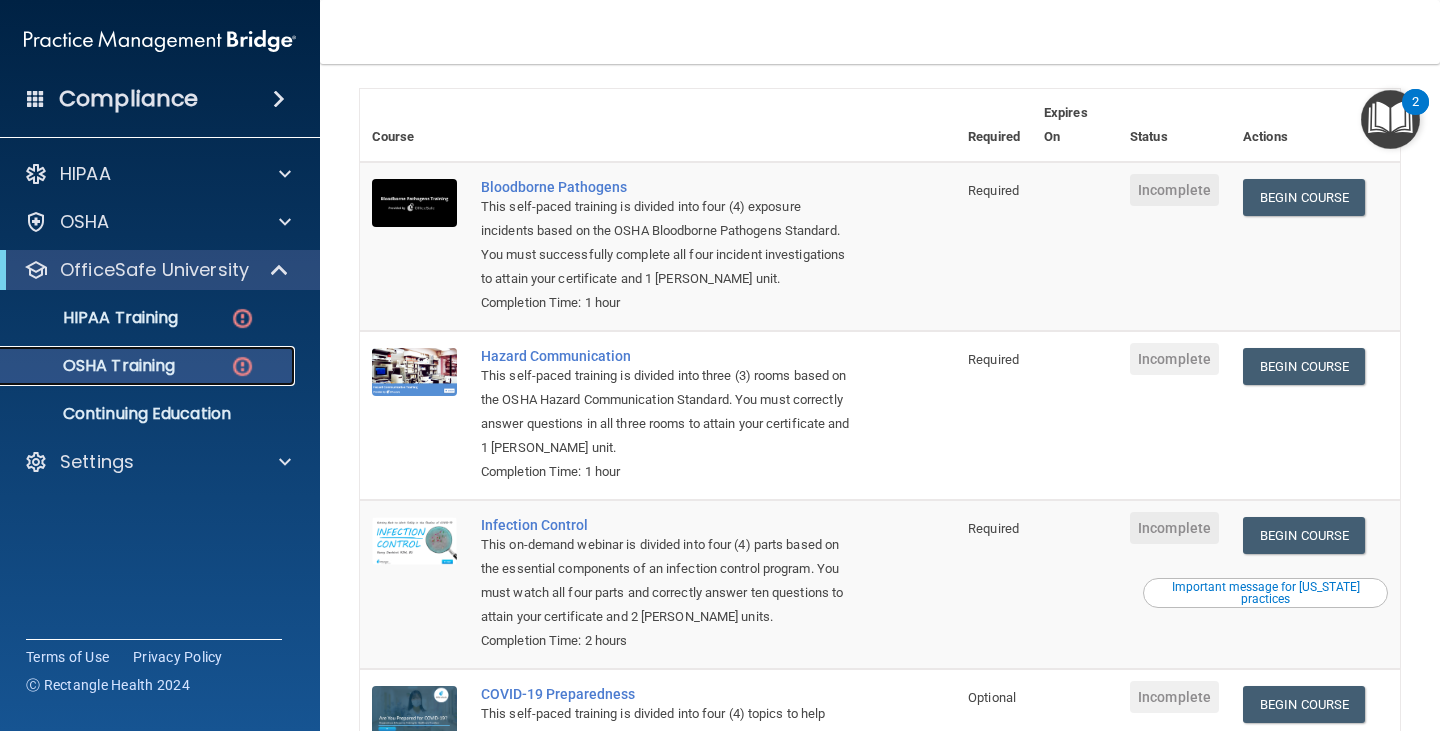scroll, scrollTop: 133, scrollLeft: 0, axis: vertical 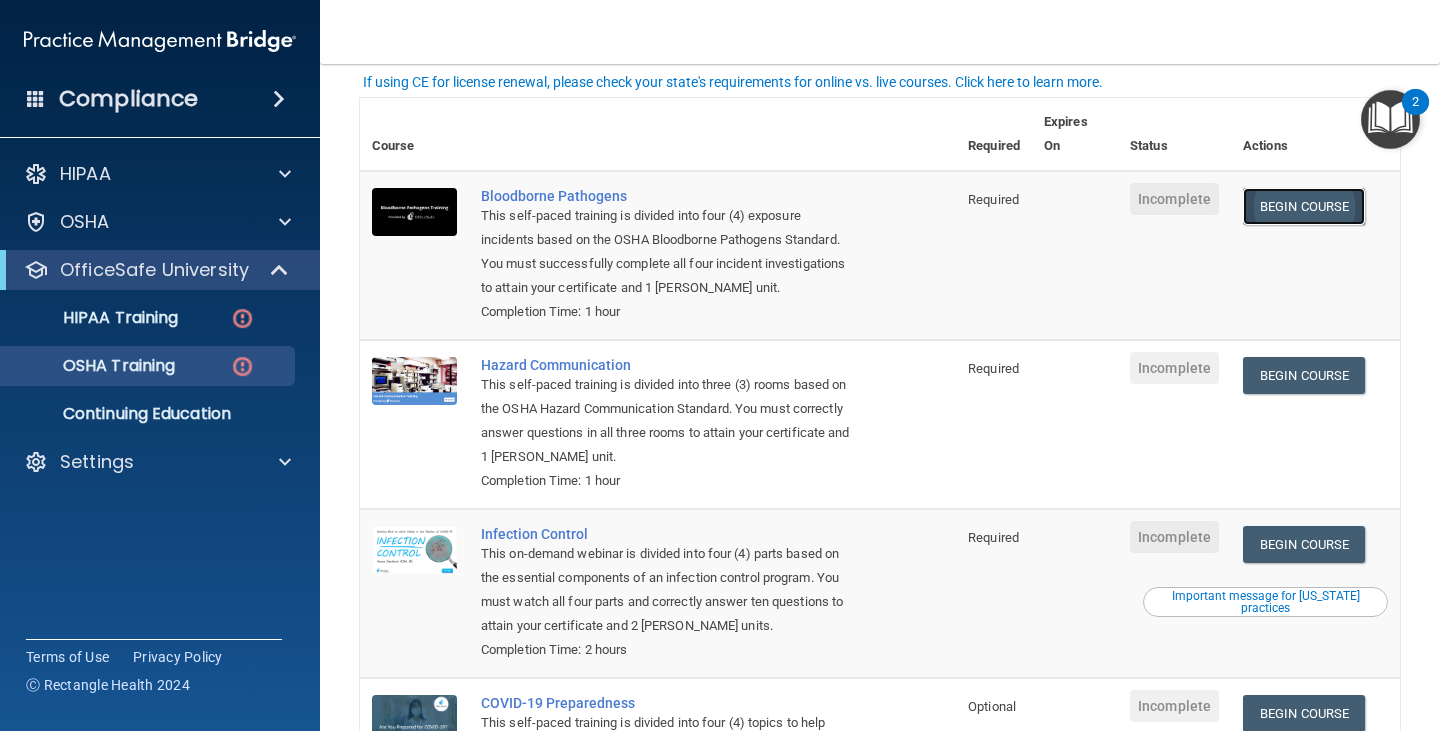 click on "Begin Course" at bounding box center (1304, 206) 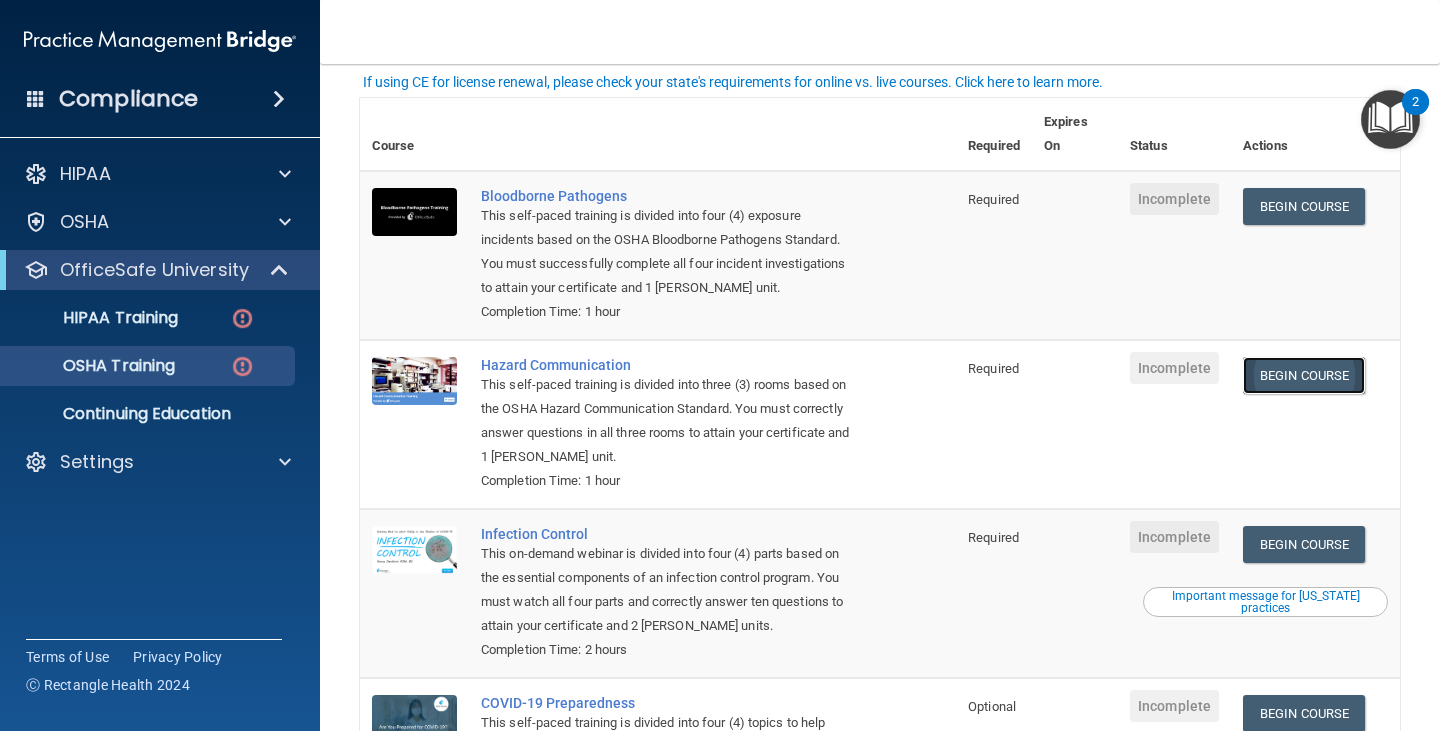 click on "Begin Course" at bounding box center [1304, 375] 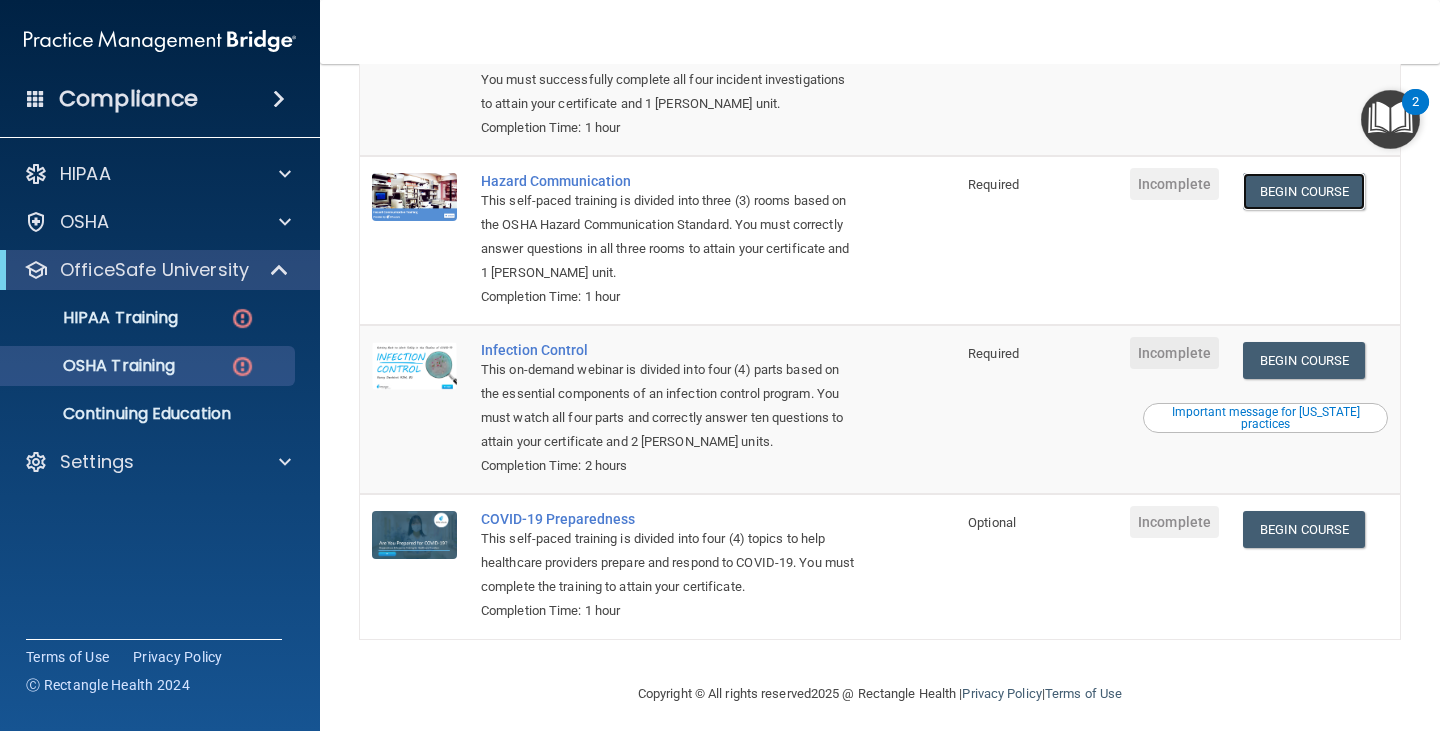 scroll, scrollTop: 333, scrollLeft: 0, axis: vertical 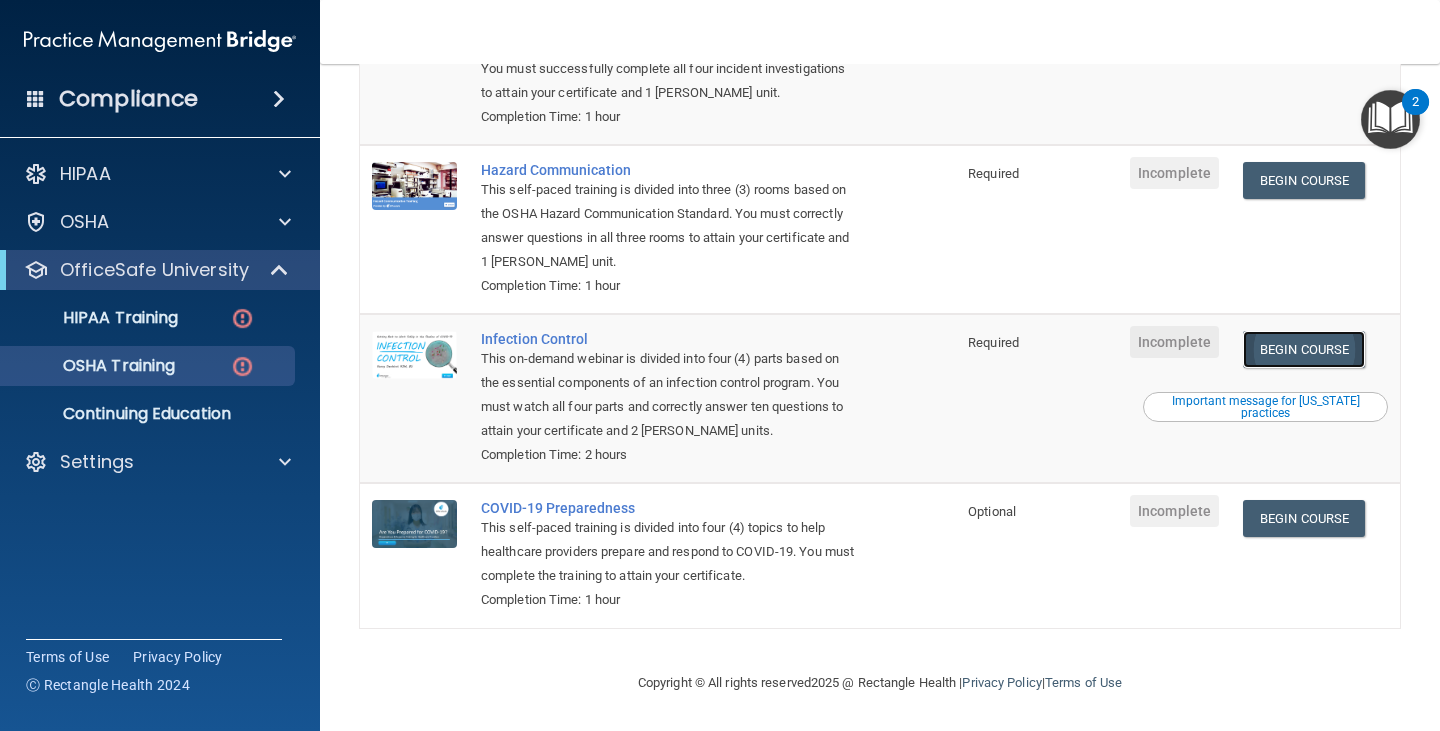 click on "Begin Course" at bounding box center (1304, 349) 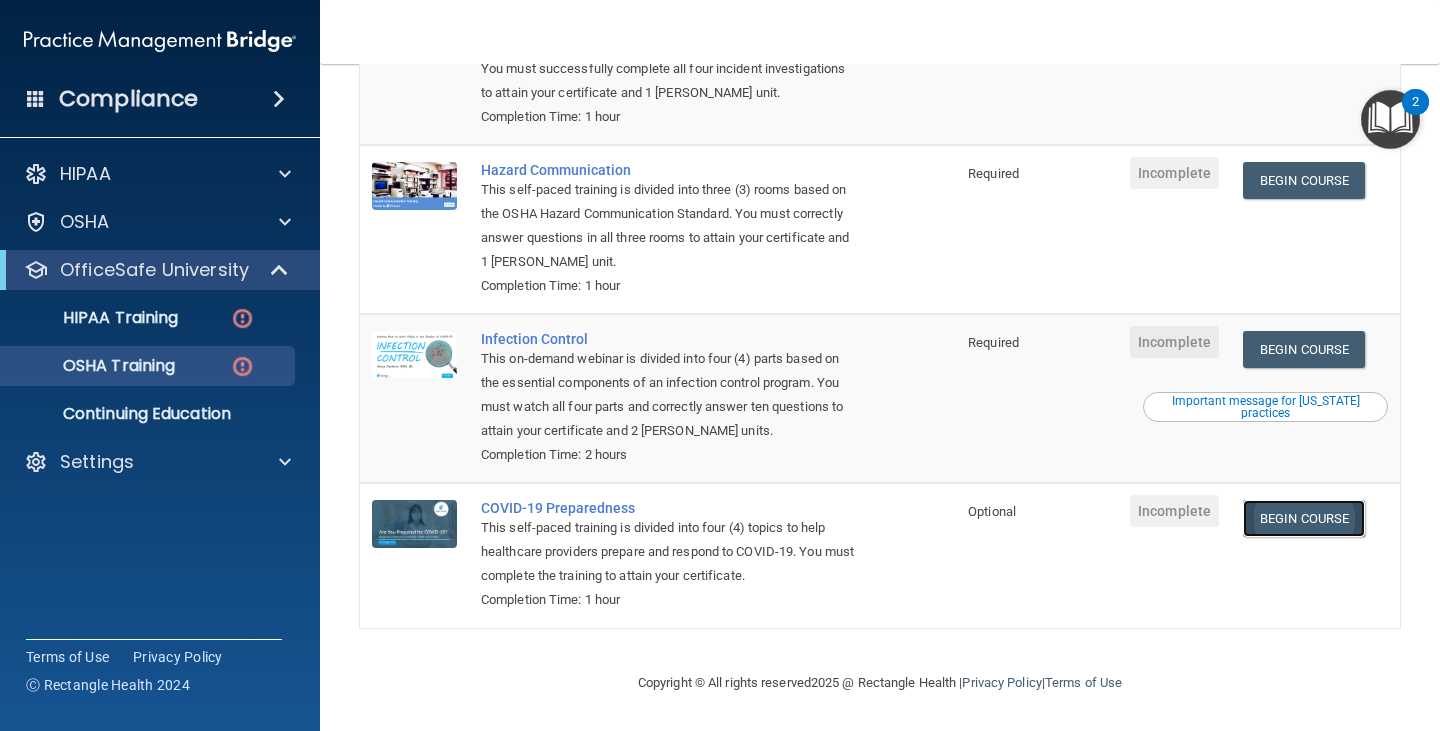 click on "Begin Course" at bounding box center [1304, 518] 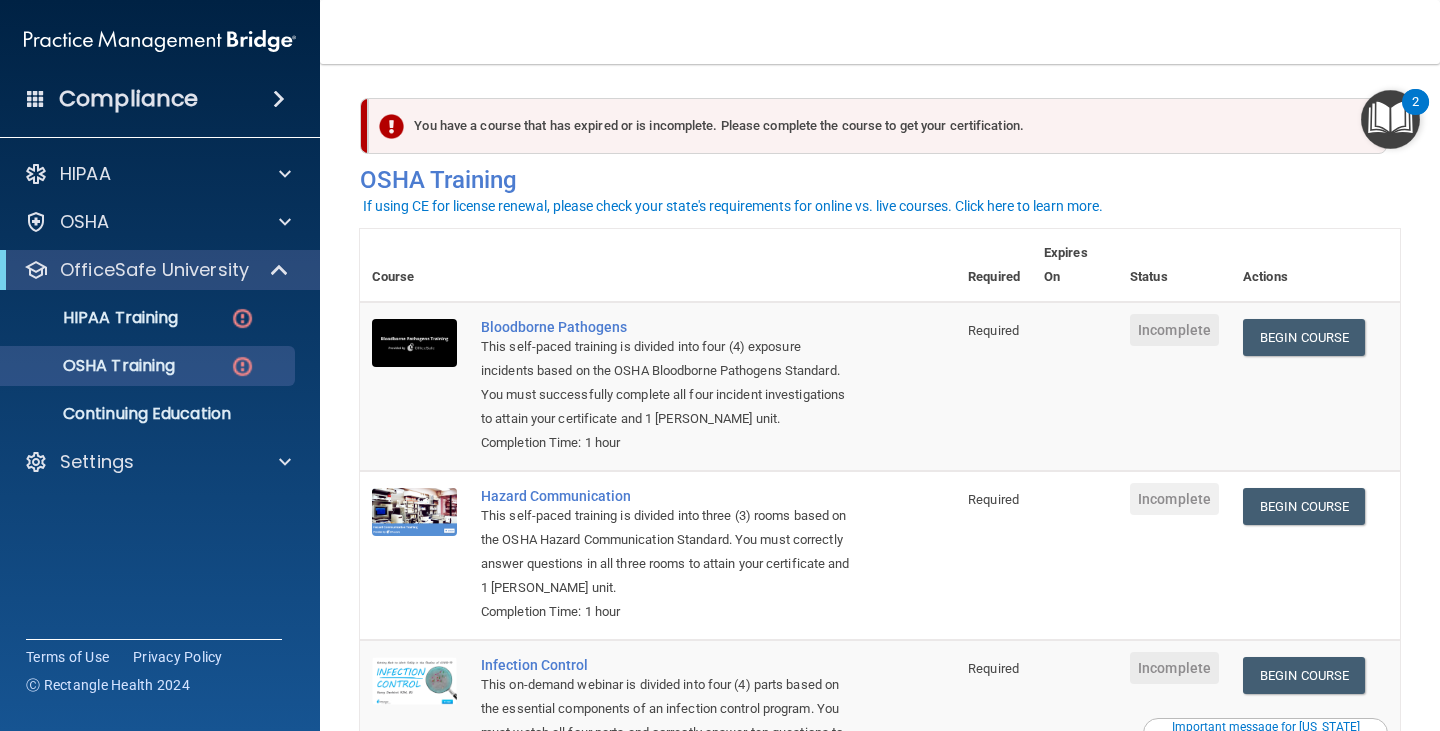 scroll, scrollTop: 0, scrollLeft: 0, axis: both 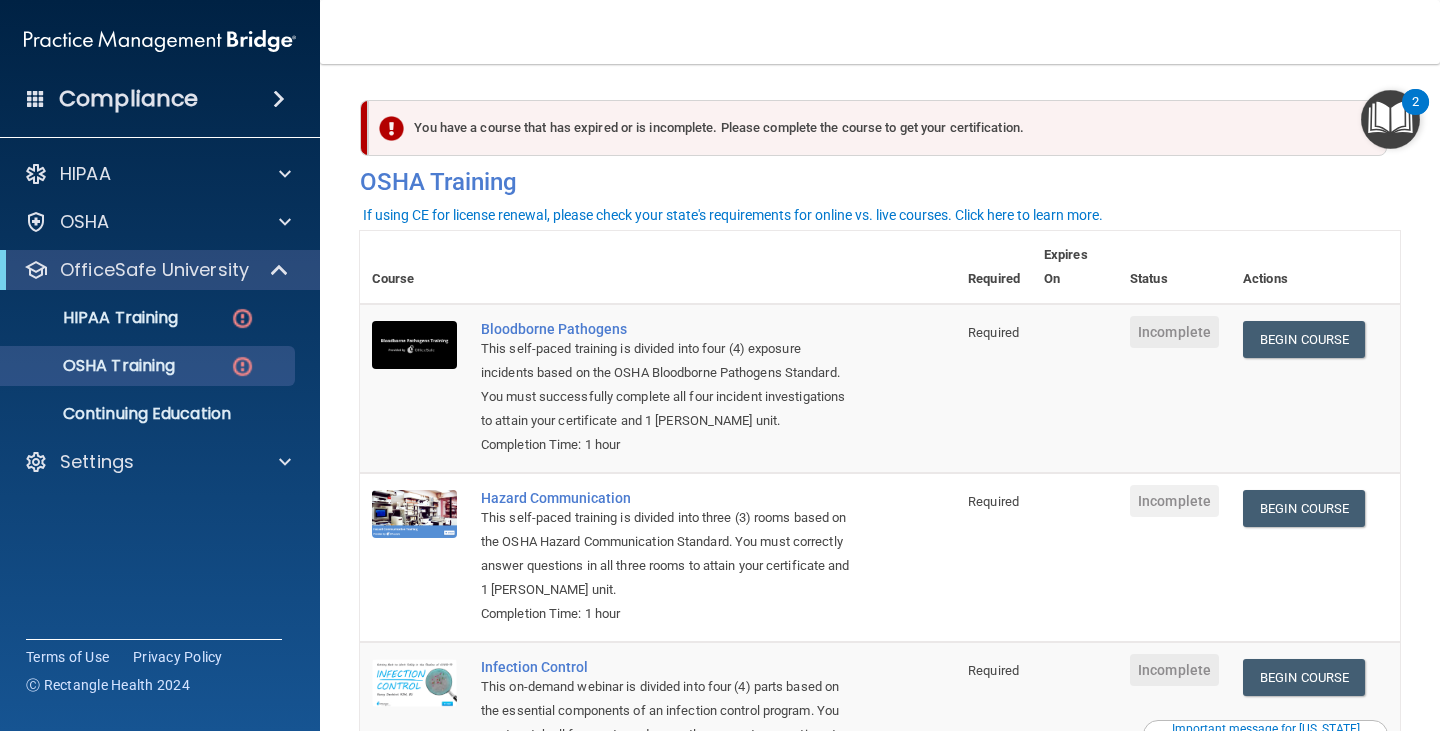 click on "Incomplete" at bounding box center (1174, 332) 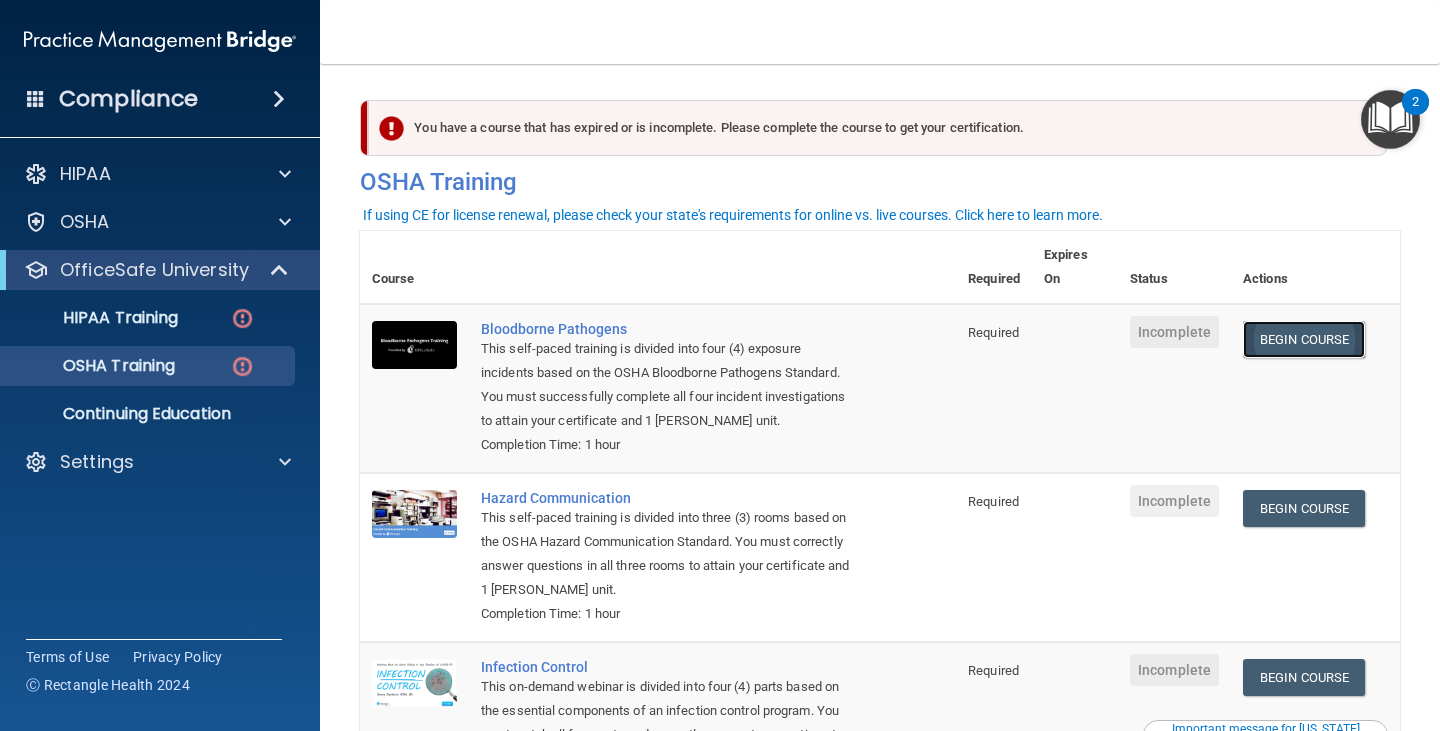 click on "Begin Course" at bounding box center [1304, 339] 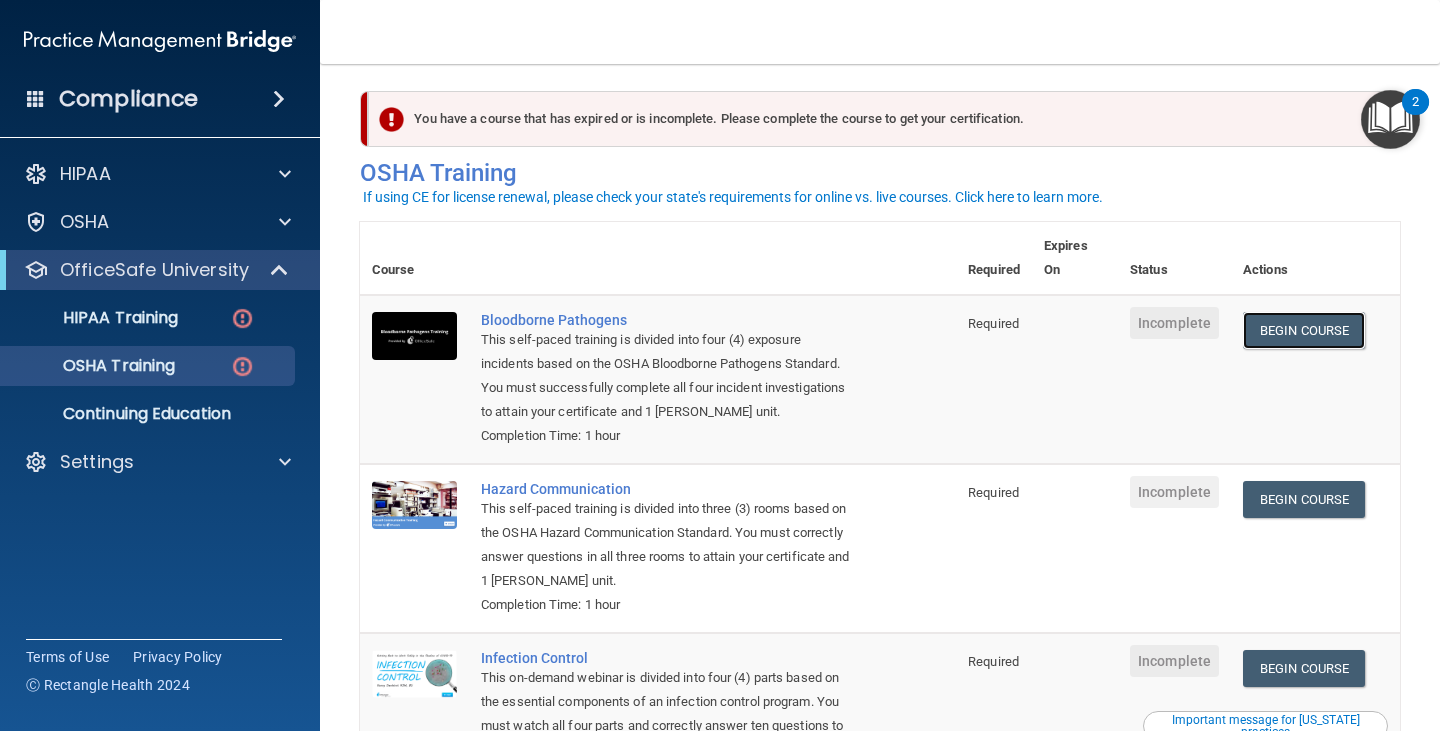 scroll, scrollTop: 0, scrollLeft: 0, axis: both 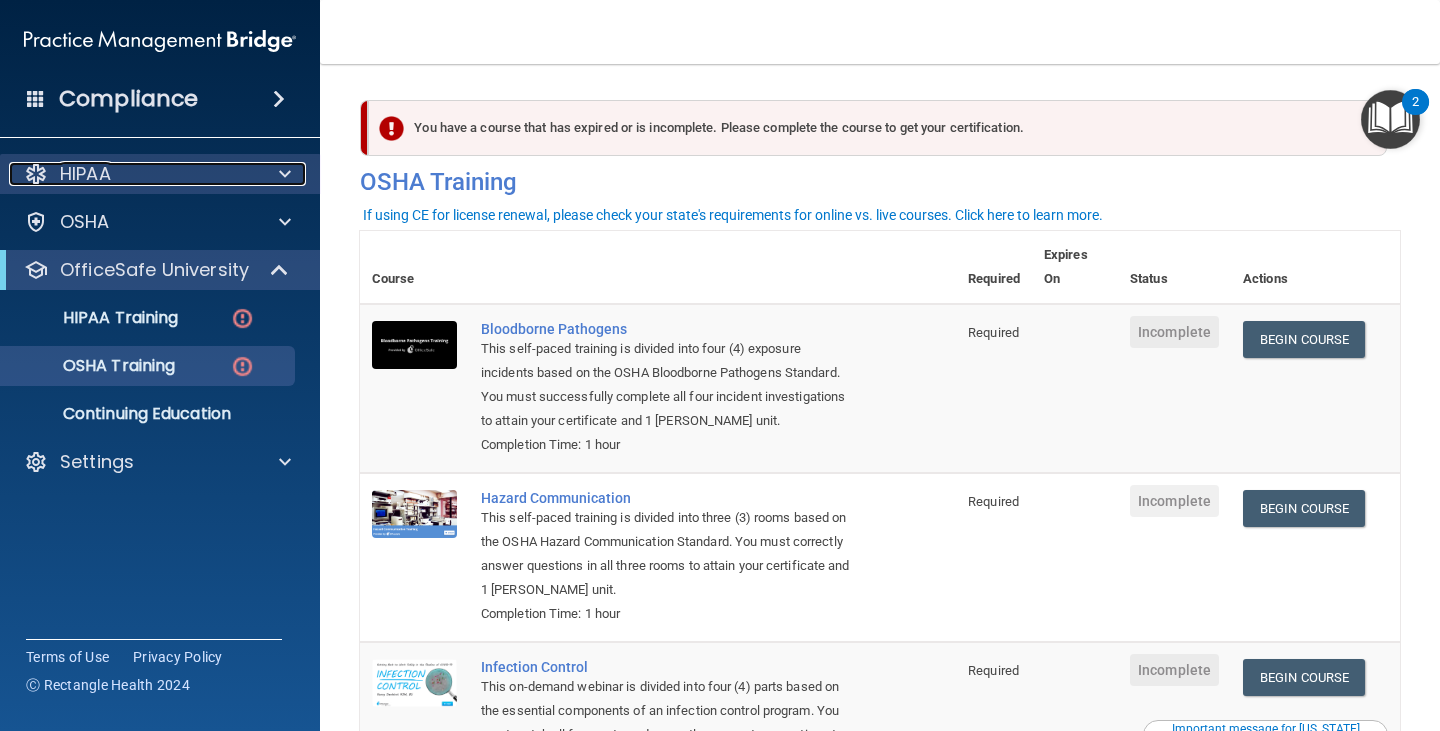 click on "HIPAA" at bounding box center [85, 174] 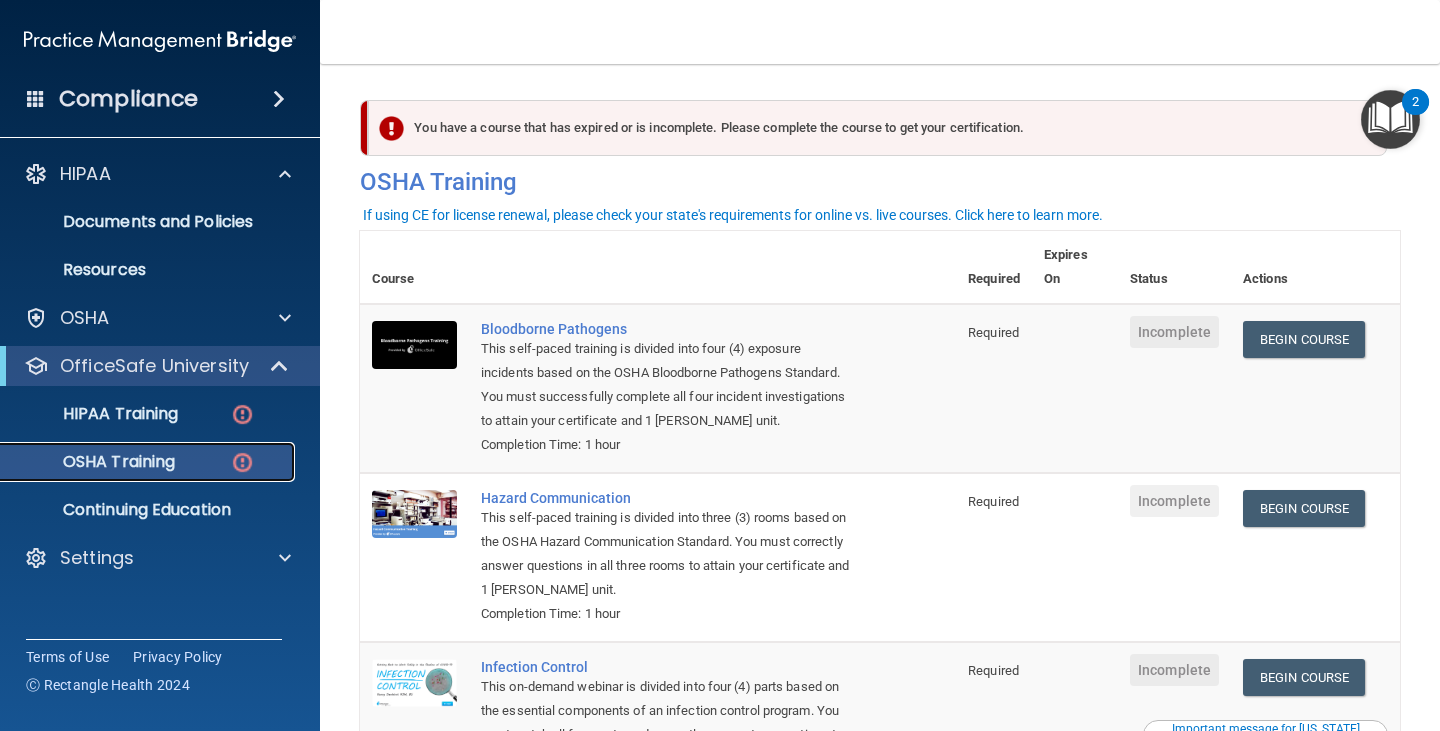 click on "OSHA Training" at bounding box center [94, 462] 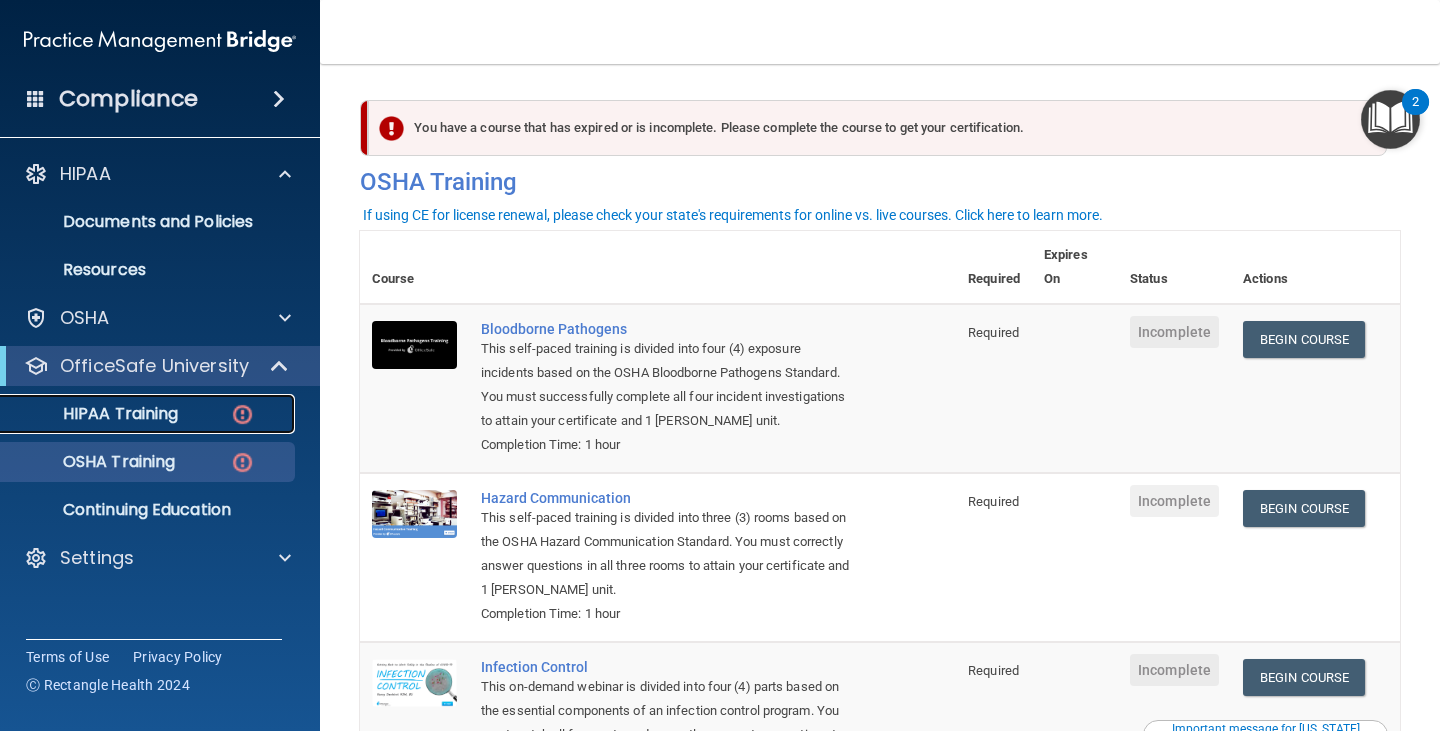 click on "HIPAA Training" at bounding box center [95, 414] 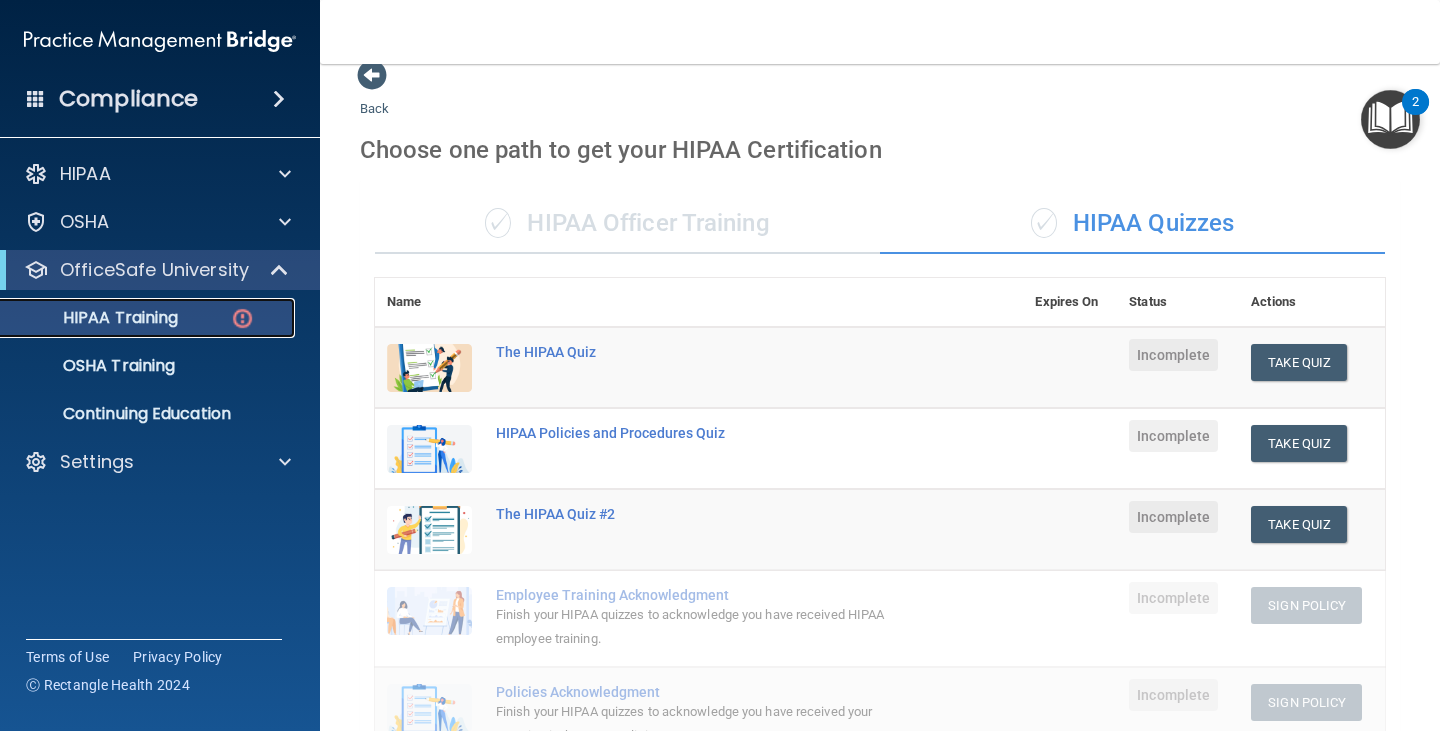 scroll, scrollTop: 0, scrollLeft: 0, axis: both 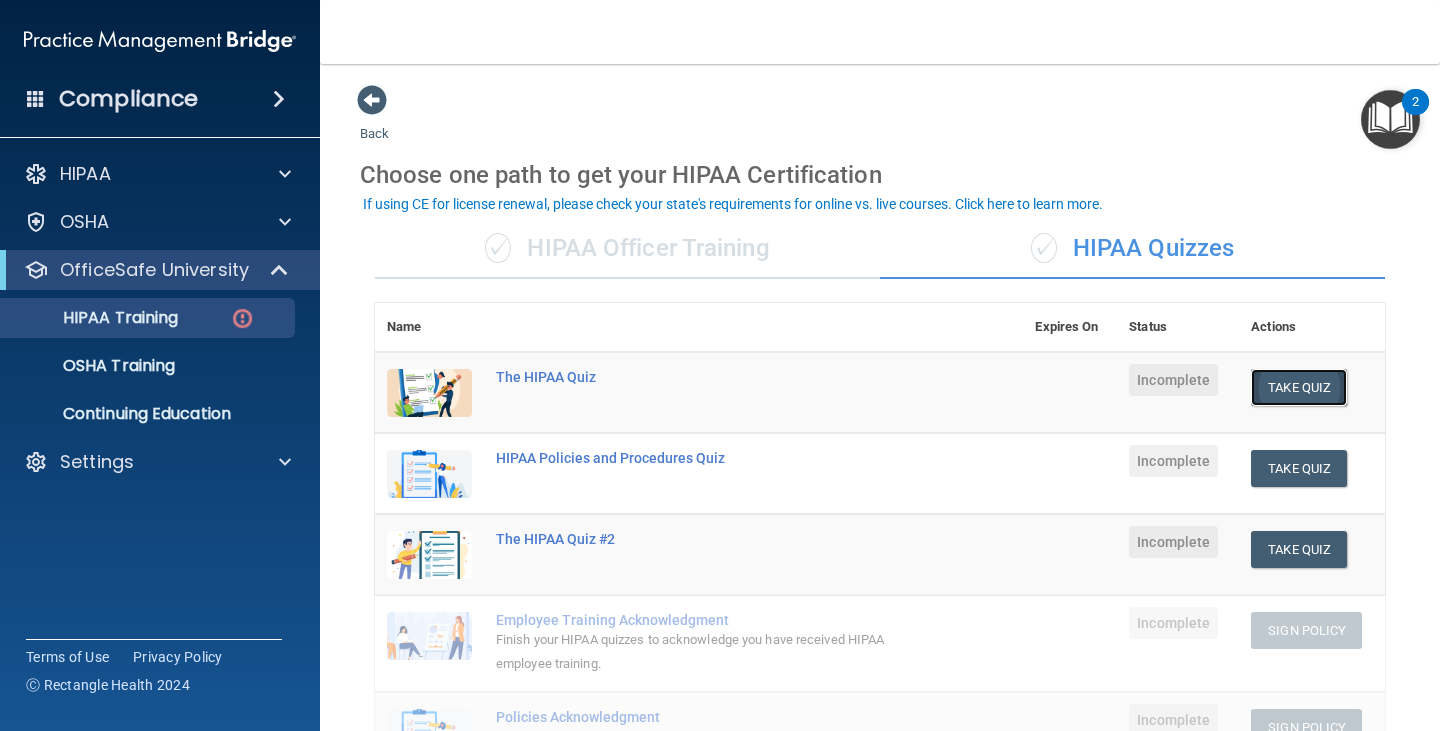 click on "Take Quiz" at bounding box center [1299, 387] 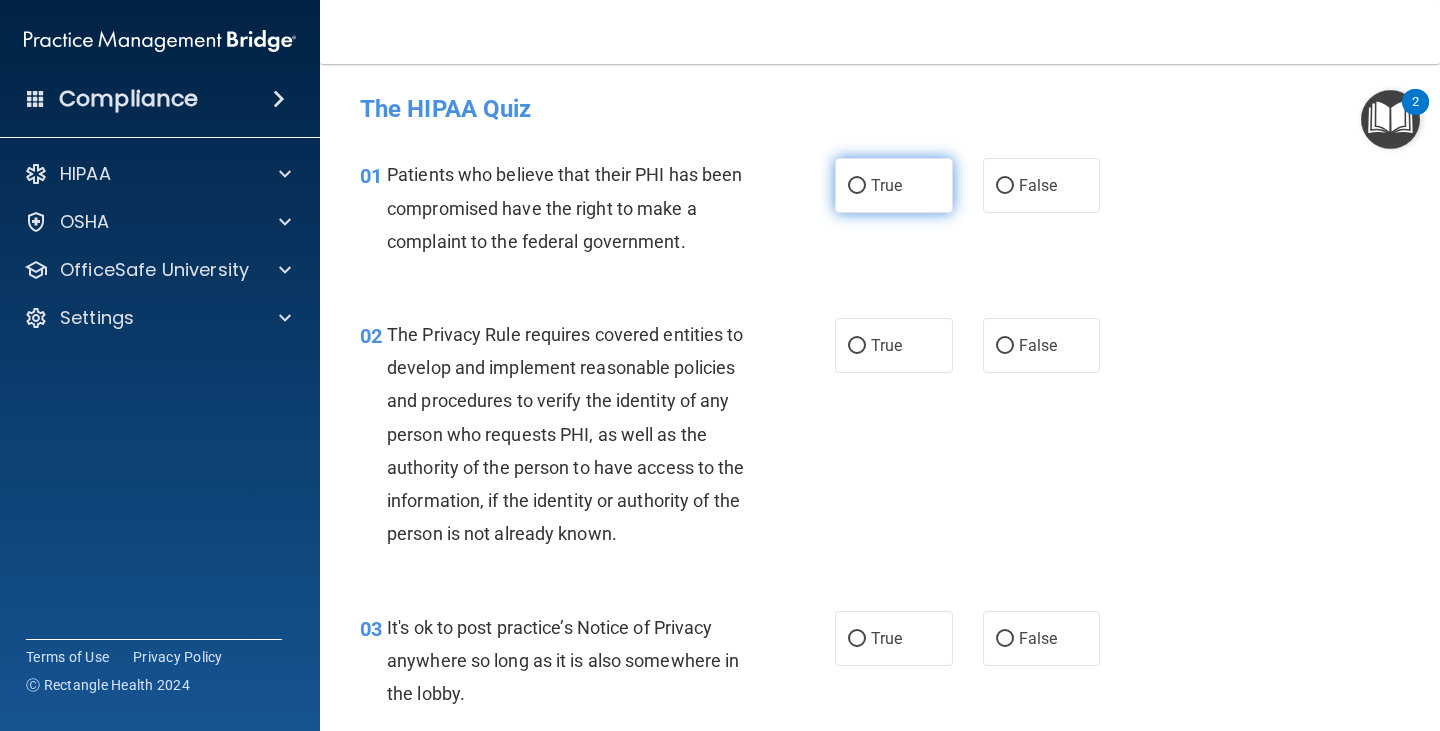 click on "True" at bounding box center (886, 185) 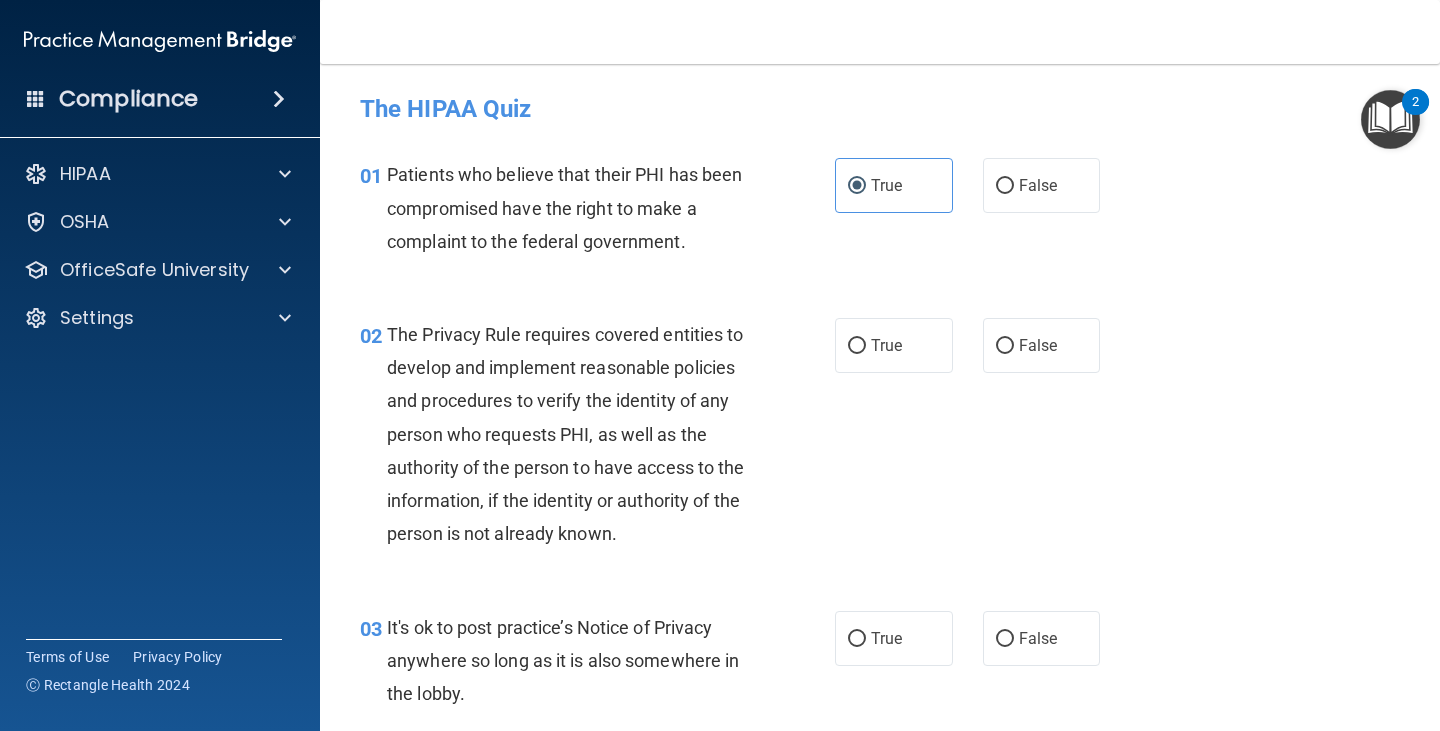 scroll, scrollTop: 100, scrollLeft: 0, axis: vertical 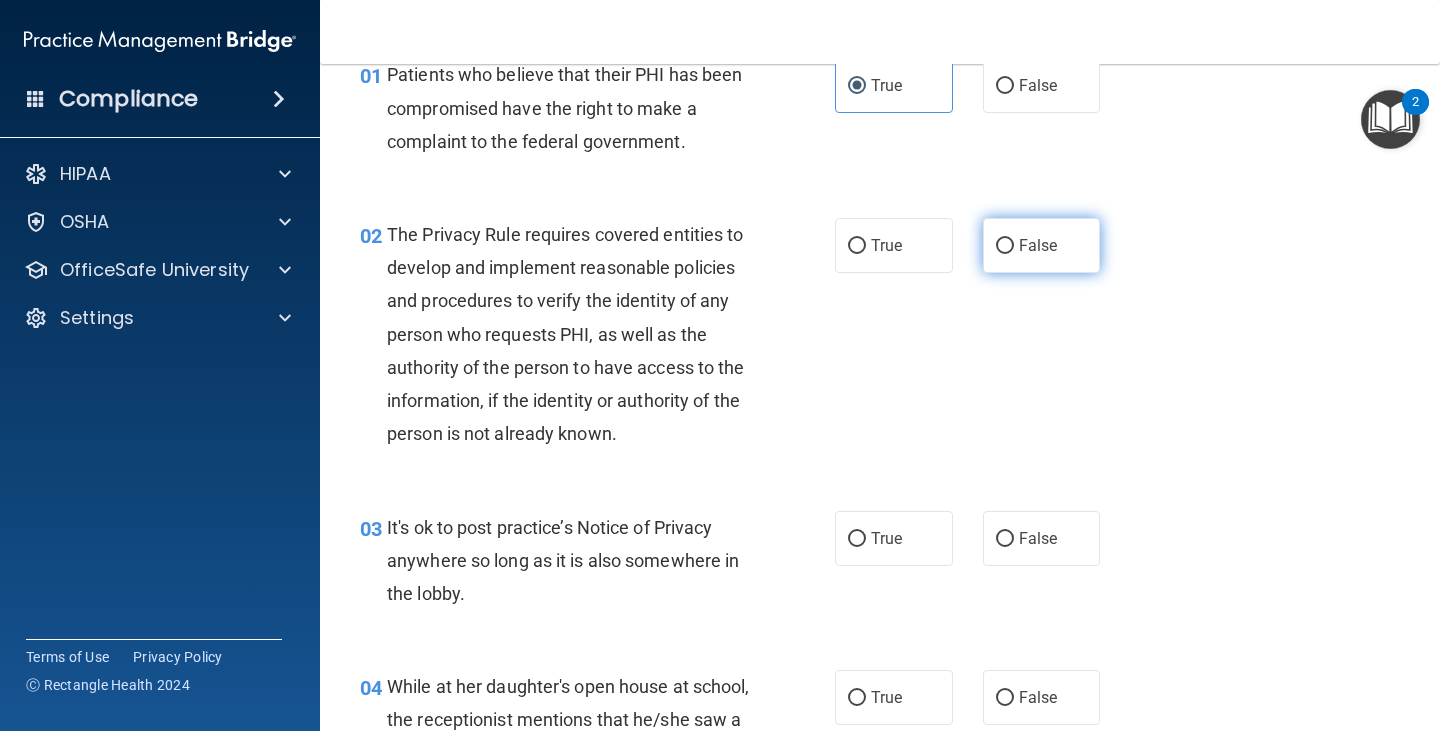 click on "False" at bounding box center (1042, 245) 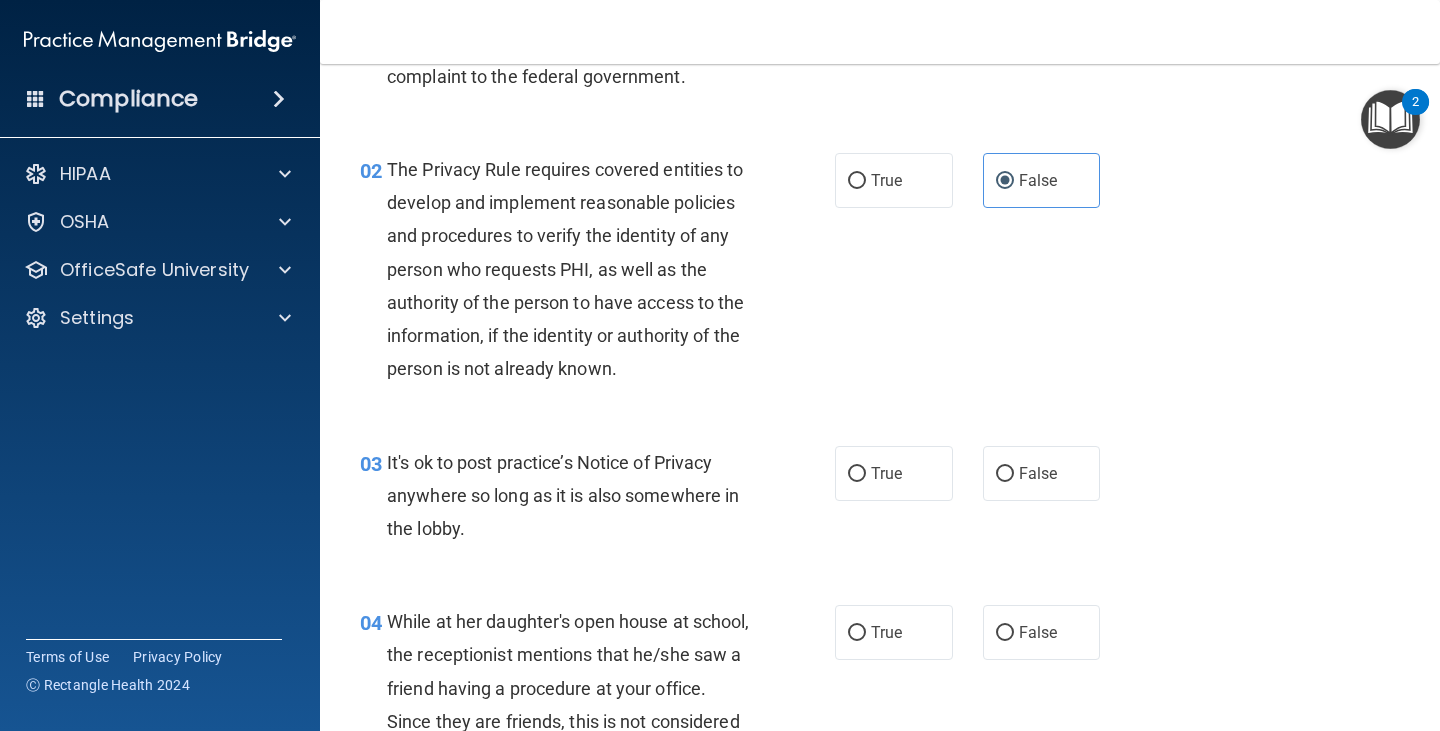 scroll, scrollTop: 200, scrollLeft: 0, axis: vertical 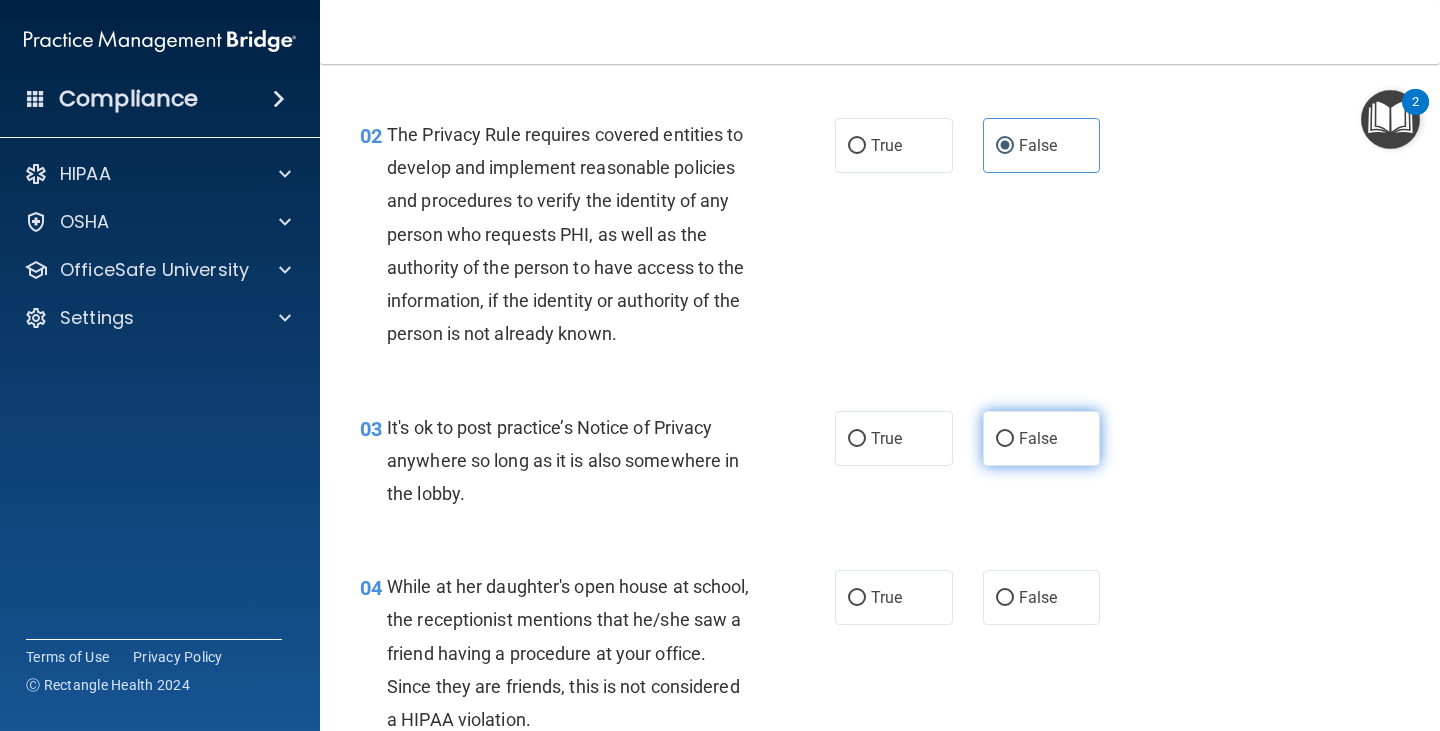 click on "False" at bounding box center (1042, 438) 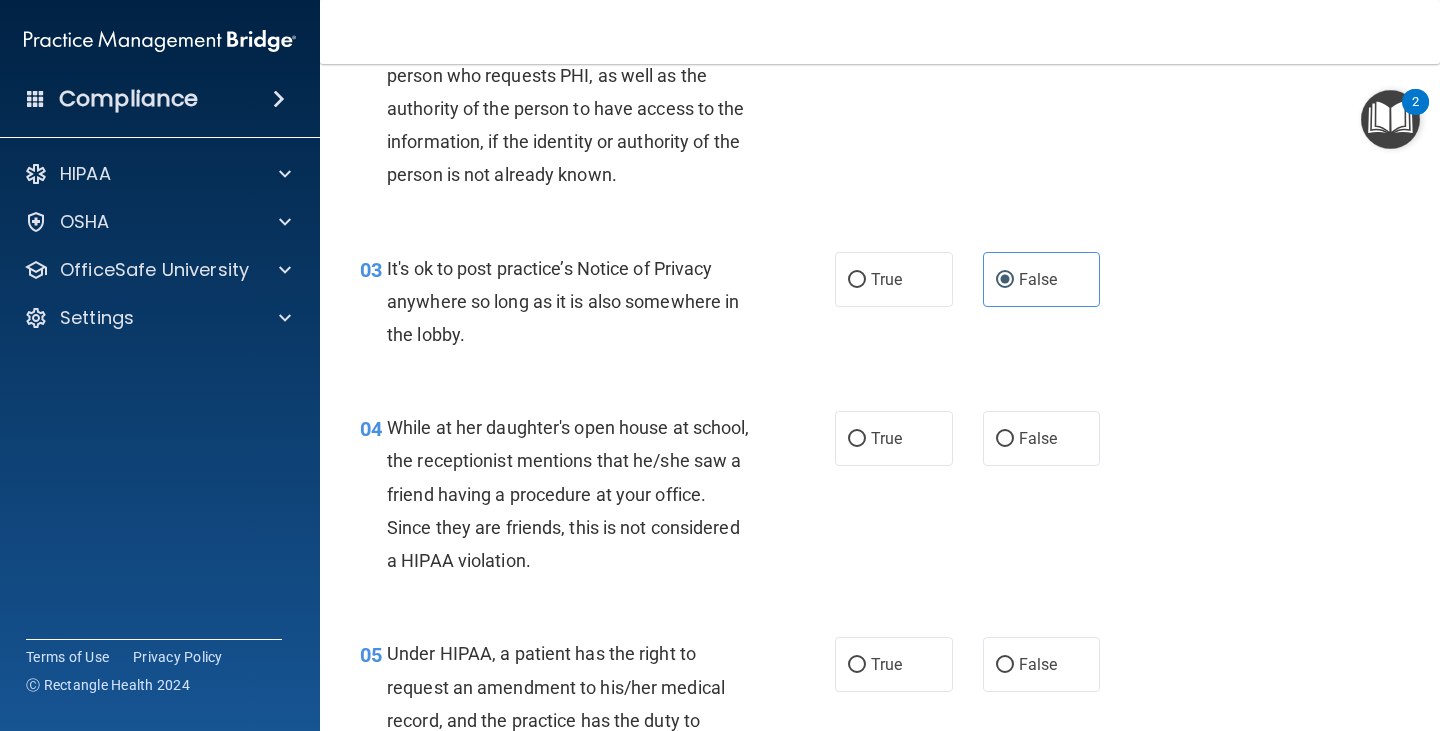 scroll, scrollTop: 400, scrollLeft: 0, axis: vertical 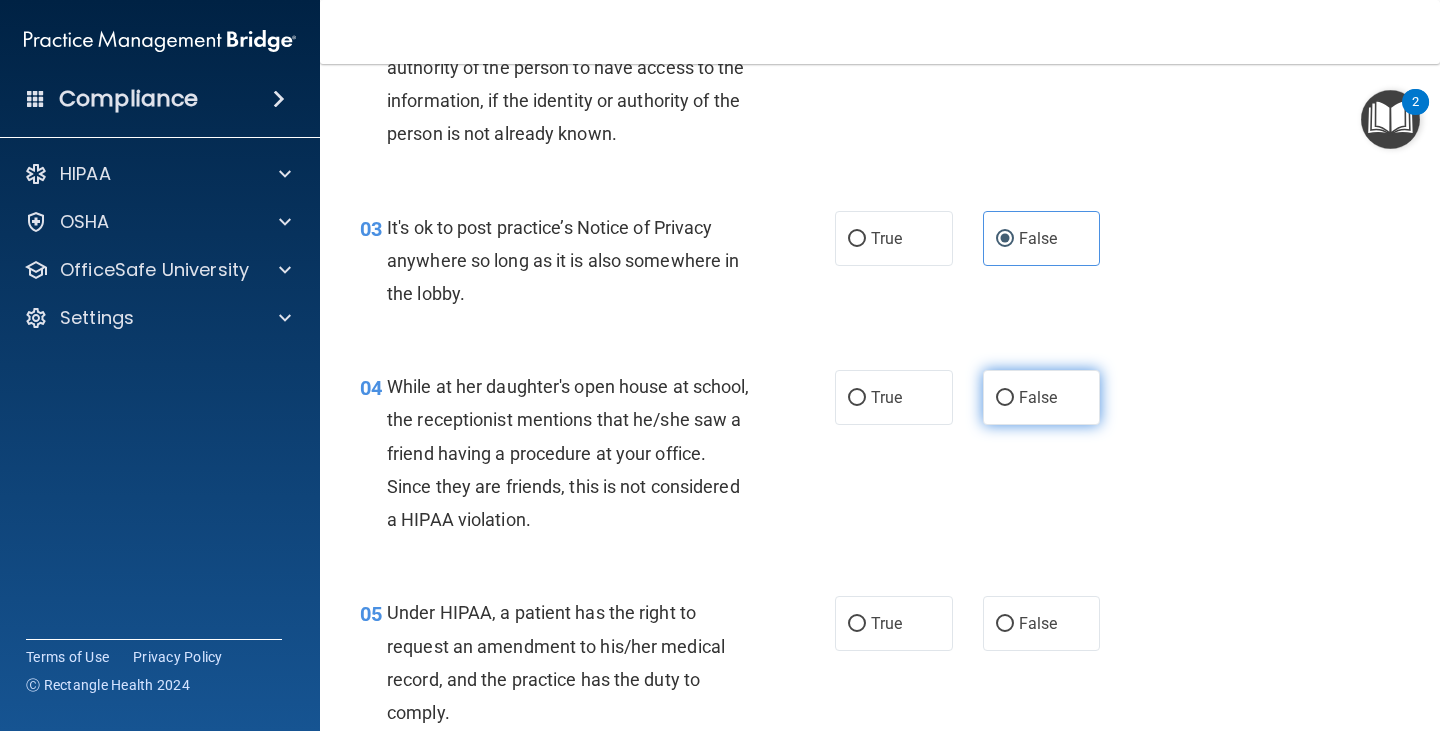 click on "False" at bounding box center (1038, 397) 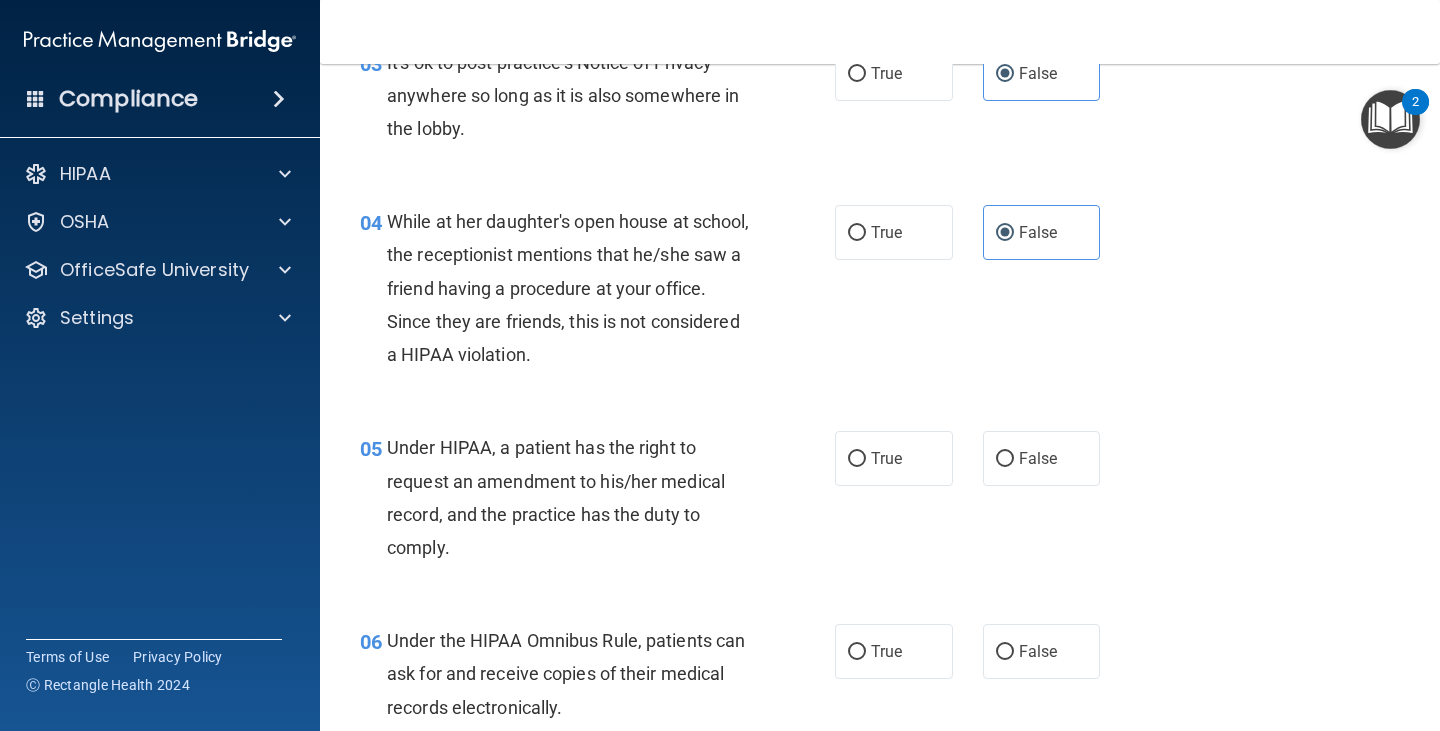 scroll, scrollTop: 600, scrollLeft: 0, axis: vertical 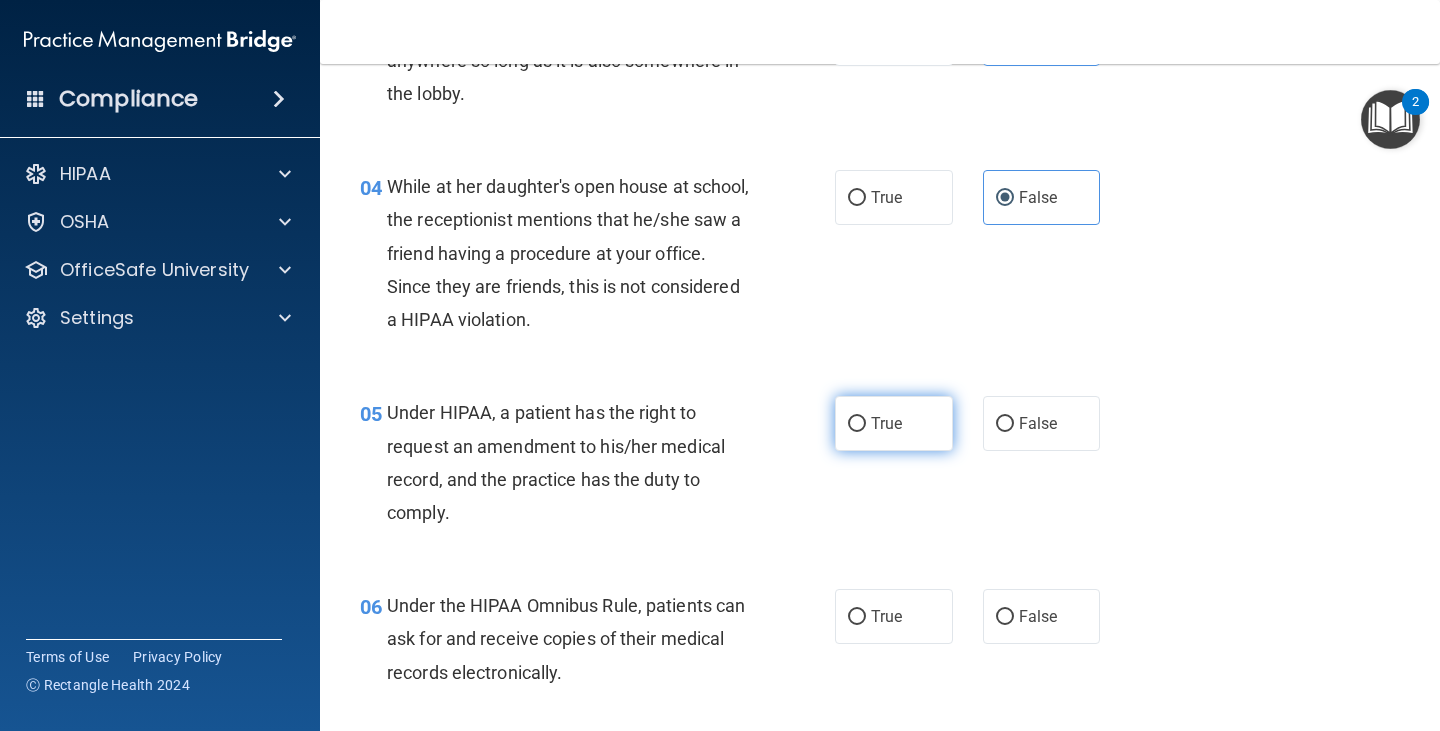 click on "True" at bounding box center (894, 423) 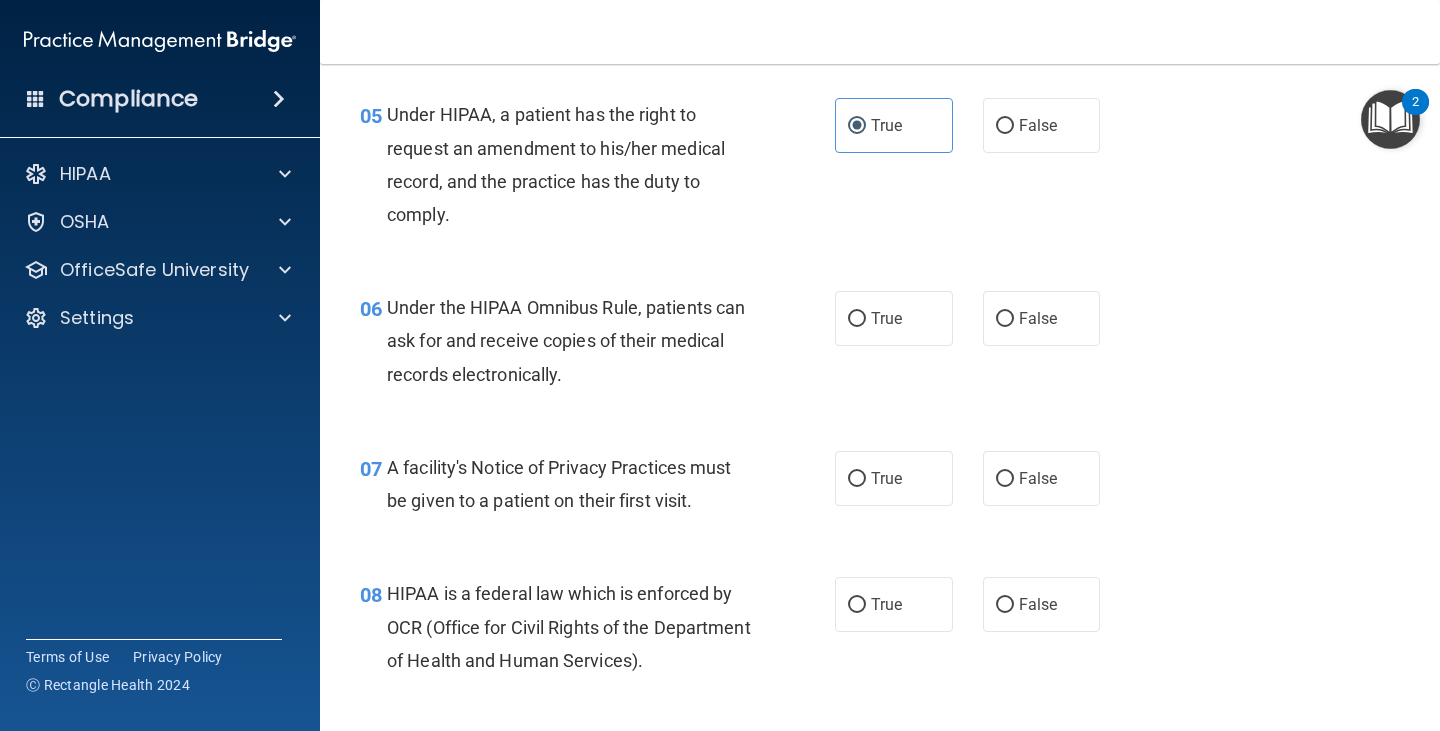 scroll, scrollTop: 900, scrollLeft: 0, axis: vertical 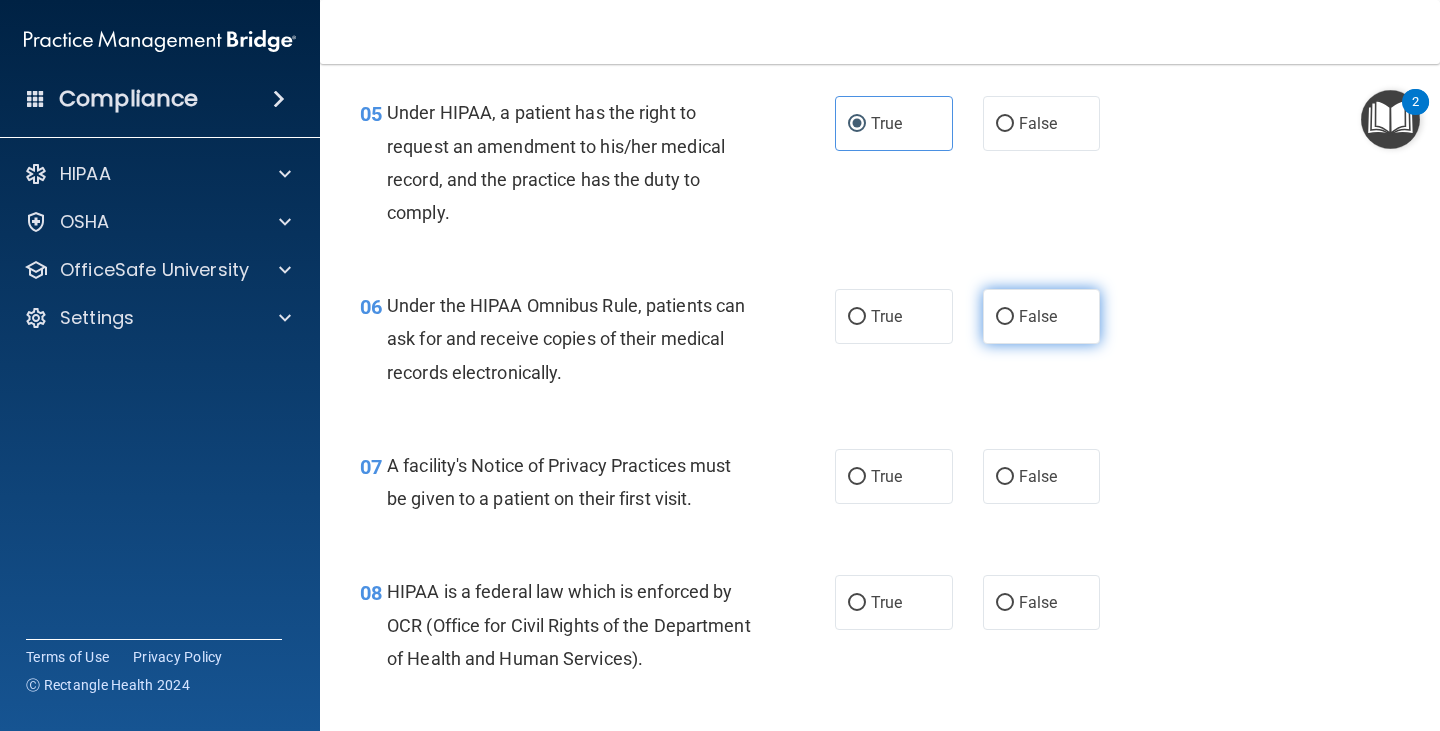 click on "False" at bounding box center [1042, 316] 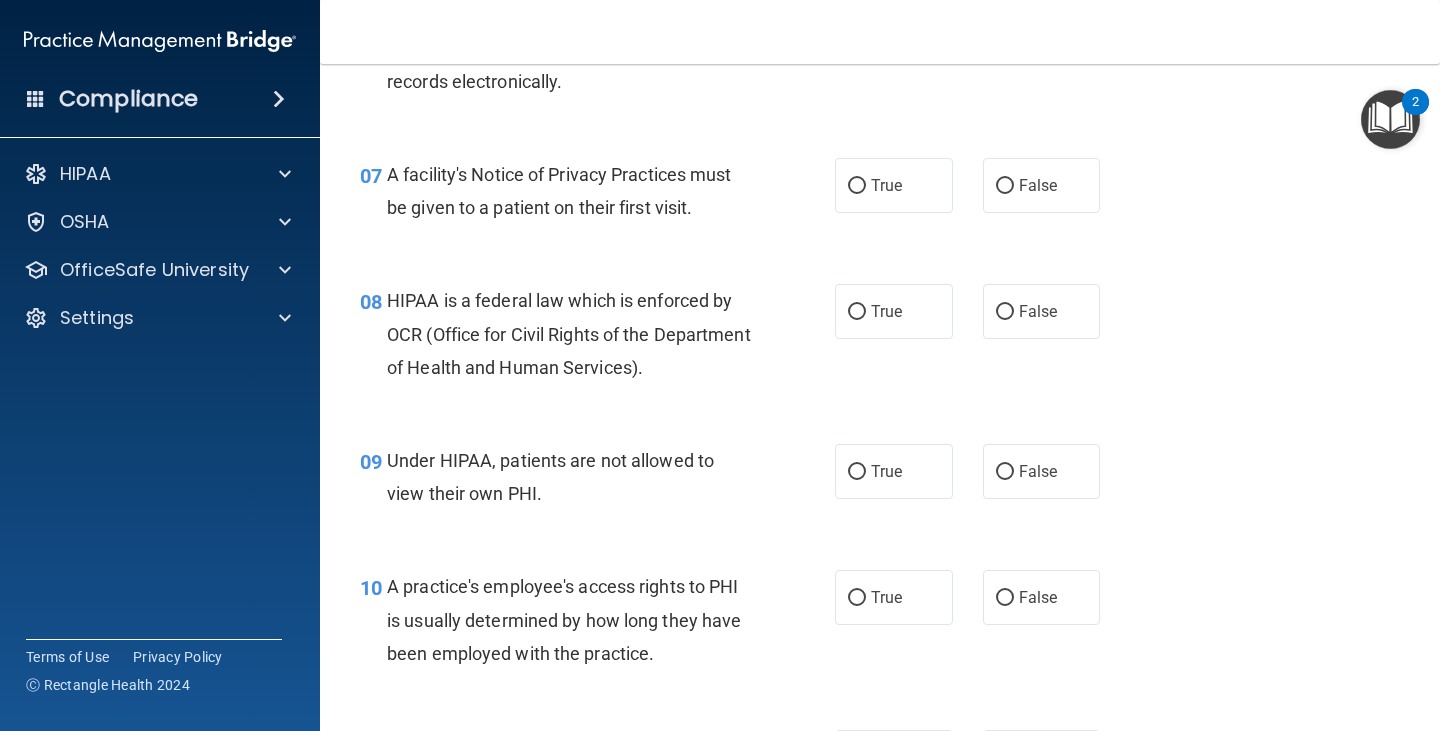 scroll, scrollTop: 1200, scrollLeft: 0, axis: vertical 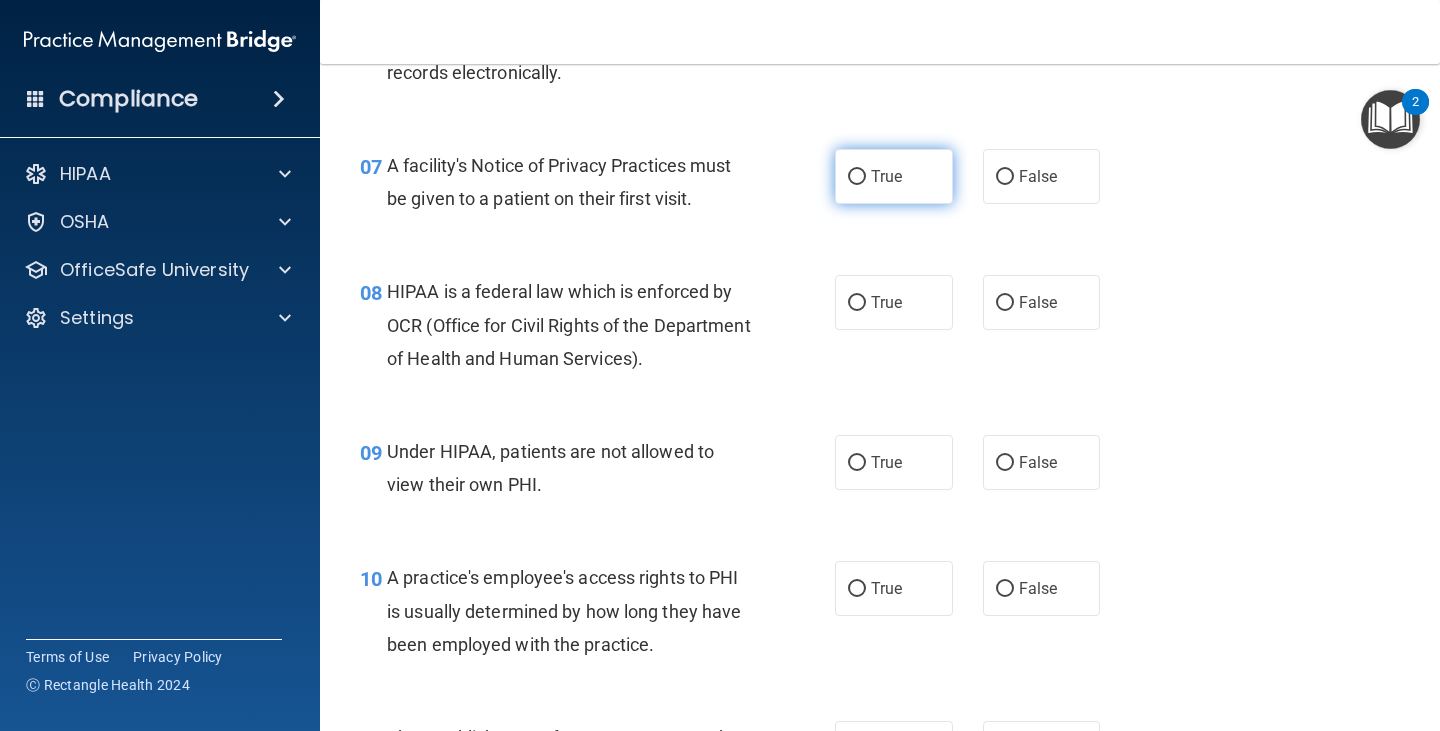 click on "True" at bounding box center [894, 176] 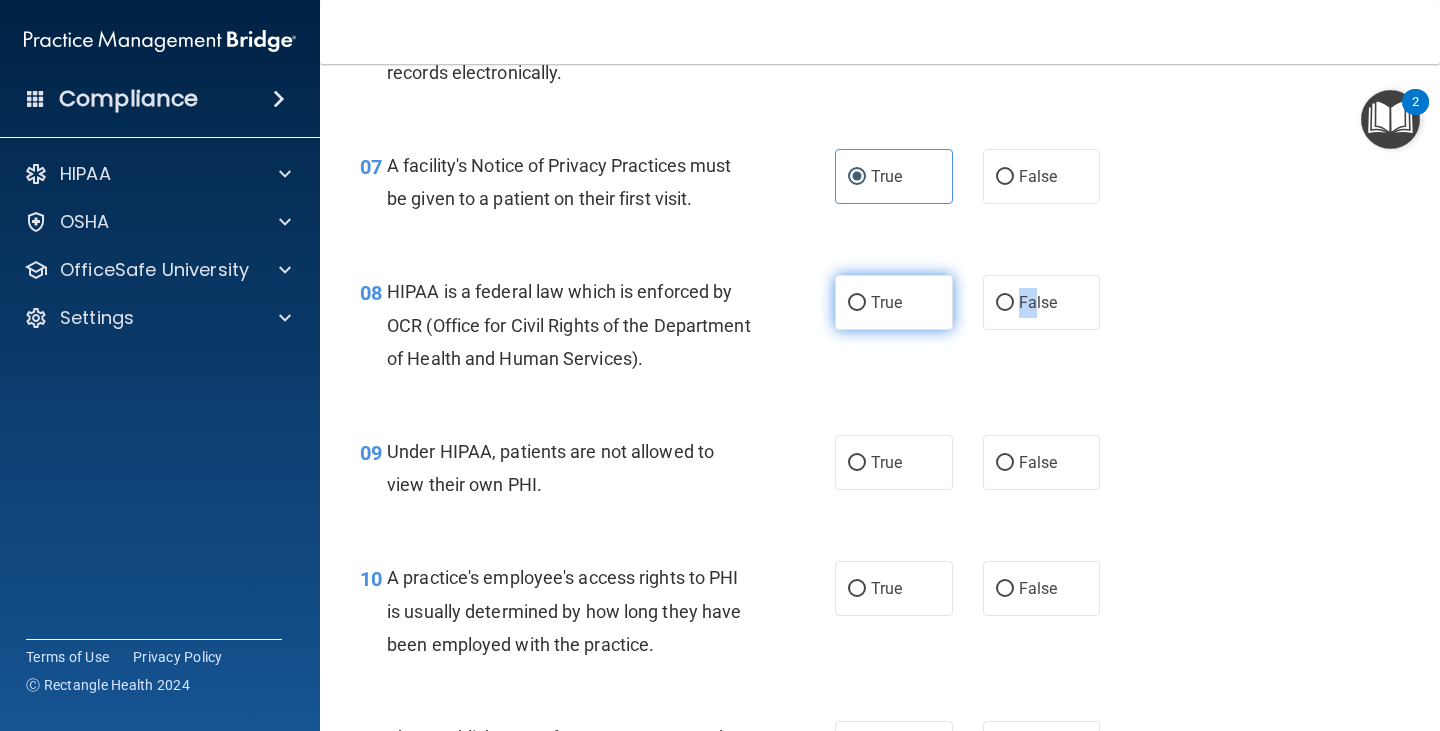 drag, startPoint x: 1023, startPoint y: 299, endPoint x: 925, endPoint y: 319, distance: 100.02 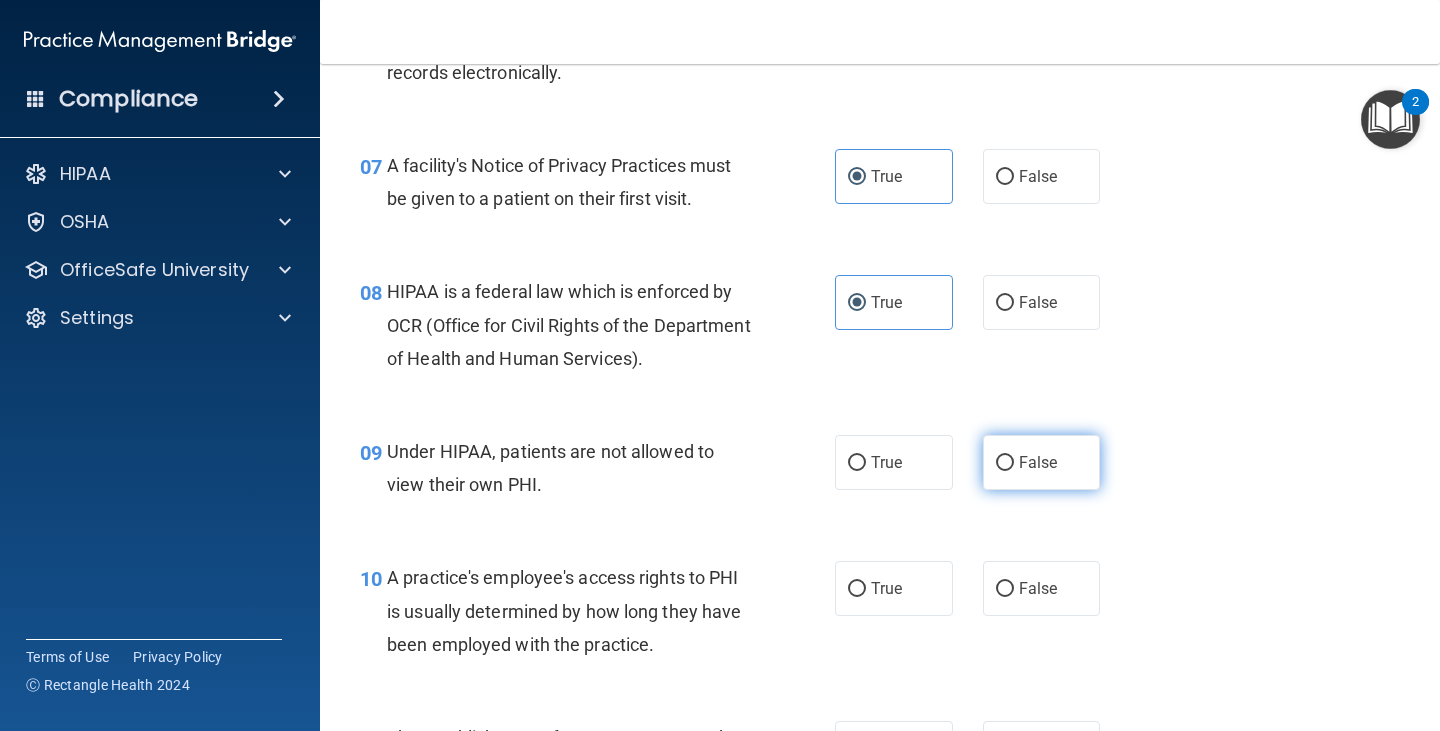 click on "False" at bounding box center [1042, 462] 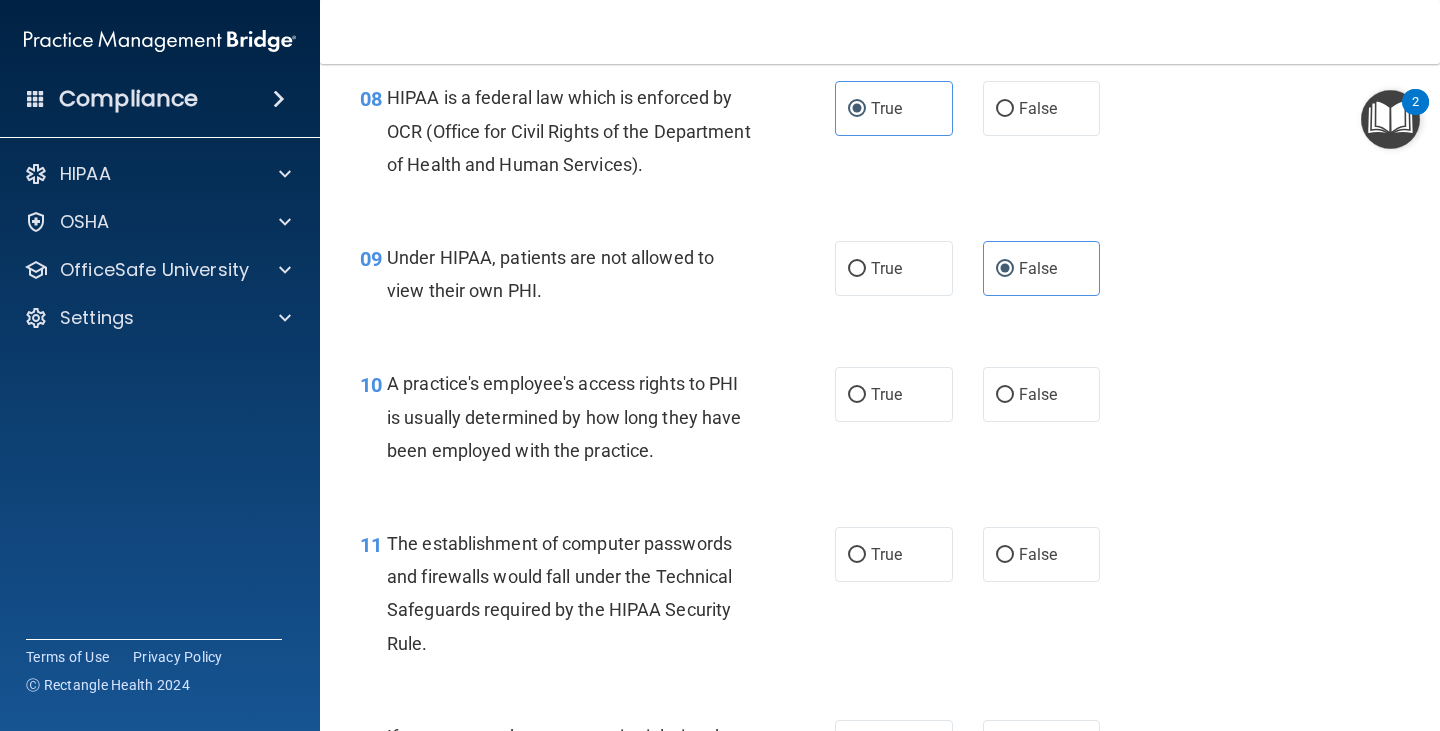 scroll, scrollTop: 1400, scrollLeft: 0, axis: vertical 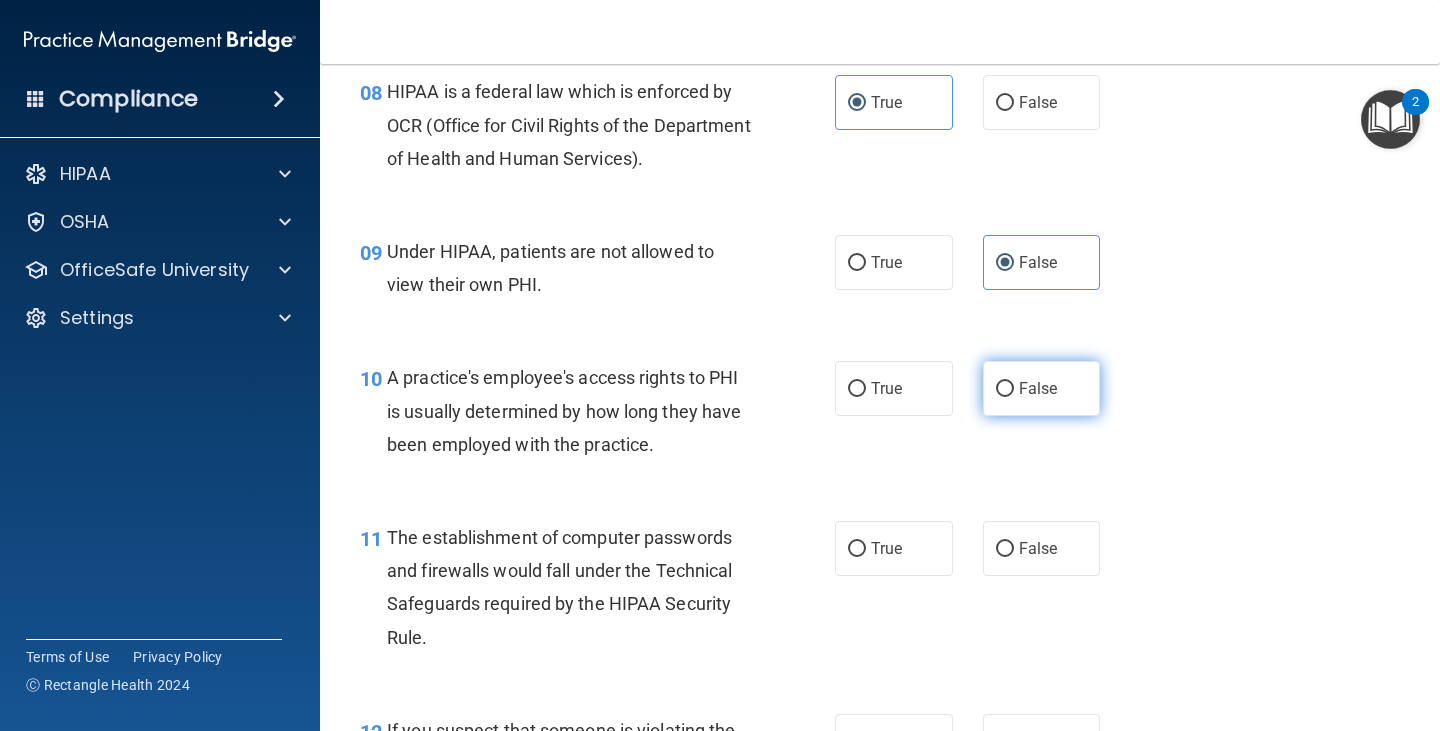 click on "False" at bounding box center (1042, 388) 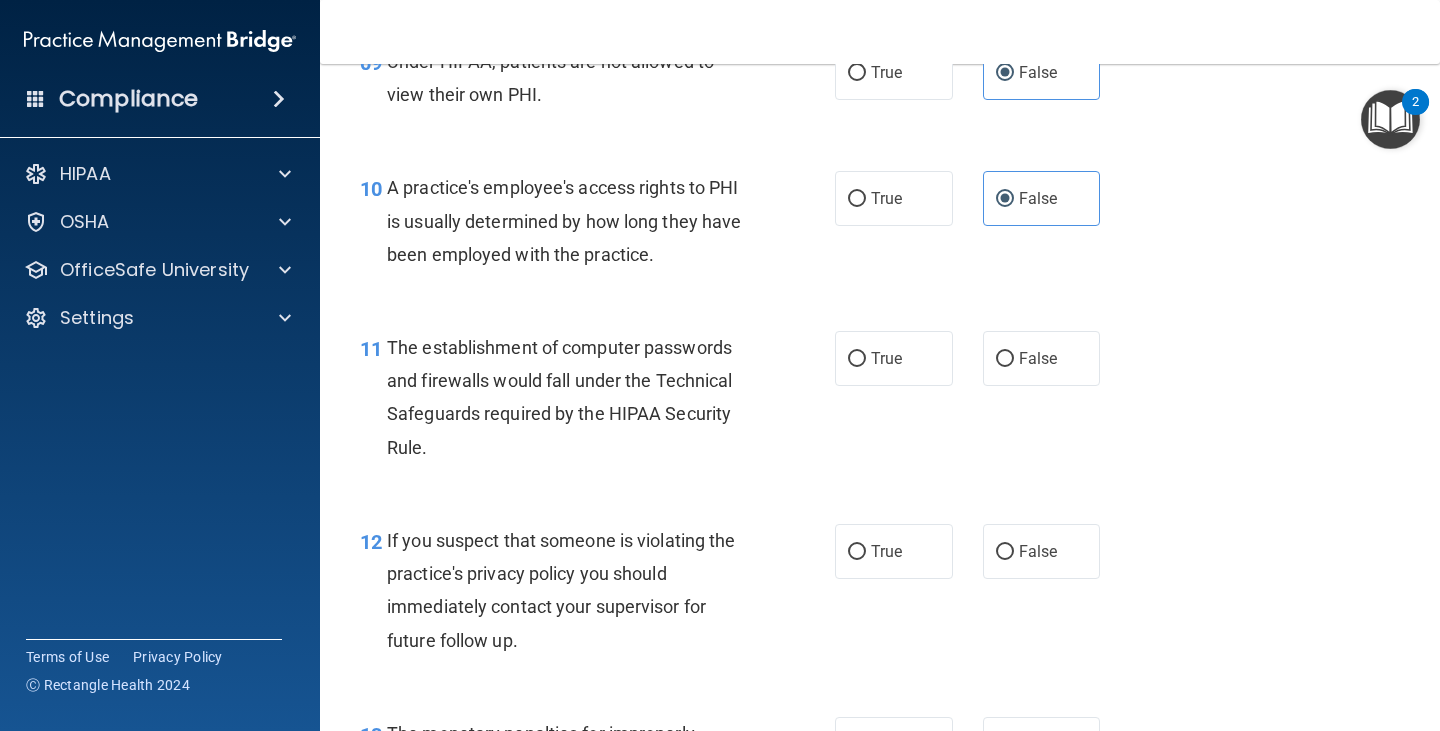 scroll, scrollTop: 1600, scrollLeft: 0, axis: vertical 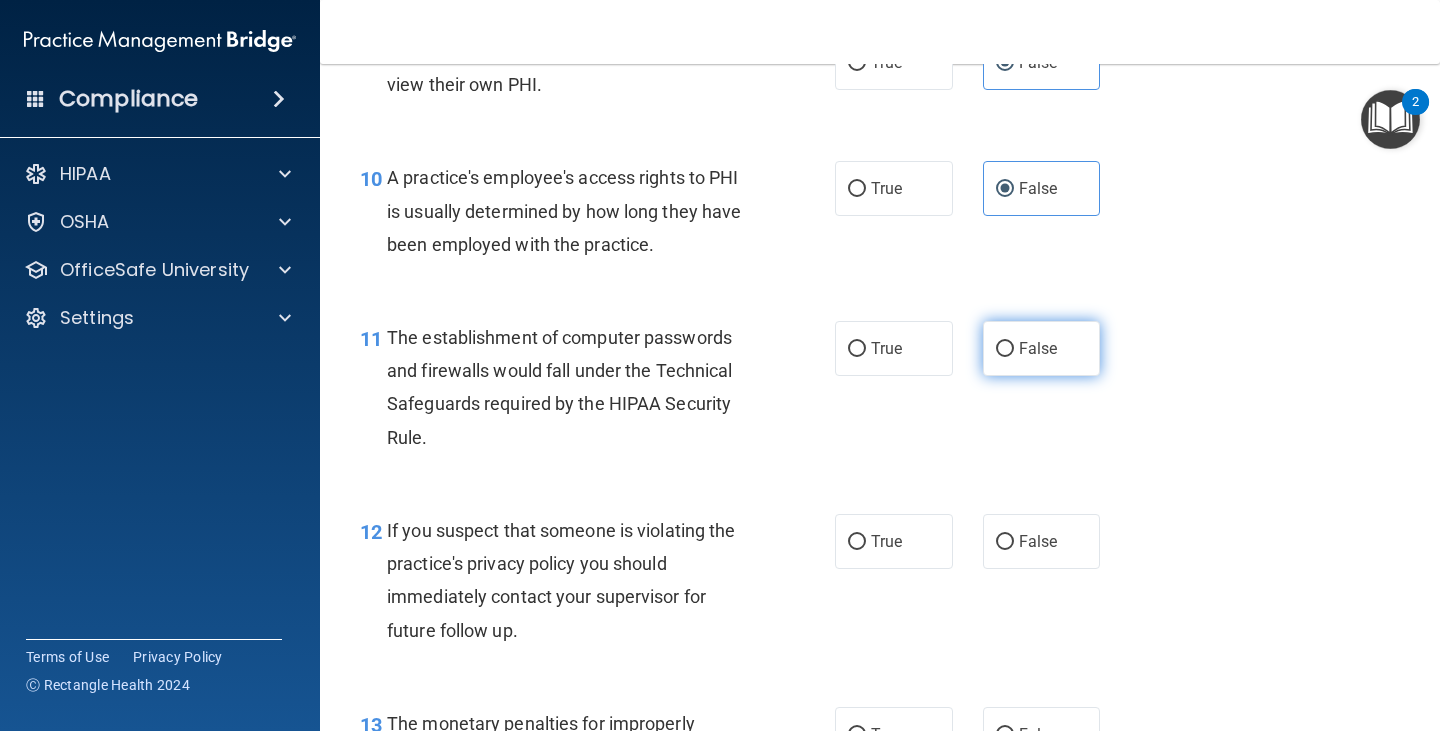 click on "False" at bounding box center (1005, 349) 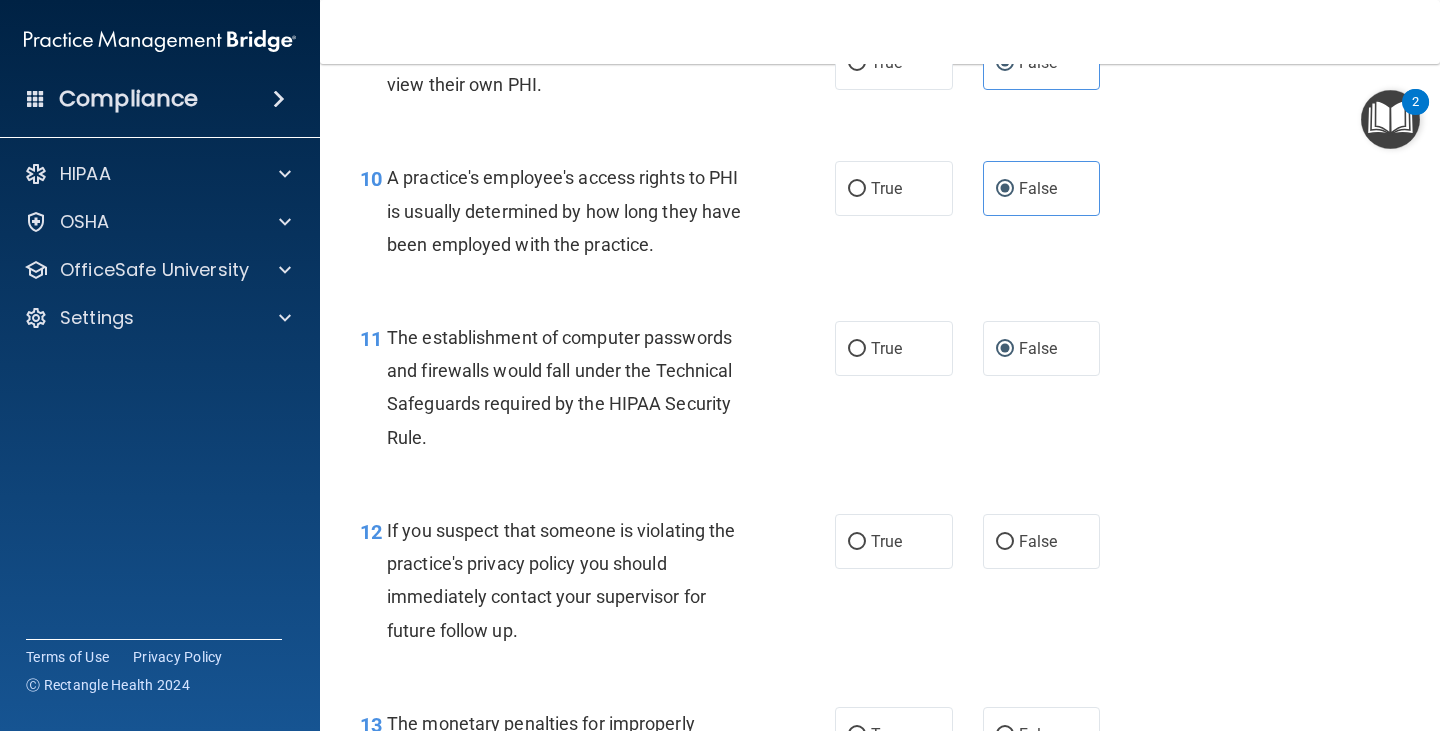 scroll, scrollTop: 1700, scrollLeft: 0, axis: vertical 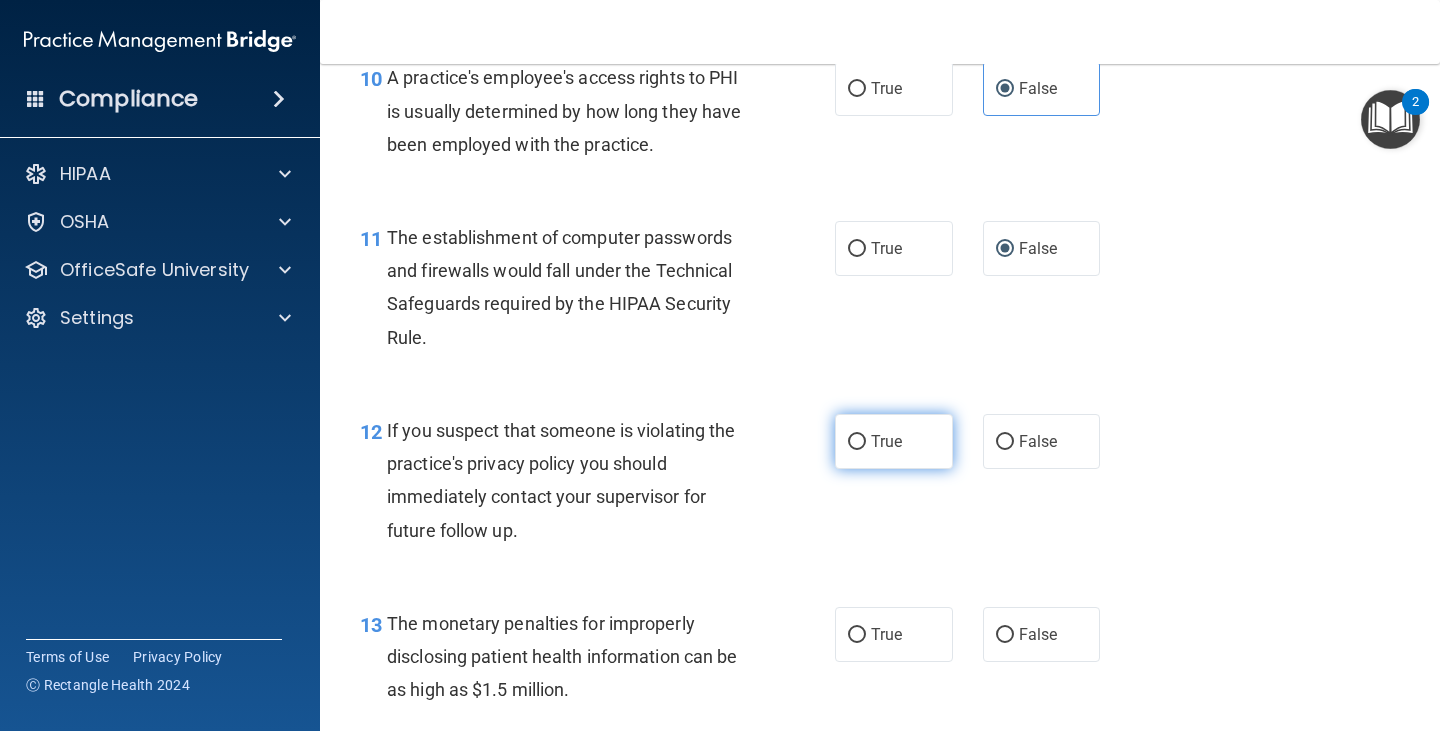 click on "True" at bounding box center [894, 441] 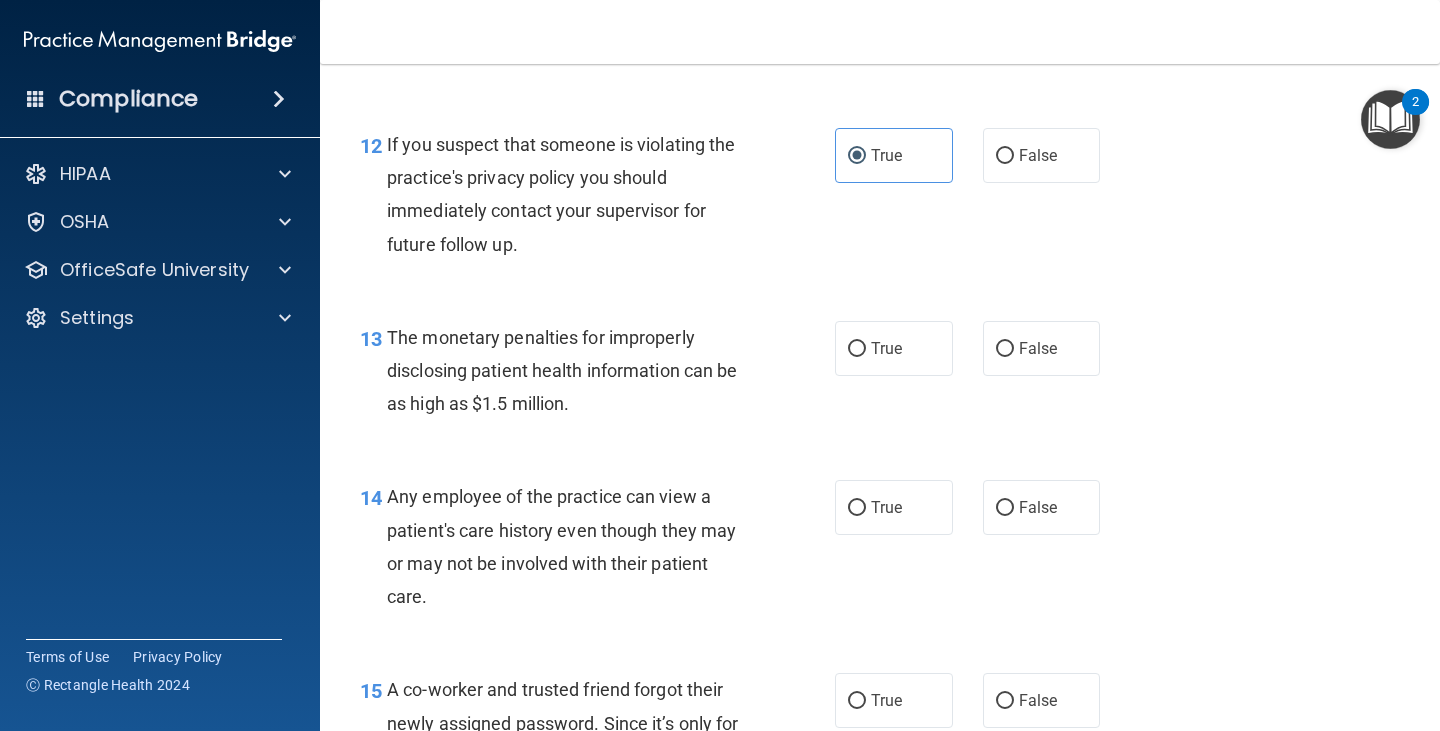scroll, scrollTop: 2000, scrollLeft: 0, axis: vertical 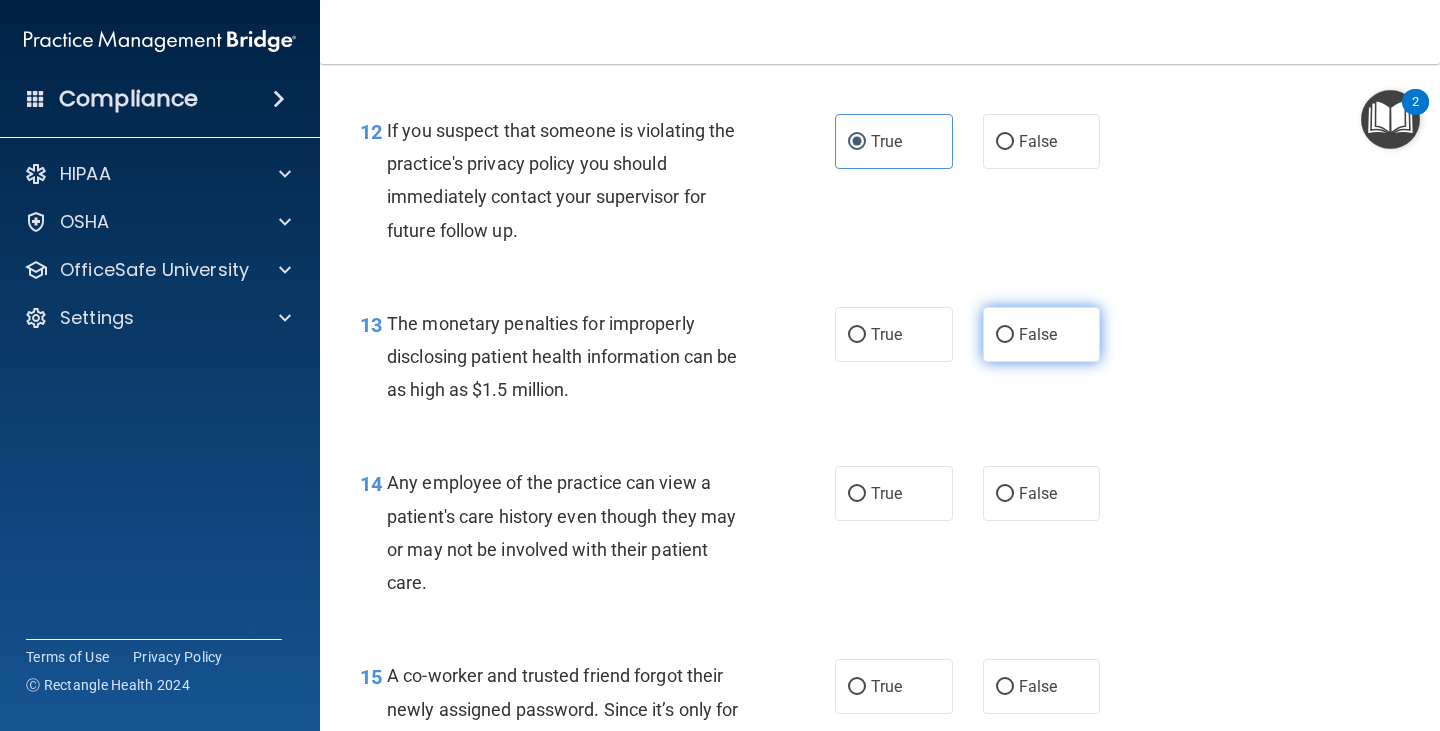 click on "False" at bounding box center [1038, 334] 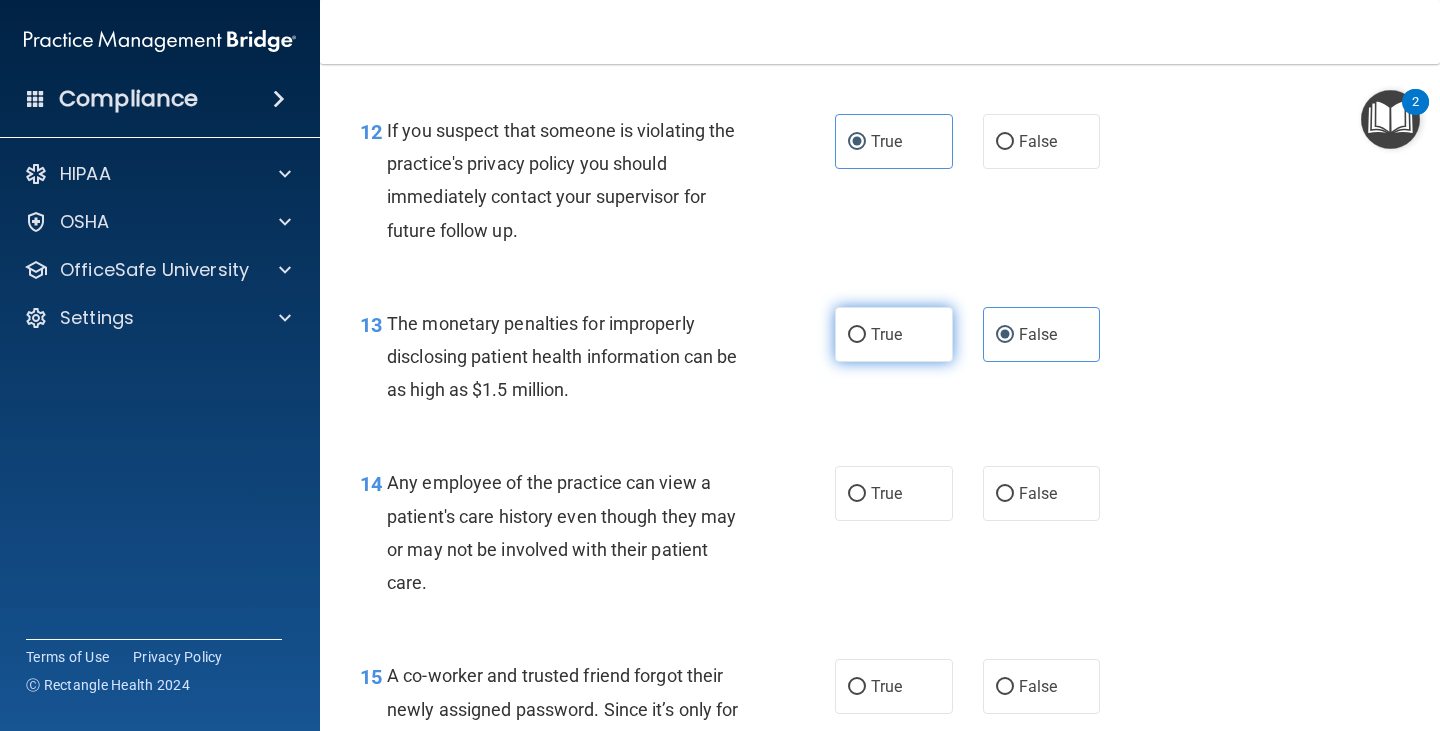 click on "True" at bounding box center (894, 334) 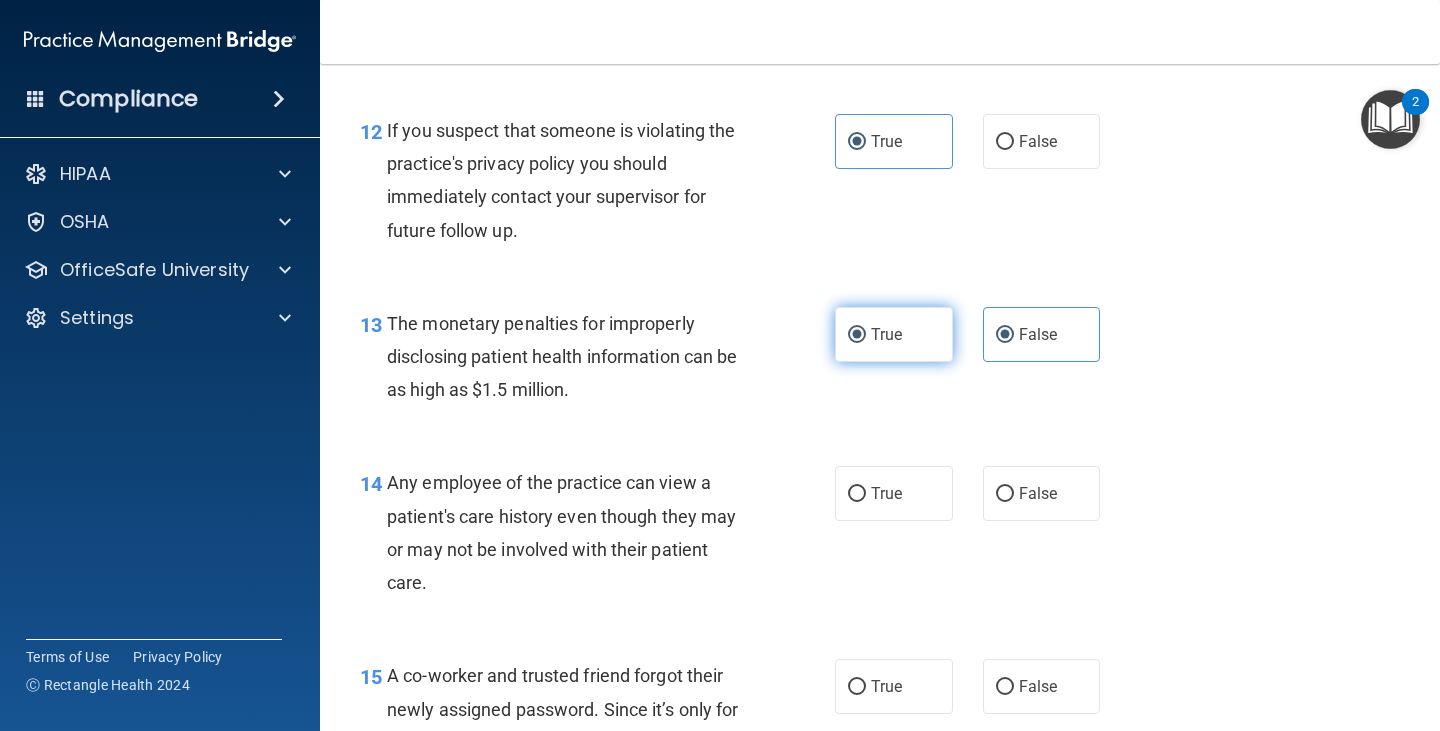 radio on "false" 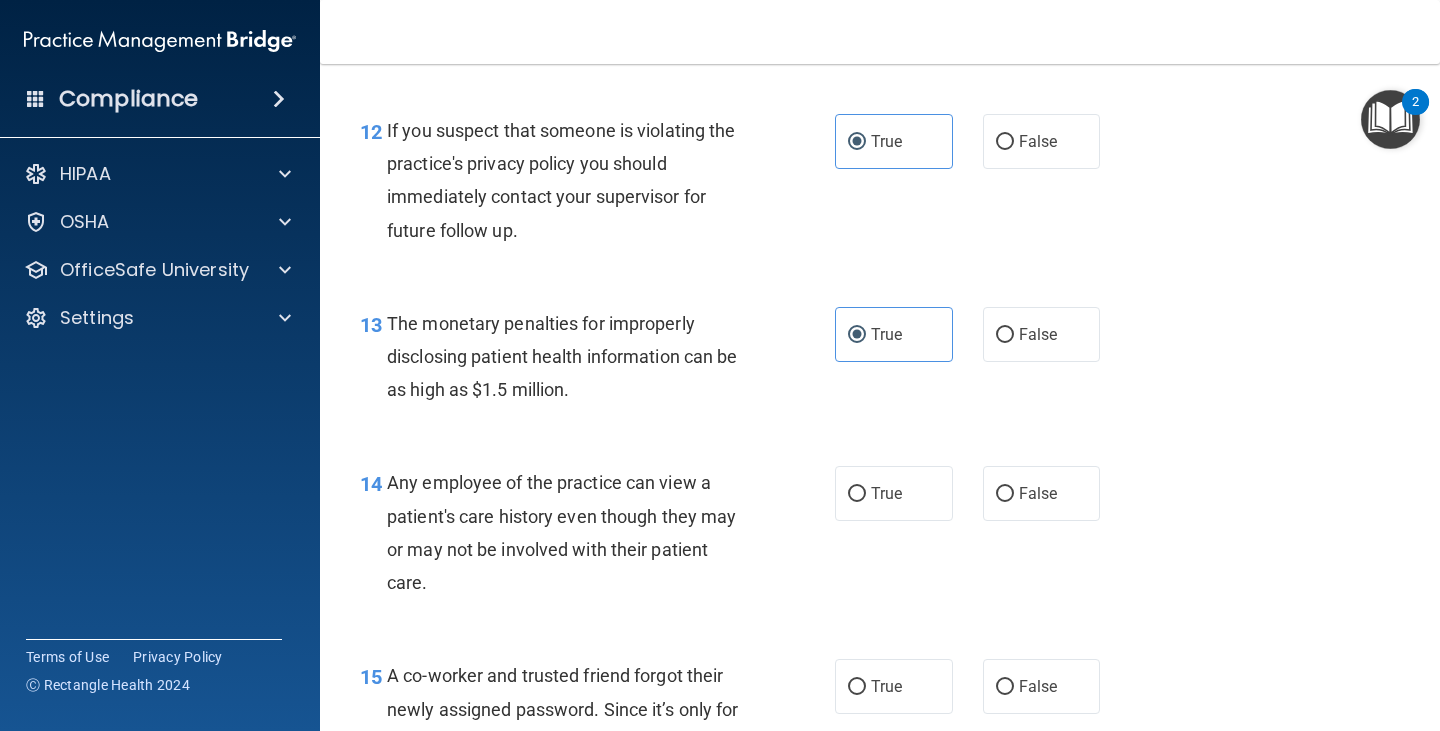 scroll, scrollTop: 2100, scrollLeft: 0, axis: vertical 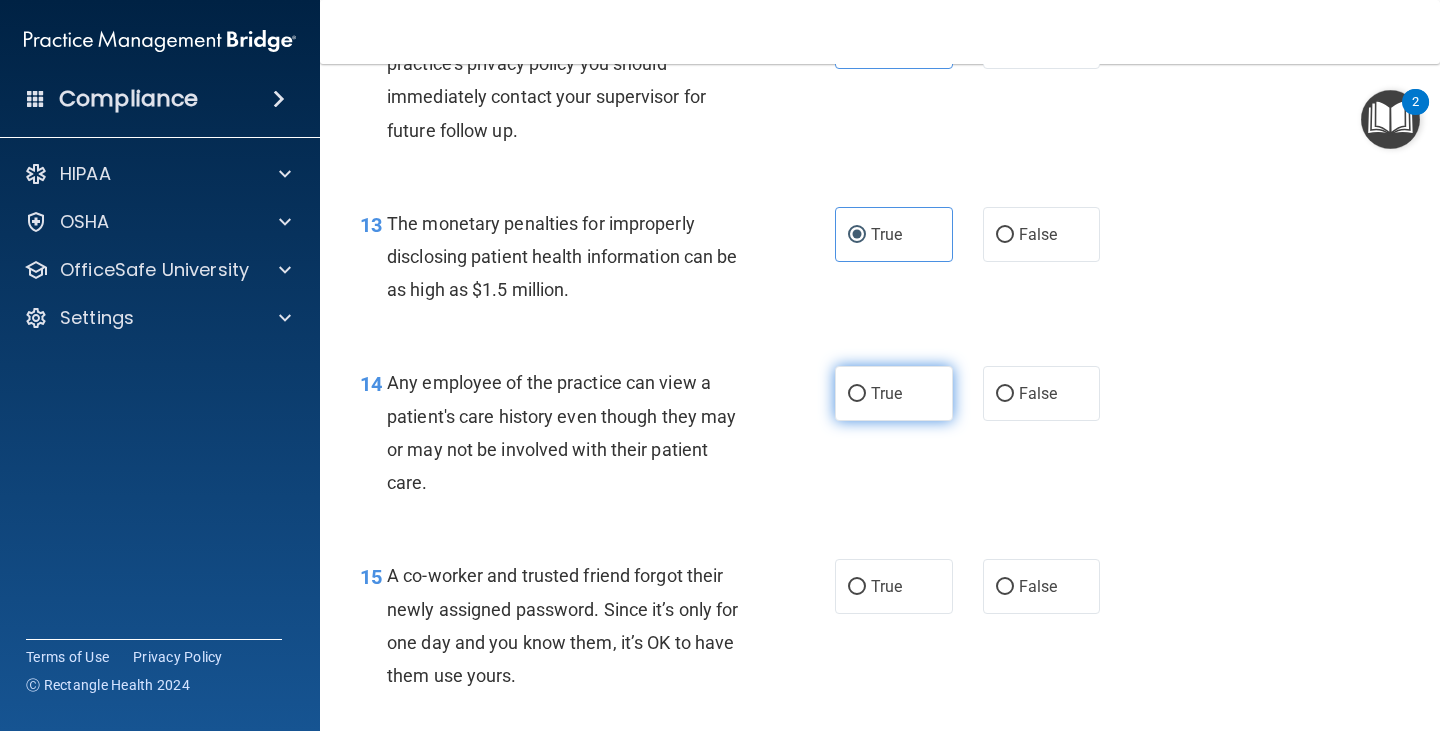 click on "True" at bounding box center [886, 393] 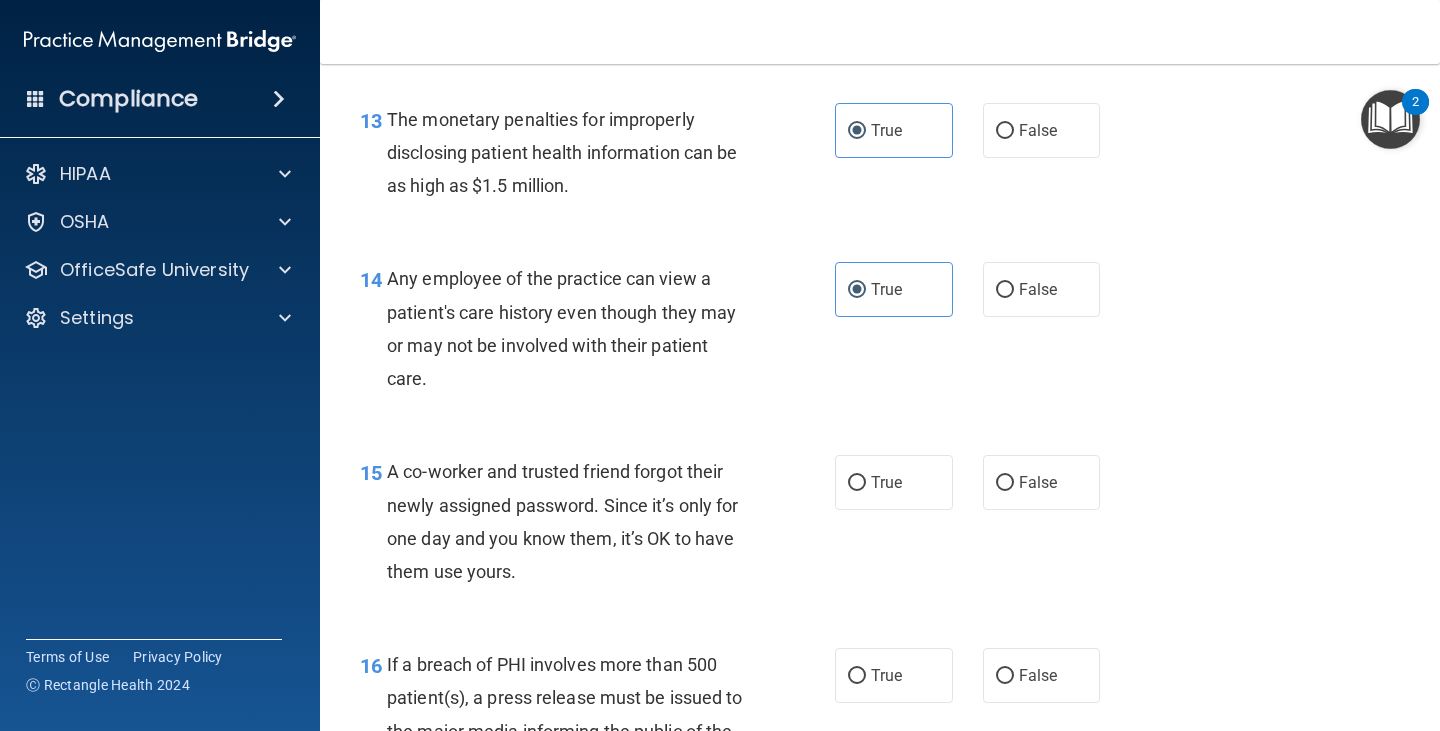 scroll, scrollTop: 2300, scrollLeft: 0, axis: vertical 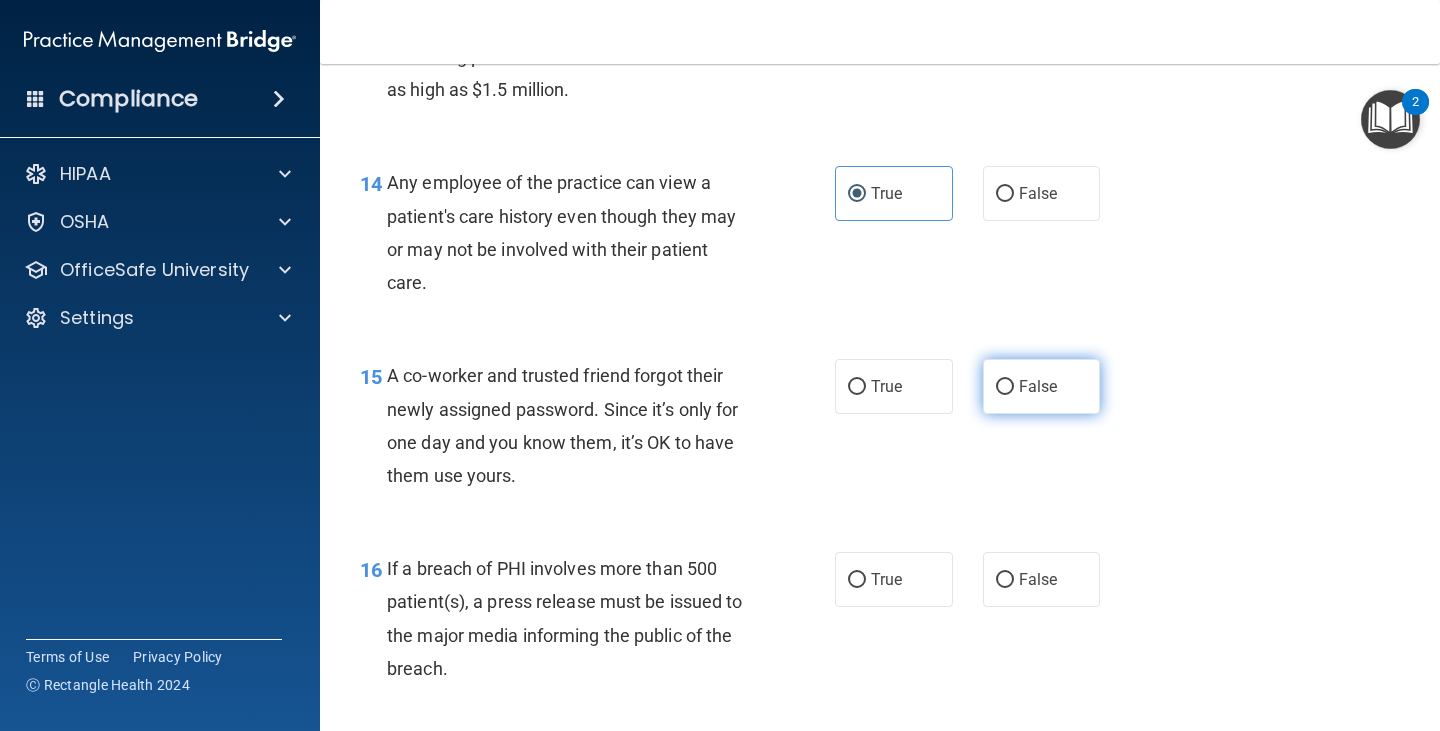 click on "False" at bounding box center [1038, 386] 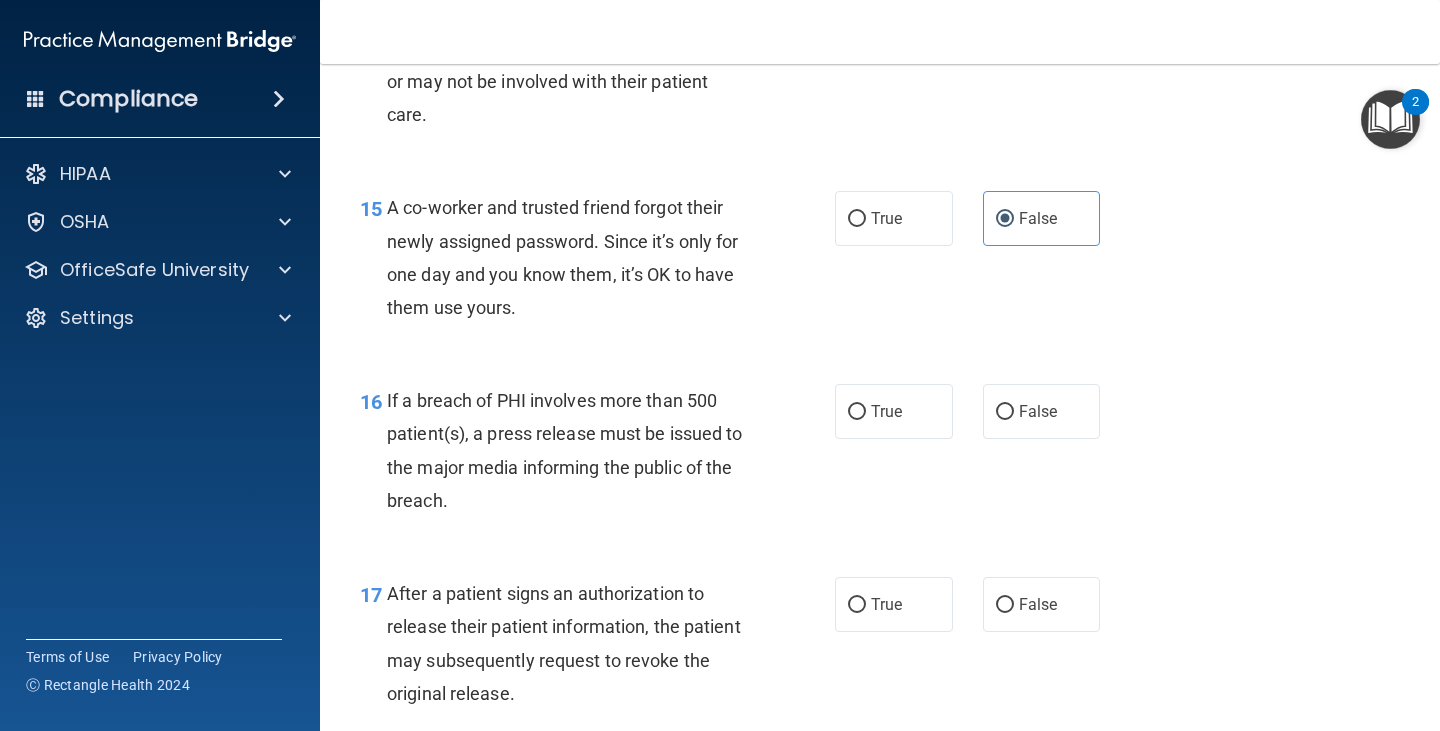 scroll, scrollTop: 2500, scrollLeft: 0, axis: vertical 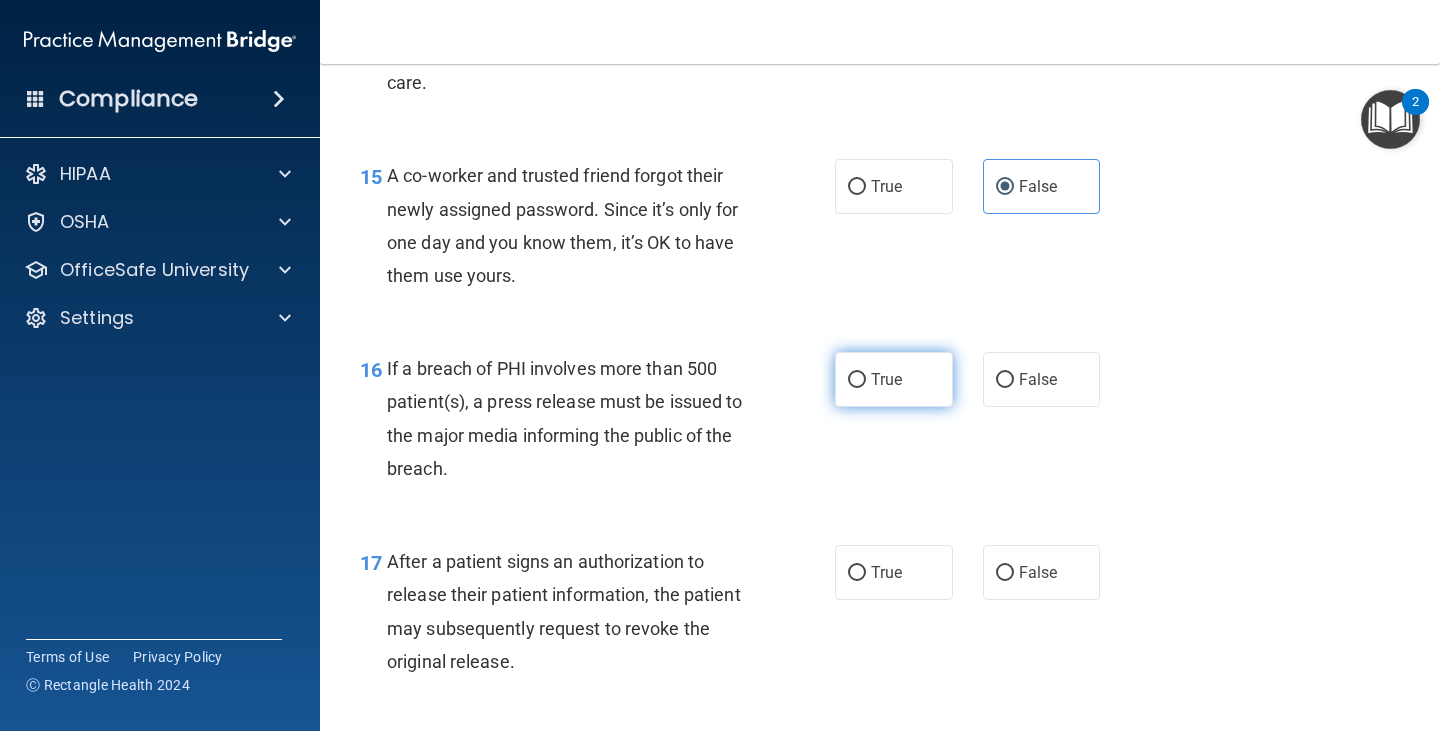 click on "True" at bounding box center [894, 379] 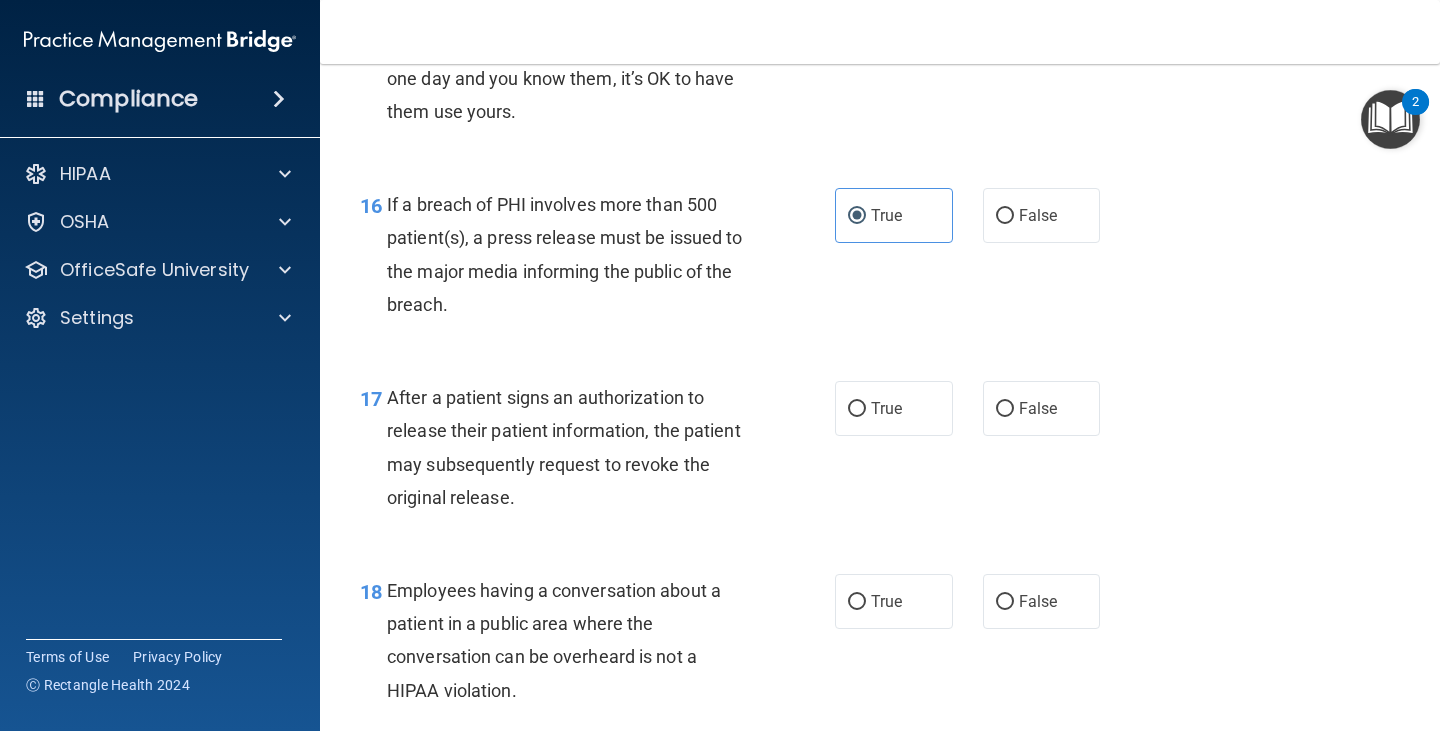 scroll, scrollTop: 2700, scrollLeft: 0, axis: vertical 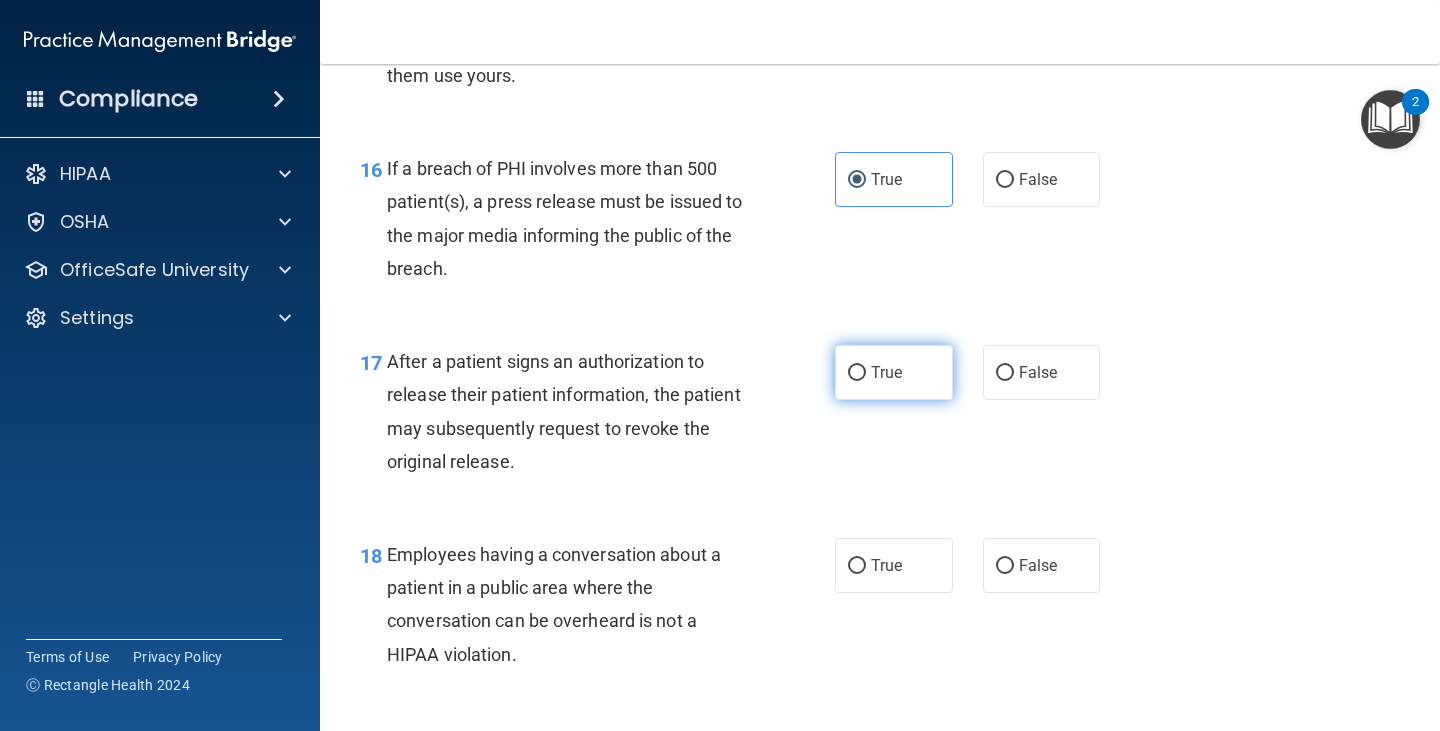 click on "True" at bounding box center (894, 372) 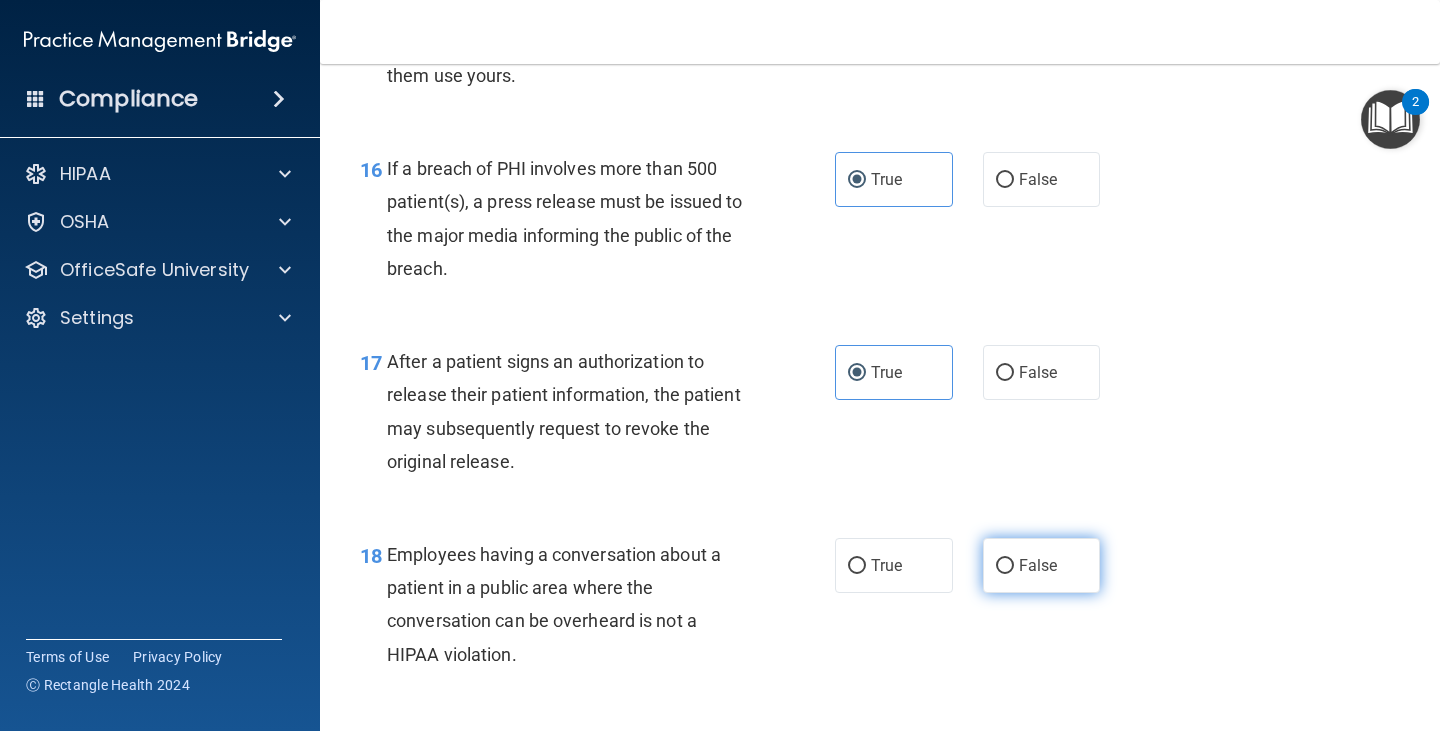 click on "False" at bounding box center (1042, 565) 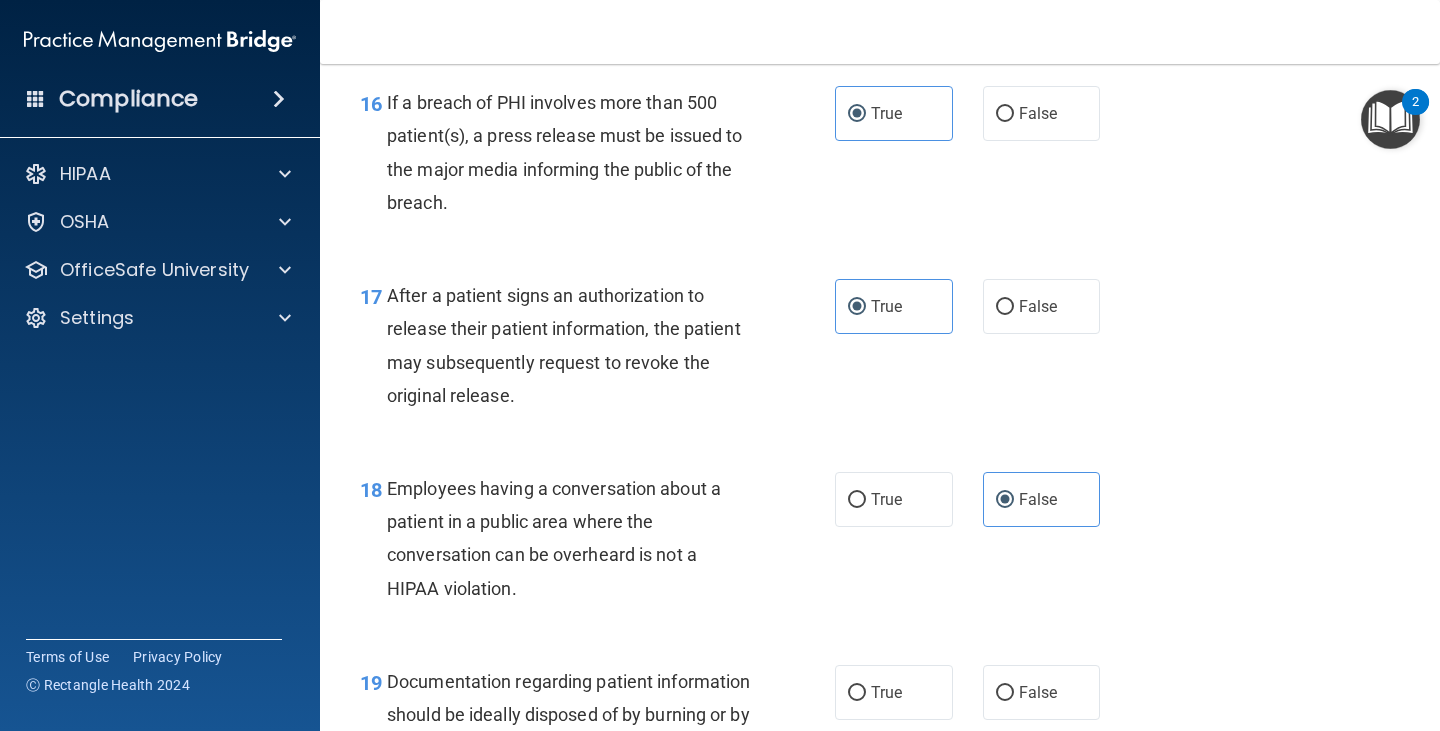 scroll, scrollTop: 2900, scrollLeft: 0, axis: vertical 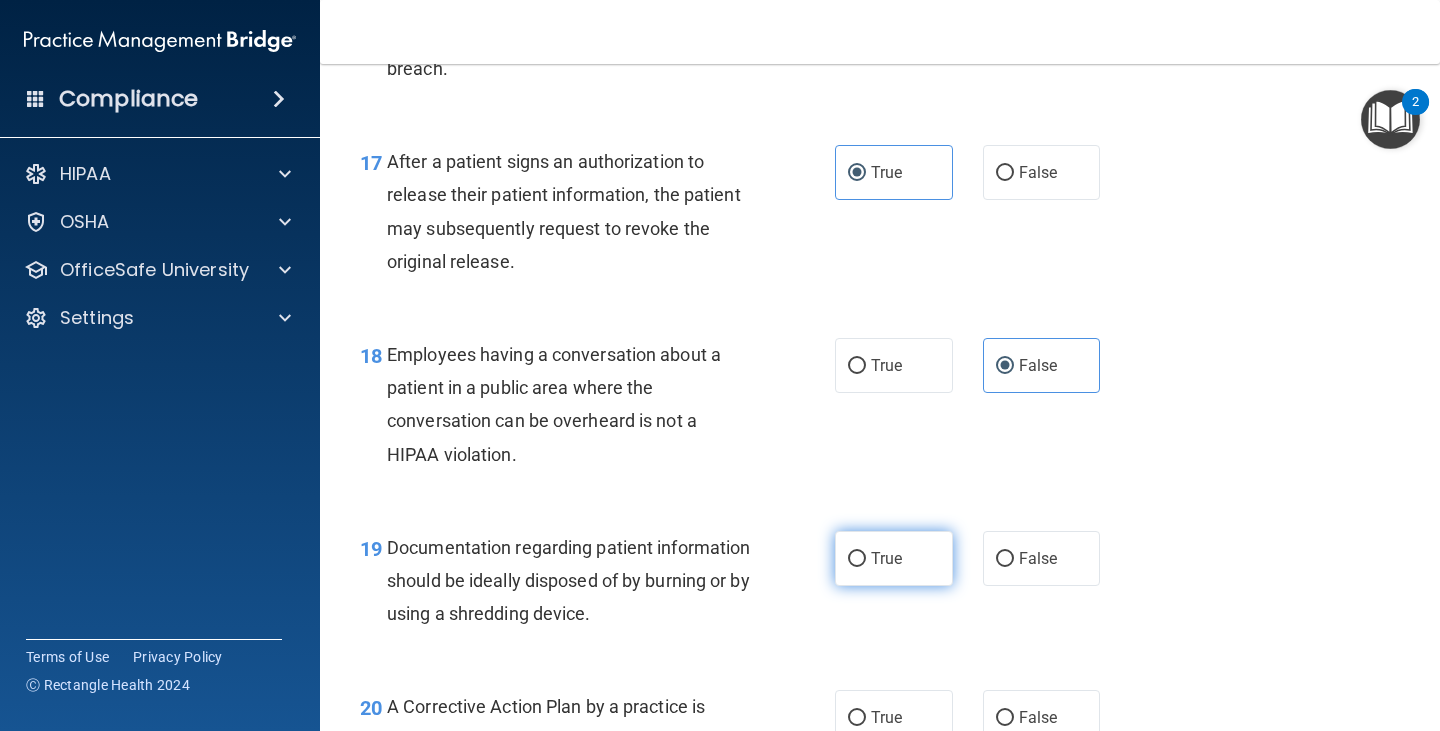click on "True" at bounding box center [894, 558] 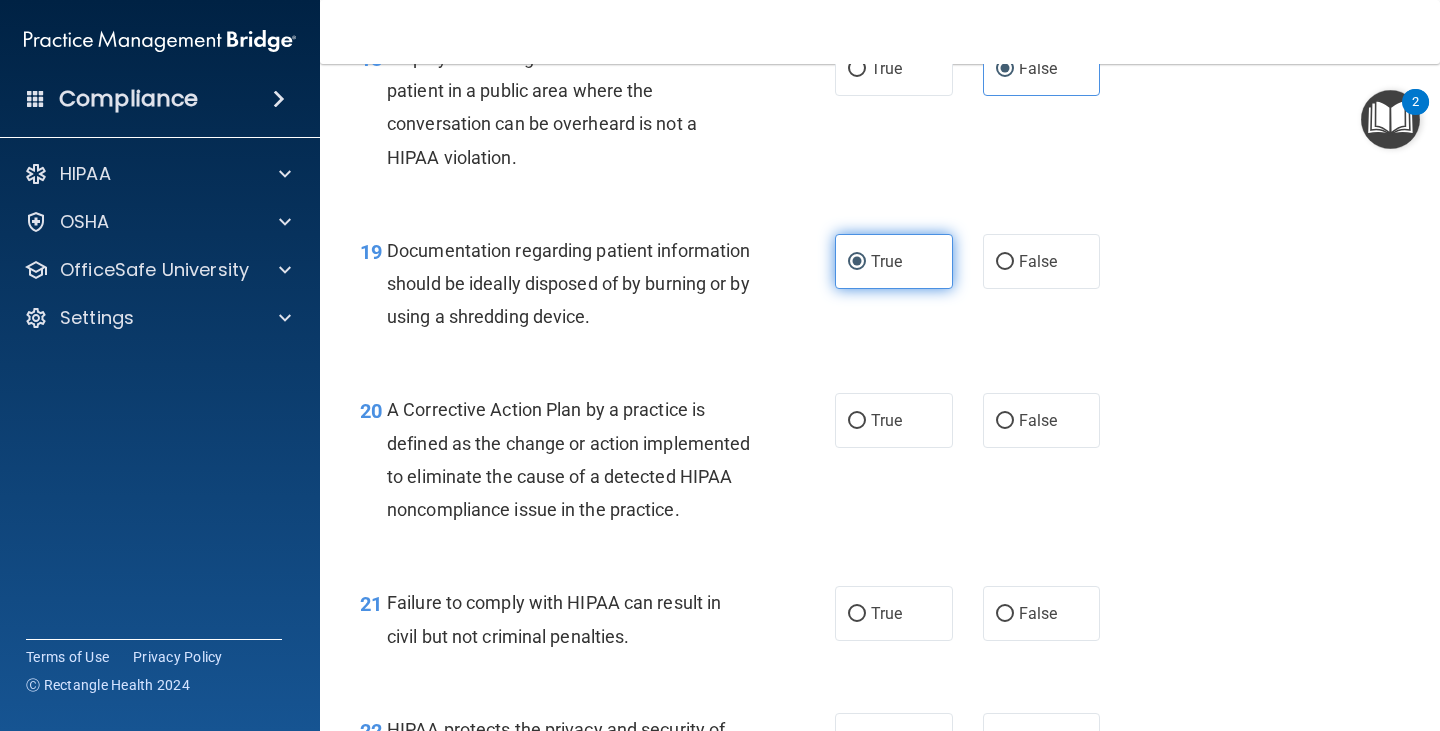 scroll, scrollTop: 3200, scrollLeft: 0, axis: vertical 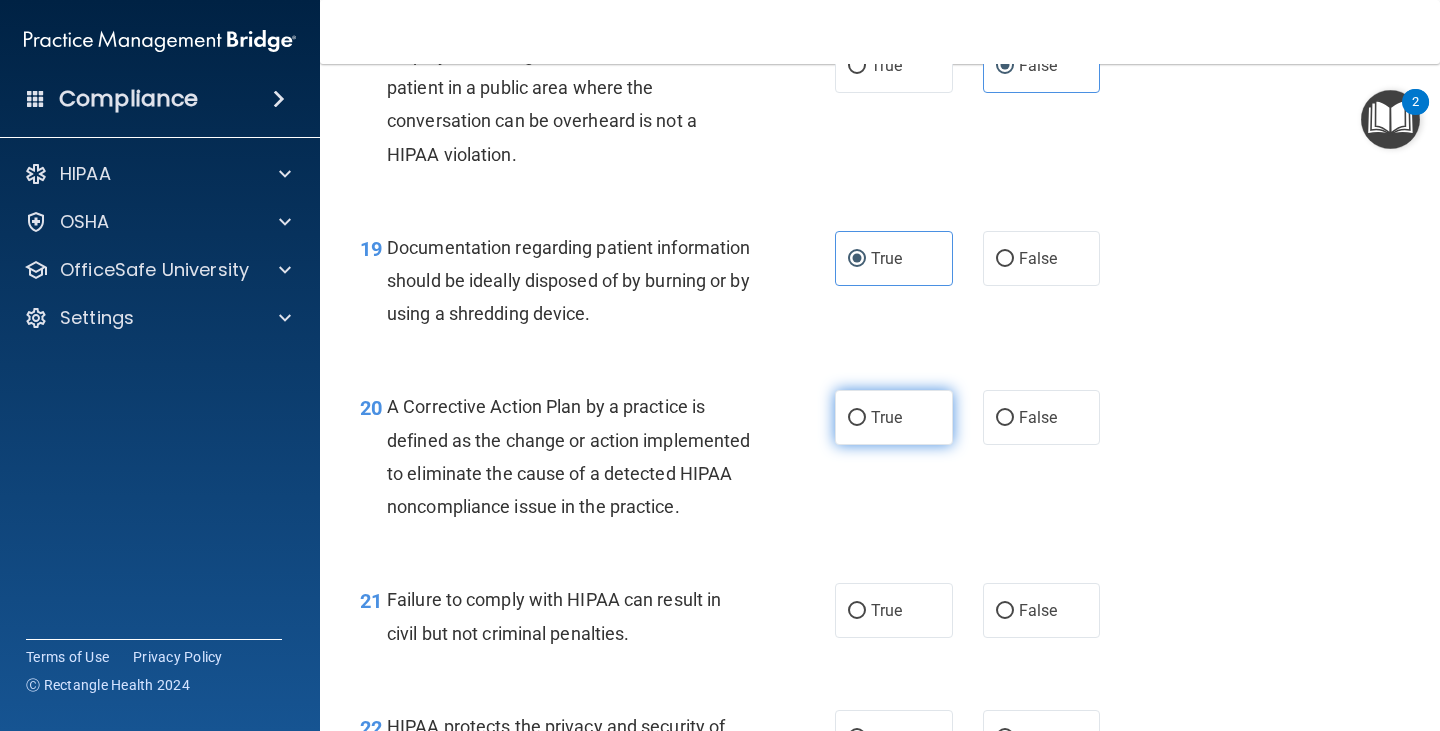 click on "True" at bounding box center (894, 417) 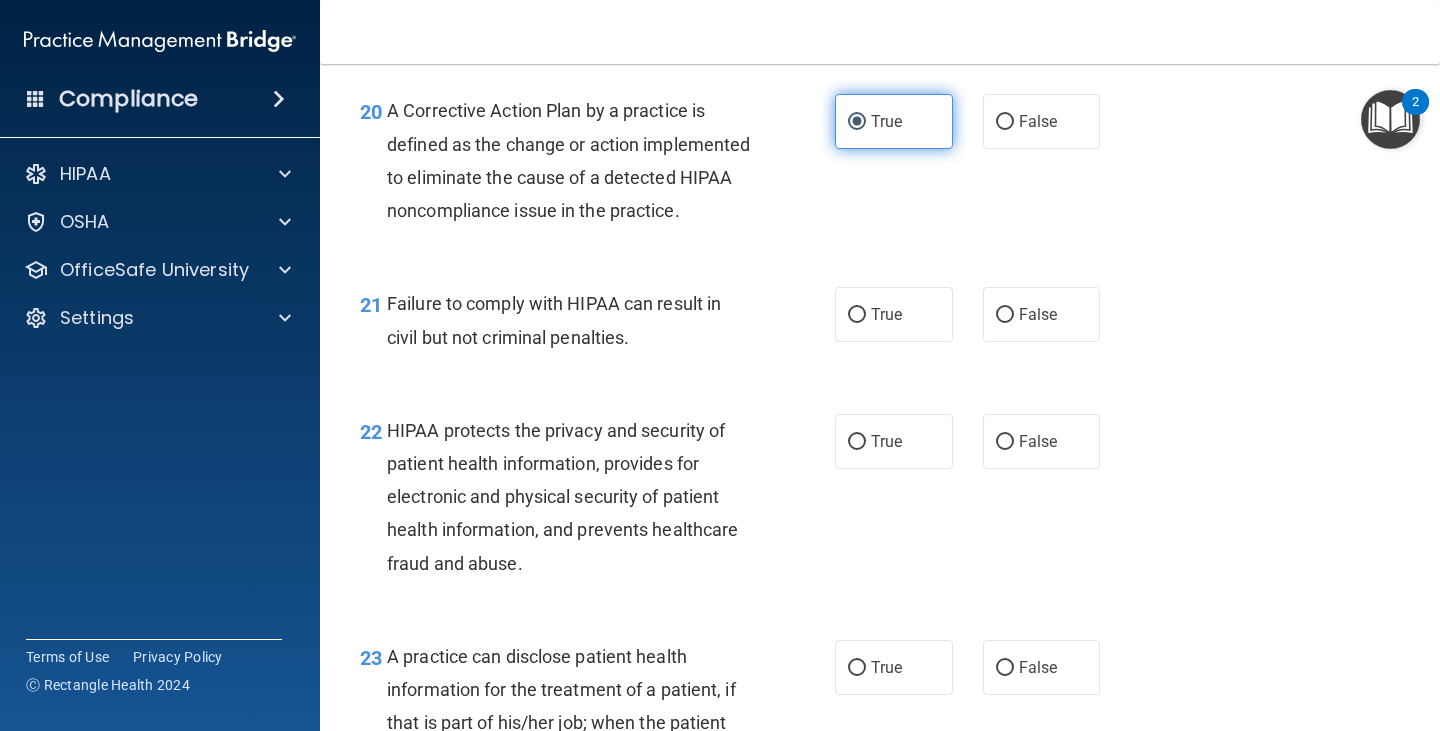 scroll, scrollTop: 3500, scrollLeft: 0, axis: vertical 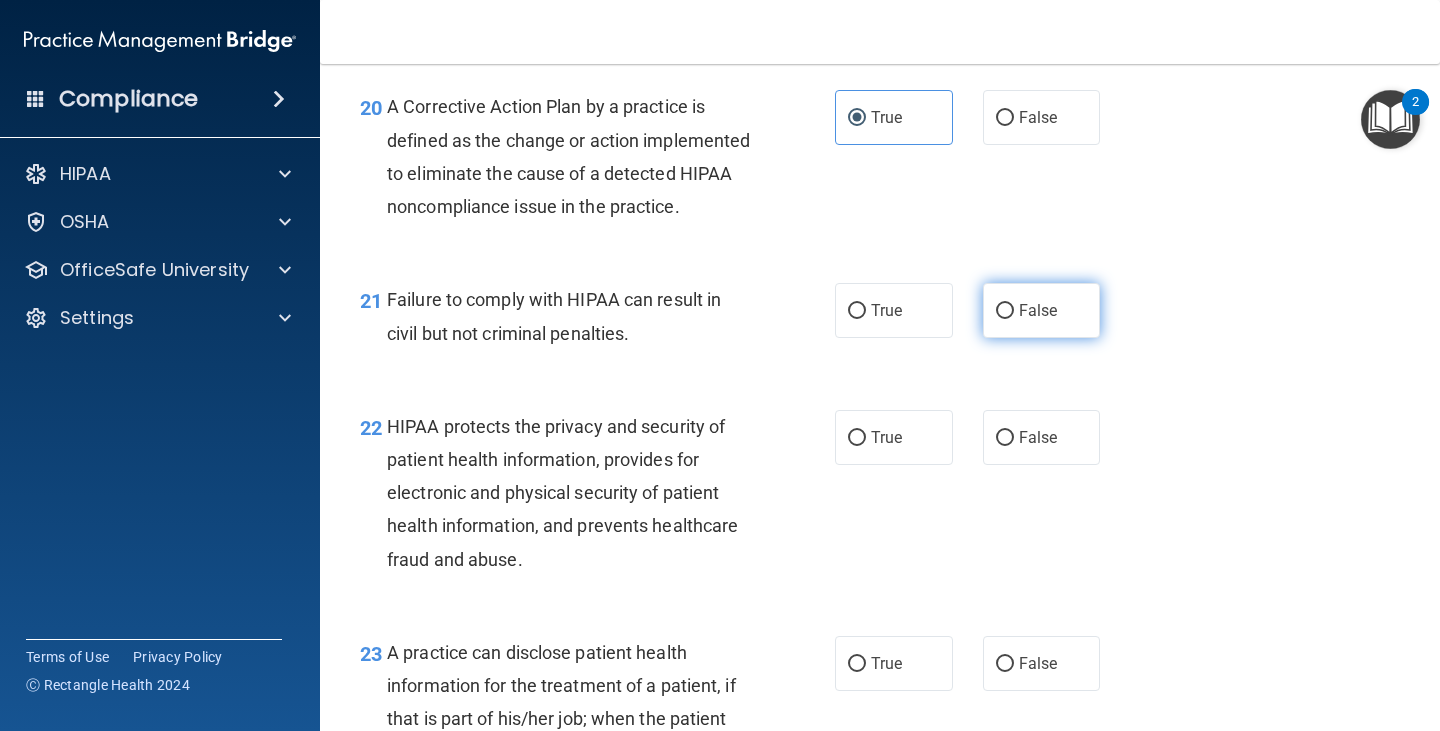 click on "False" at bounding box center [1042, 310] 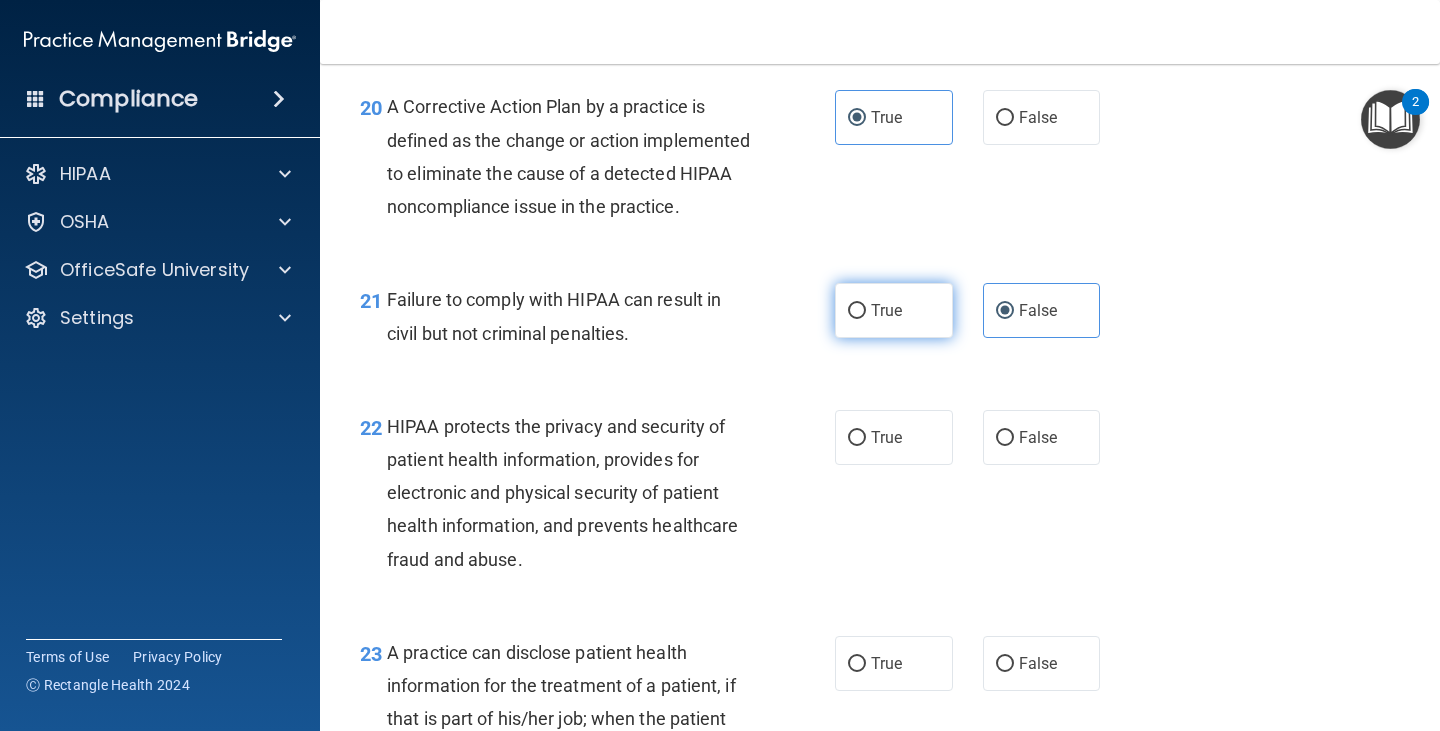 click on "True" at bounding box center (894, 310) 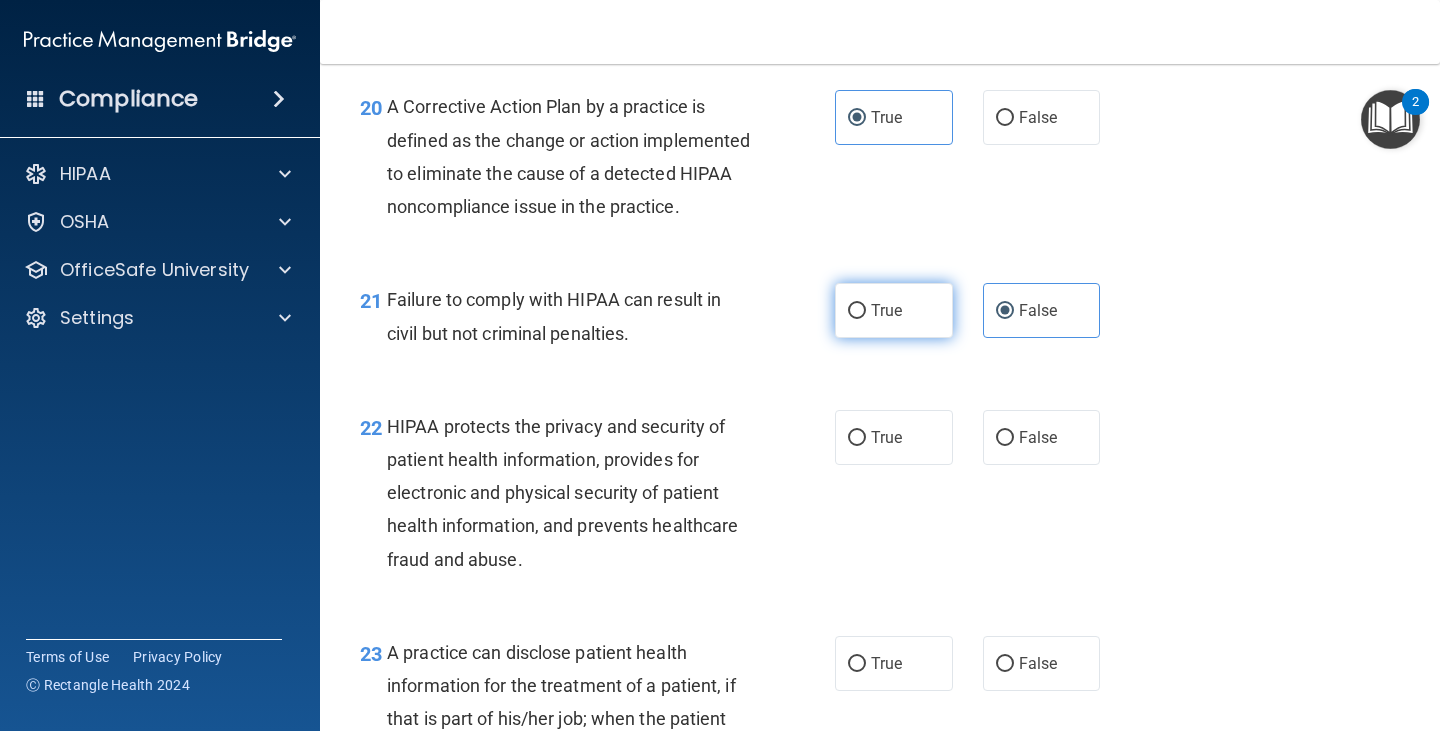 radio on "true" 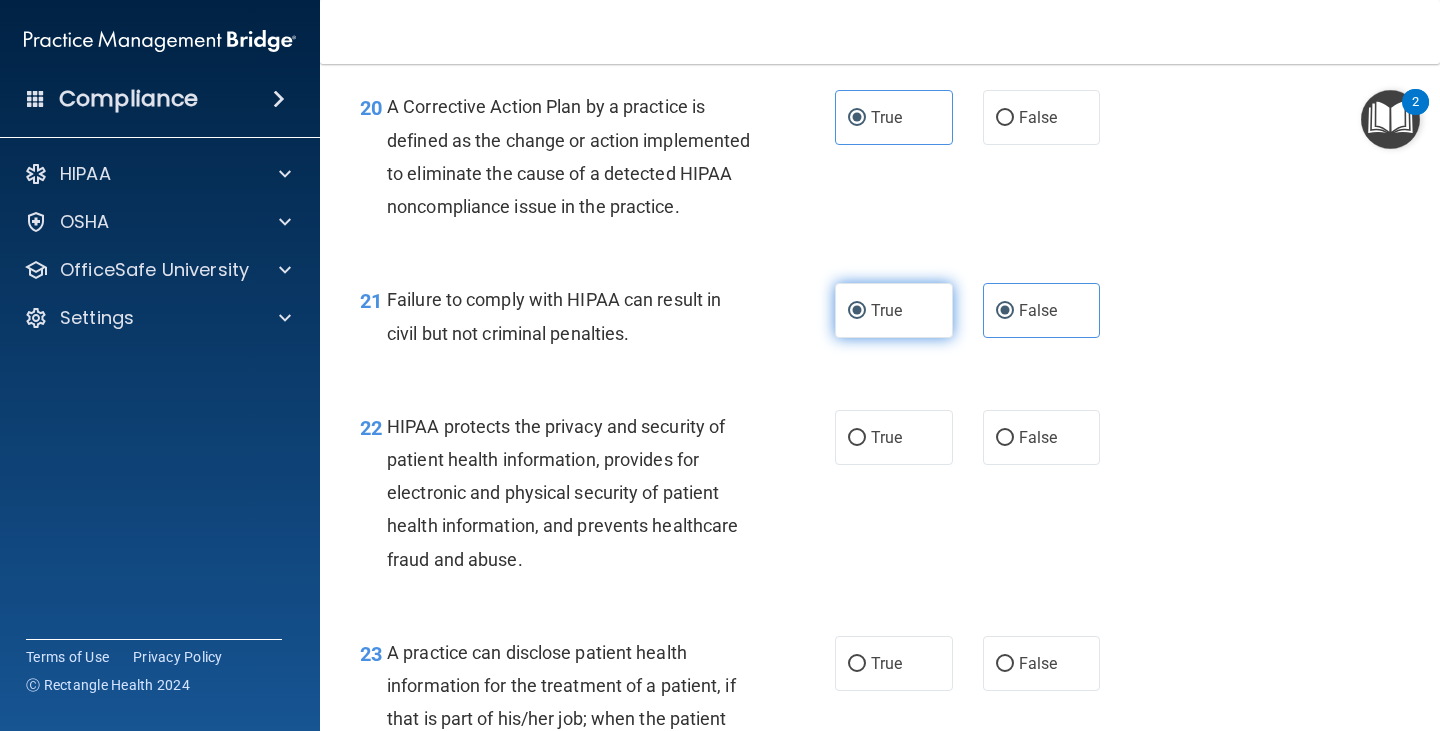 radio on "false" 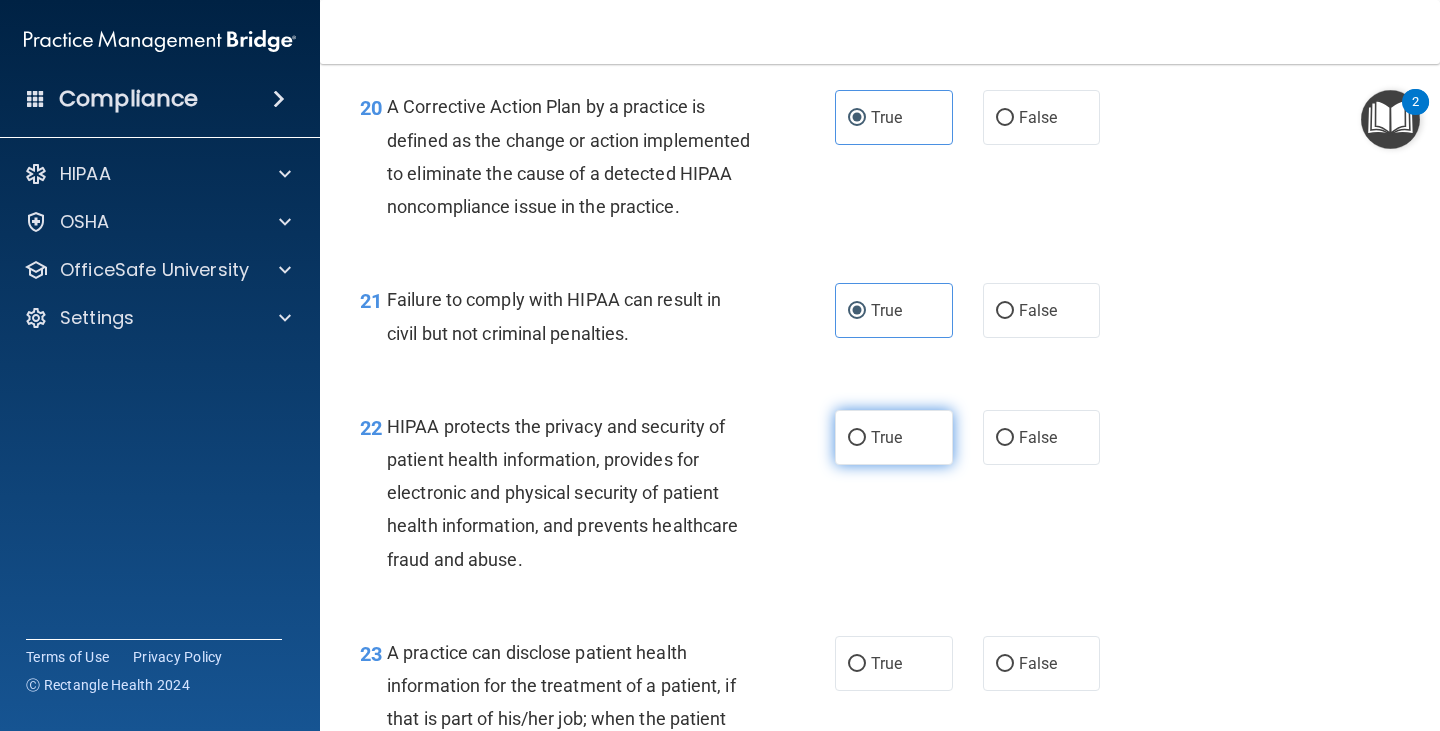 click on "True" at bounding box center [894, 437] 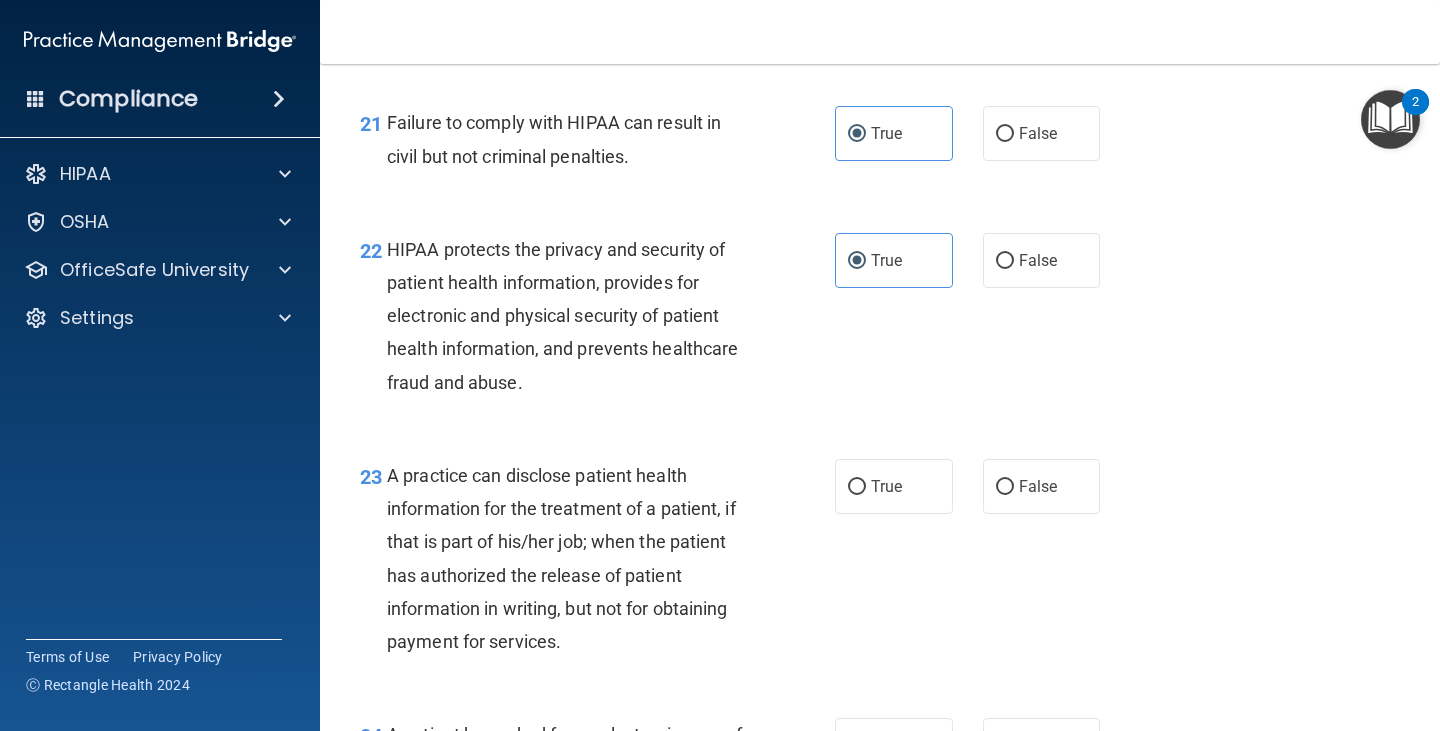 scroll, scrollTop: 3700, scrollLeft: 0, axis: vertical 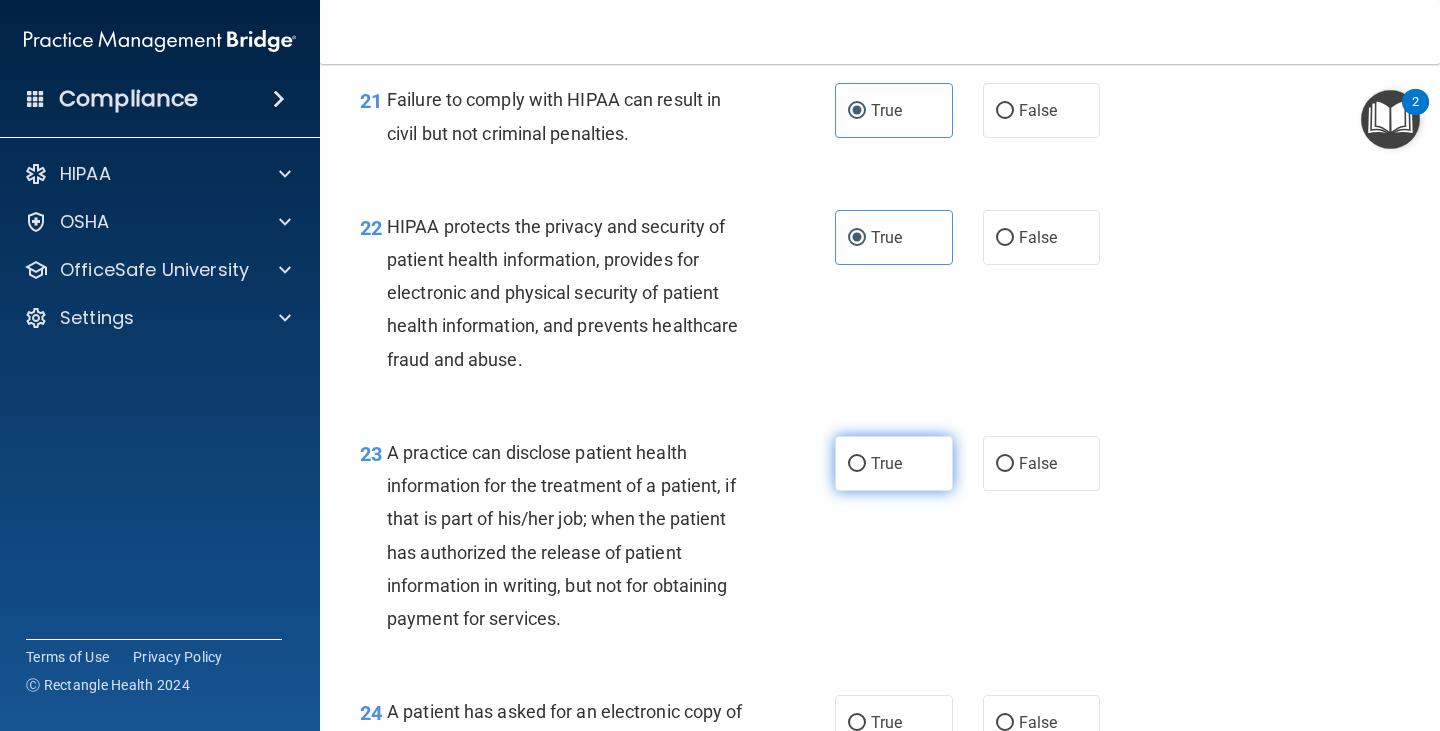 click on "True" at bounding box center (894, 463) 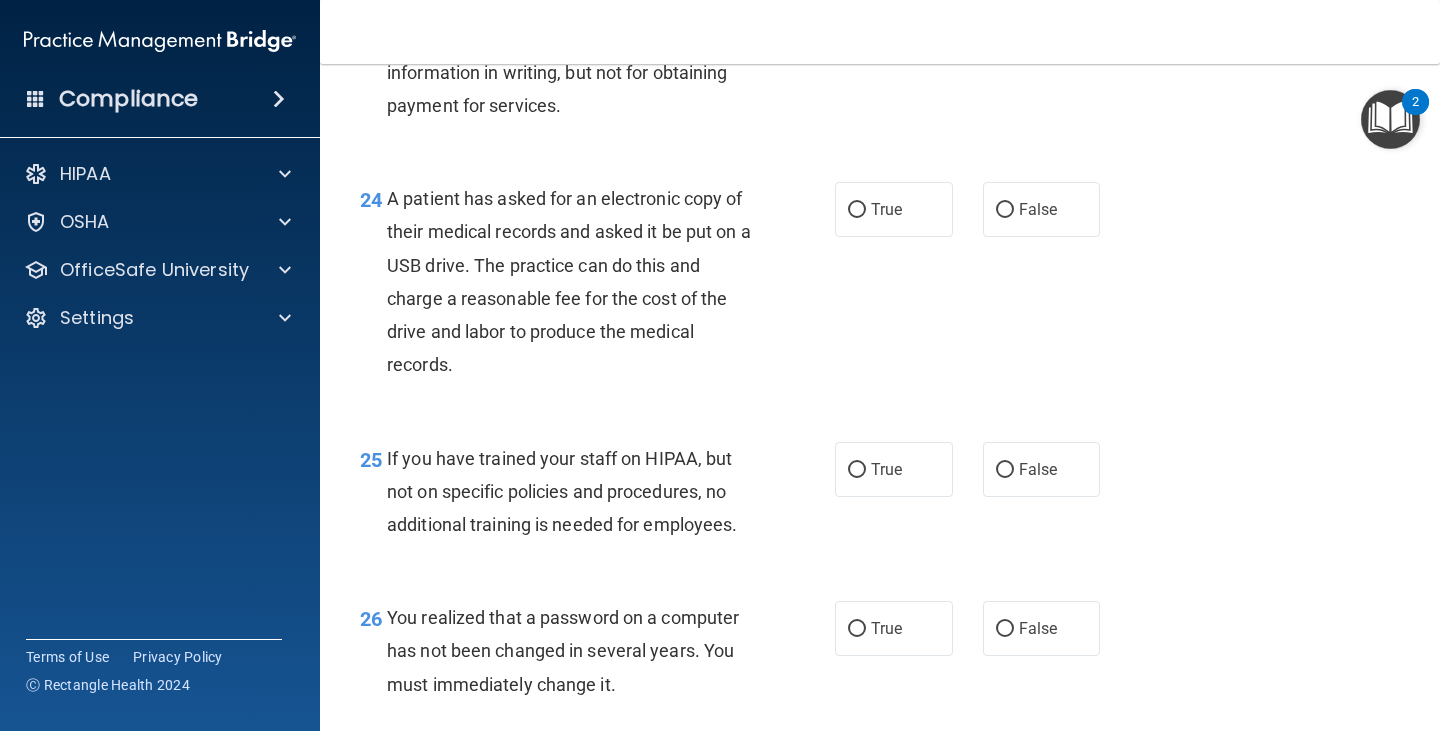 scroll, scrollTop: 4220, scrollLeft: 0, axis: vertical 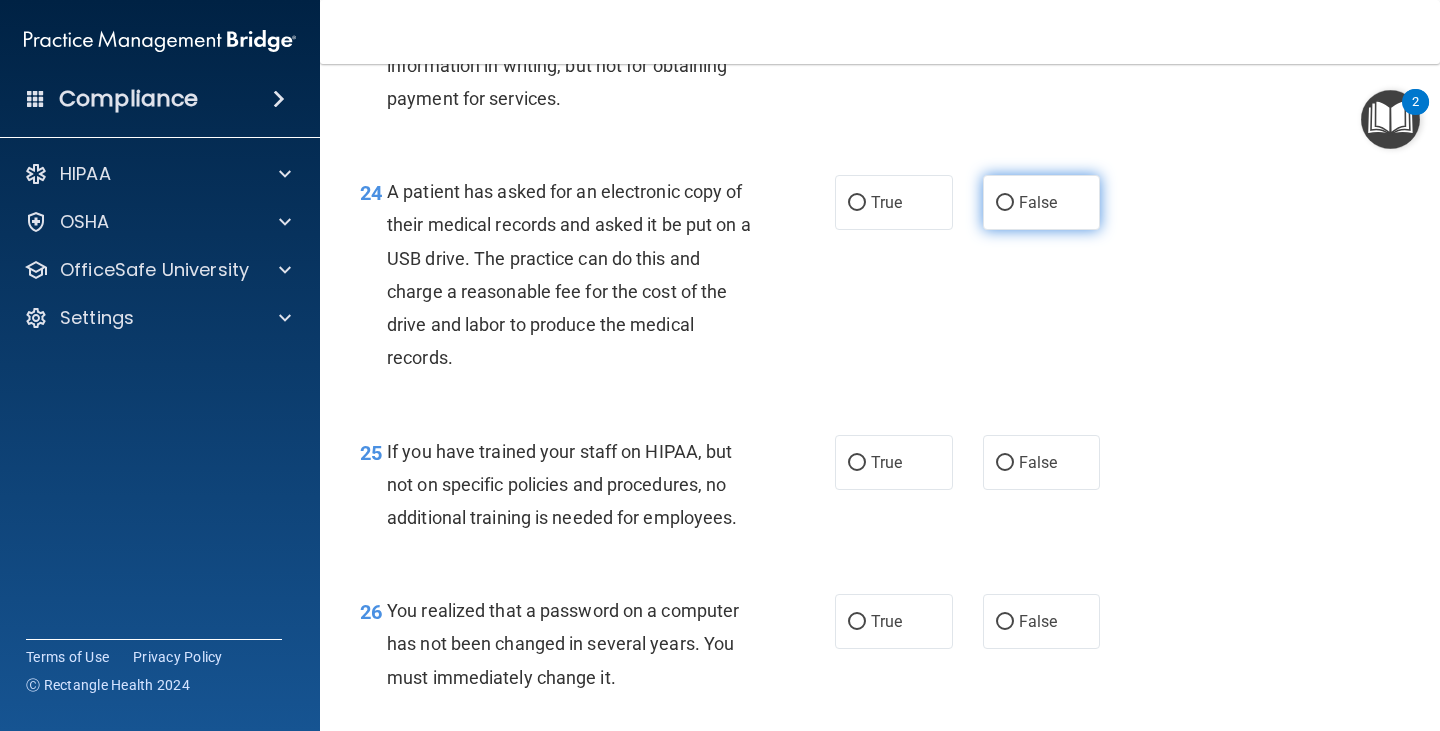 click on "False" at bounding box center [1042, 202] 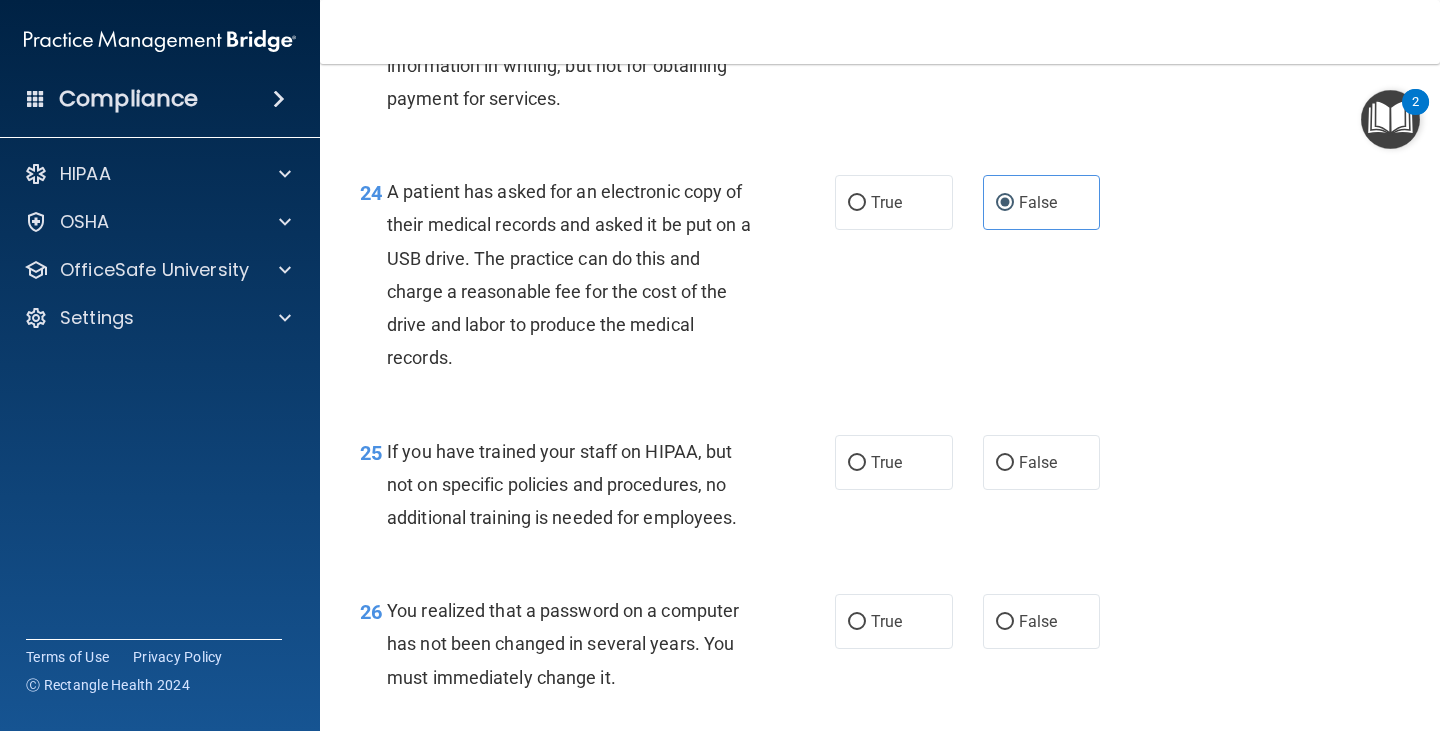 scroll, scrollTop: 4320, scrollLeft: 0, axis: vertical 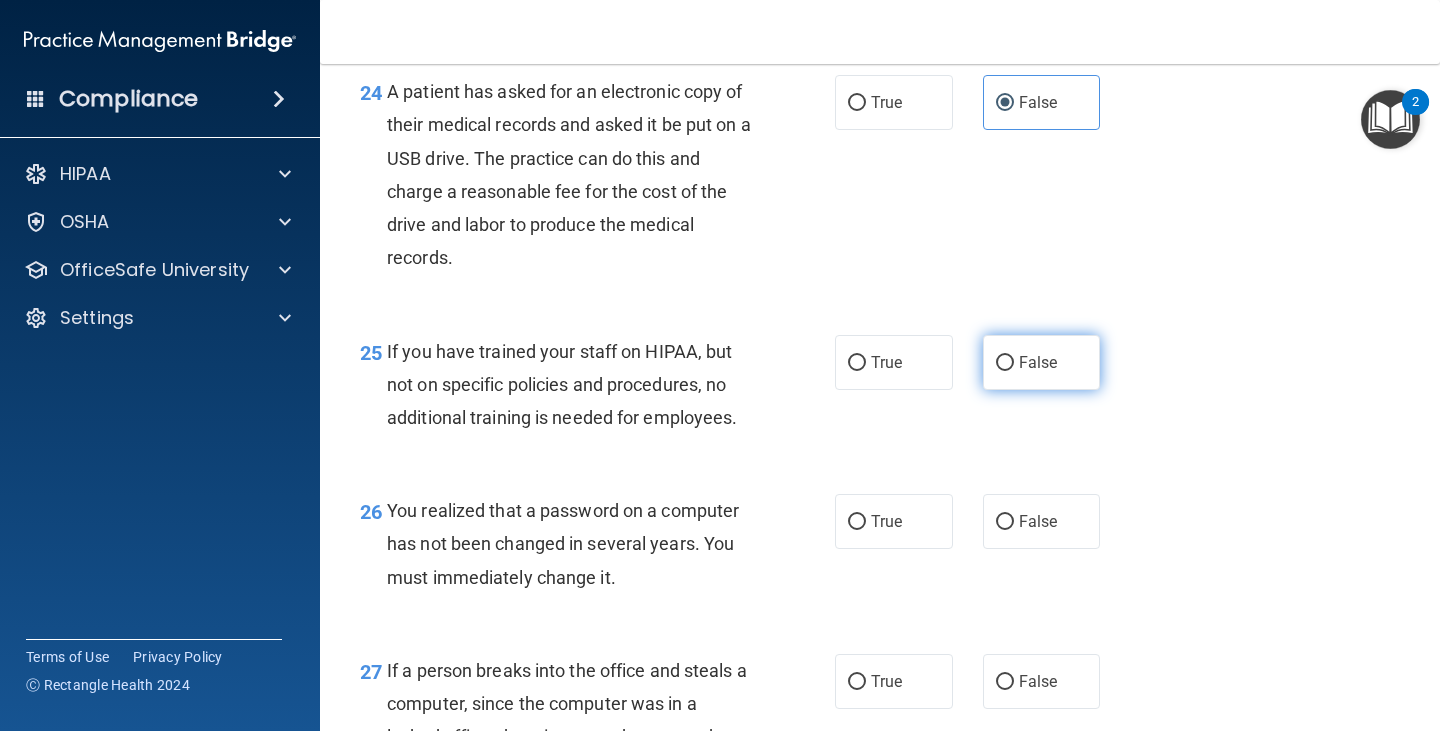 click on "False" at bounding box center (1042, 362) 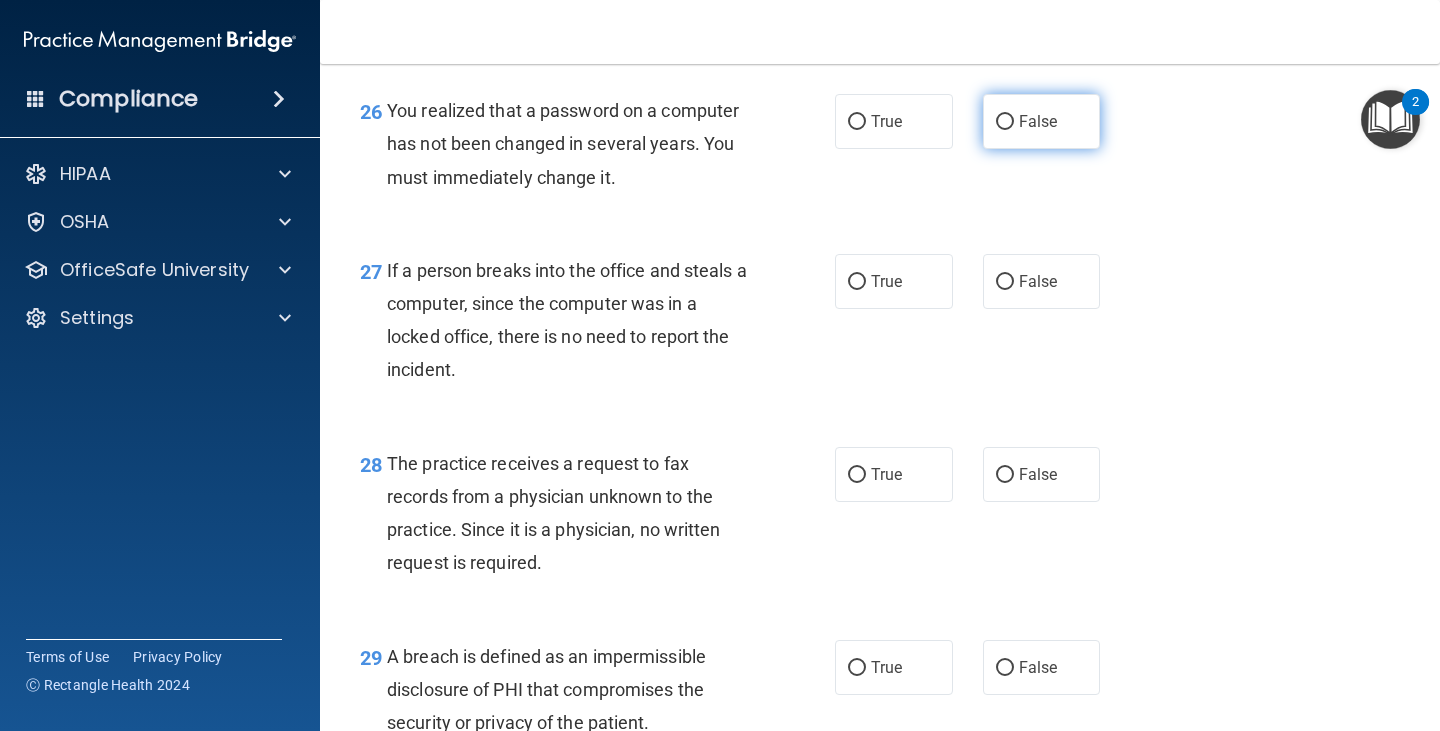 scroll, scrollTop: 4620, scrollLeft: 0, axis: vertical 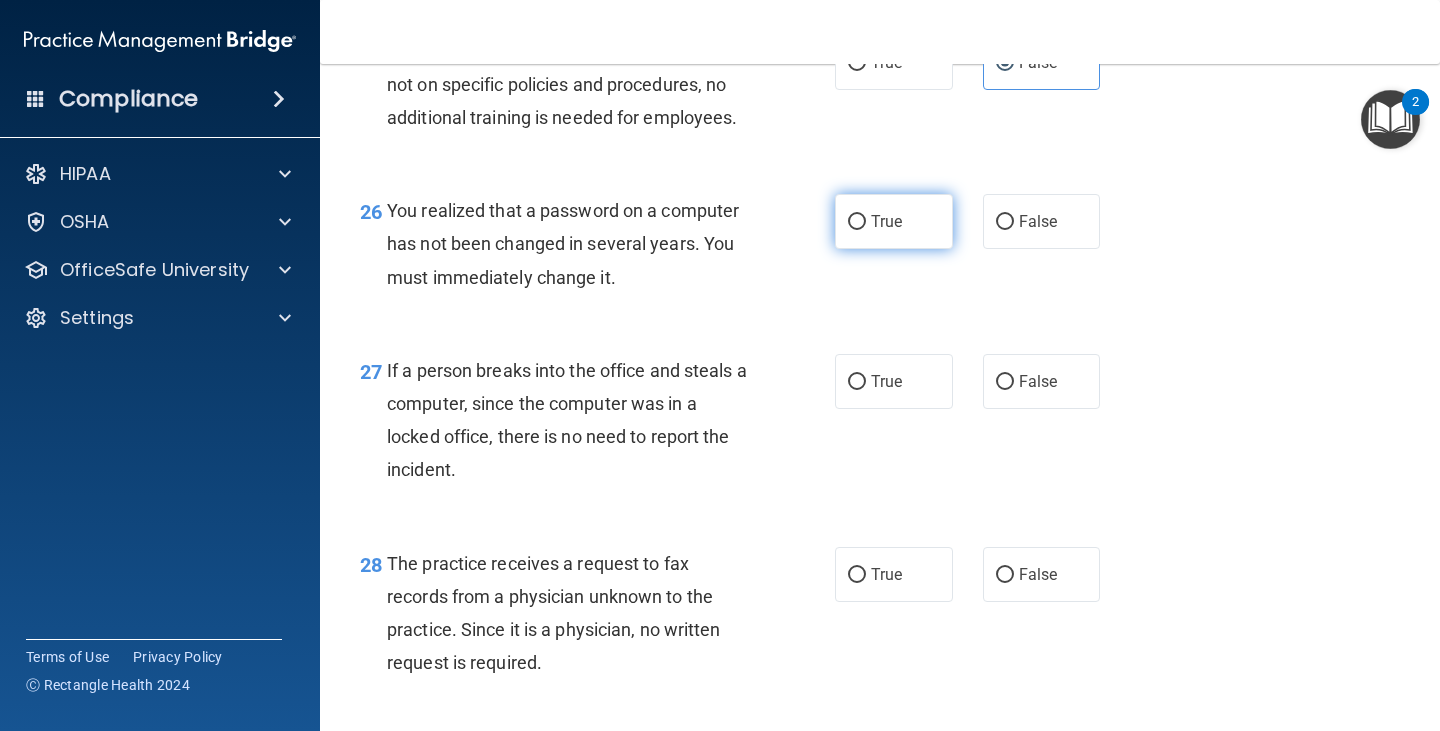 click on "True" at bounding box center (894, 221) 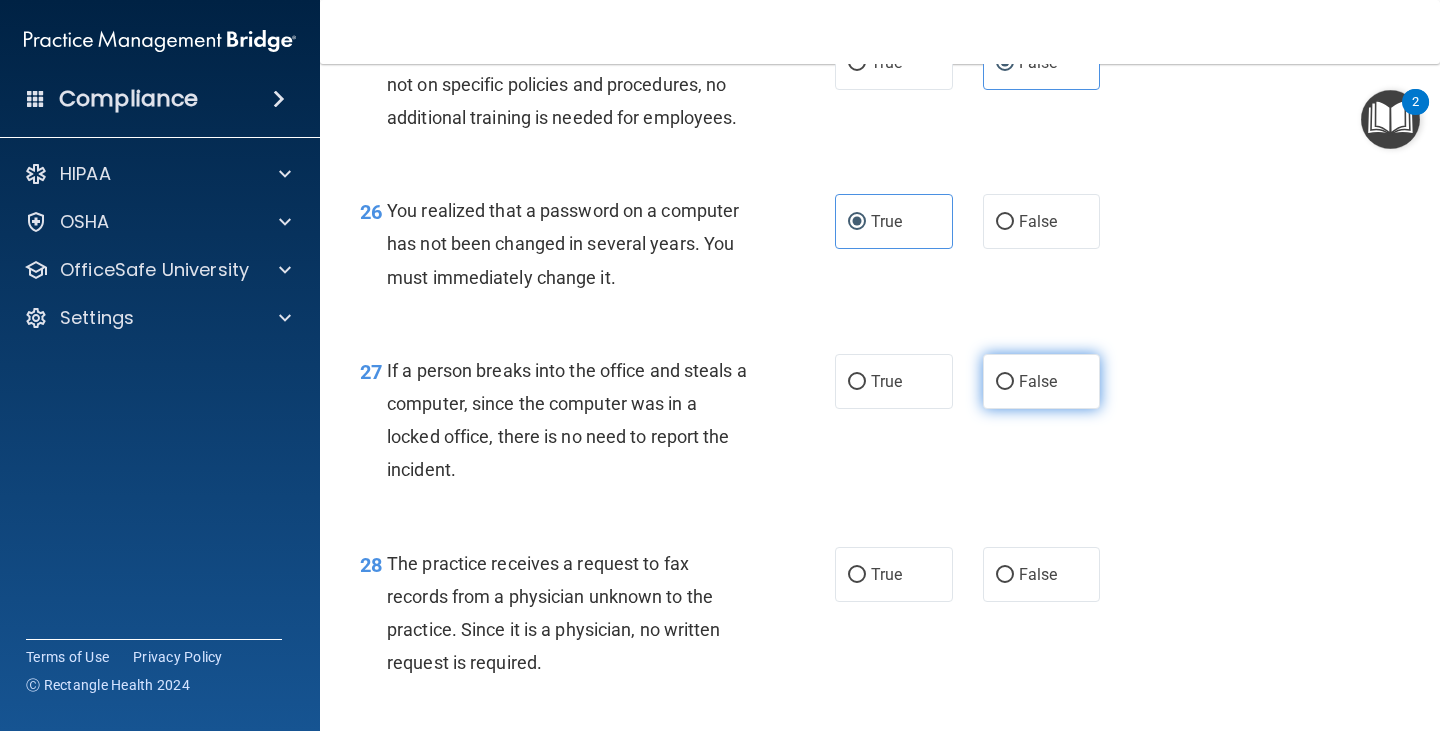click on "False" at bounding box center [1038, 381] 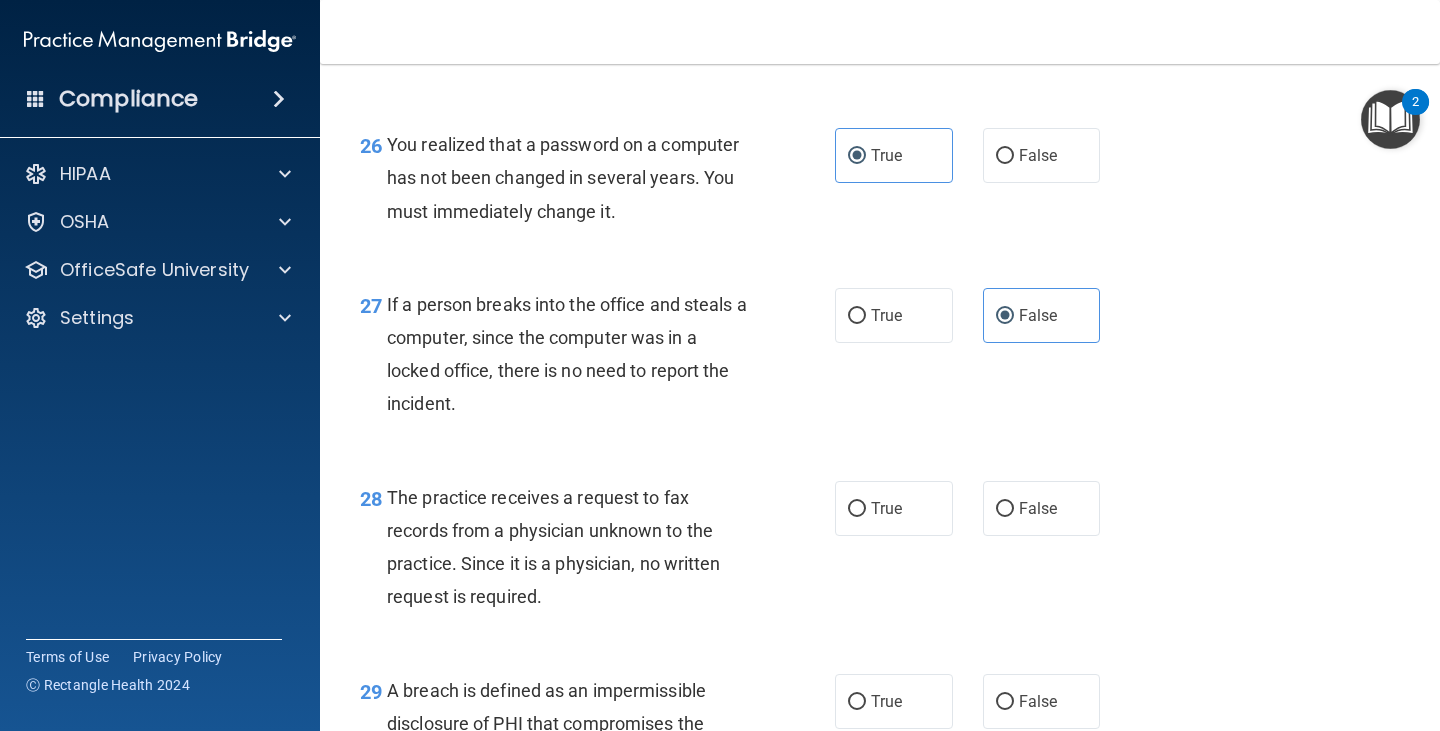 scroll, scrollTop: 4720, scrollLeft: 0, axis: vertical 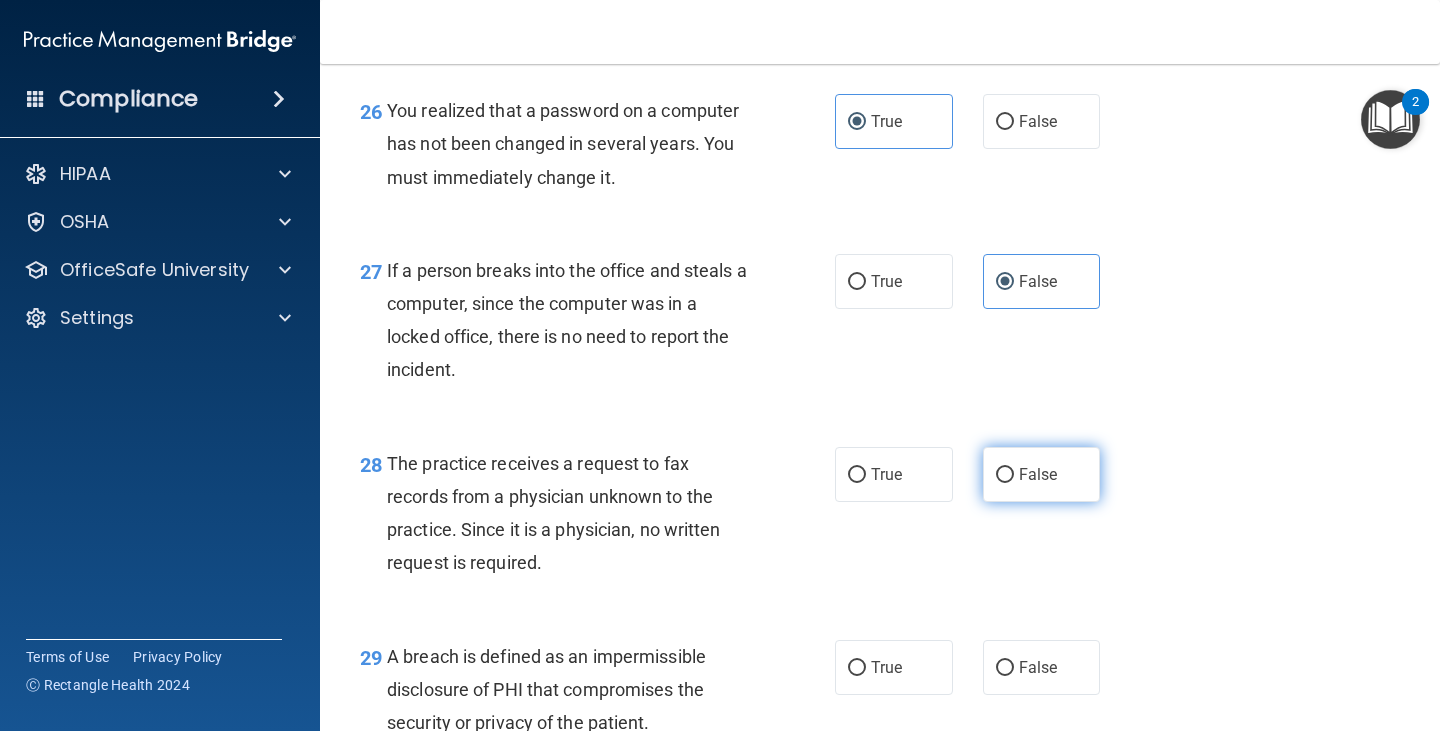 click on "False" at bounding box center [1042, 474] 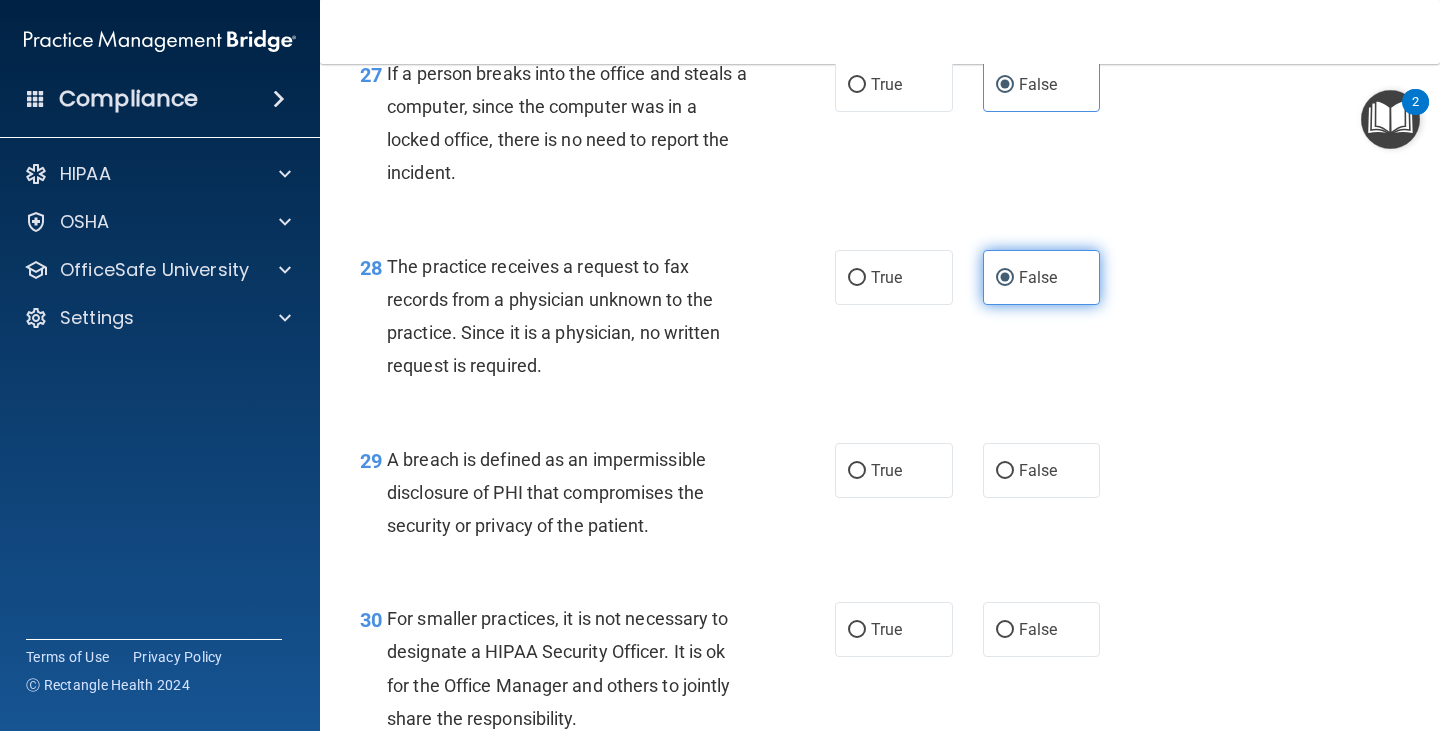 scroll, scrollTop: 4920, scrollLeft: 0, axis: vertical 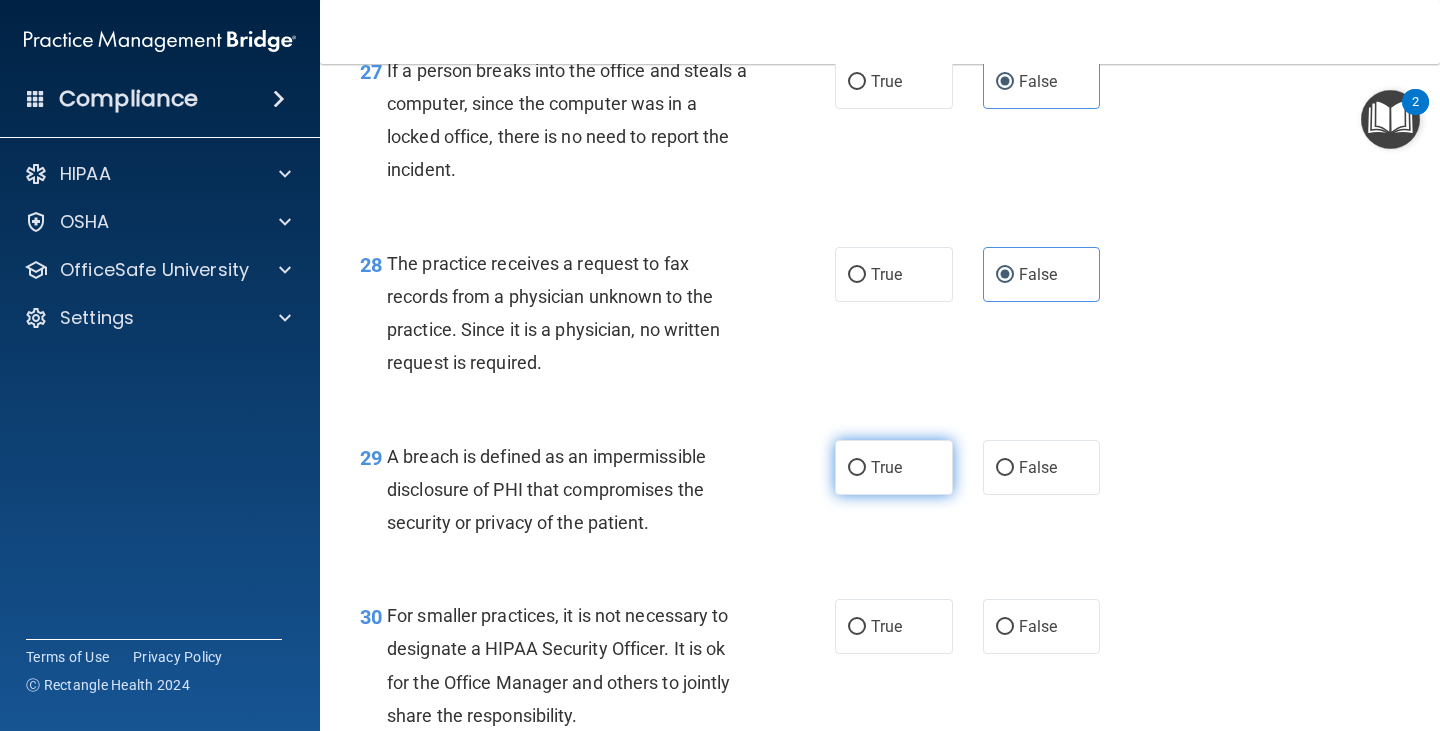 click on "True" at bounding box center [894, 467] 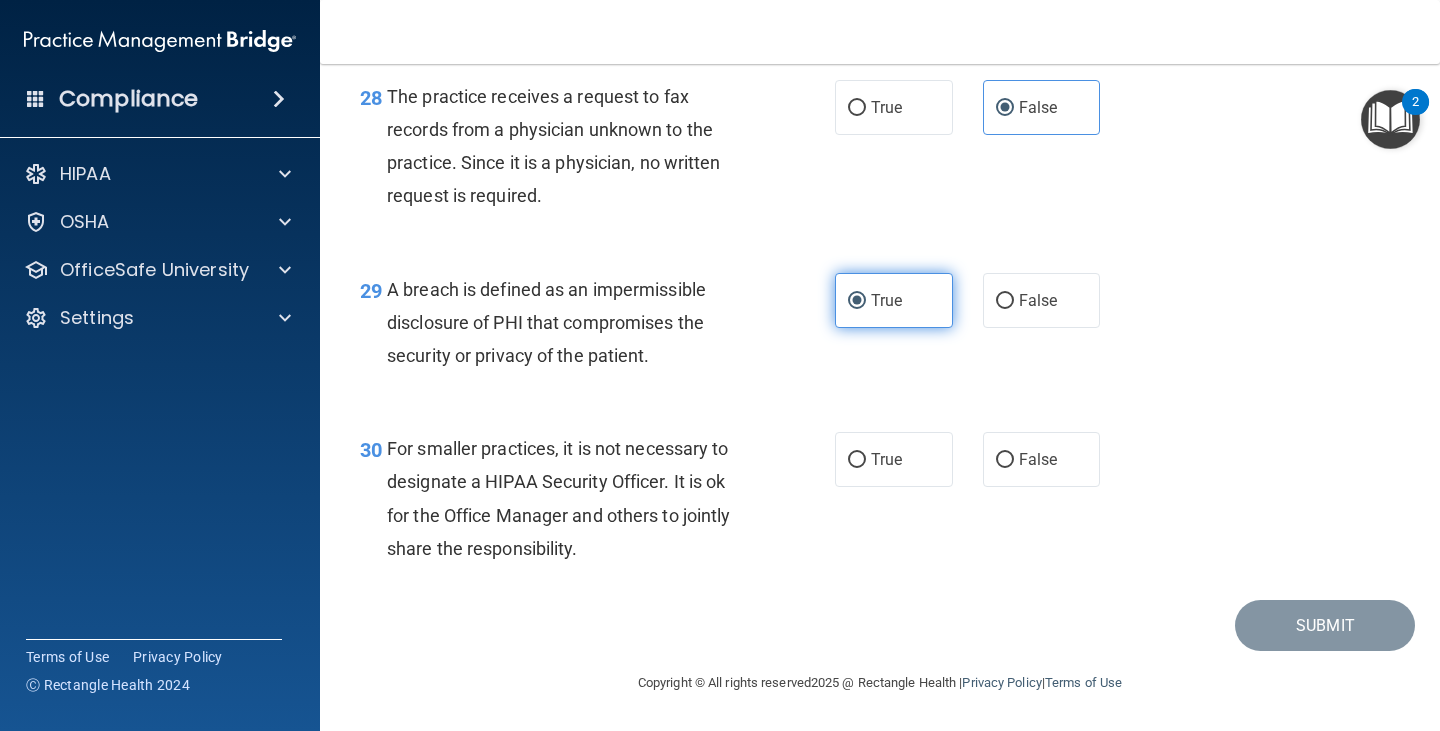 scroll, scrollTop: 5120, scrollLeft: 0, axis: vertical 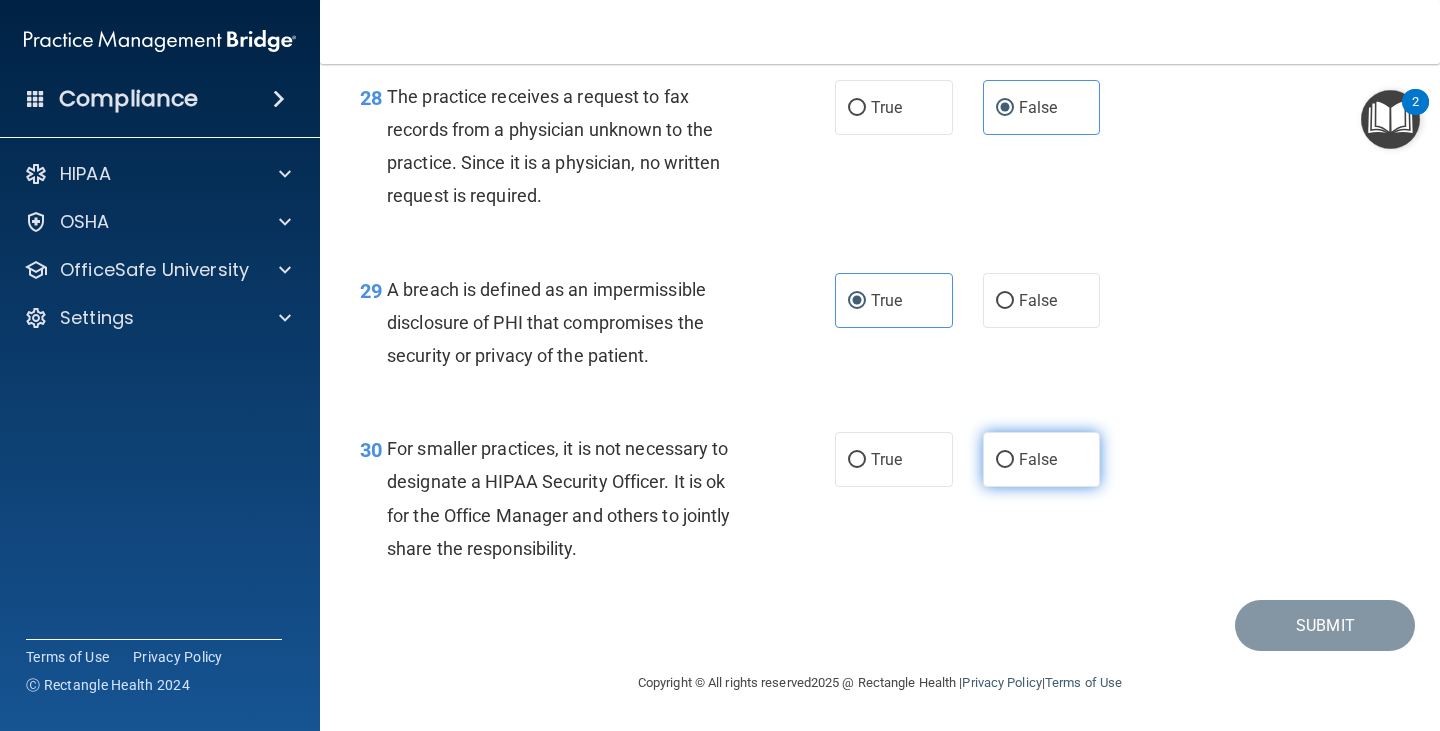 click on "False" at bounding box center (1042, 459) 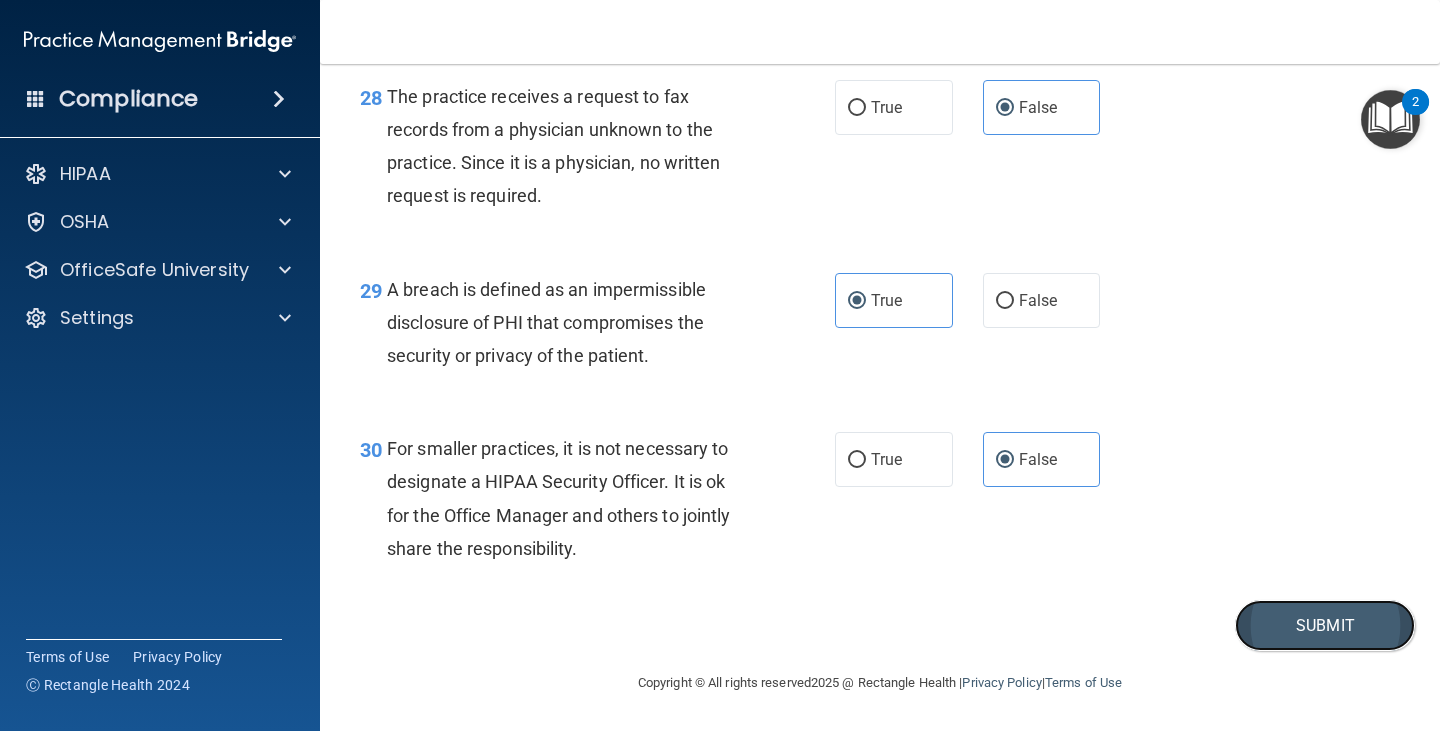 click on "Submit" at bounding box center [1325, 625] 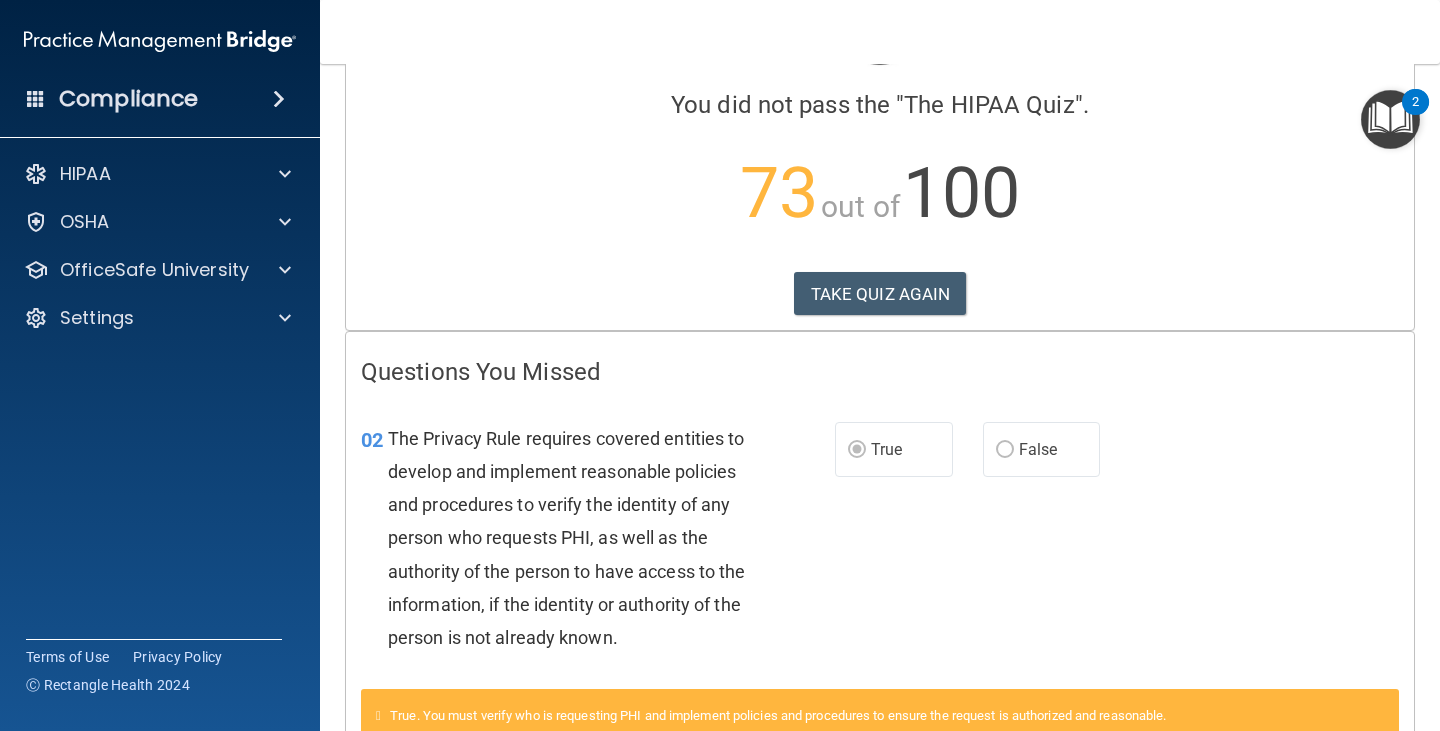 scroll, scrollTop: 0, scrollLeft: 0, axis: both 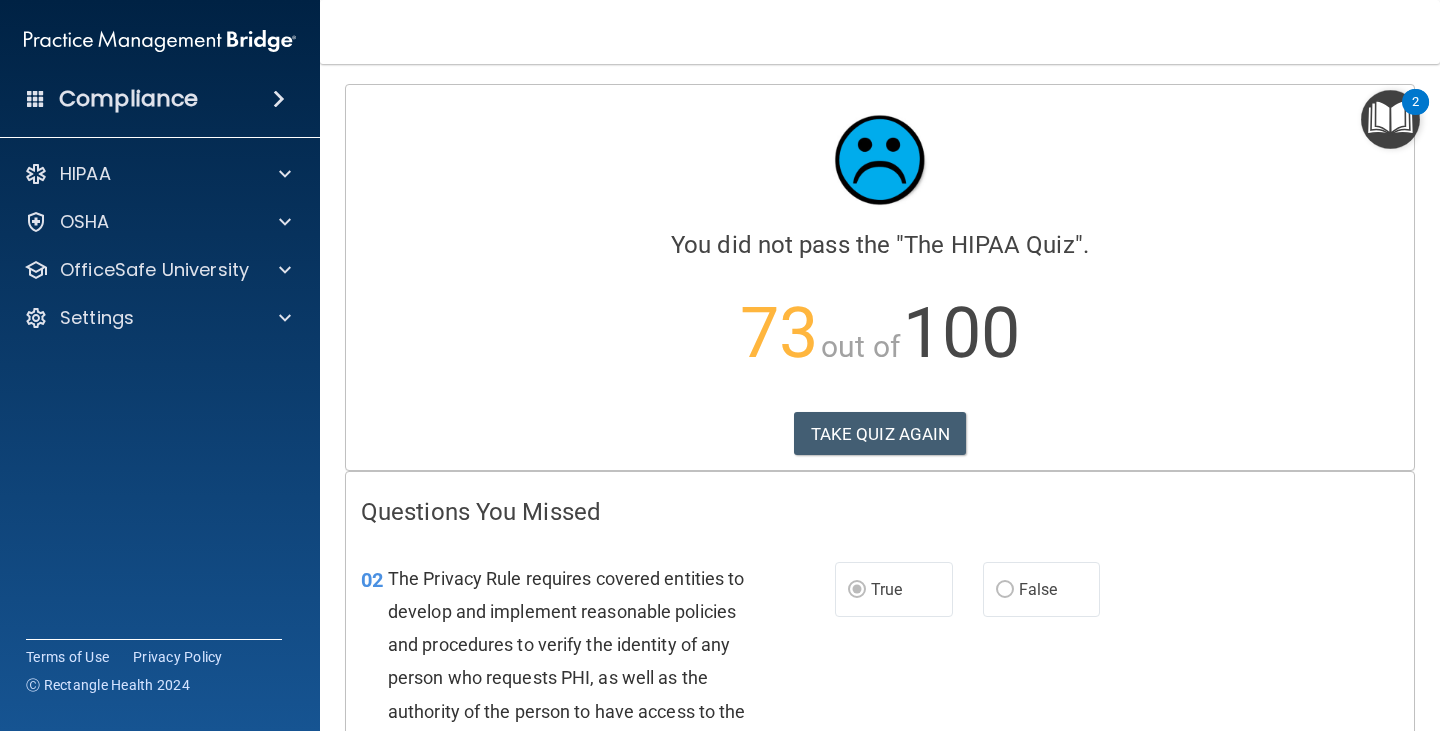 click on "Calculating your score....                      You did not pass the " The HIPAA Quiz ".        73     out of     100         TAKE QUIZ AGAIN" at bounding box center [880, 277] 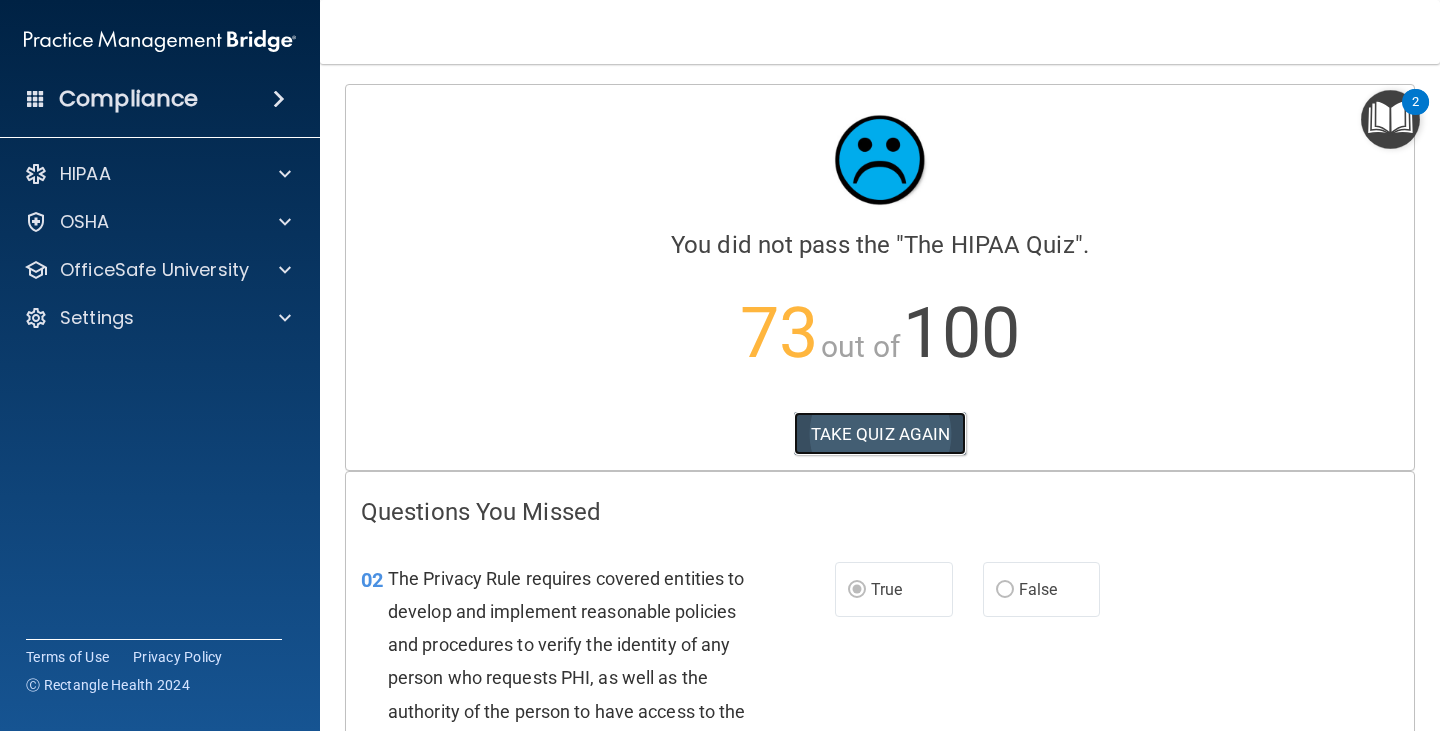 click on "TAKE QUIZ AGAIN" at bounding box center [880, 434] 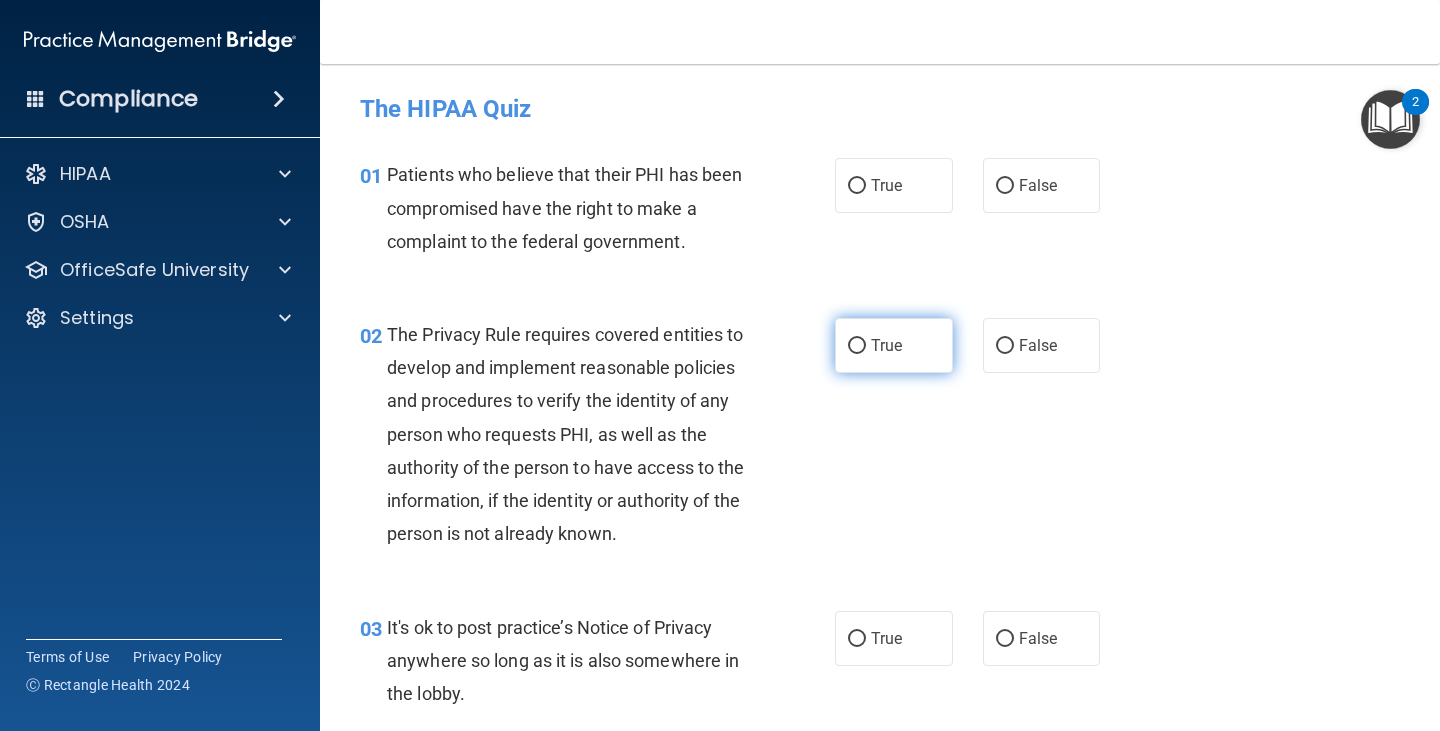 click on "True" at bounding box center [886, 345] 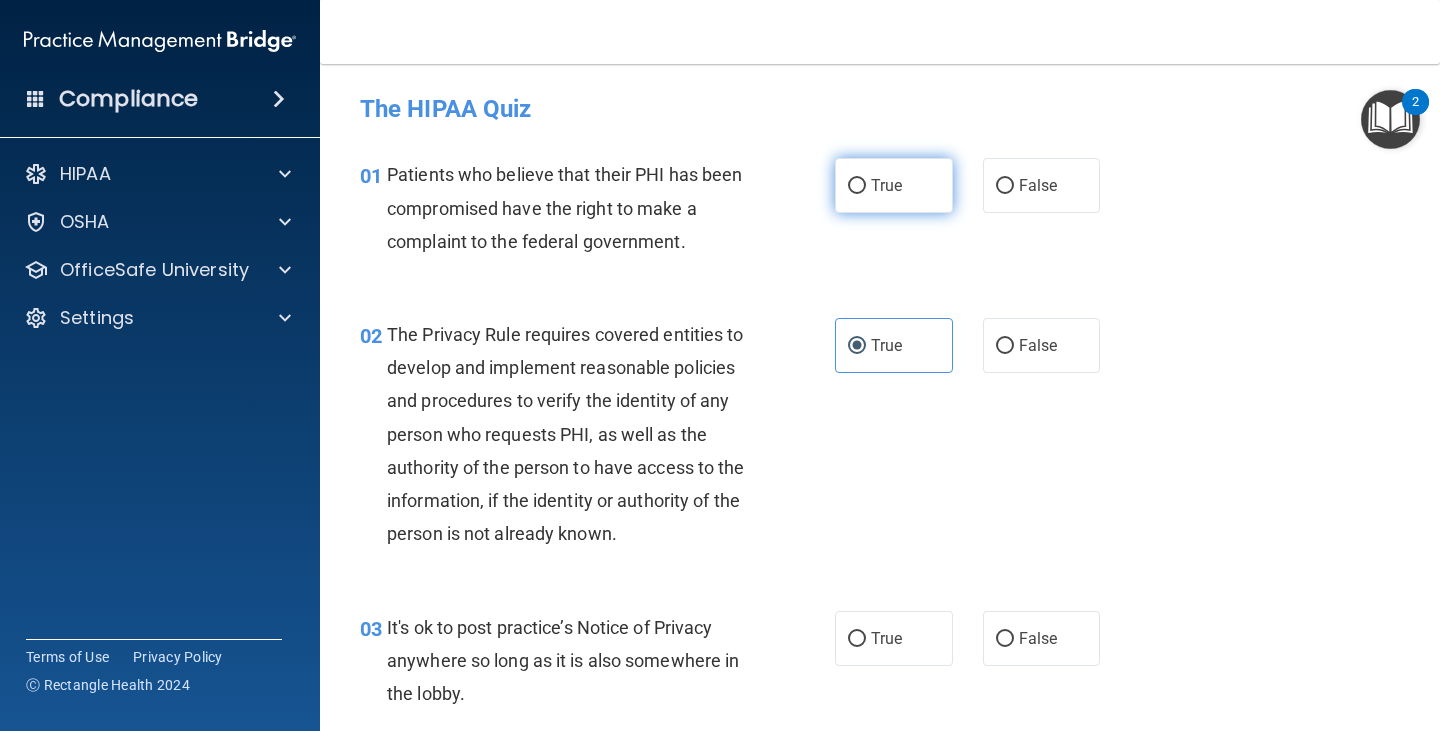 click on "True" at bounding box center [886, 185] 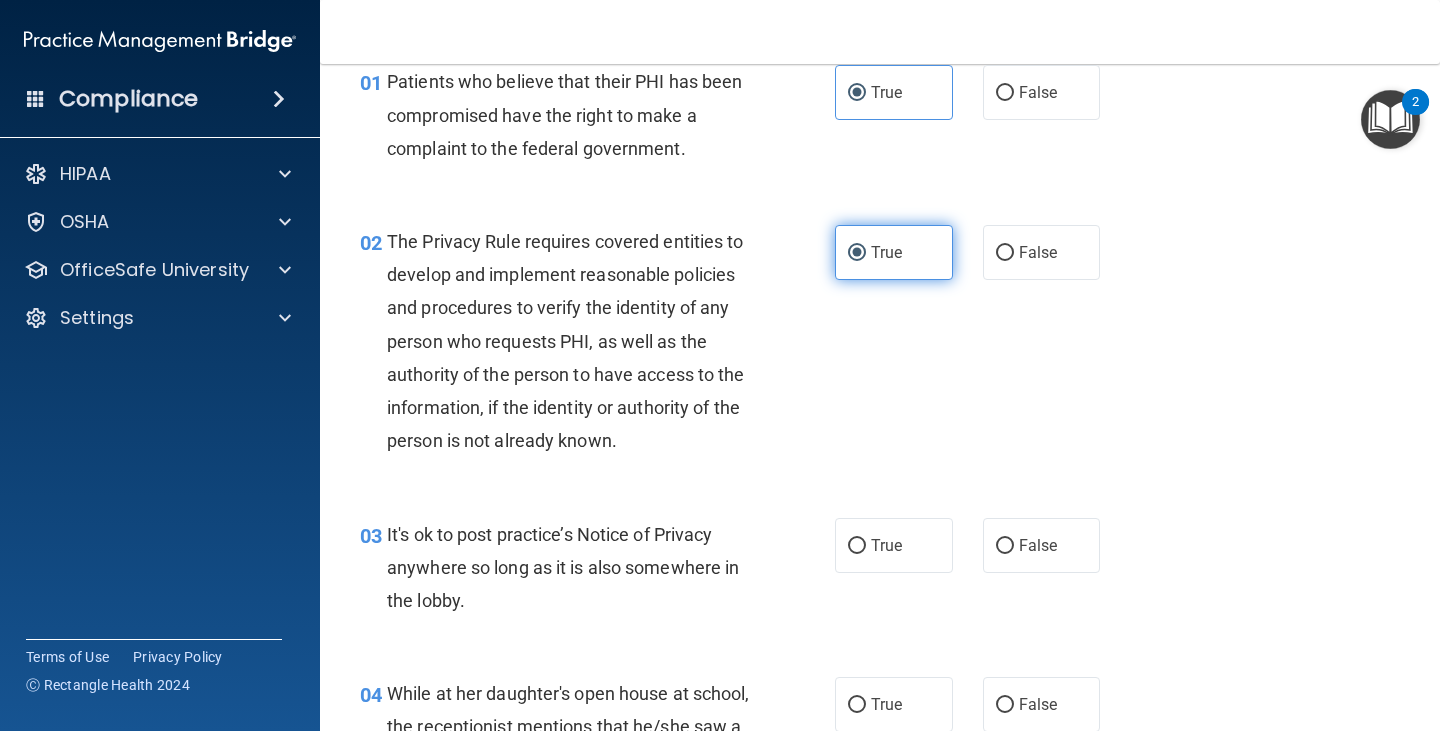 scroll, scrollTop: 200, scrollLeft: 0, axis: vertical 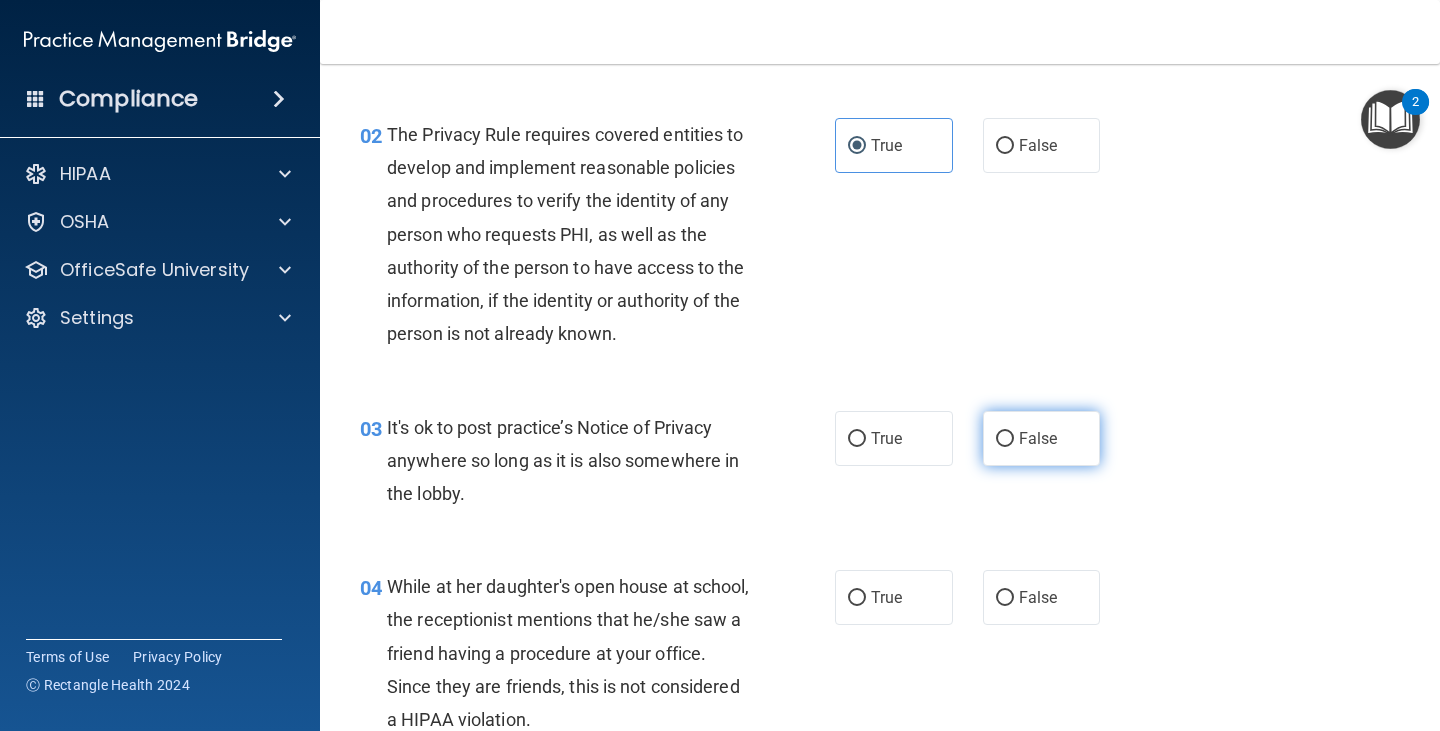 click on "False" at bounding box center [1038, 438] 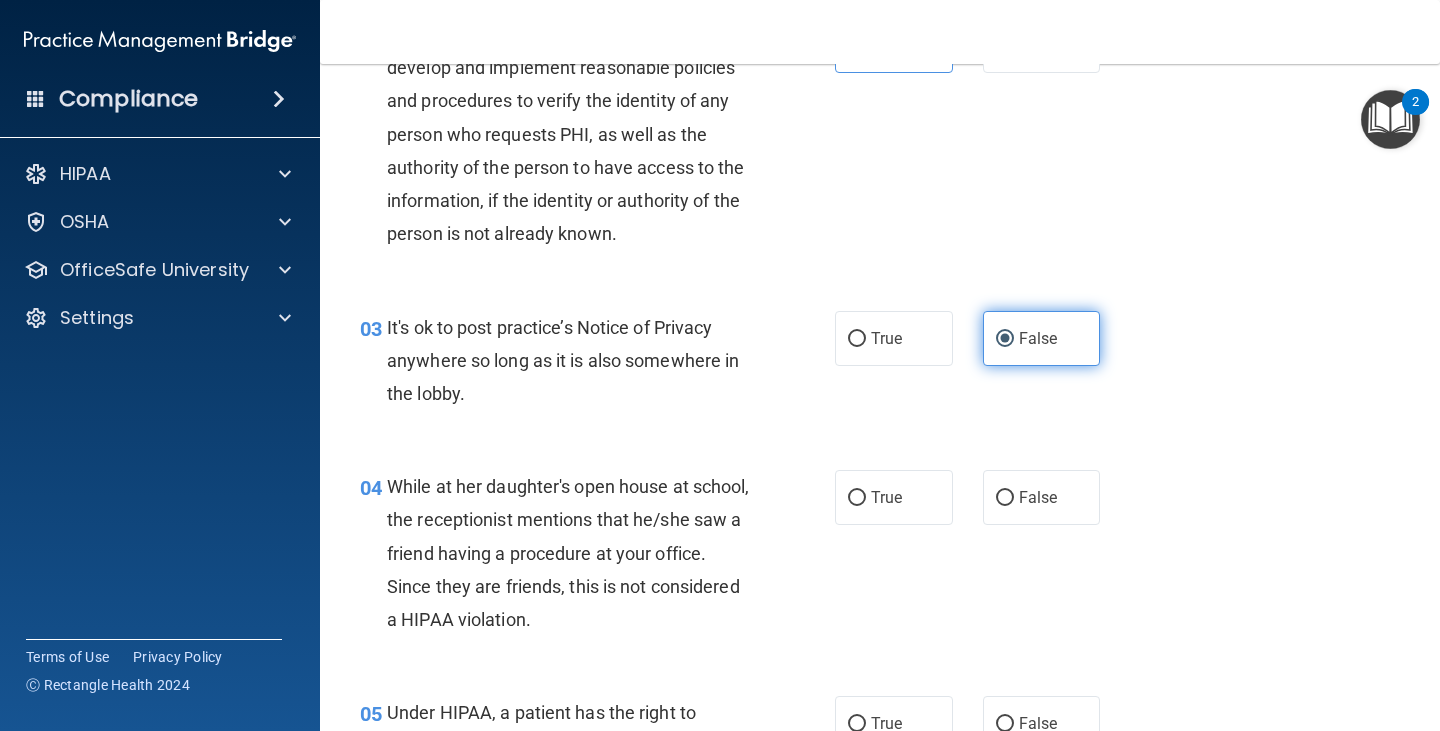 scroll, scrollTop: 400, scrollLeft: 0, axis: vertical 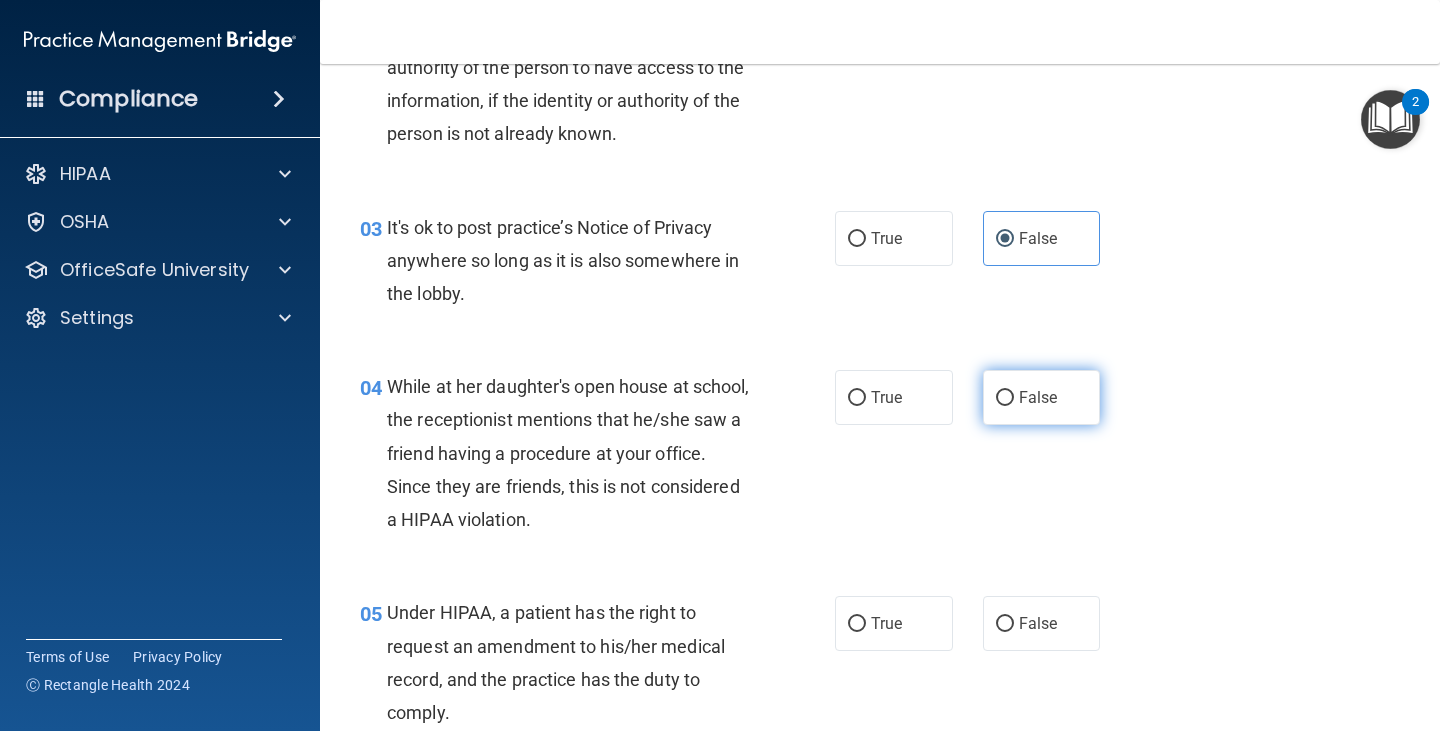 click on "False" at bounding box center (1042, 397) 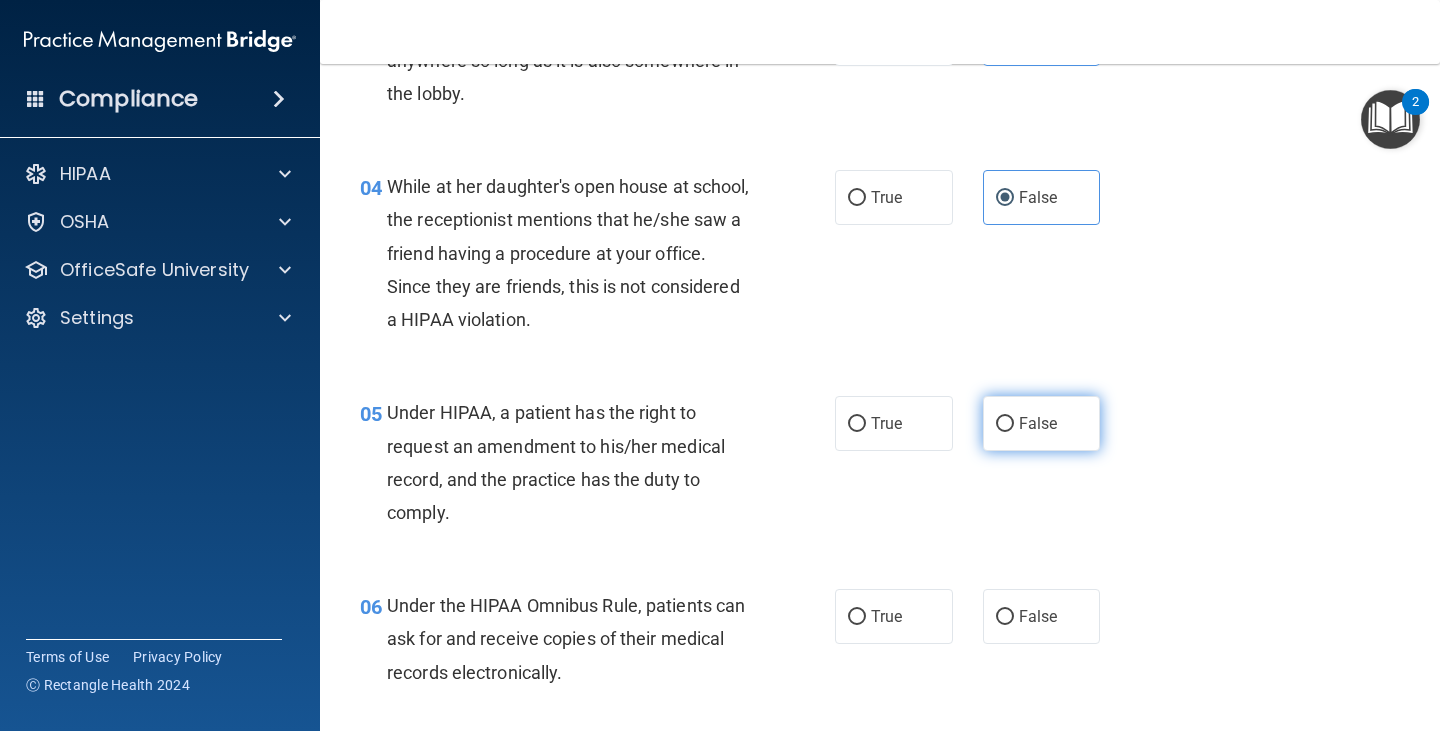 click on "False" at bounding box center [1042, 423] 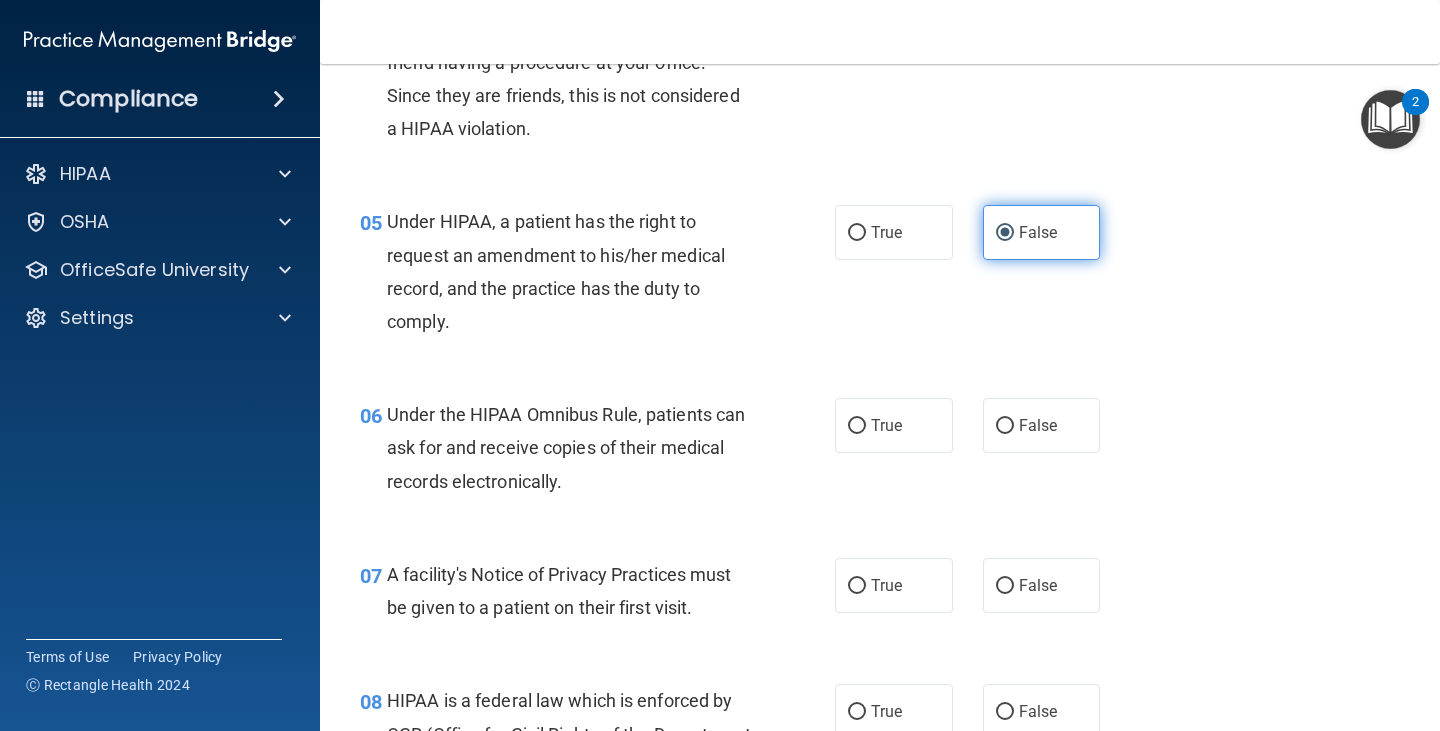 scroll, scrollTop: 800, scrollLeft: 0, axis: vertical 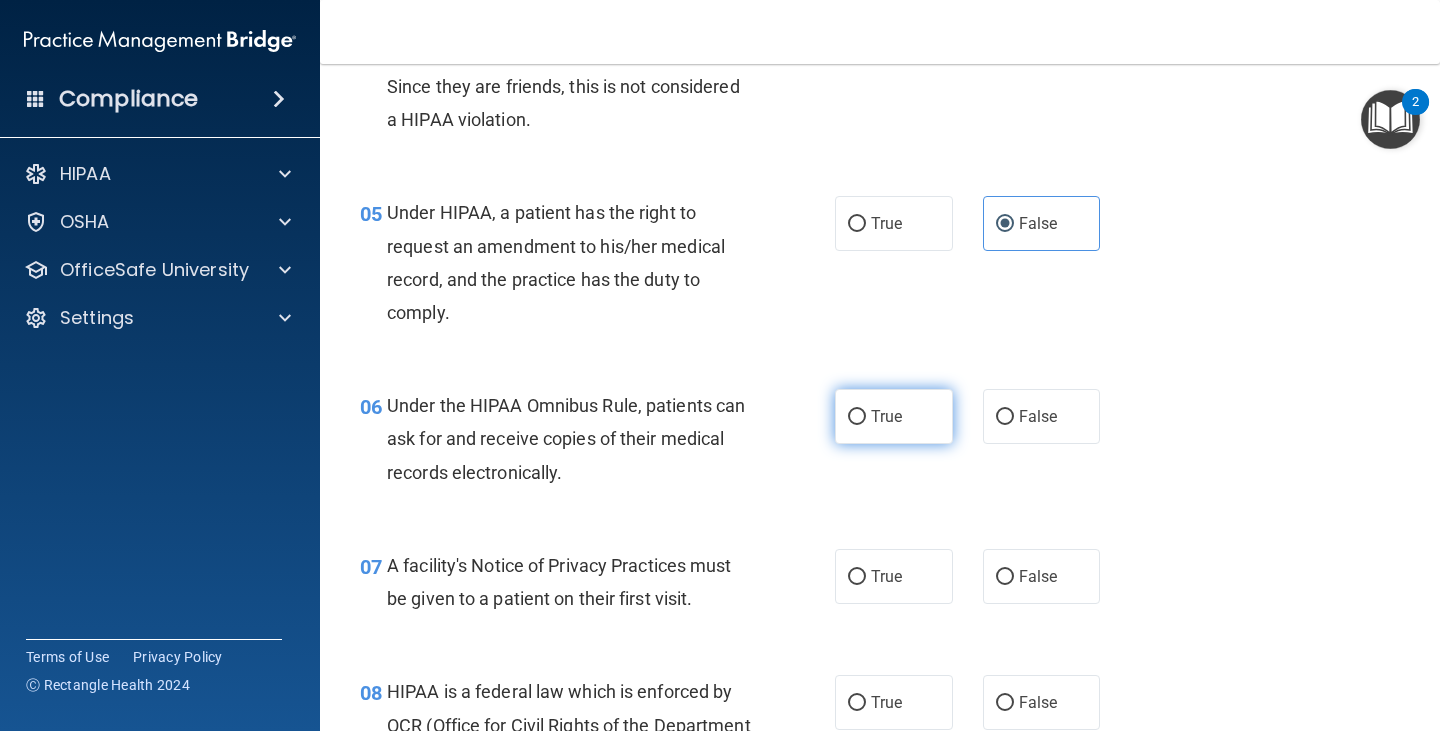 click on "True" at bounding box center [894, 416] 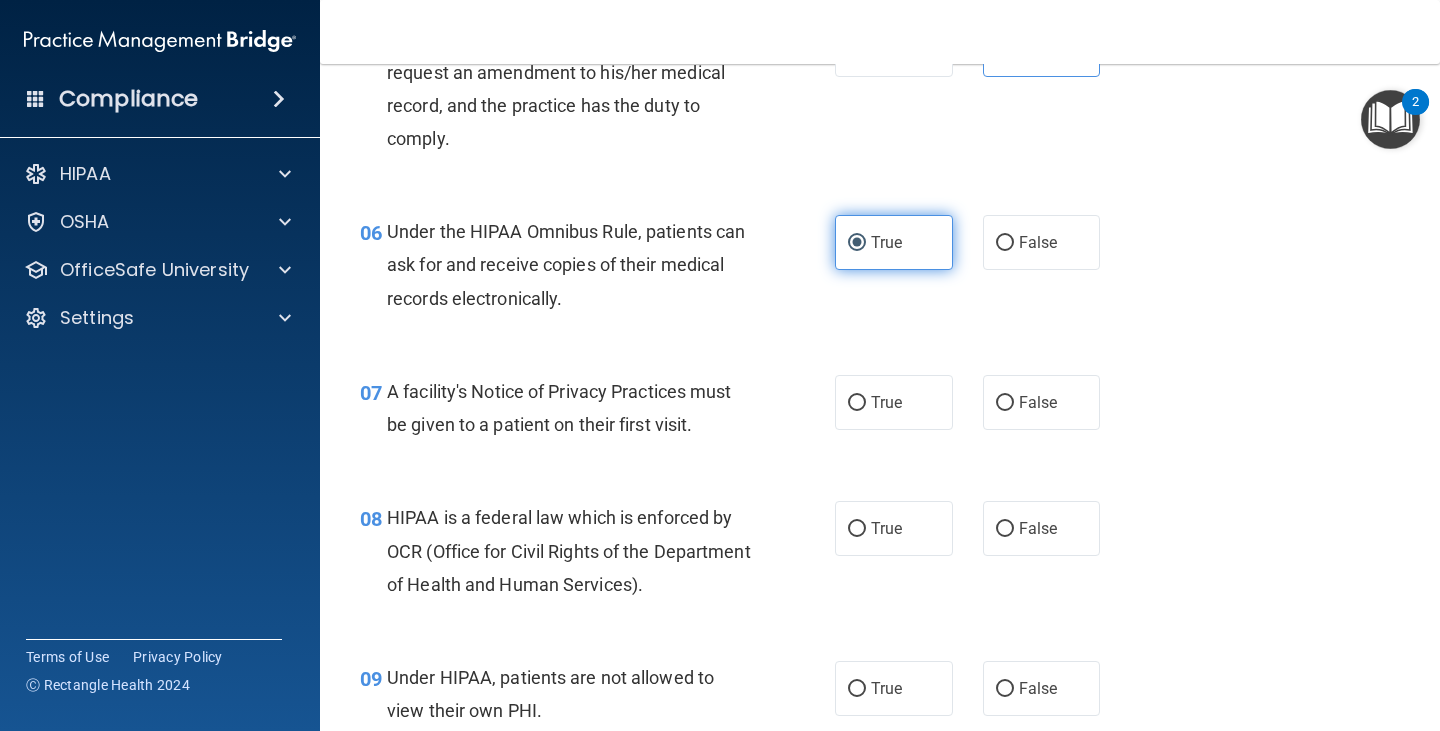scroll, scrollTop: 1000, scrollLeft: 0, axis: vertical 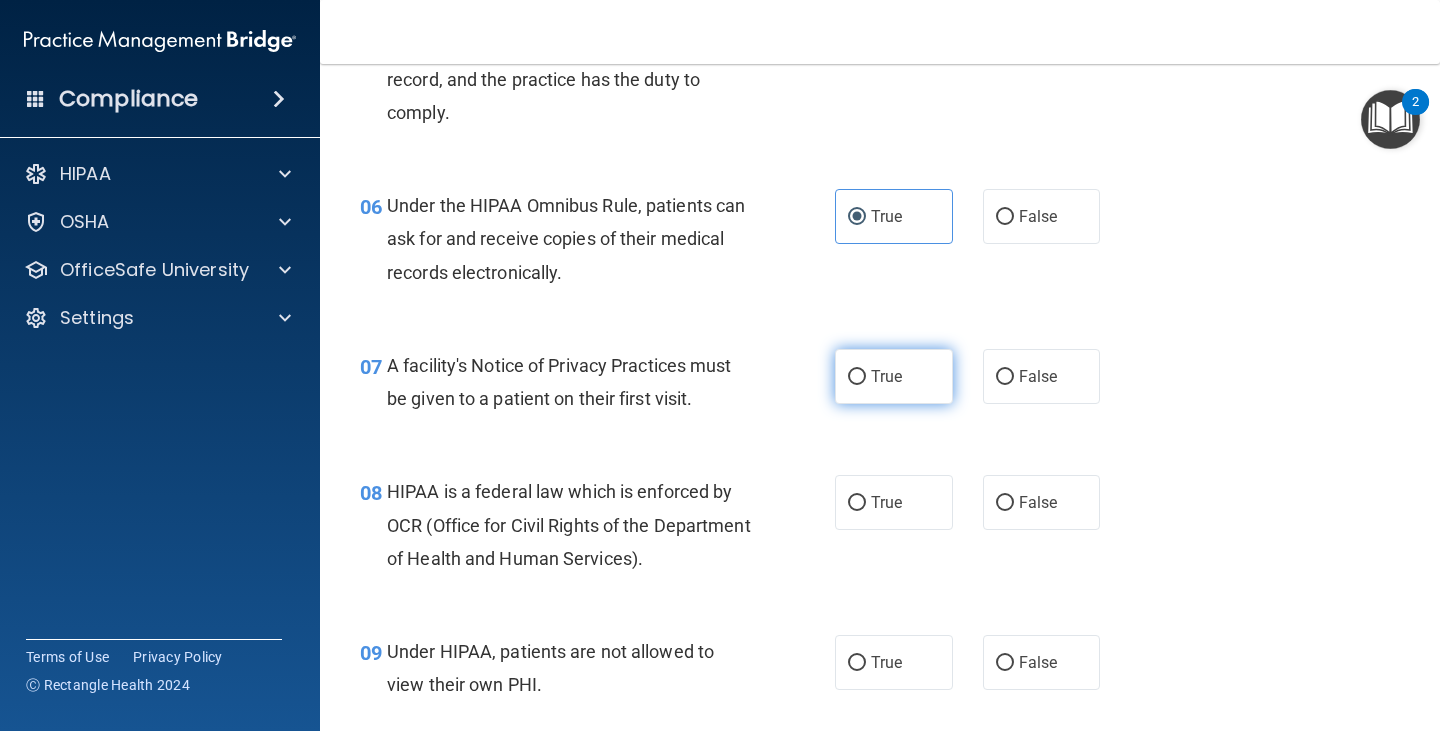 click on "True" at bounding box center [894, 376] 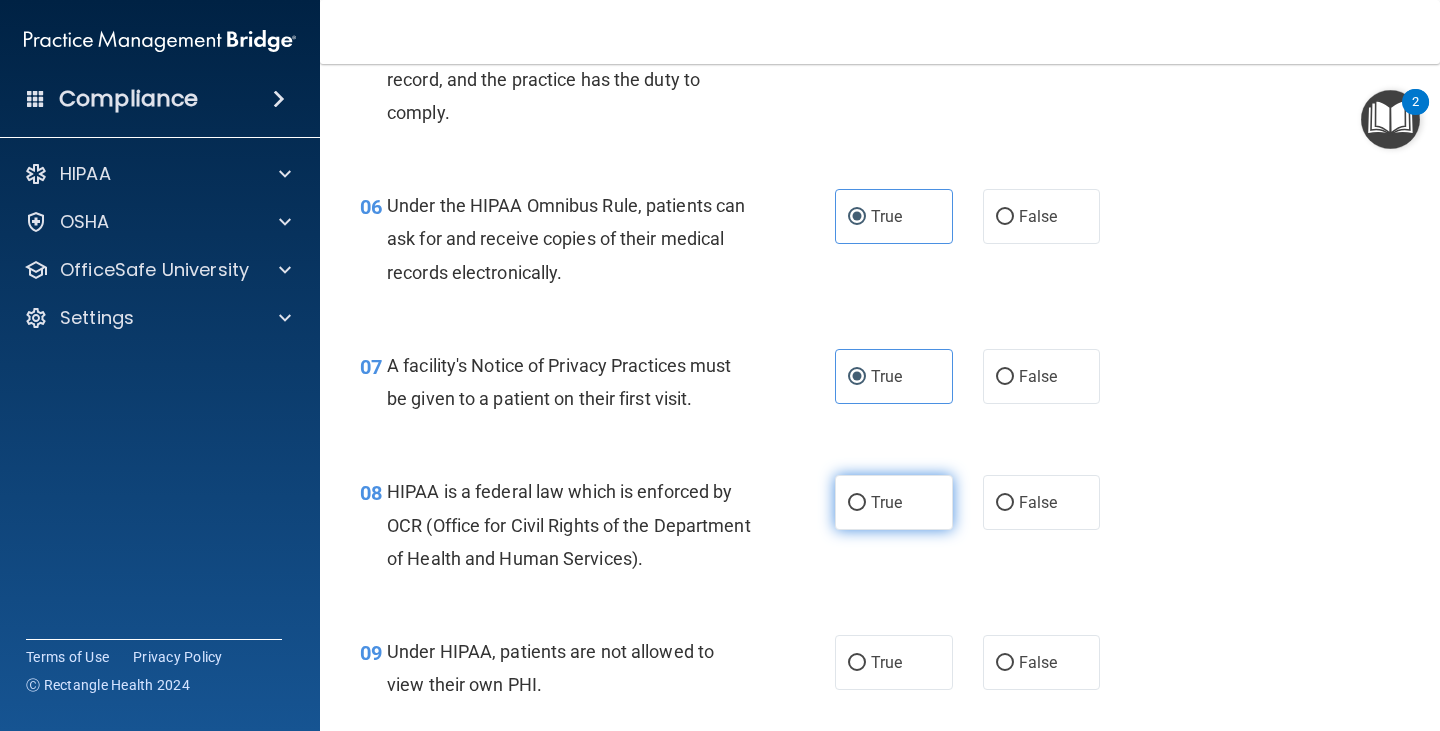 click on "True" at bounding box center [886, 502] 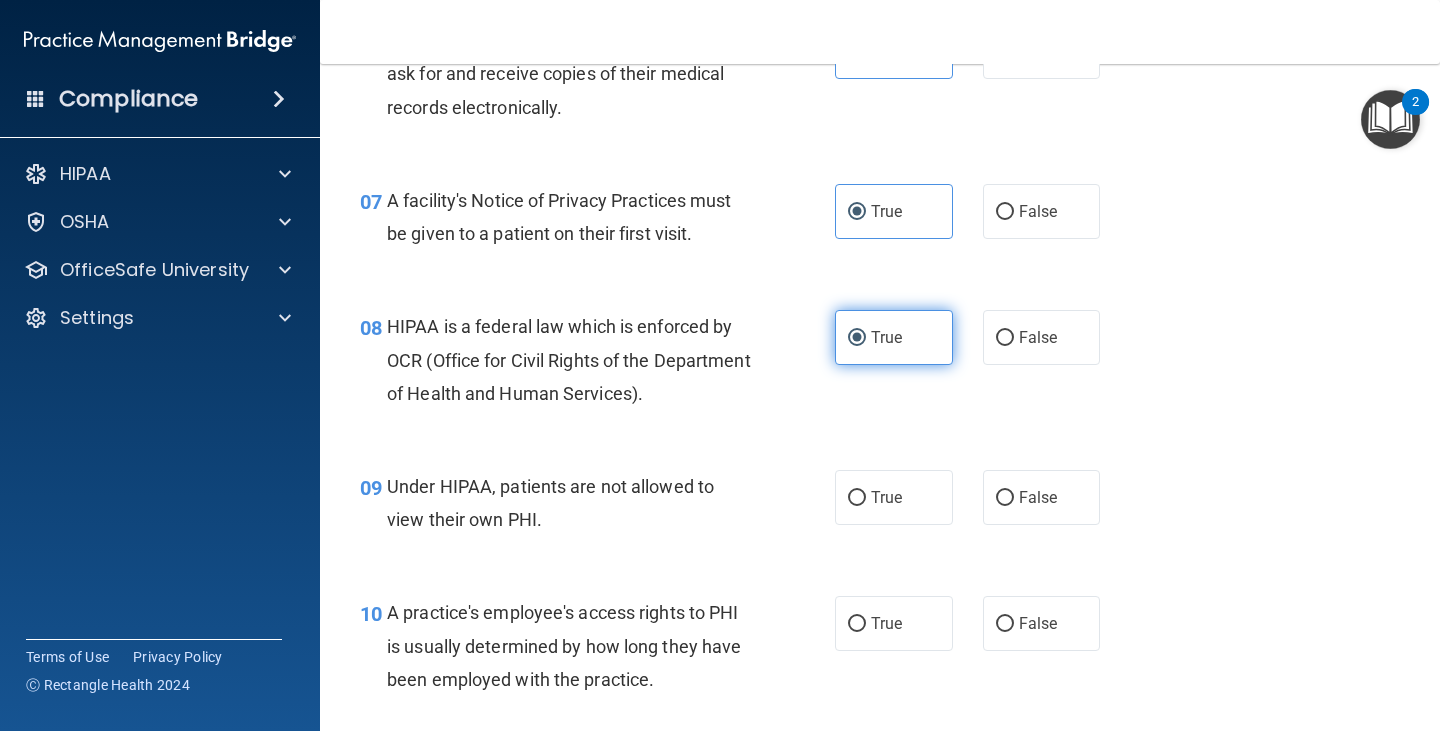 scroll, scrollTop: 1200, scrollLeft: 0, axis: vertical 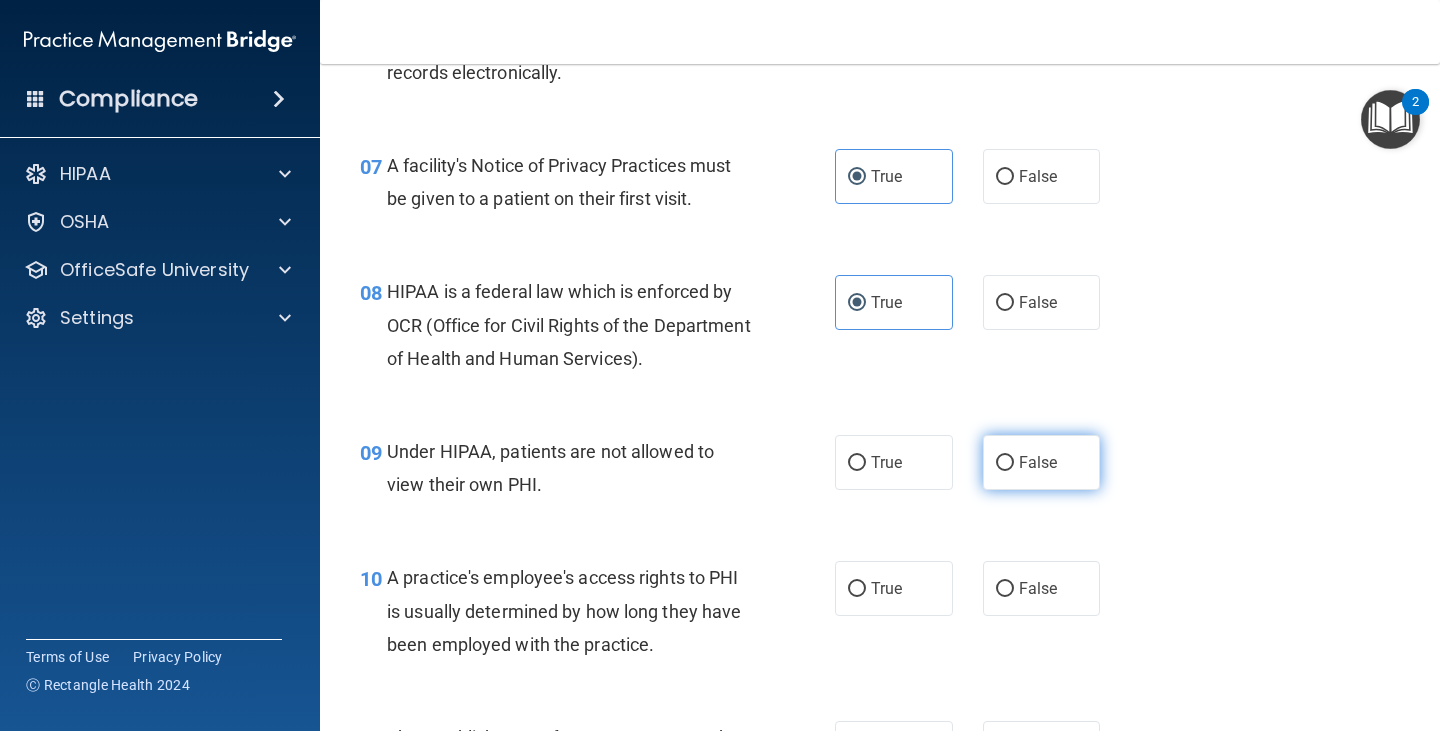 click on "False" at bounding box center [1042, 462] 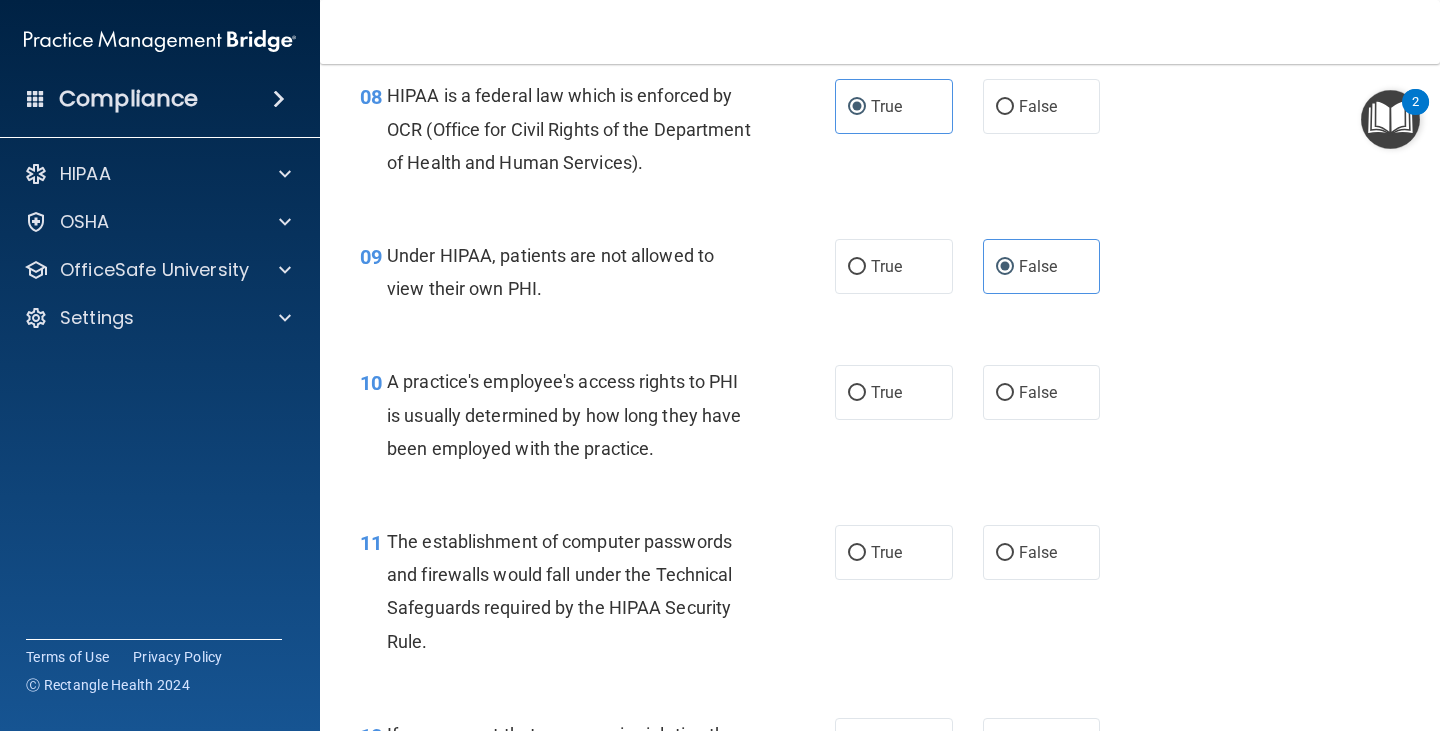 scroll, scrollTop: 1400, scrollLeft: 0, axis: vertical 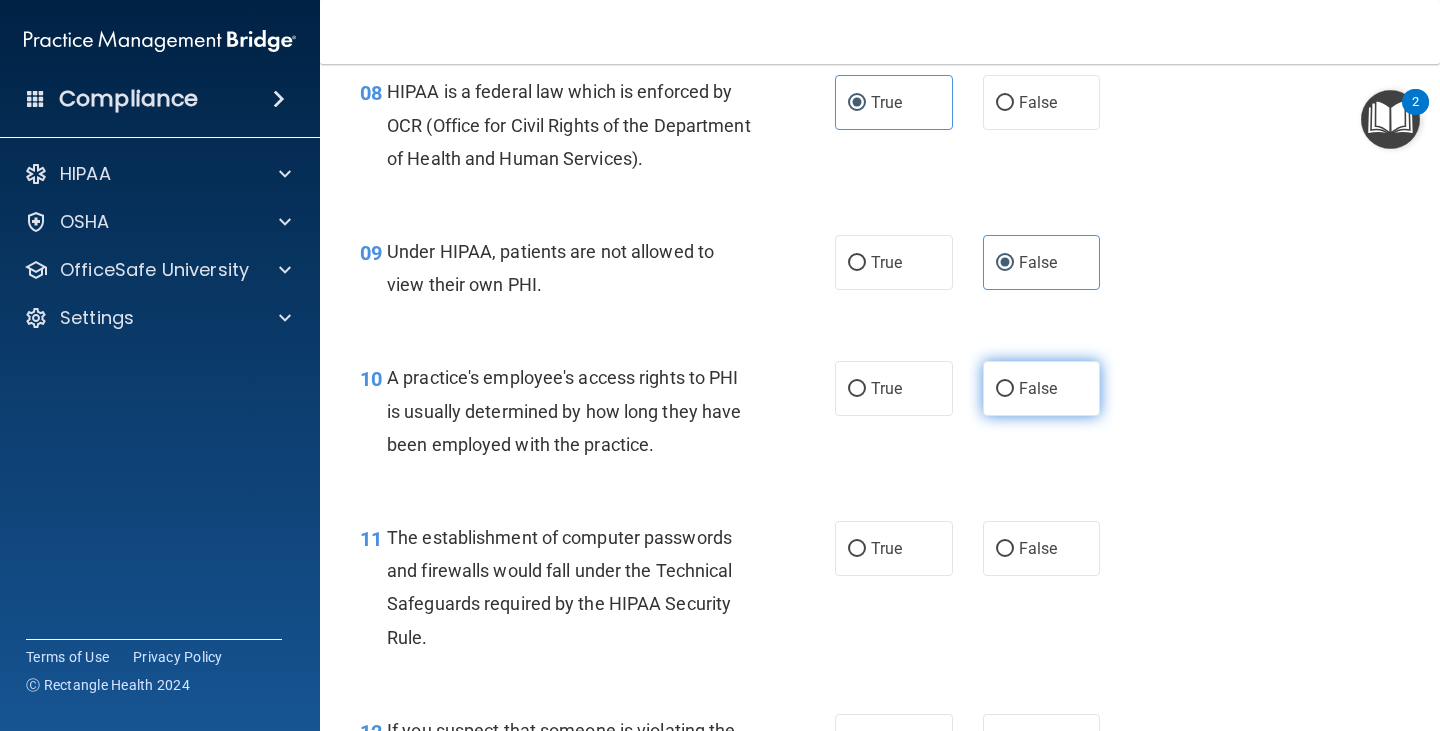 click on "False" at bounding box center [1042, 388] 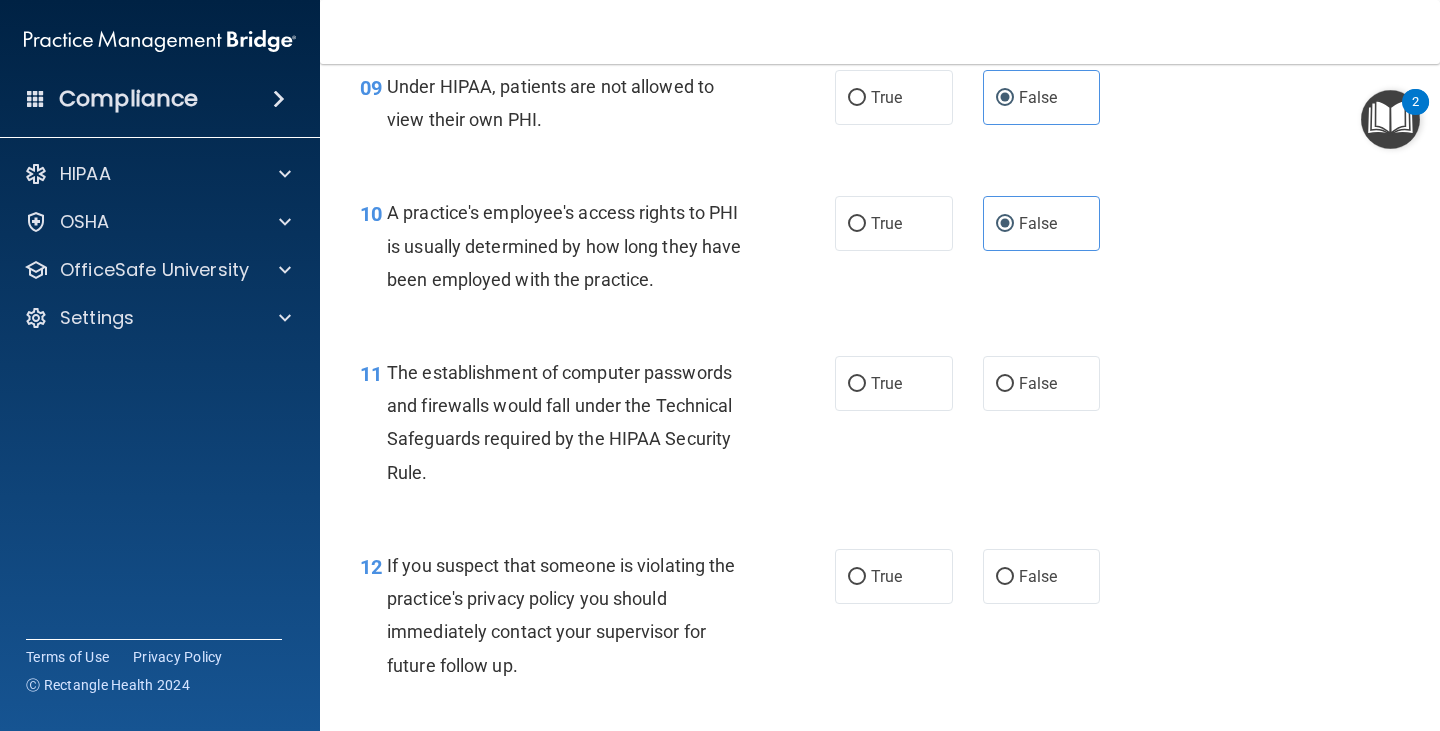 scroll, scrollTop: 1600, scrollLeft: 0, axis: vertical 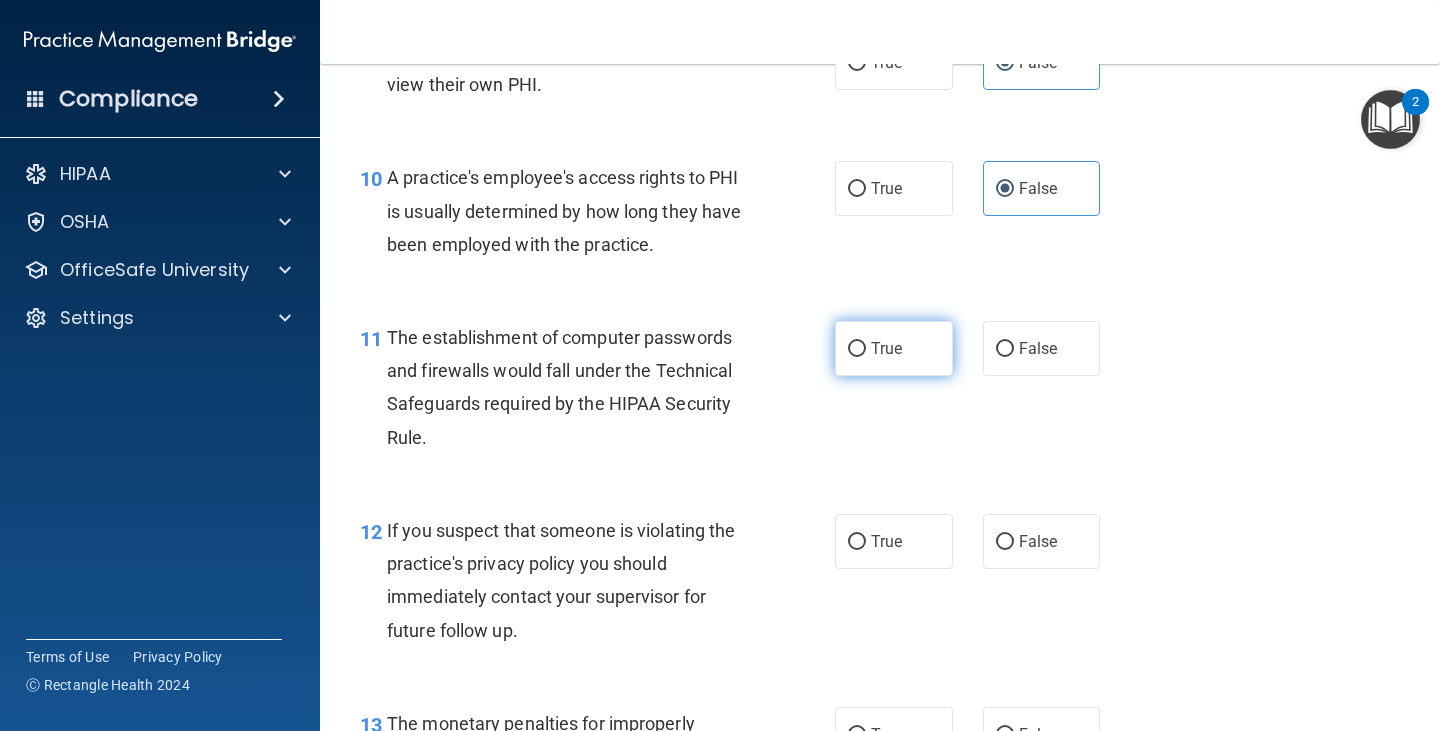 click on "True" at bounding box center [894, 348] 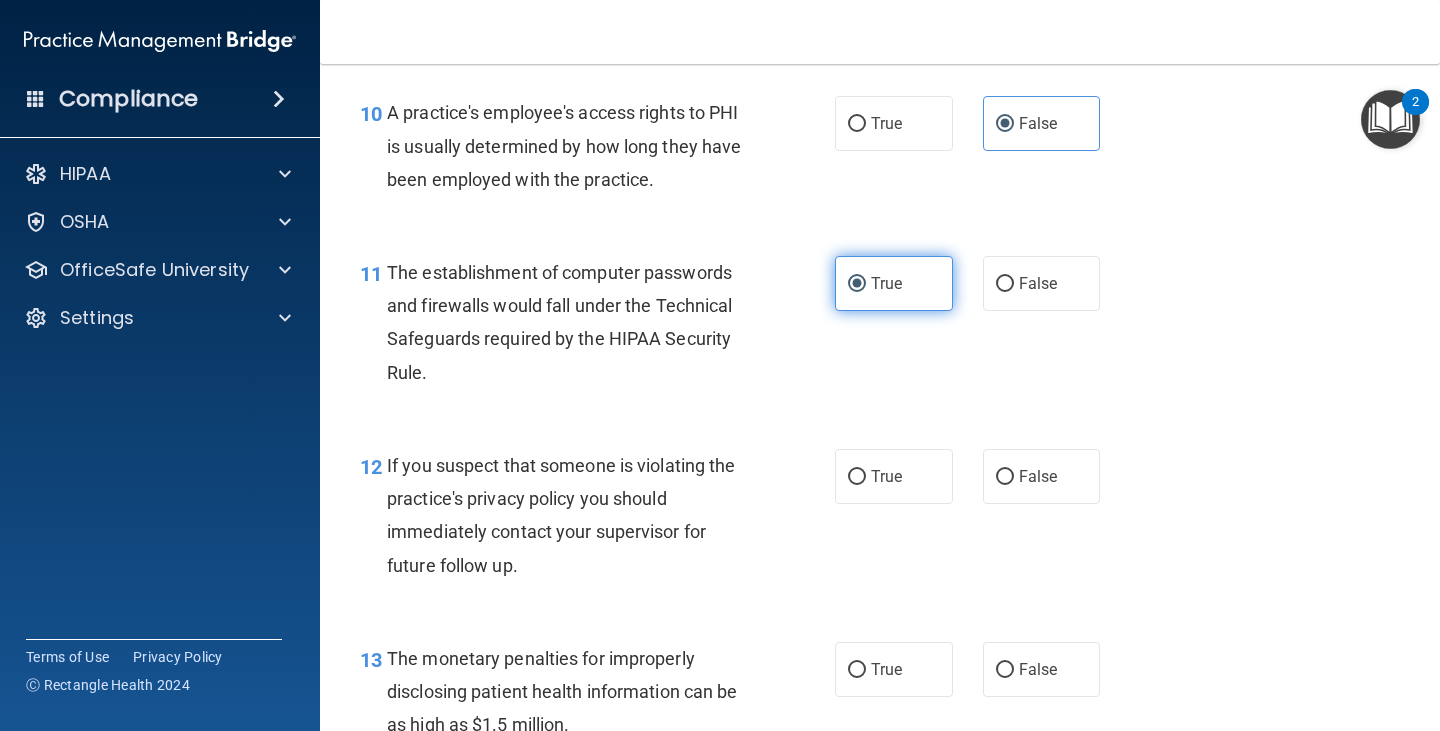 scroll, scrollTop: 1700, scrollLeft: 0, axis: vertical 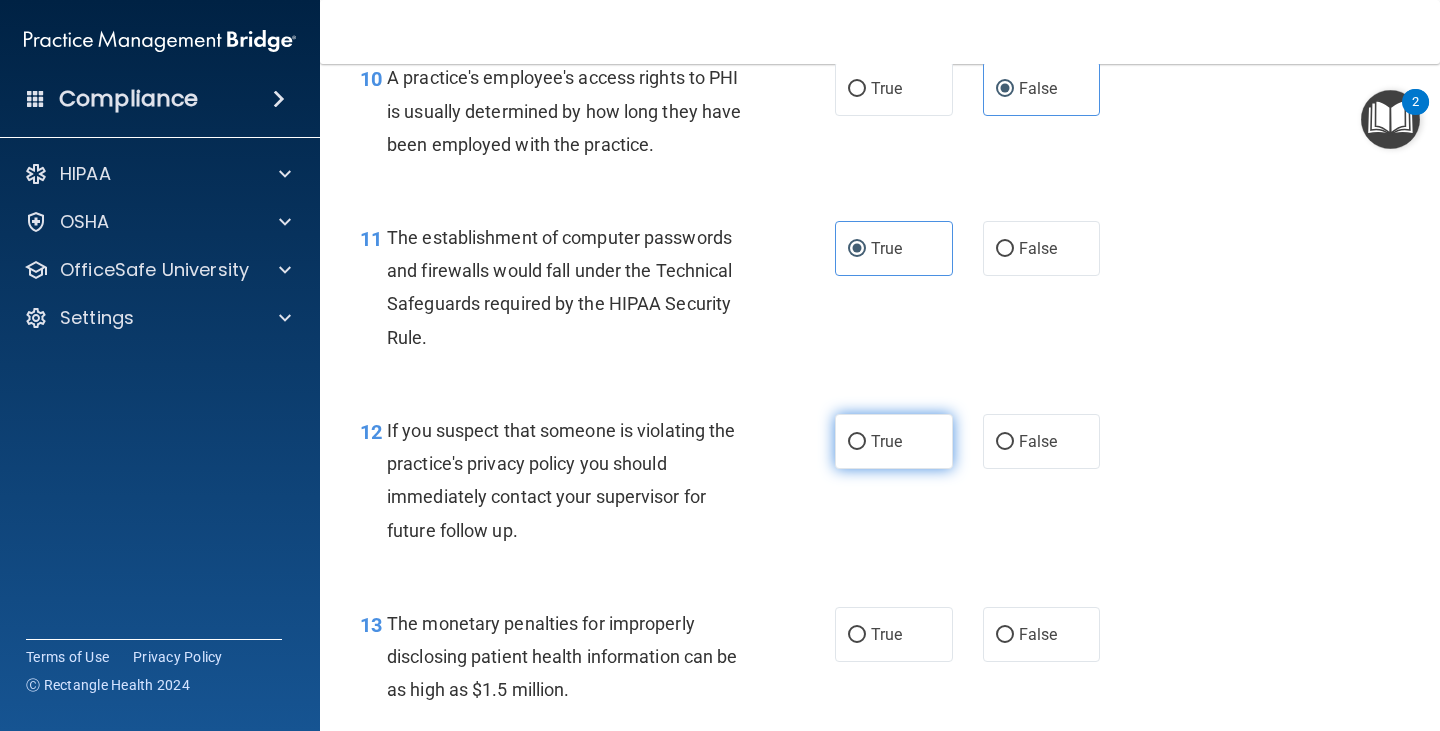 click on "True" at bounding box center (894, 441) 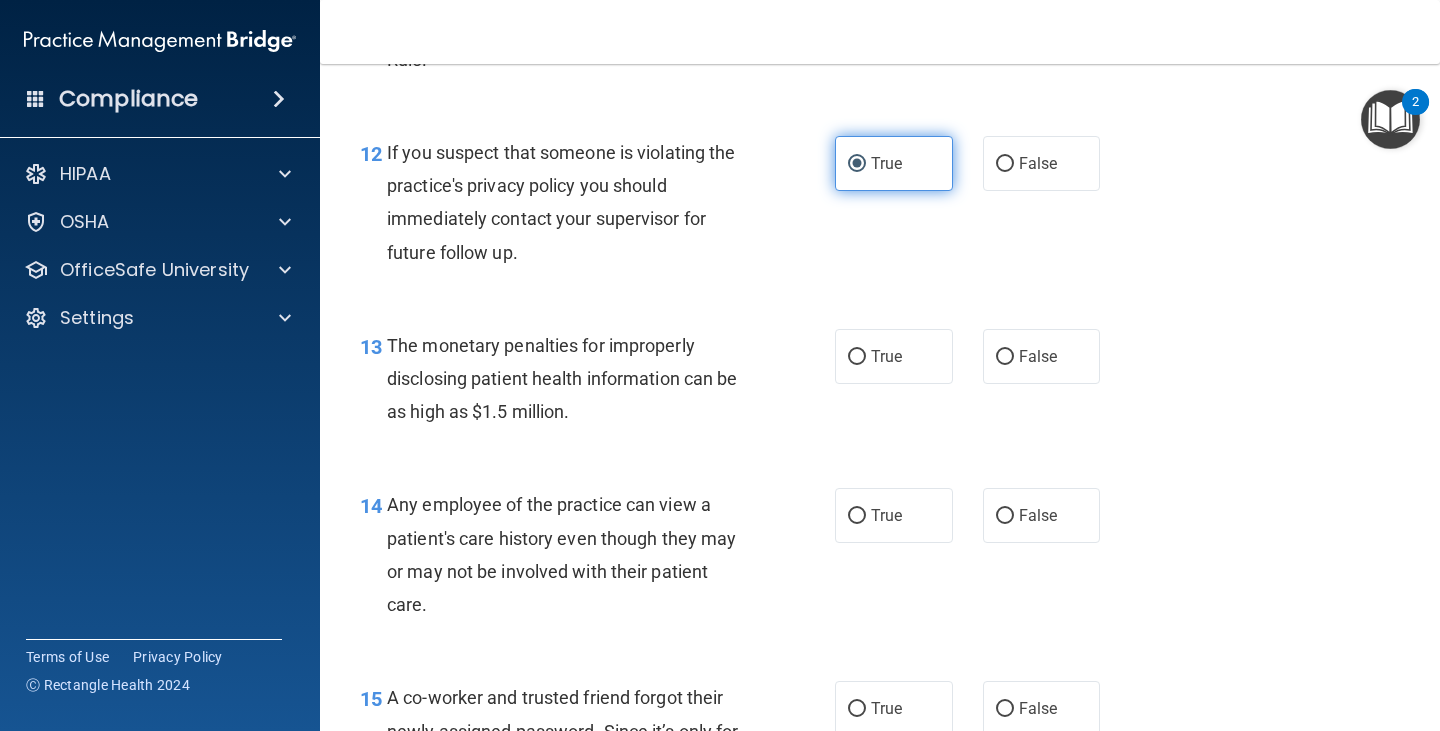 scroll, scrollTop: 2000, scrollLeft: 0, axis: vertical 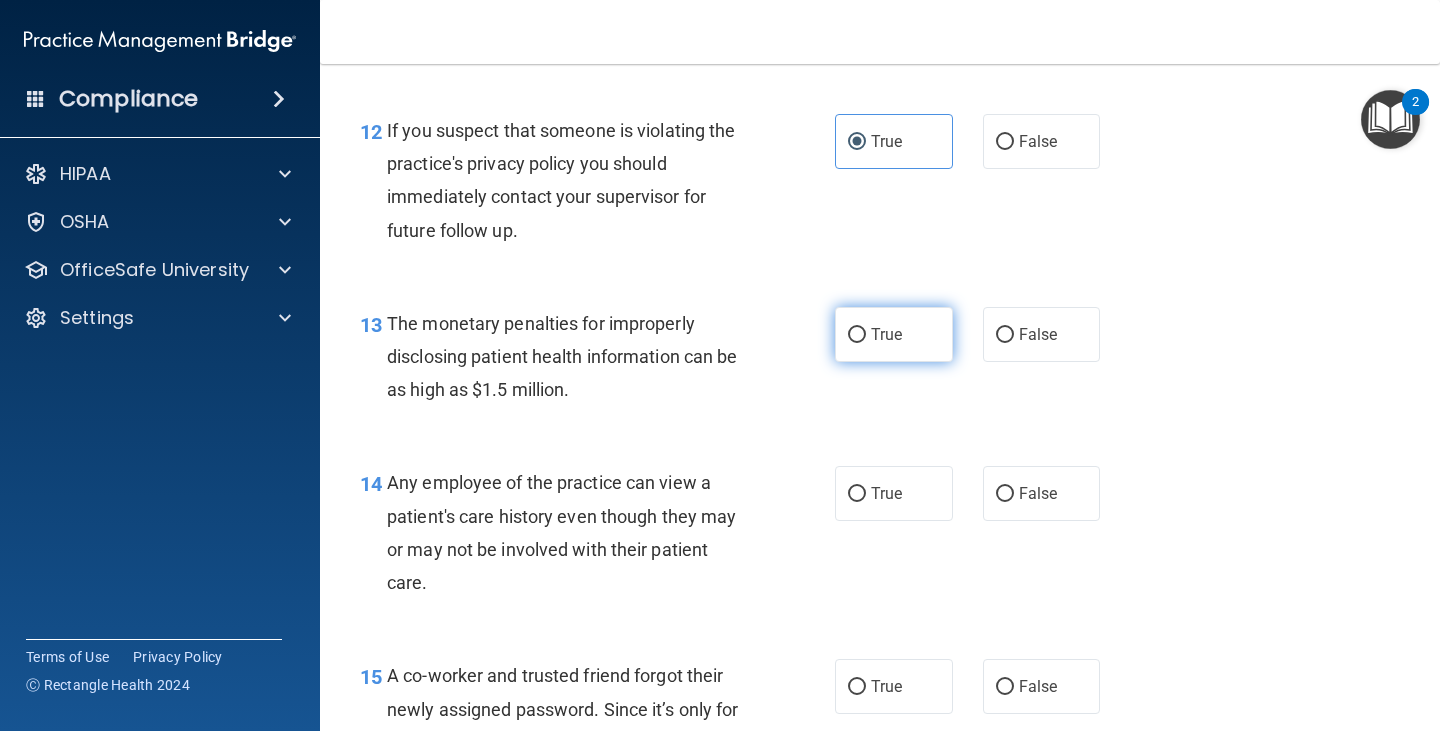 click on "True" at bounding box center [886, 334] 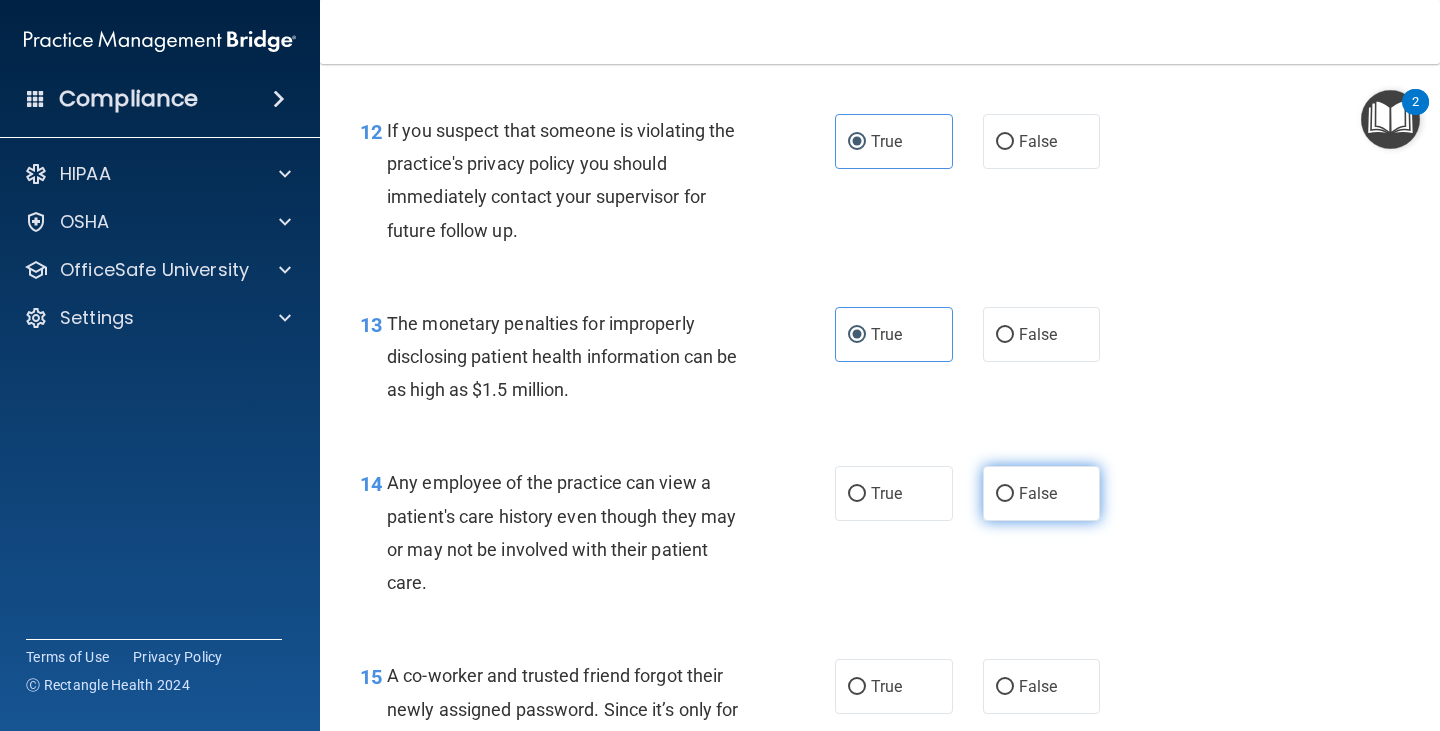 click on "False" at bounding box center (1038, 493) 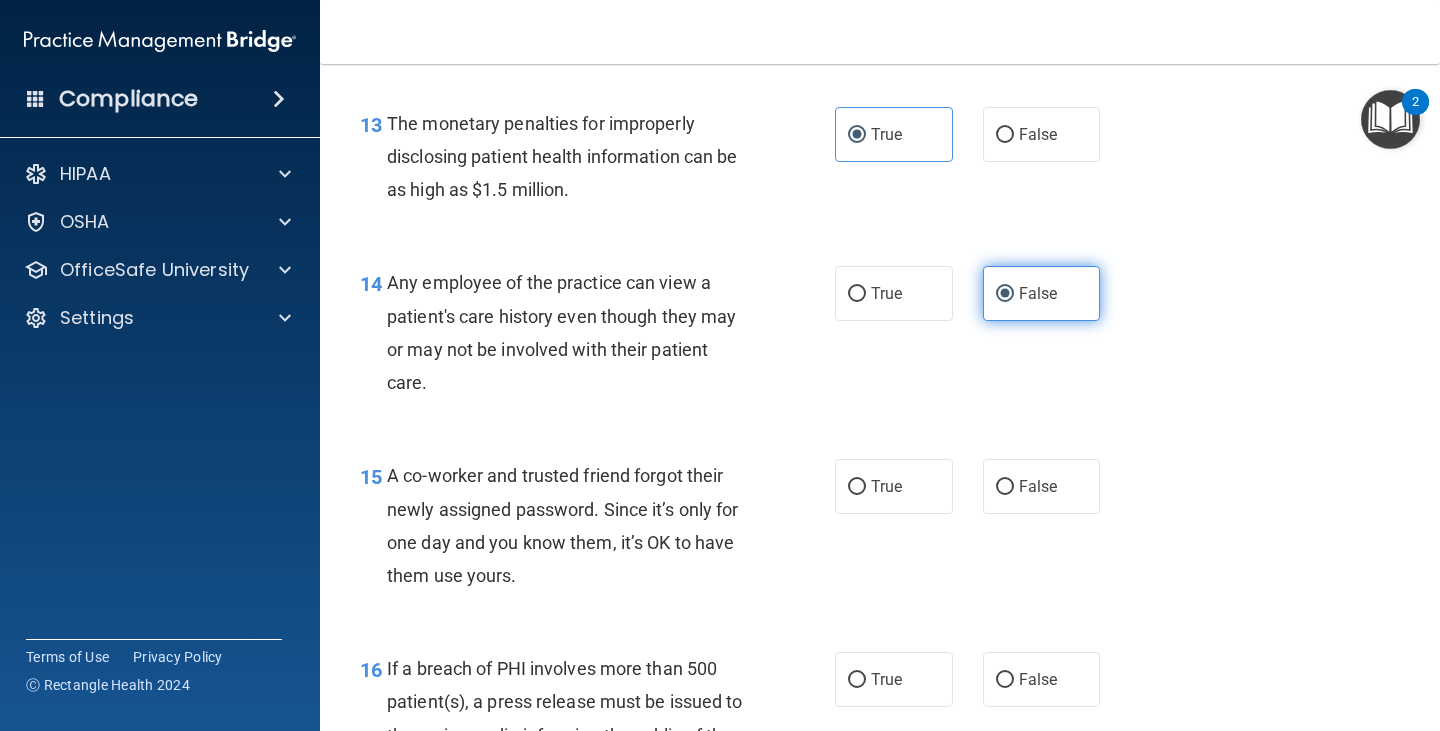 scroll, scrollTop: 2300, scrollLeft: 0, axis: vertical 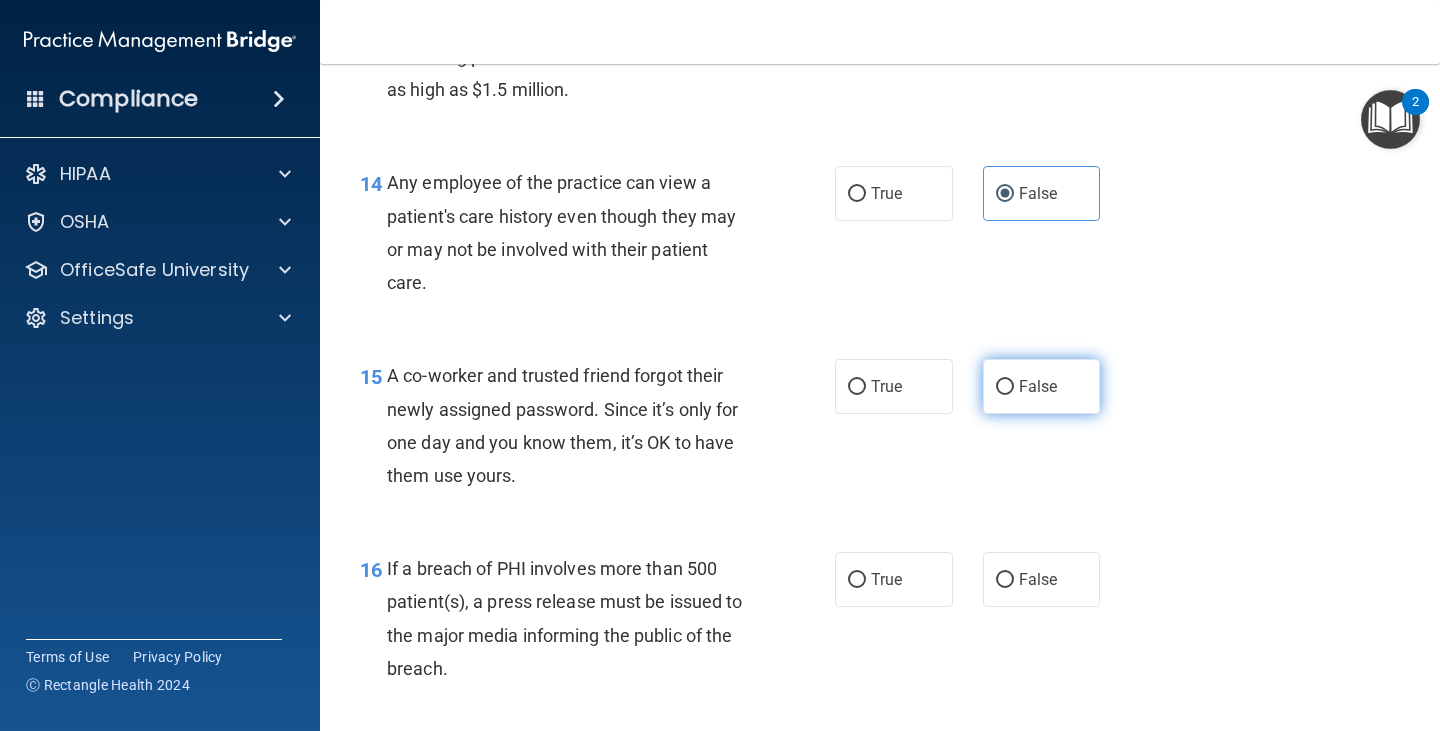 click on "False" at bounding box center [1042, 386] 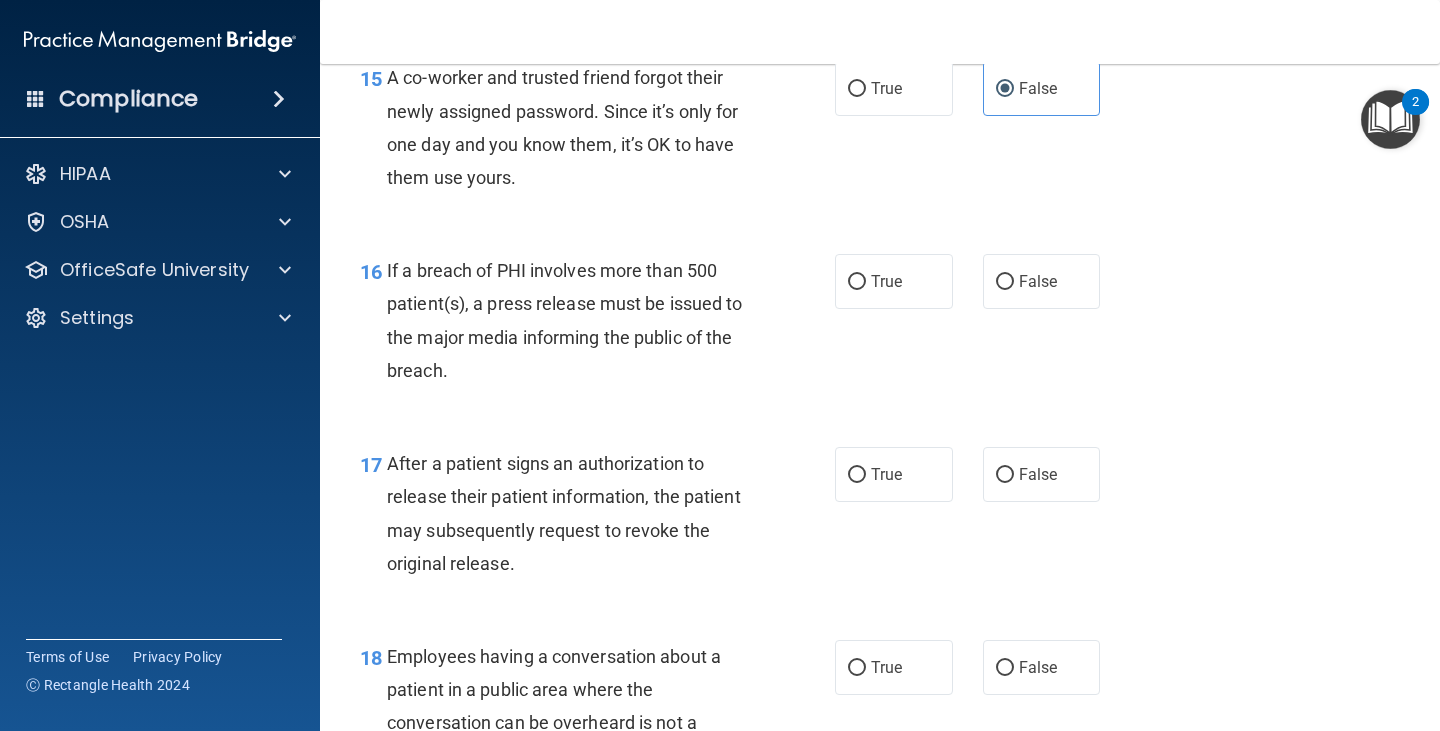 scroll, scrollTop: 2600, scrollLeft: 0, axis: vertical 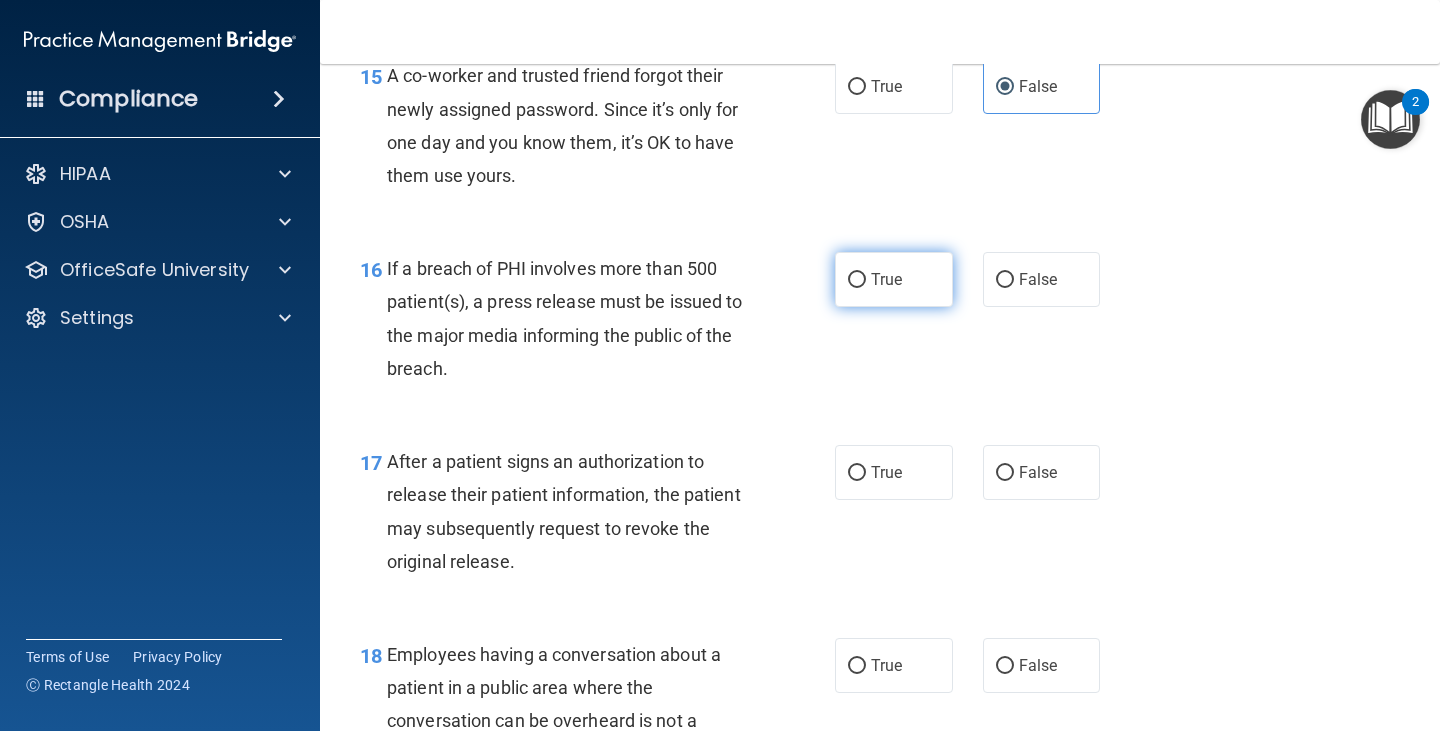 click on "True" at bounding box center [894, 279] 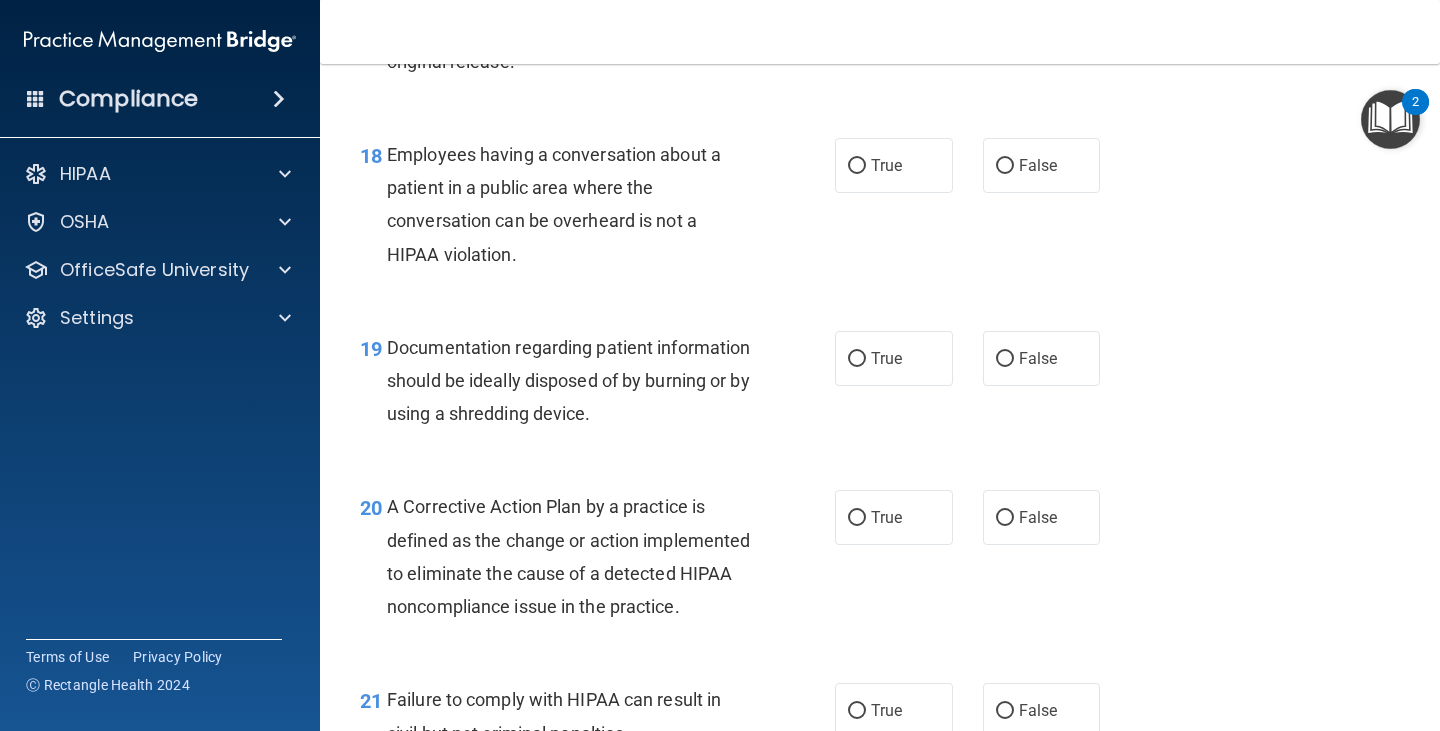 scroll, scrollTop: 3300, scrollLeft: 0, axis: vertical 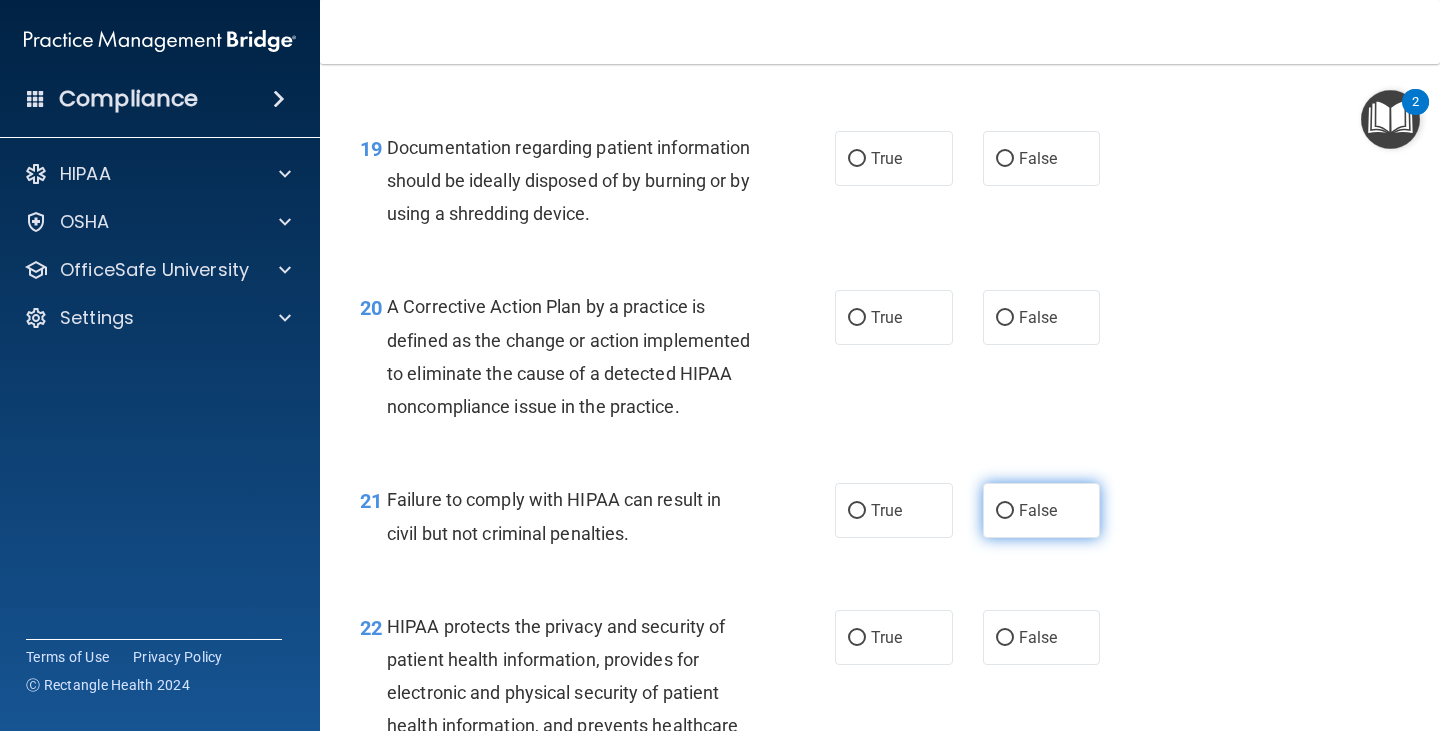 click on "False" at bounding box center [1042, 510] 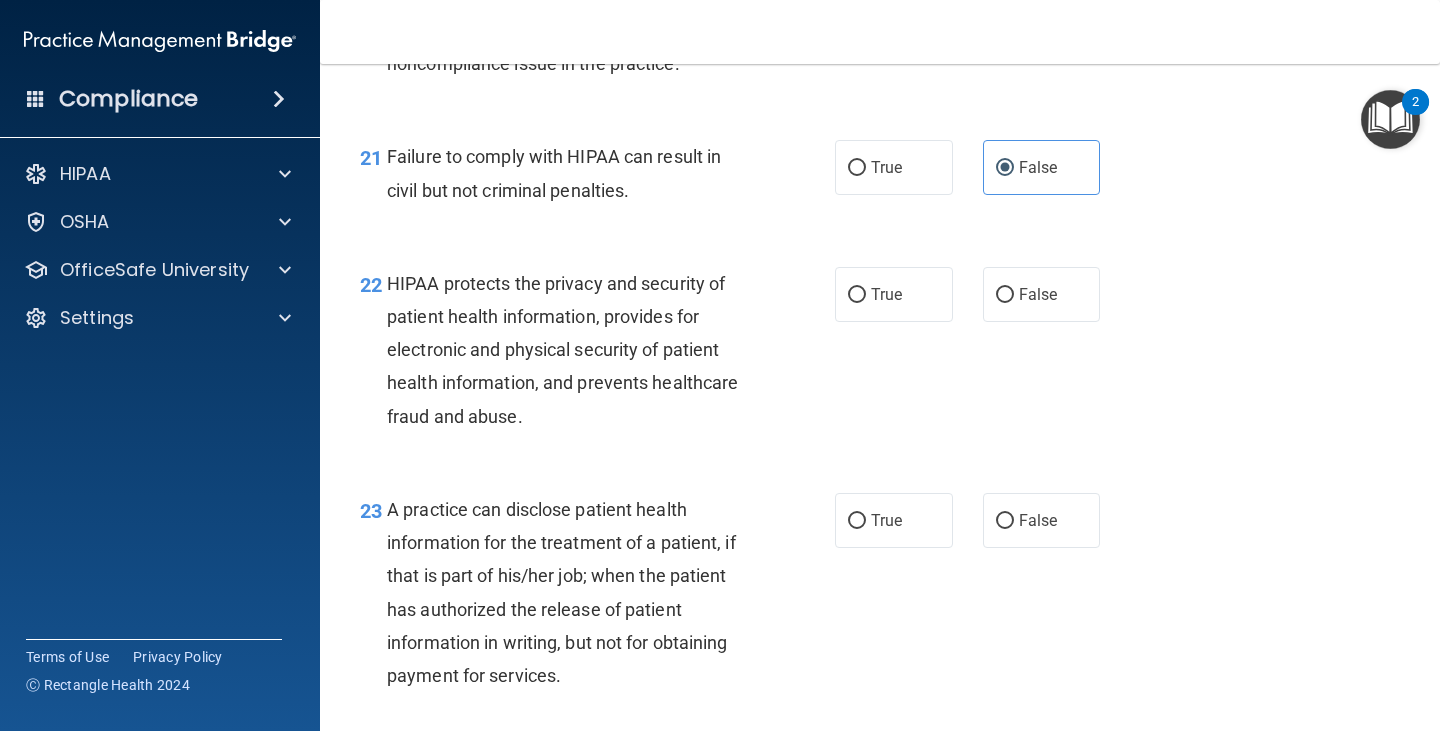 scroll, scrollTop: 3700, scrollLeft: 0, axis: vertical 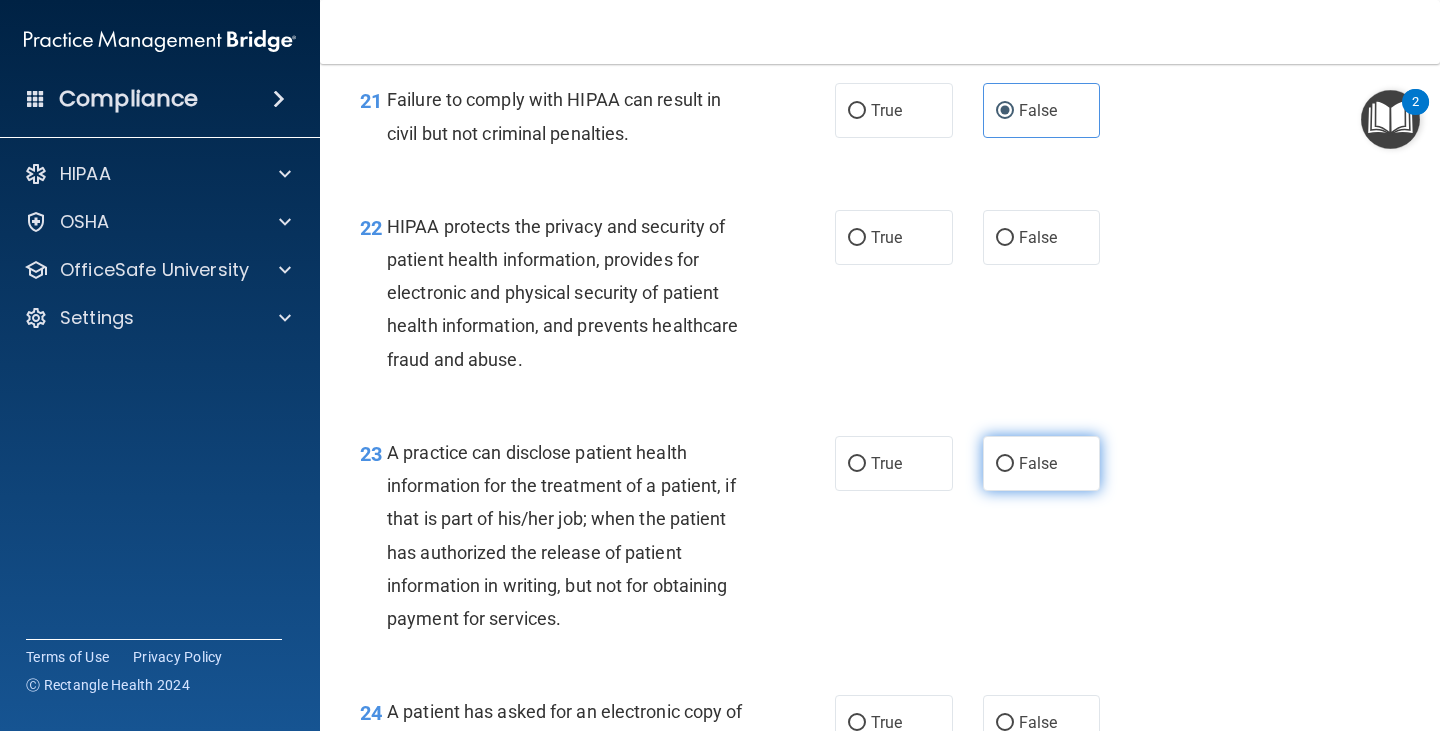 click on "False" at bounding box center (1038, 463) 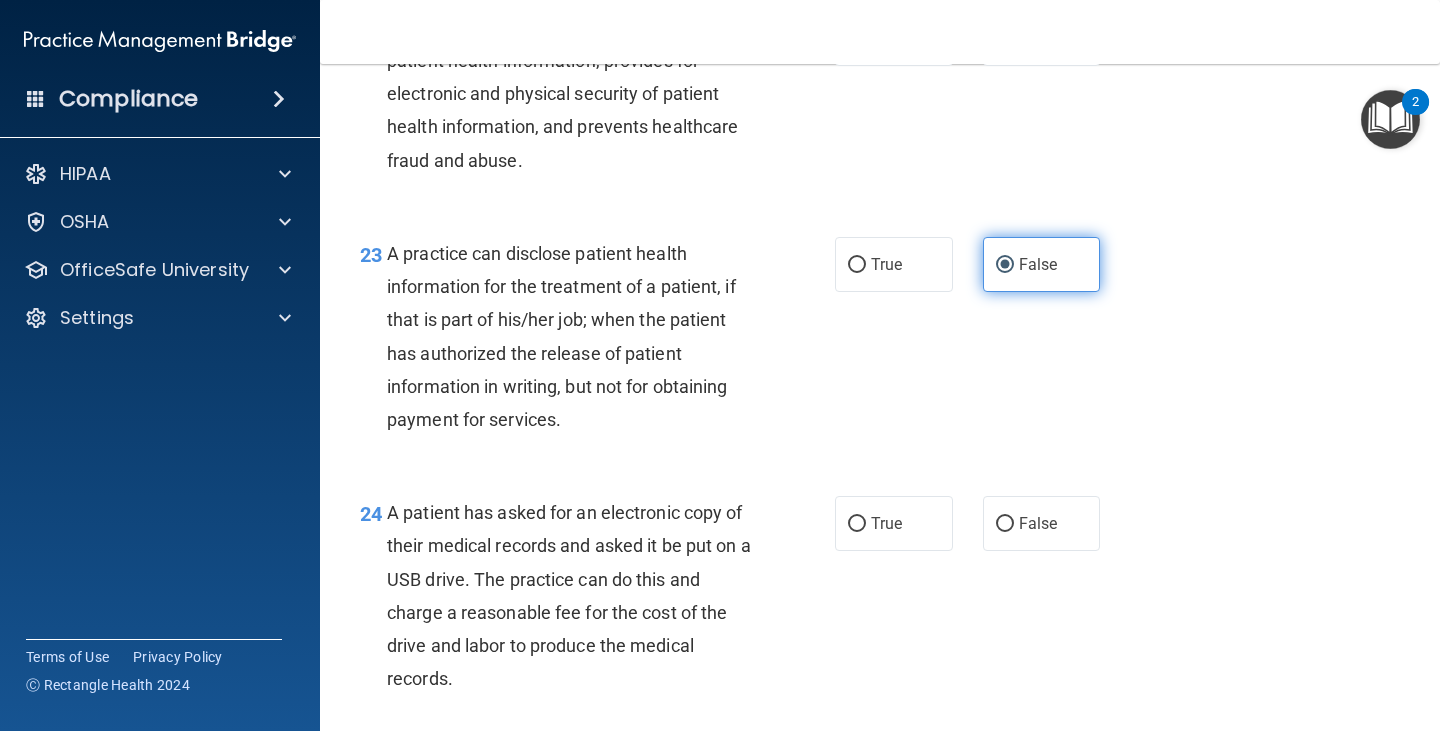 scroll, scrollTop: 3900, scrollLeft: 0, axis: vertical 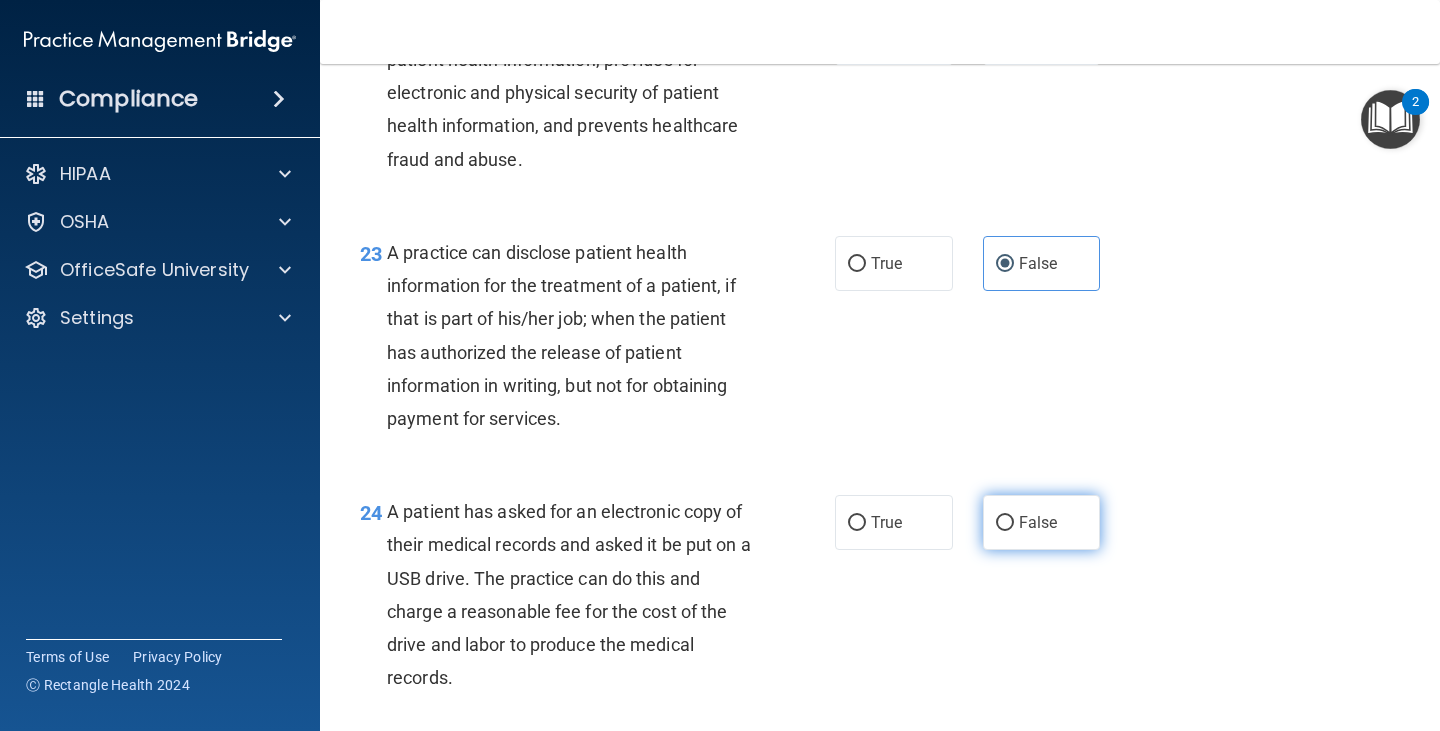 click on "False" at bounding box center (1038, 522) 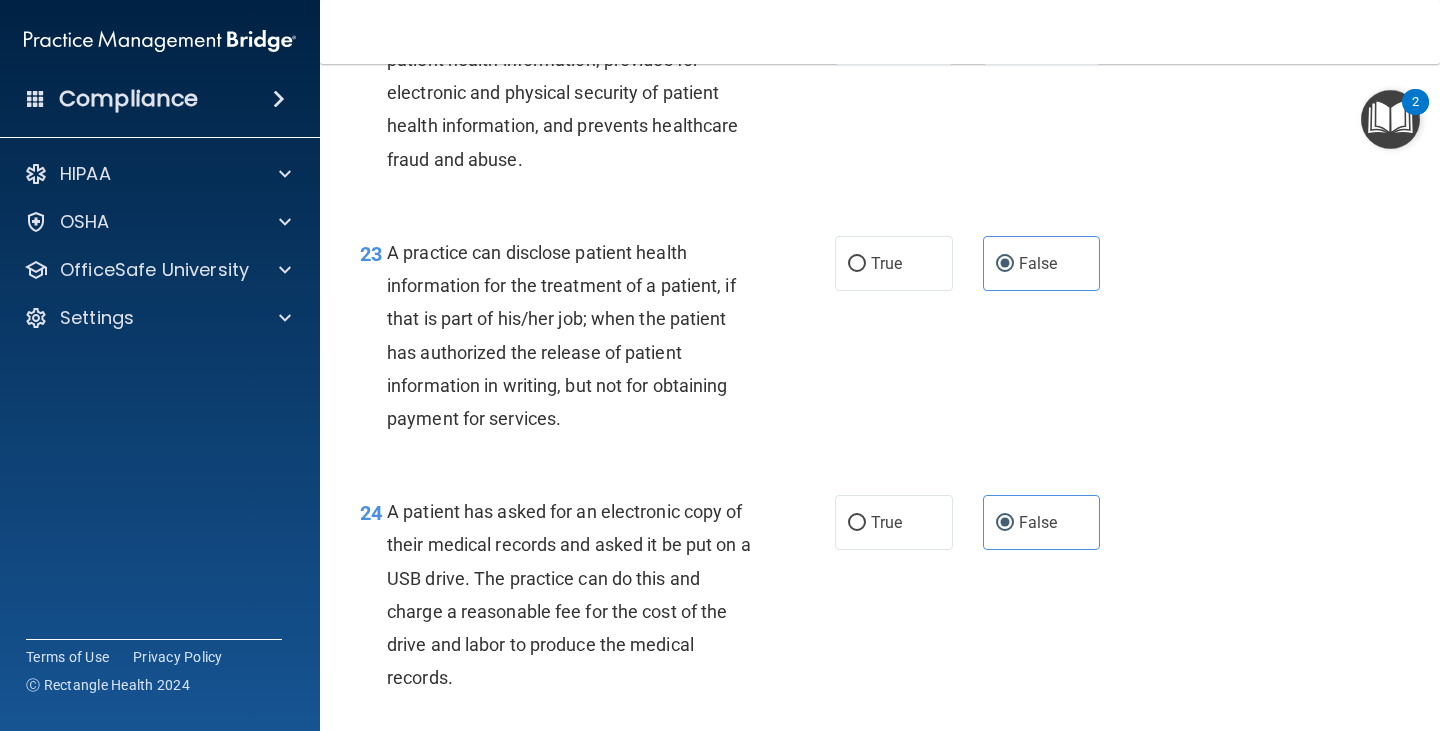 click on "24       A patient has asked for an electronic copy of their medical records and asked it be put on a USB drive.  The practice can do this and charge a reasonable fee for the cost of the drive and labor to produce the medical records.                 True           False" at bounding box center [880, 599] 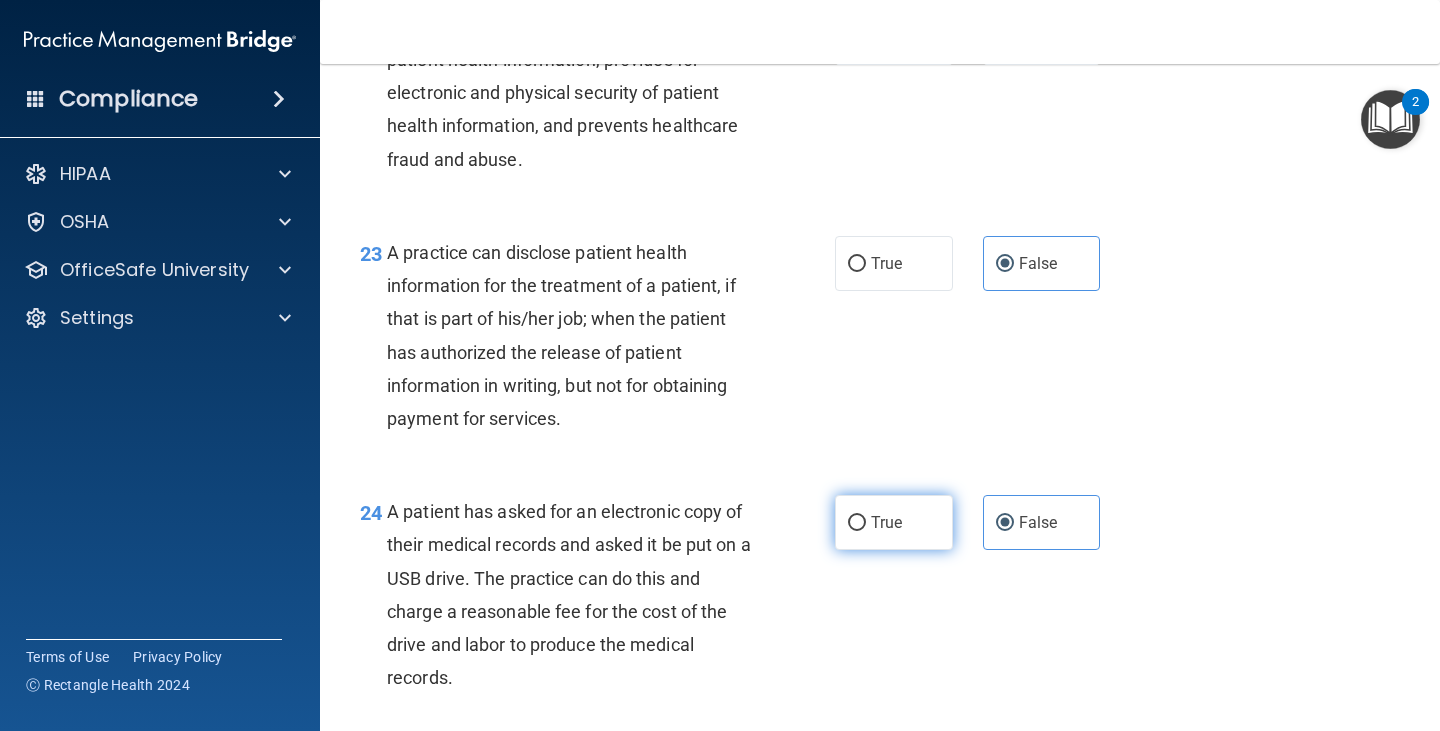 click on "True" at bounding box center (894, 522) 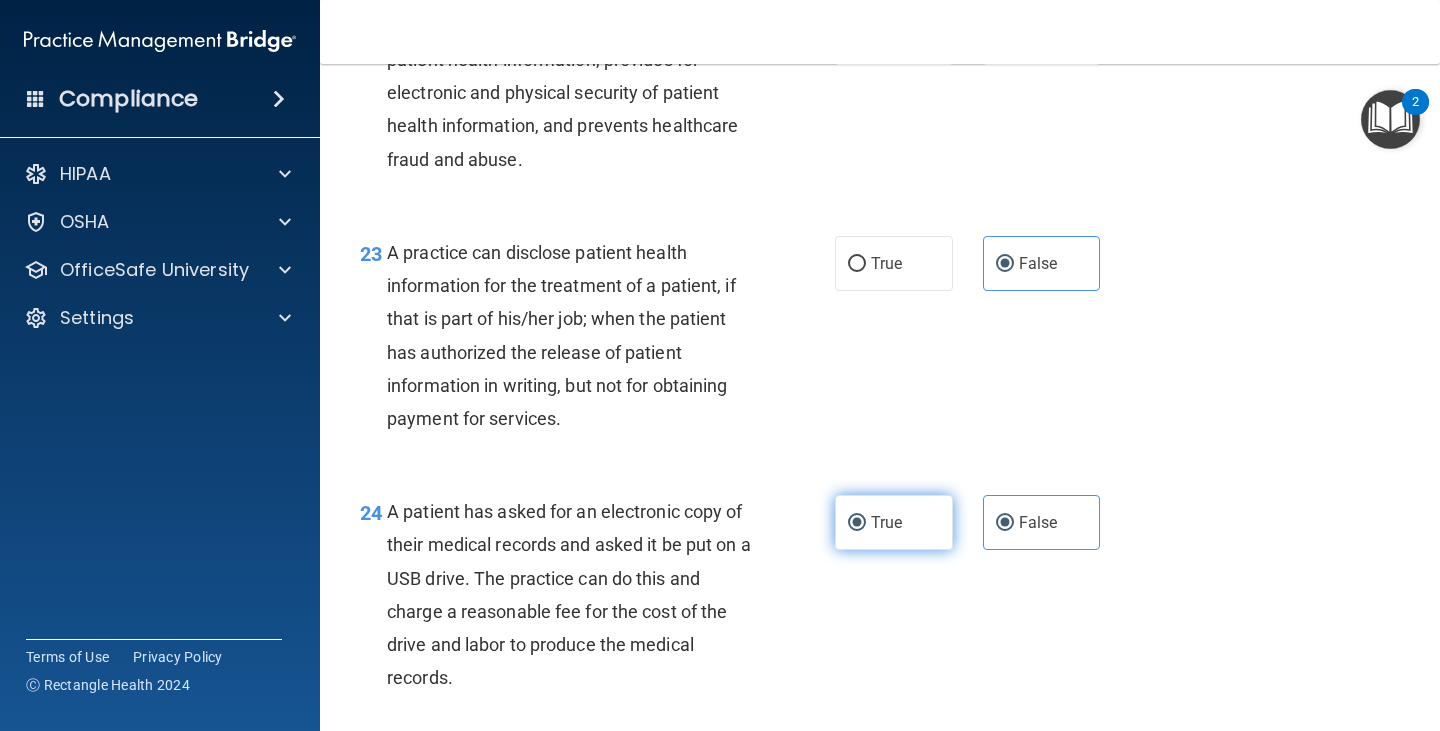radio on "false" 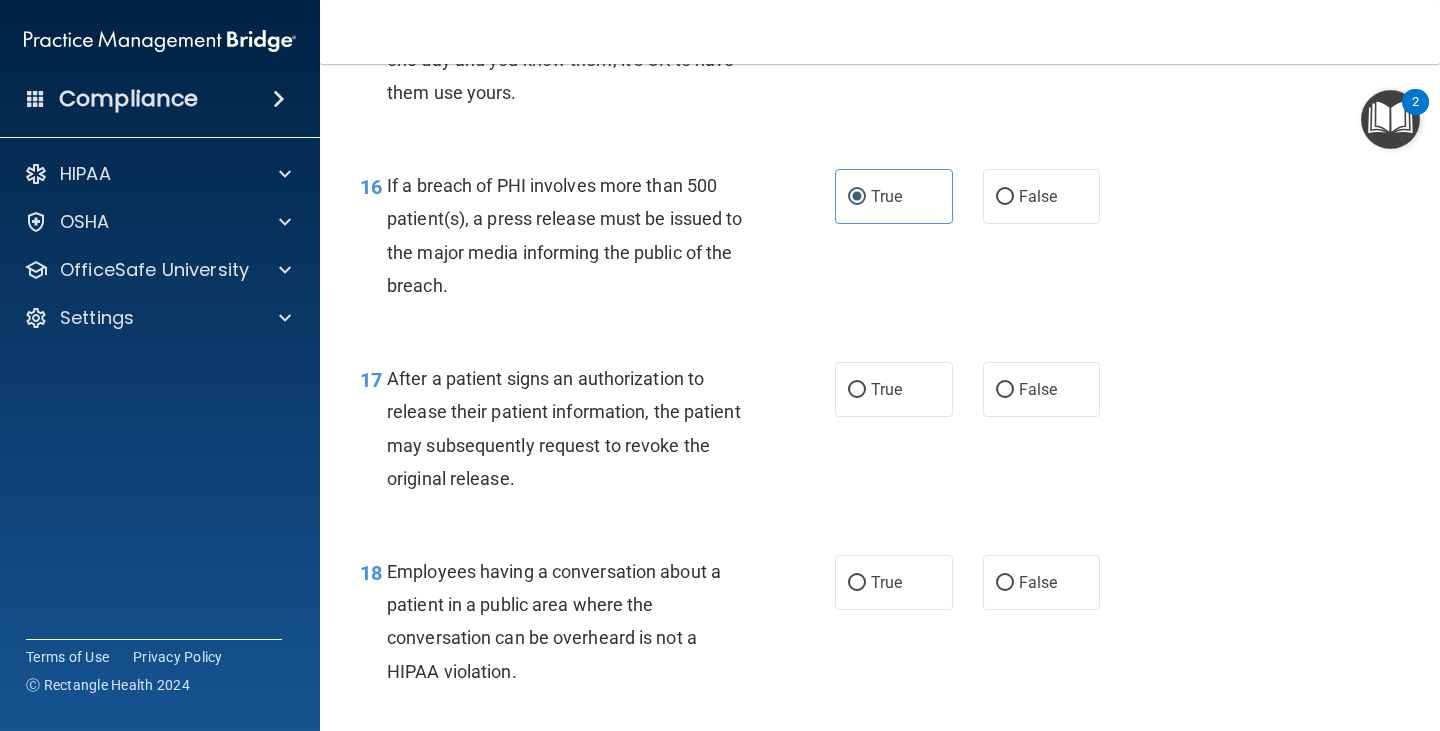 scroll, scrollTop: 2700, scrollLeft: 0, axis: vertical 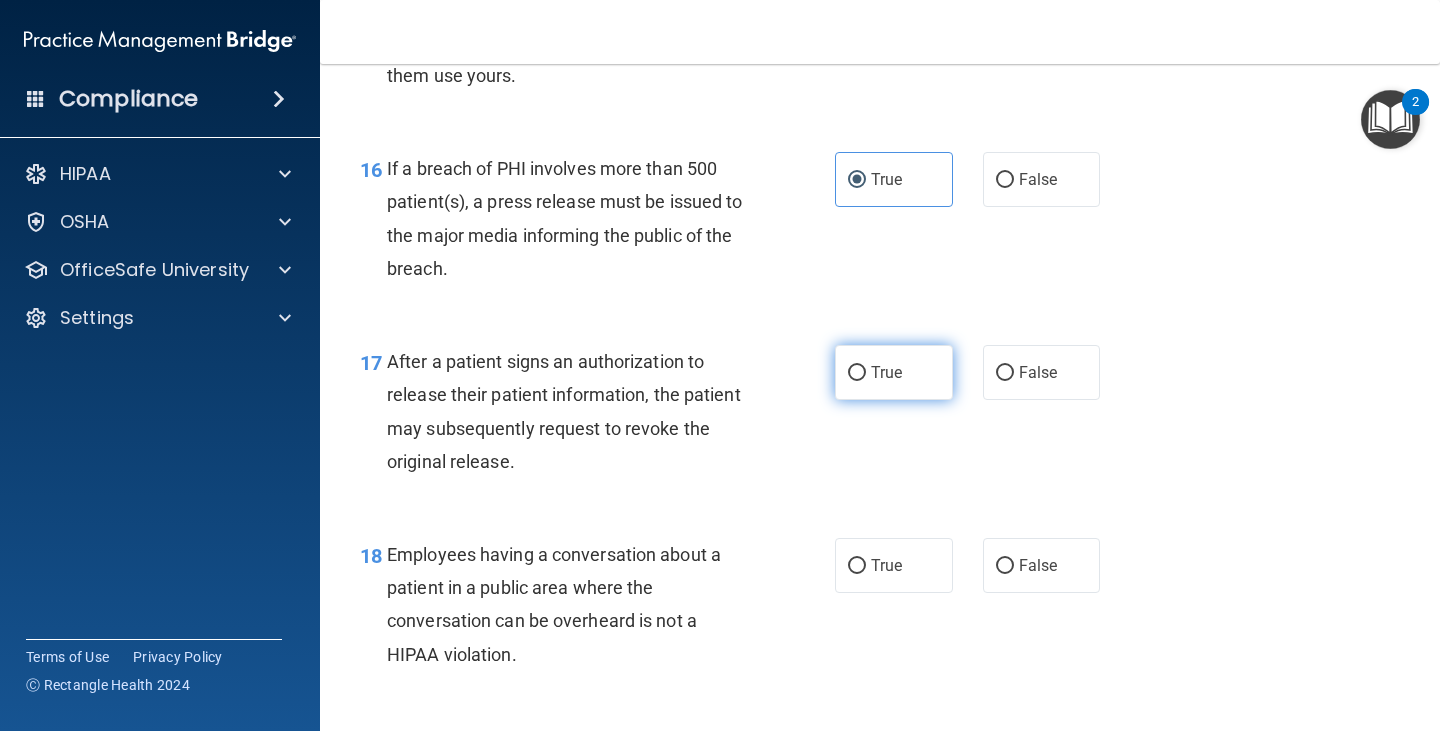click on "True" at bounding box center [894, 372] 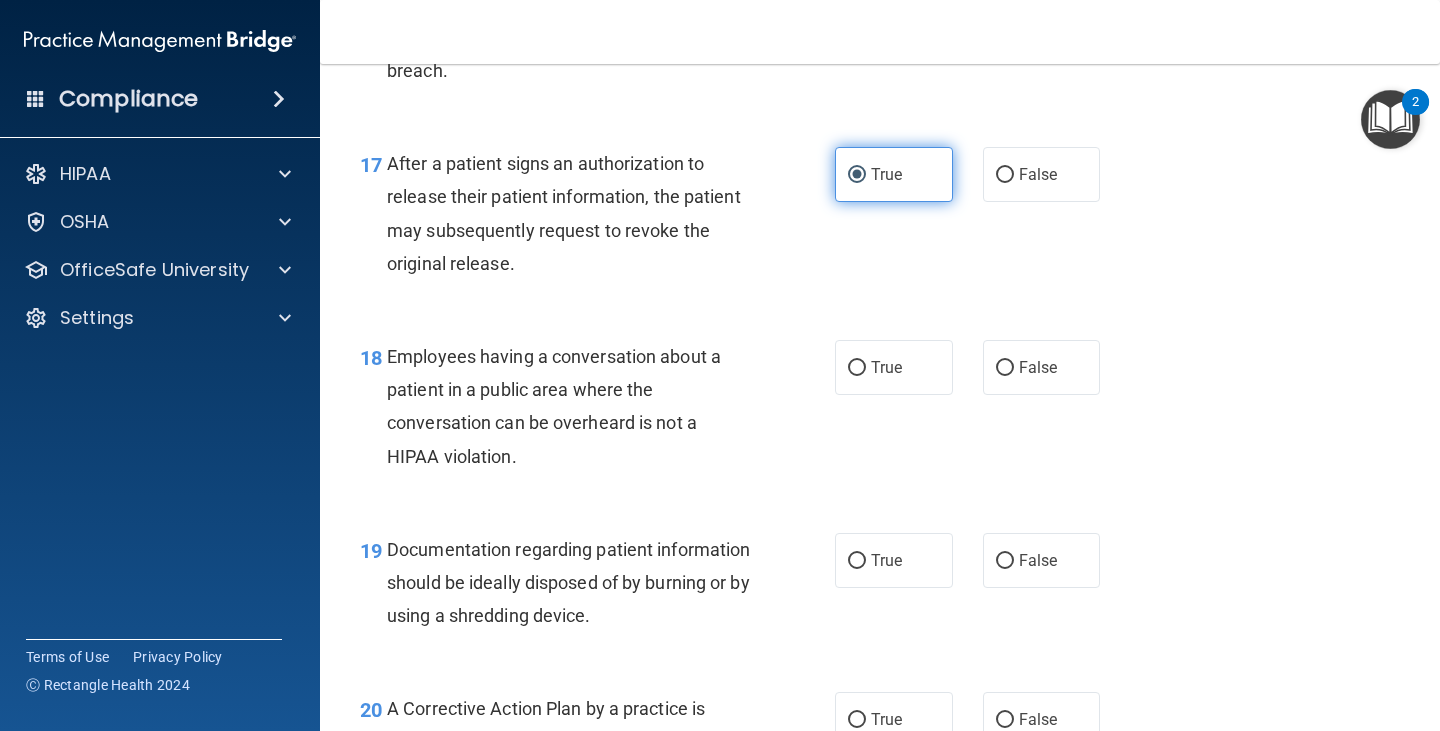 scroll, scrollTop: 2900, scrollLeft: 0, axis: vertical 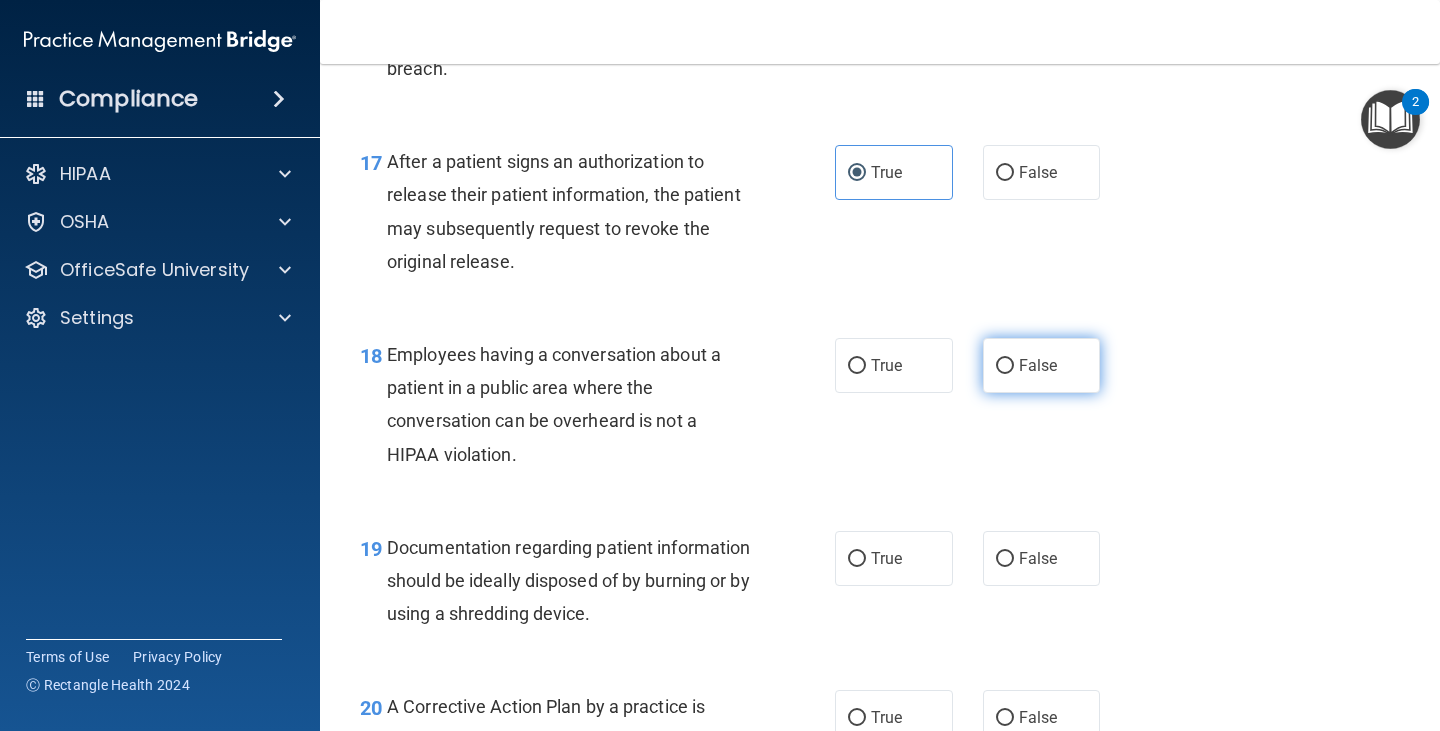 click on "False" at bounding box center [1042, 365] 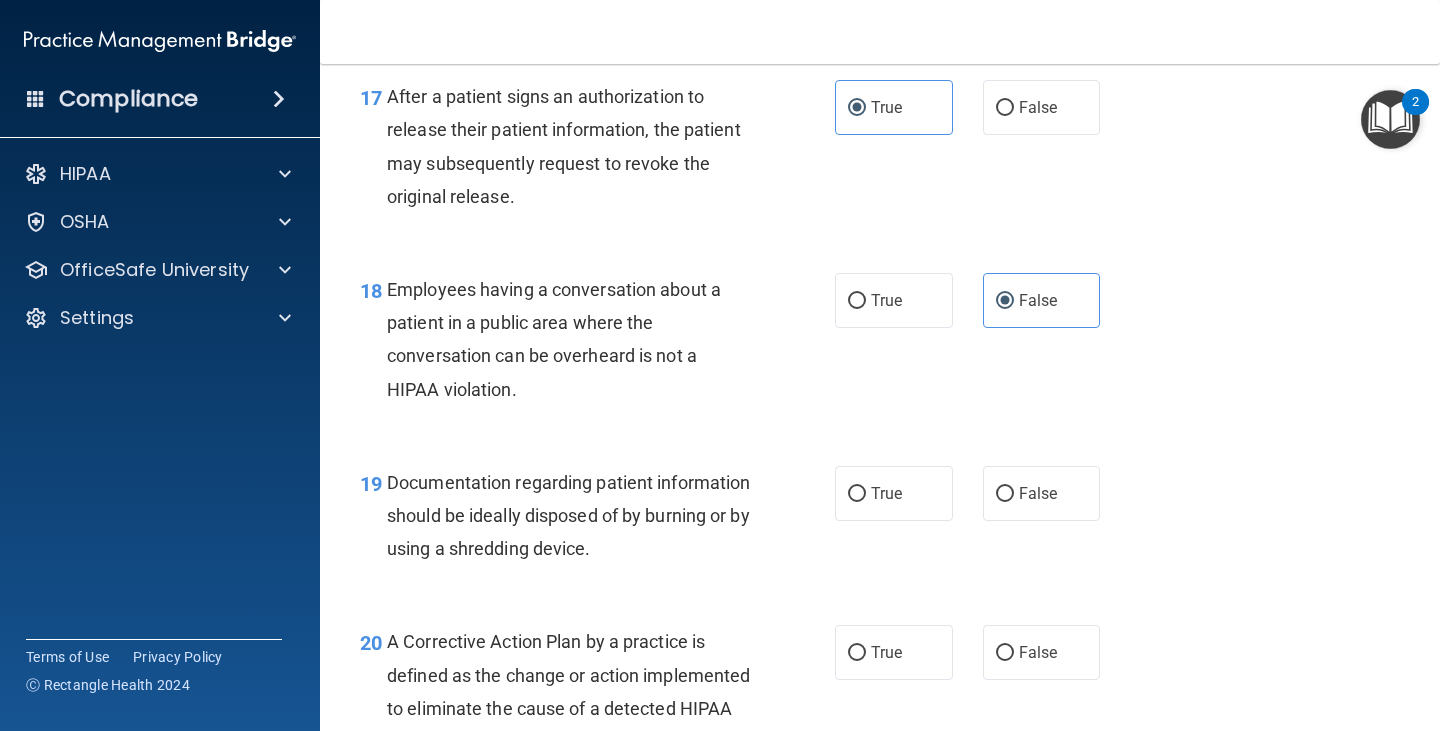 scroll, scrollTop: 3000, scrollLeft: 0, axis: vertical 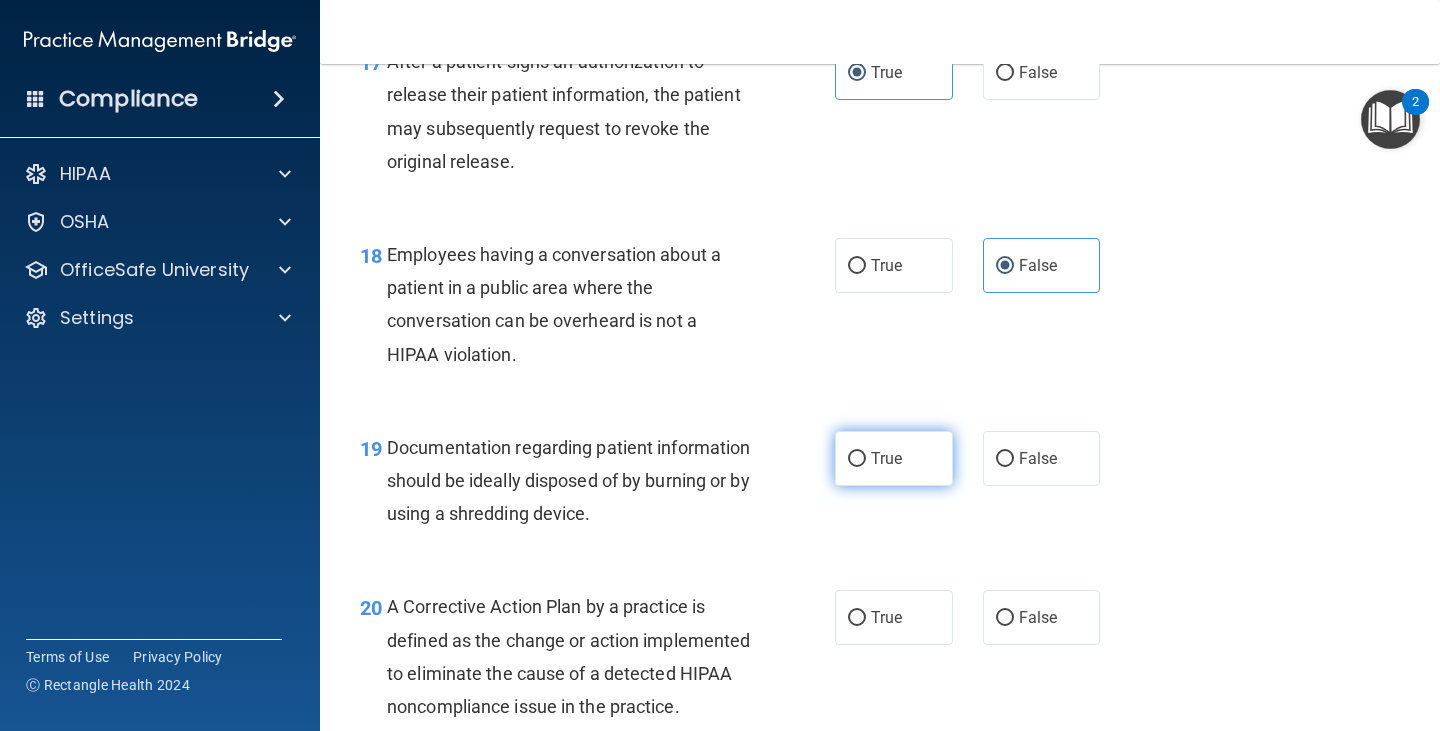 click on "True" at bounding box center (894, 458) 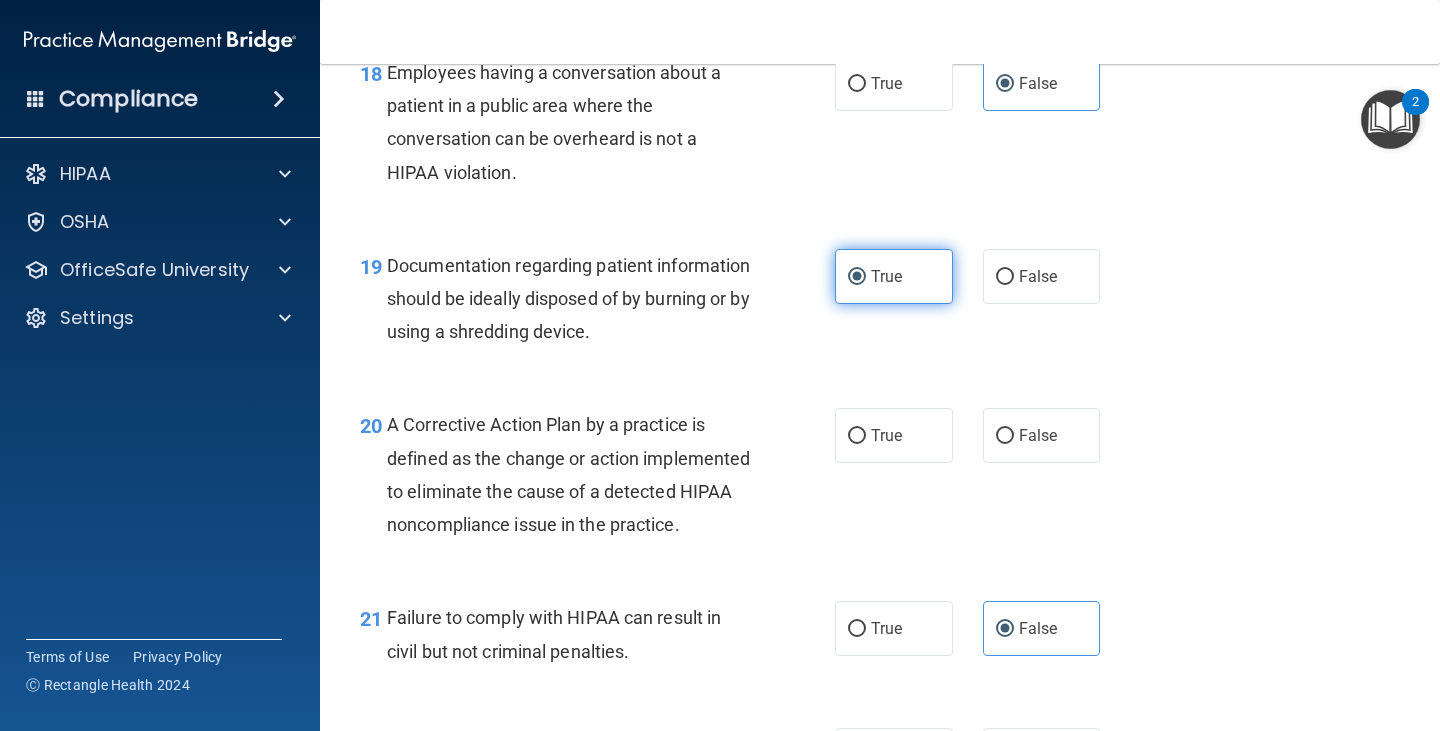 scroll, scrollTop: 3200, scrollLeft: 0, axis: vertical 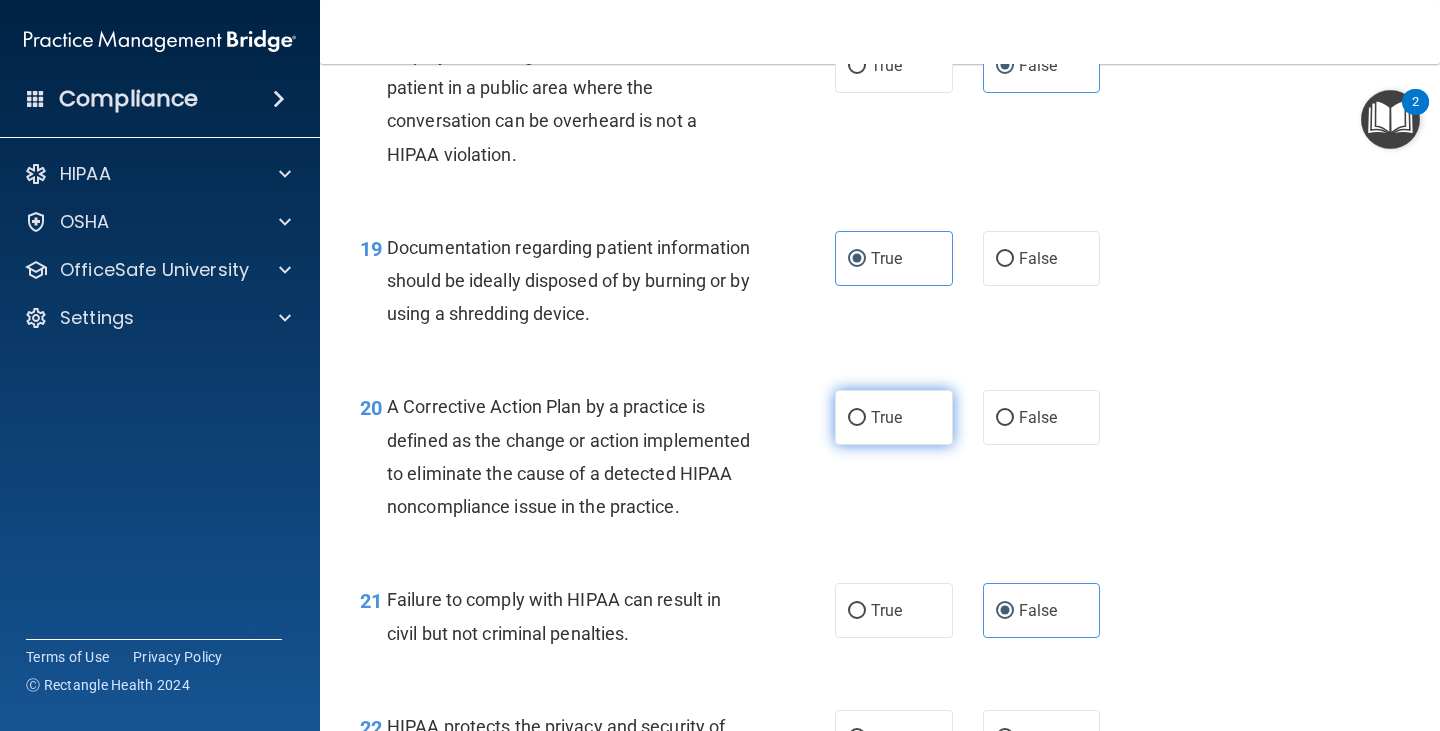 click on "True" at bounding box center (894, 417) 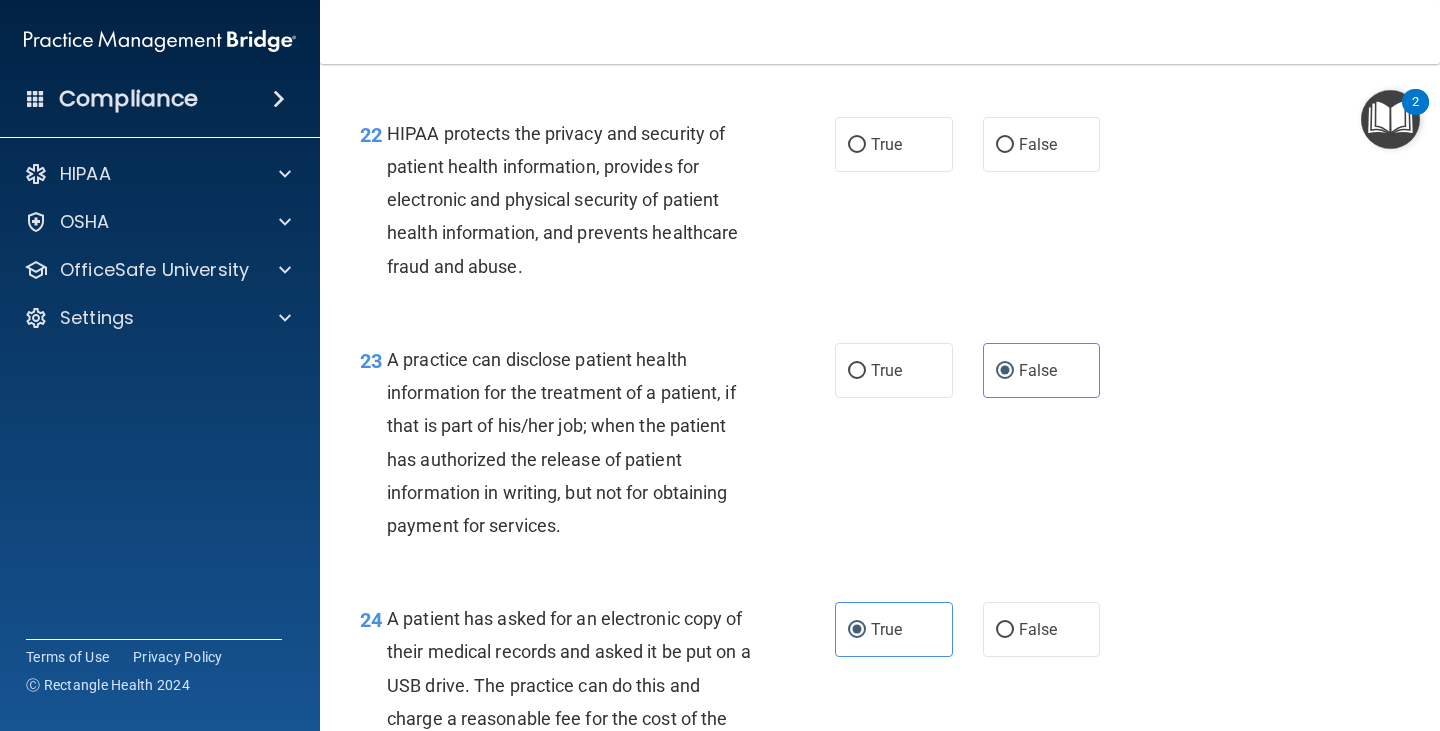 scroll, scrollTop: 3800, scrollLeft: 0, axis: vertical 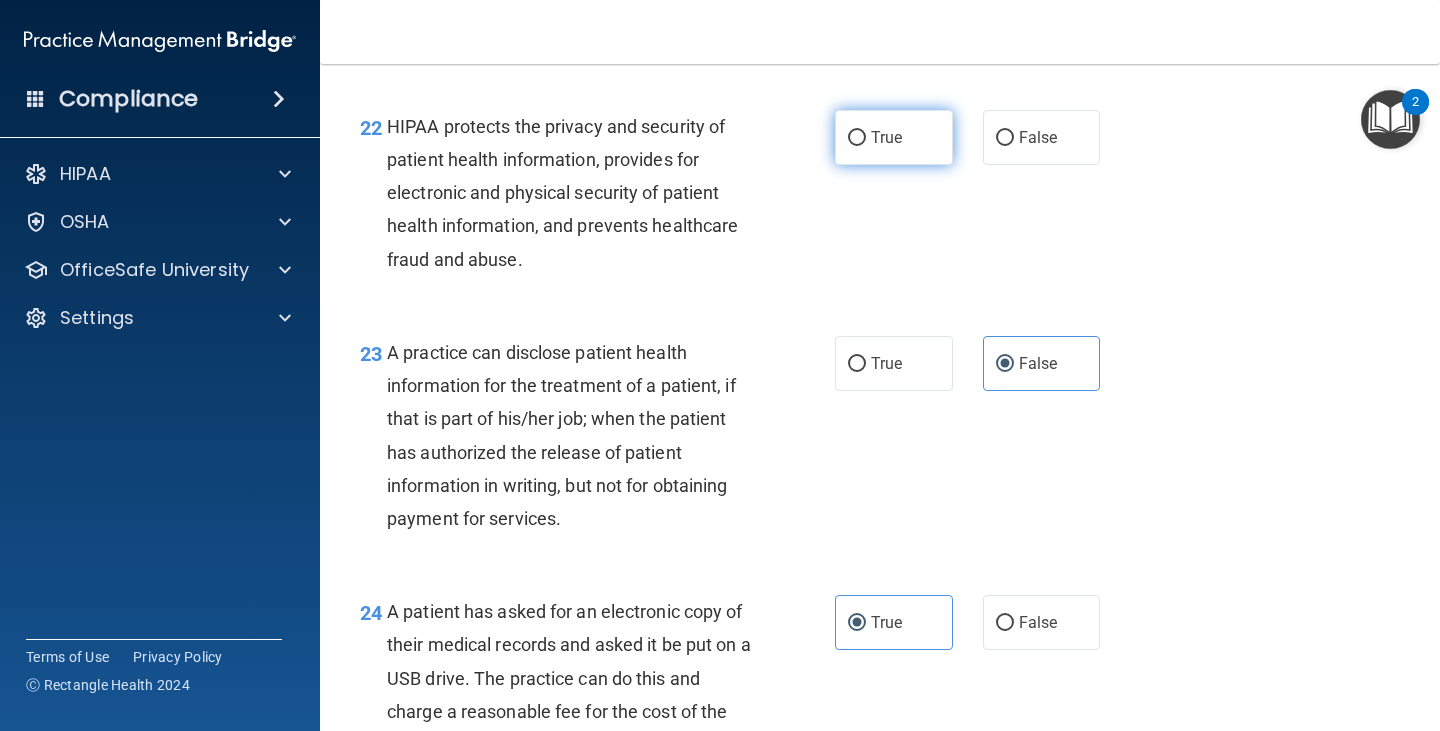 click on "True" at bounding box center (857, 138) 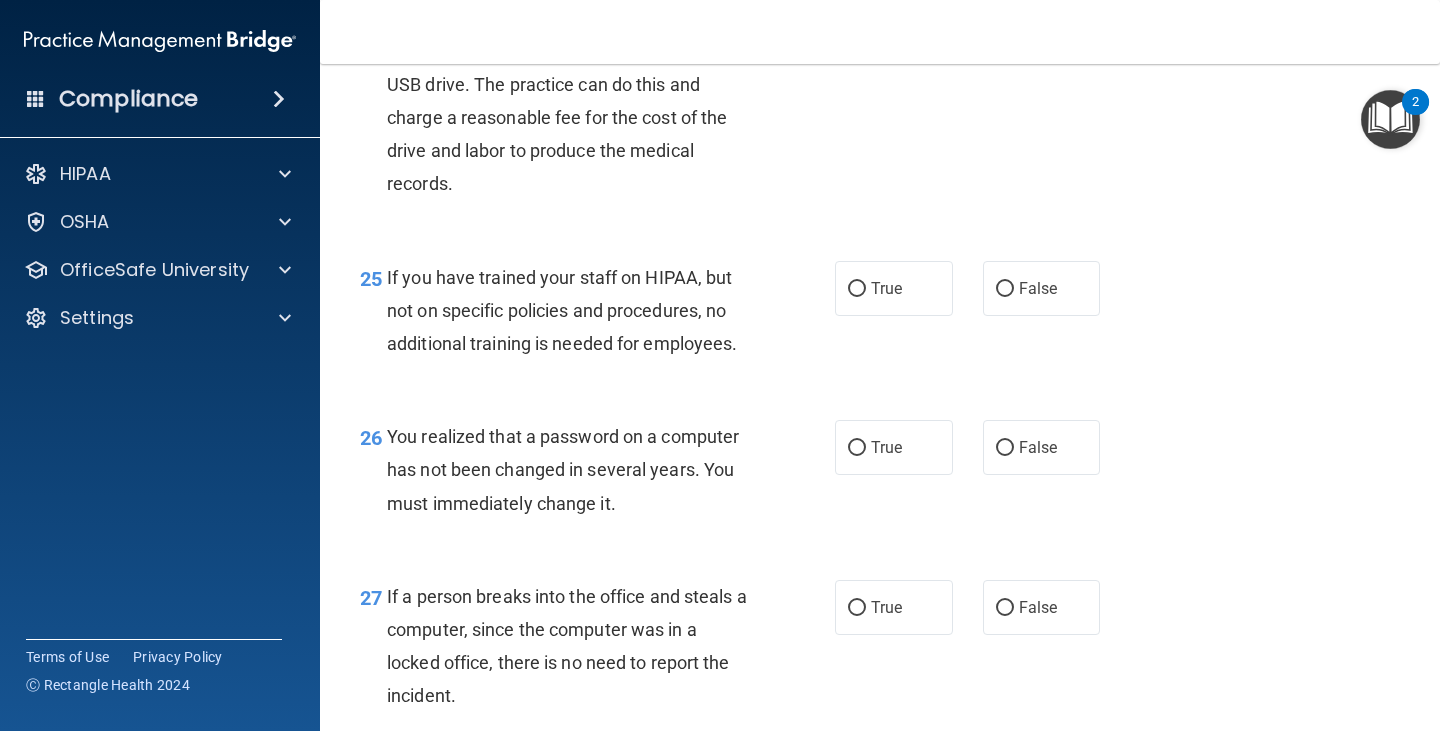 scroll, scrollTop: 4400, scrollLeft: 0, axis: vertical 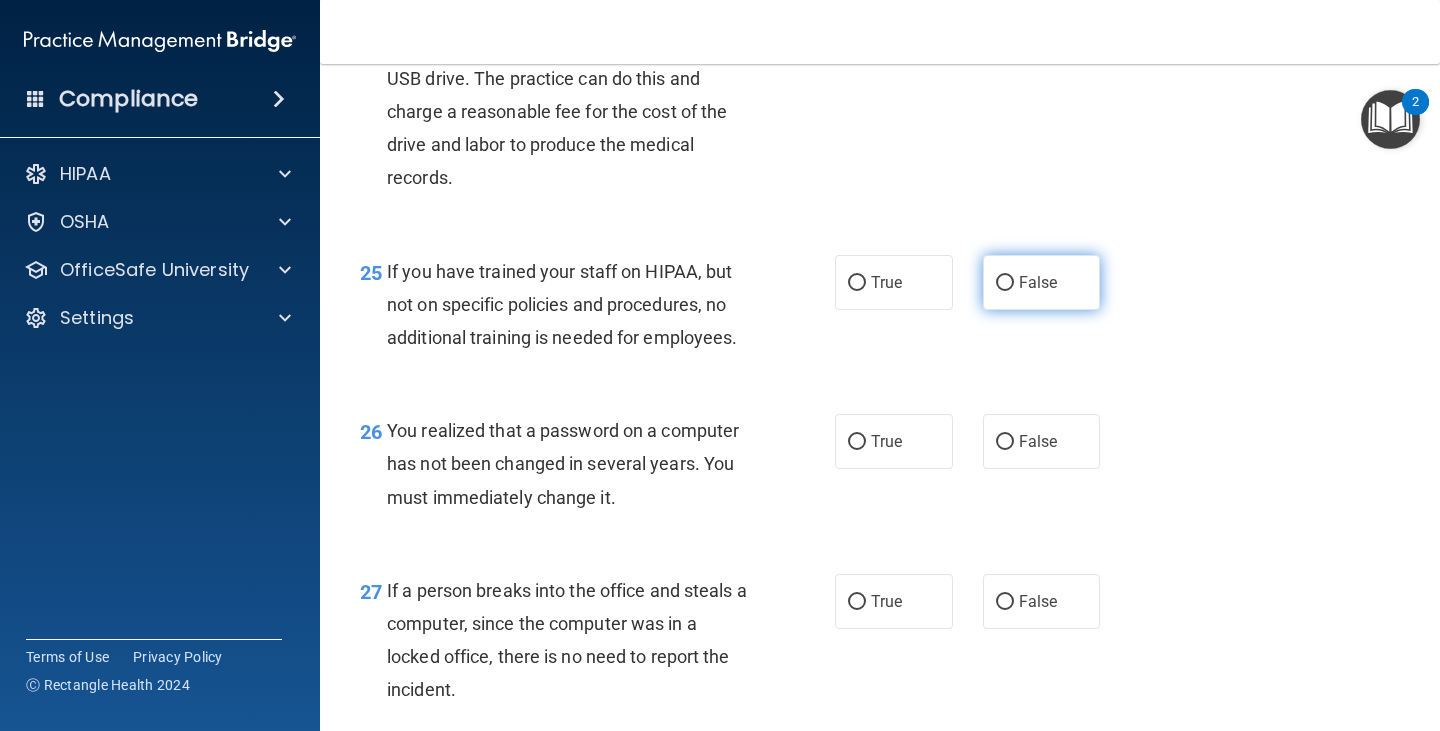 click on "False" at bounding box center [1038, 282] 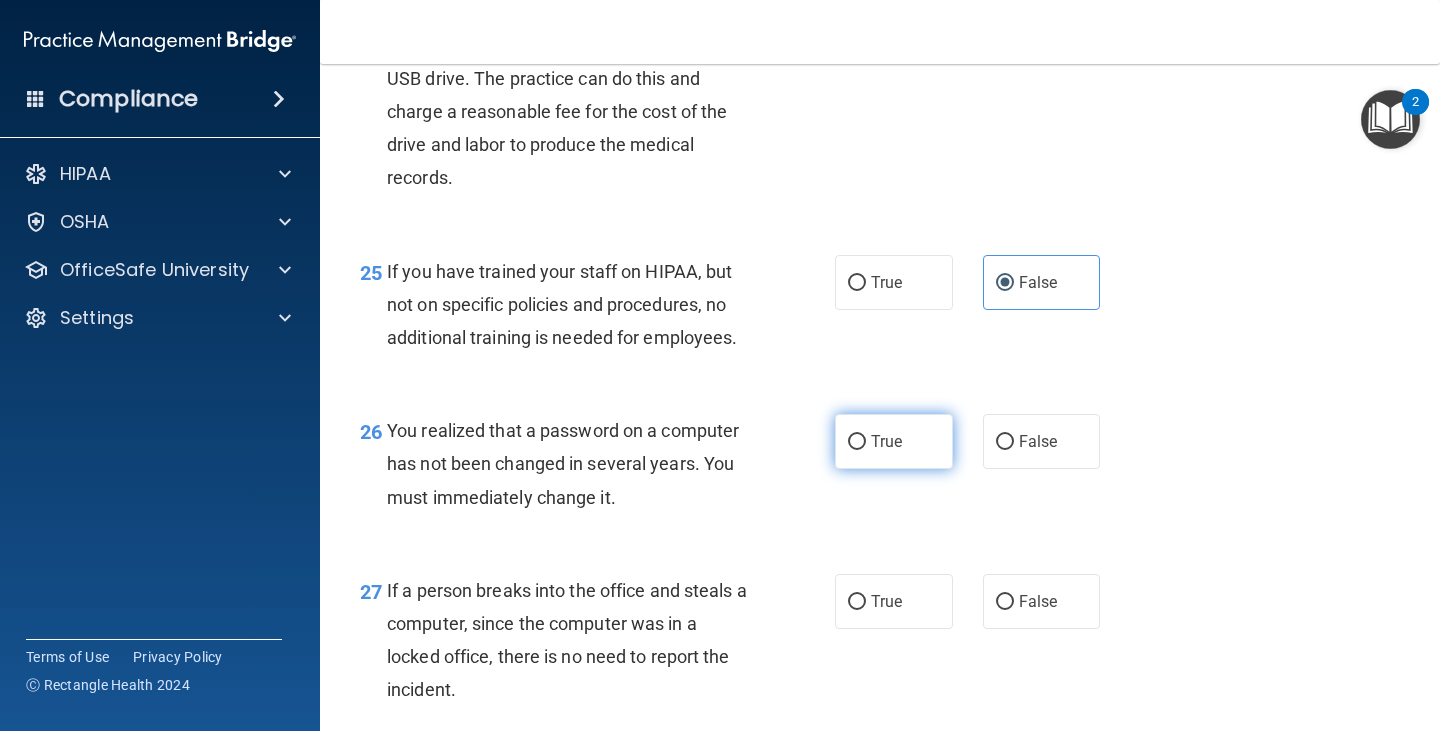 click on "True" at bounding box center [894, 441] 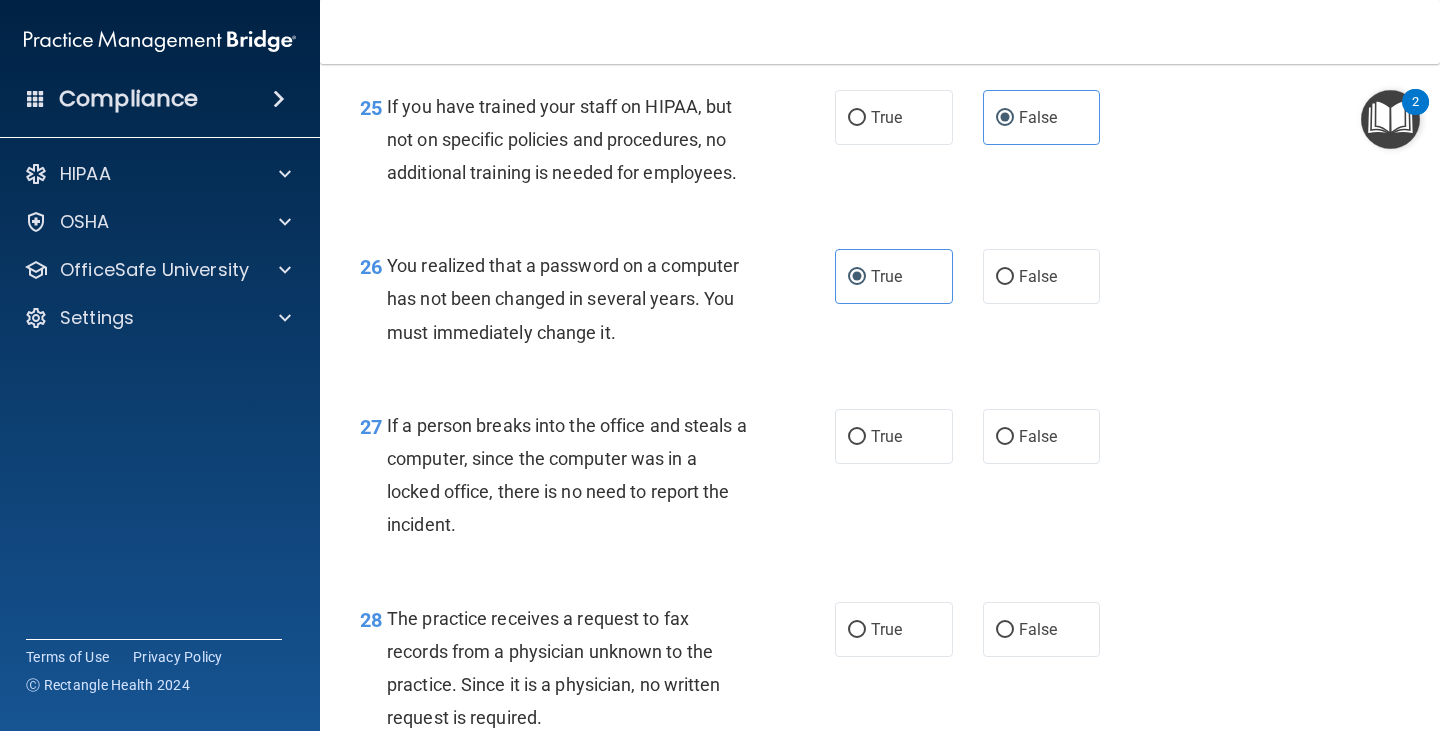 scroll, scrollTop: 4600, scrollLeft: 0, axis: vertical 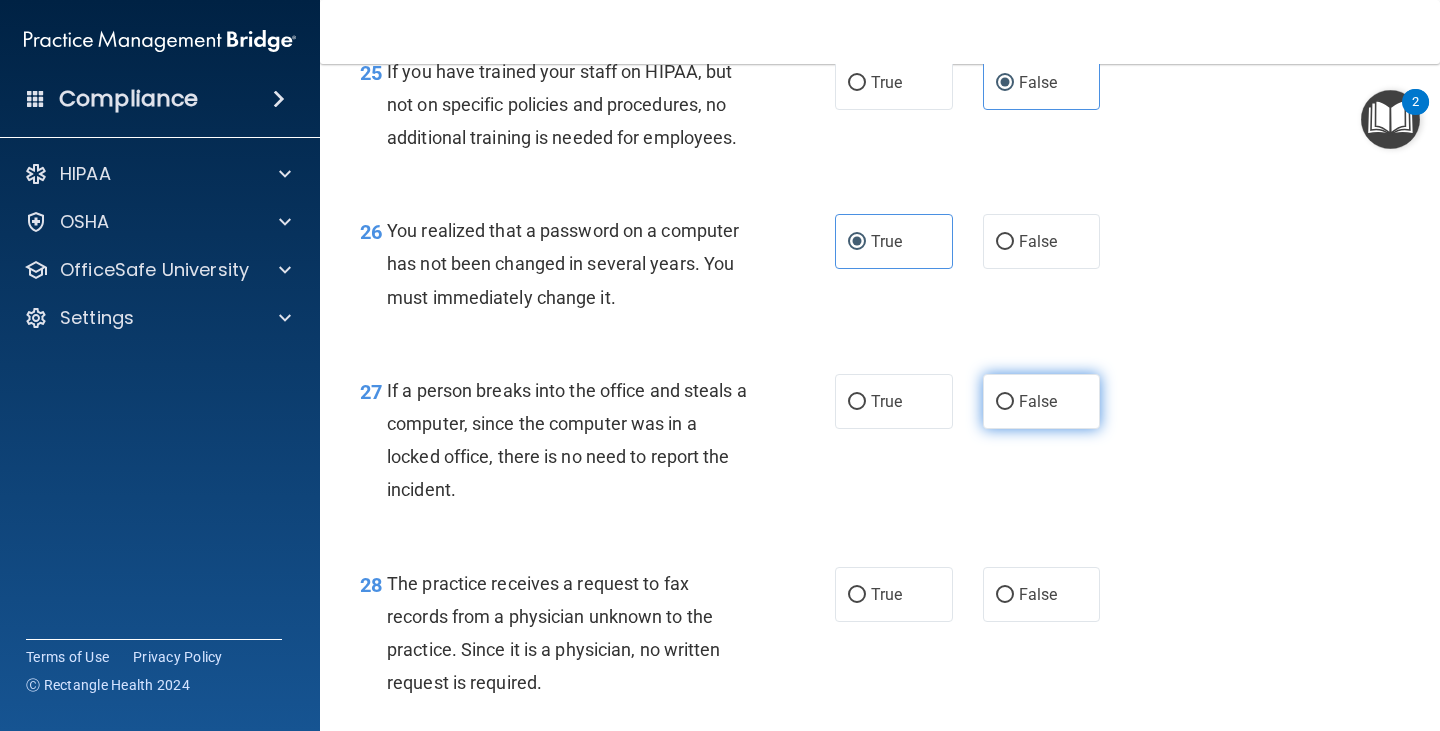 click on "False" at bounding box center [1042, 401] 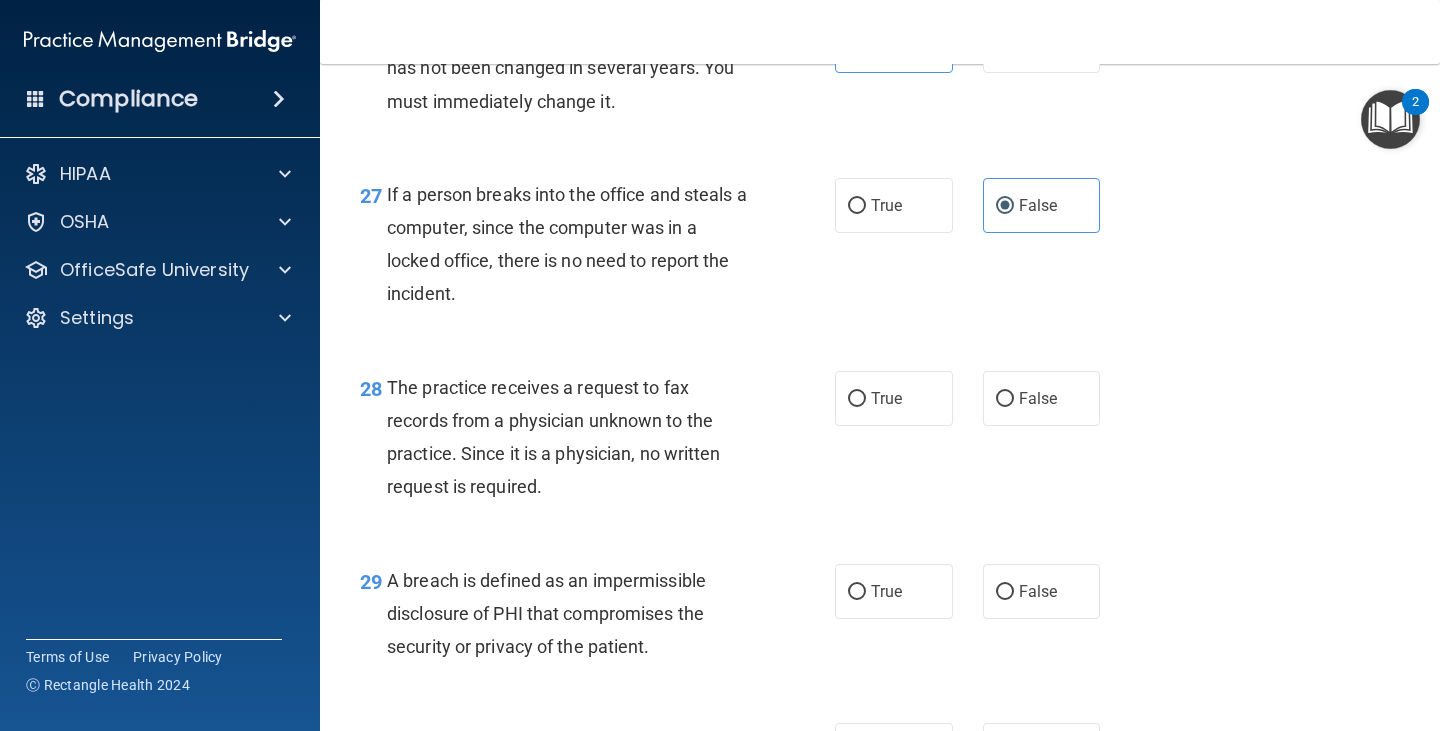 scroll, scrollTop: 4800, scrollLeft: 0, axis: vertical 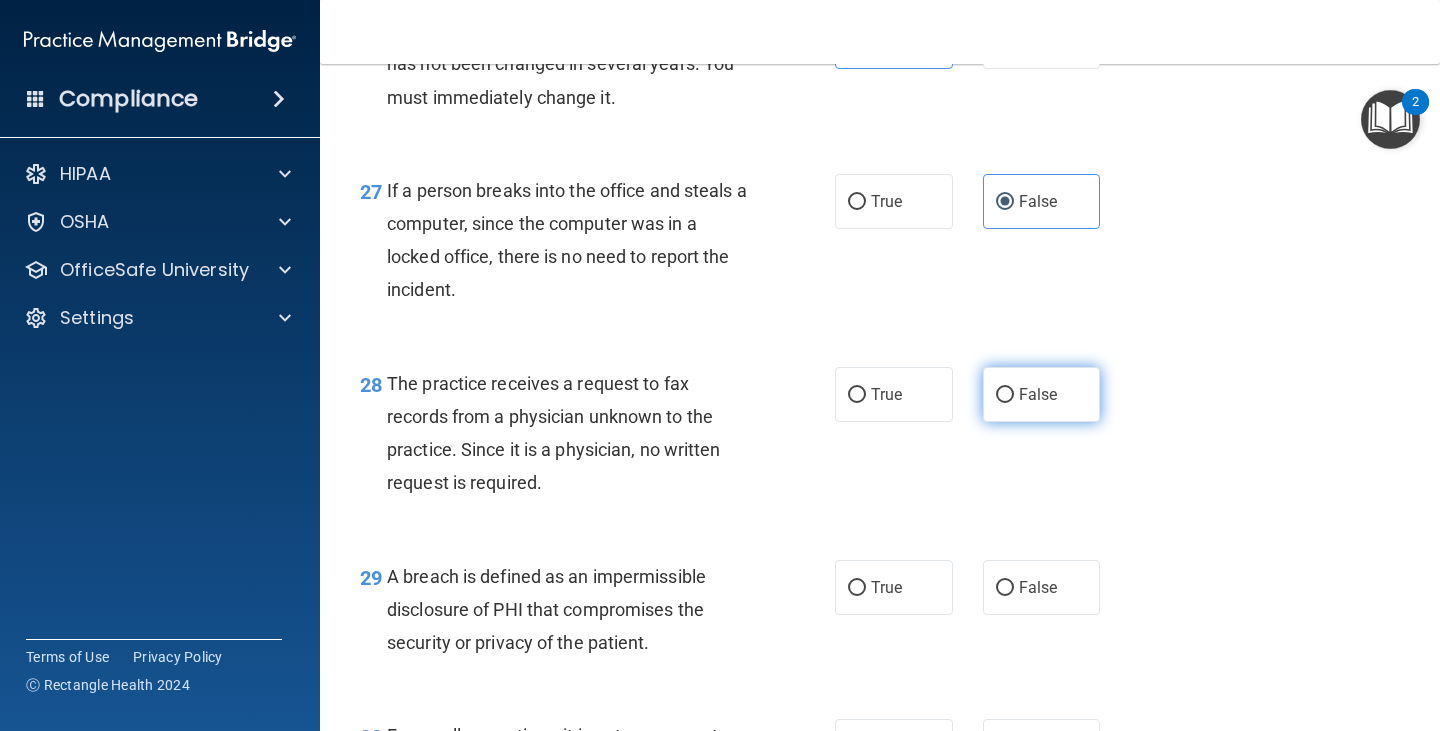 click on "False" at bounding box center [1038, 394] 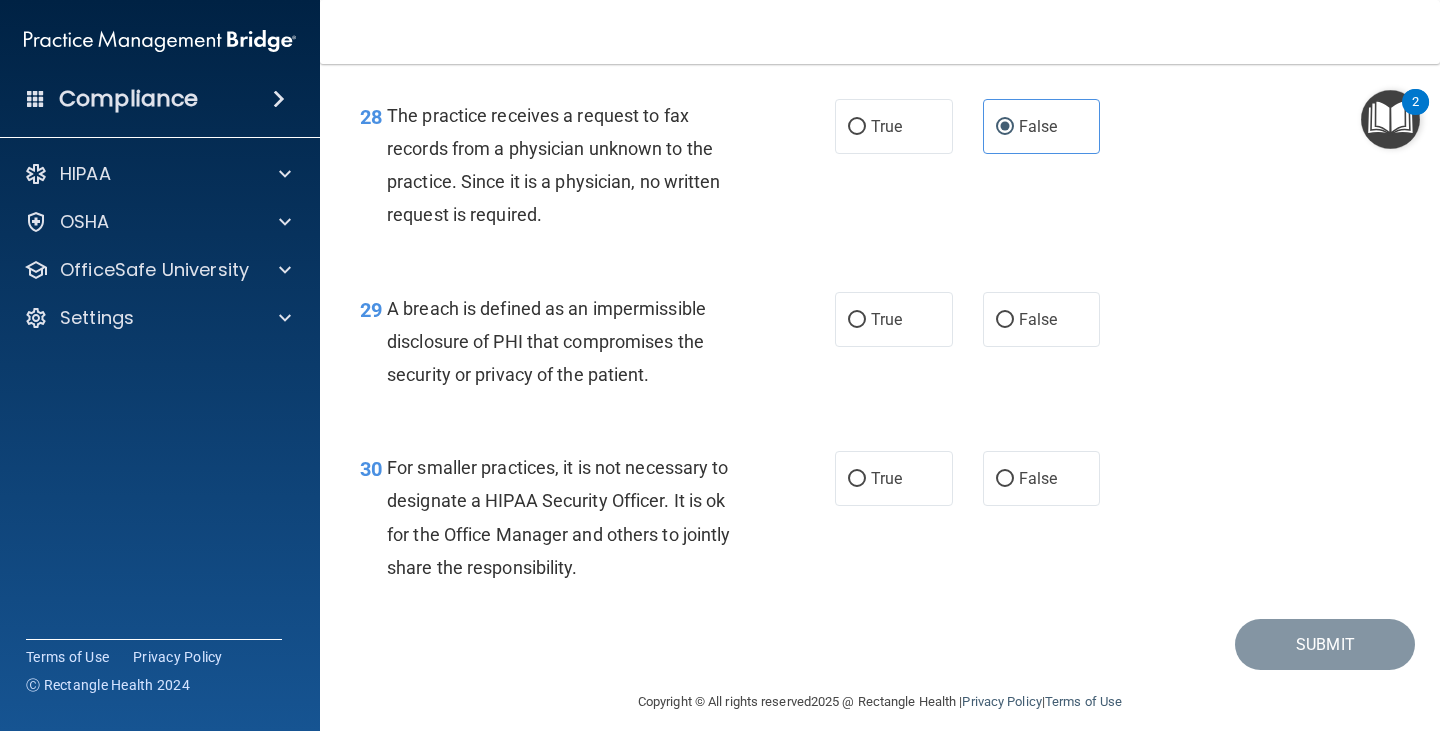 scroll, scrollTop: 5100, scrollLeft: 0, axis: vertical 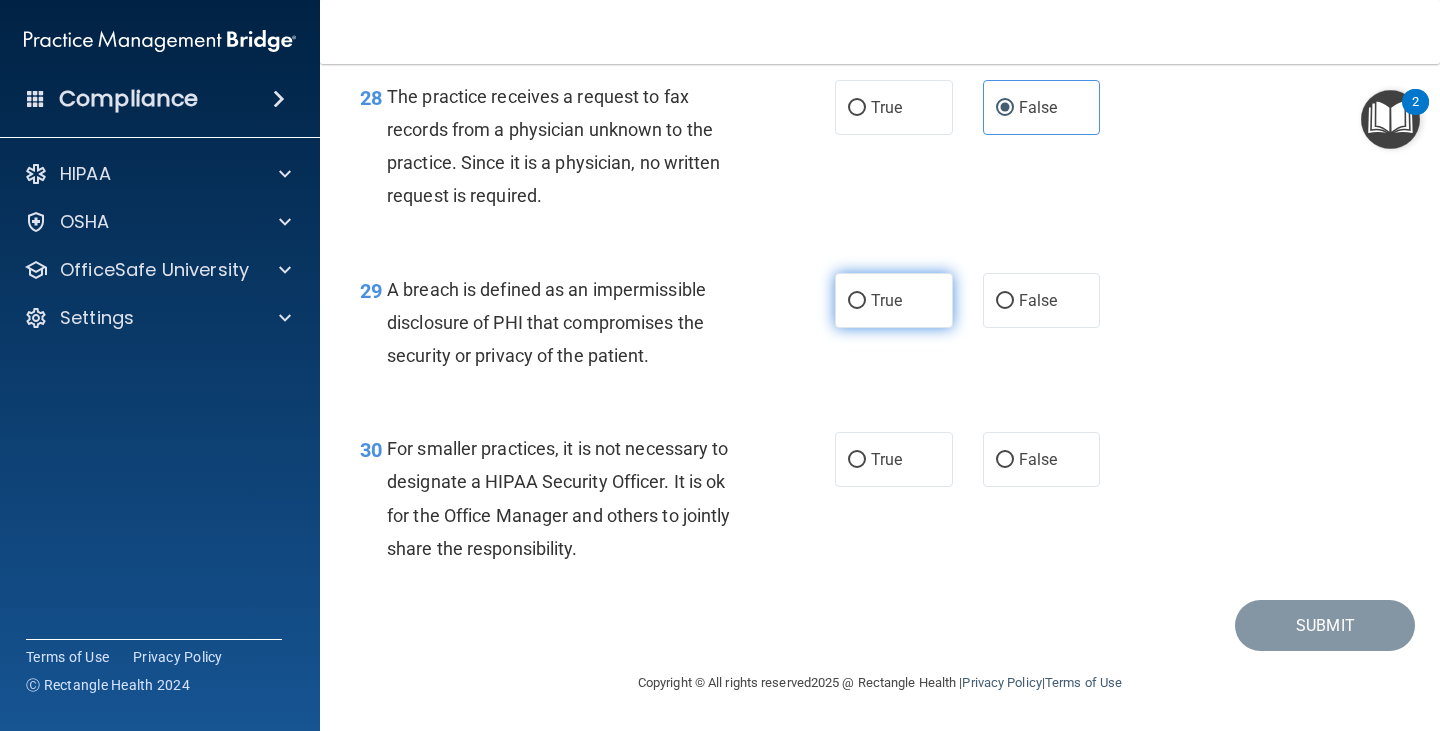 click on "True" at bounding box center (886, 300) 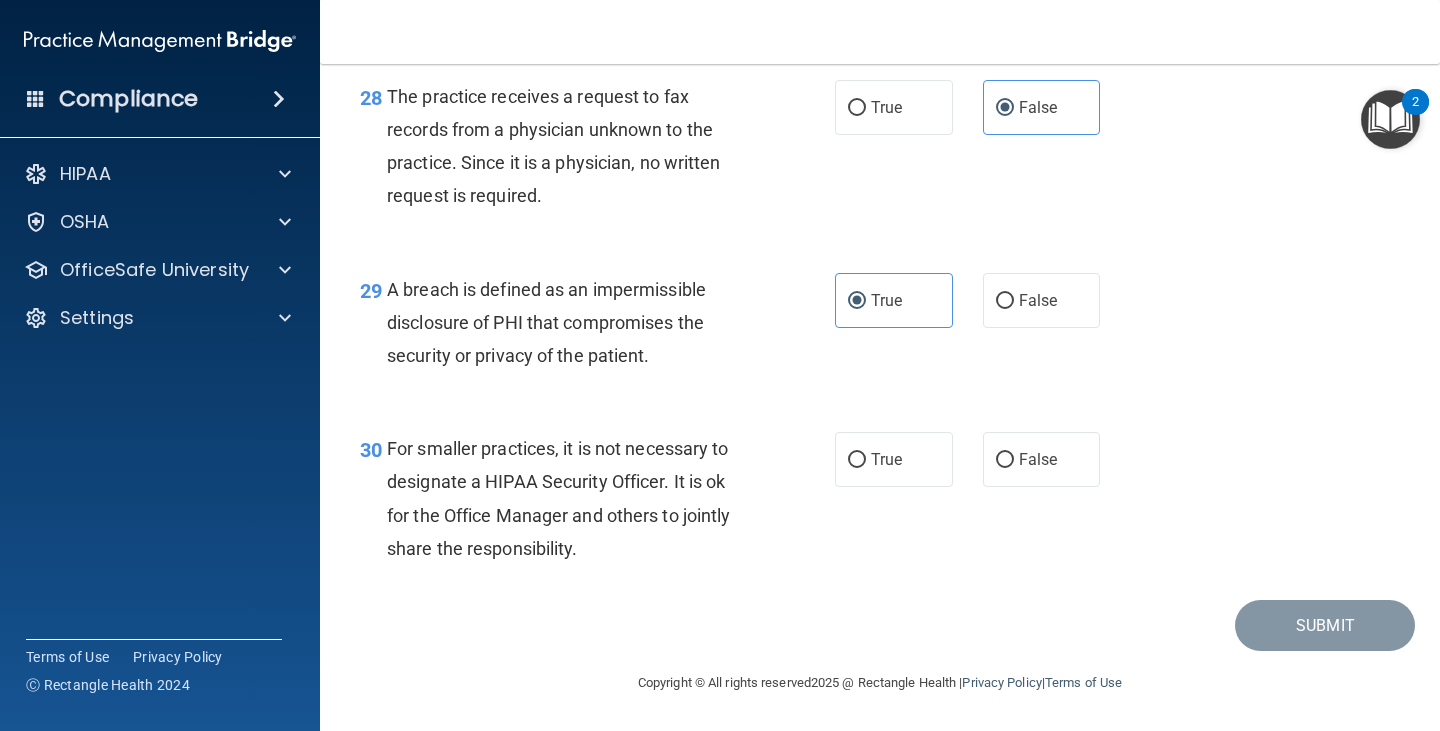scroll, scrollTop: 5120, scrollLeft: 0, axis: vertical 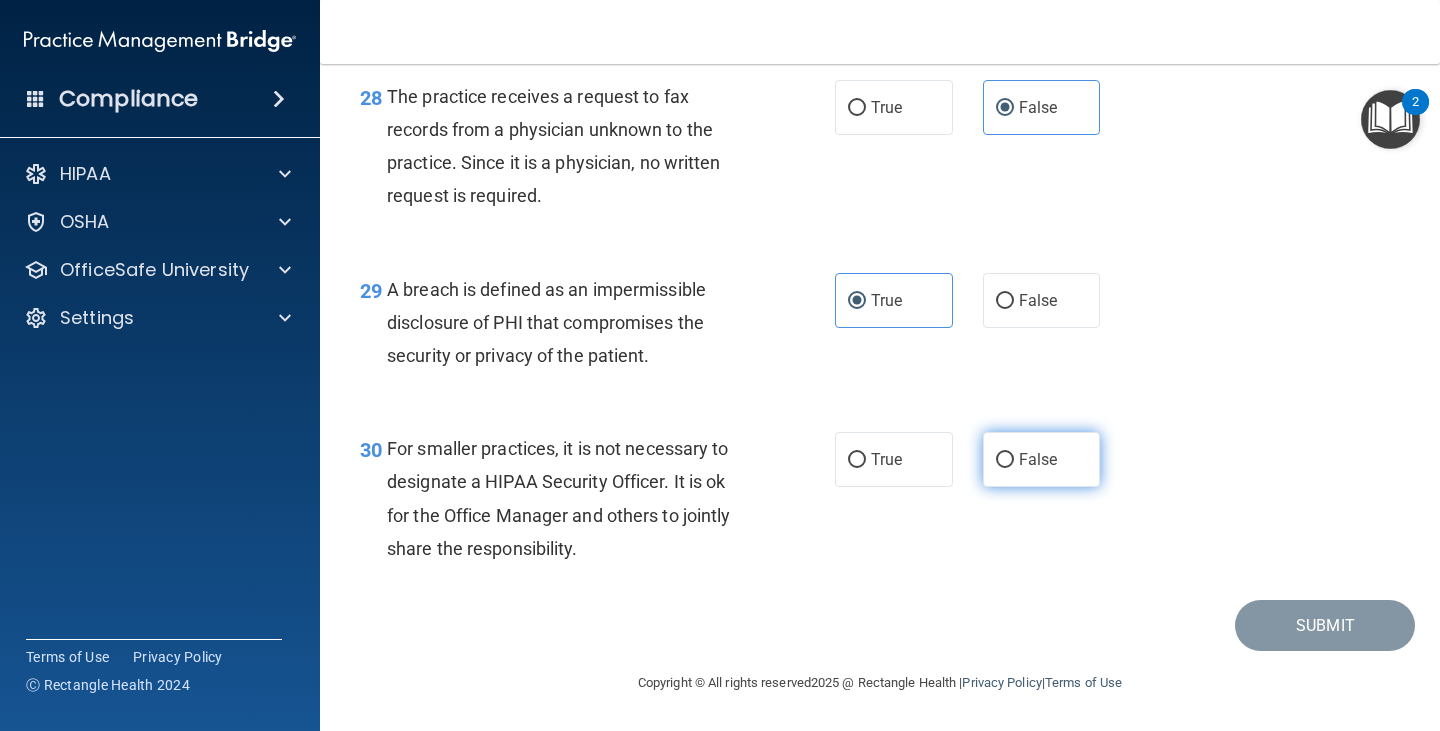 click on "False" at bounding box center (1042, 459) 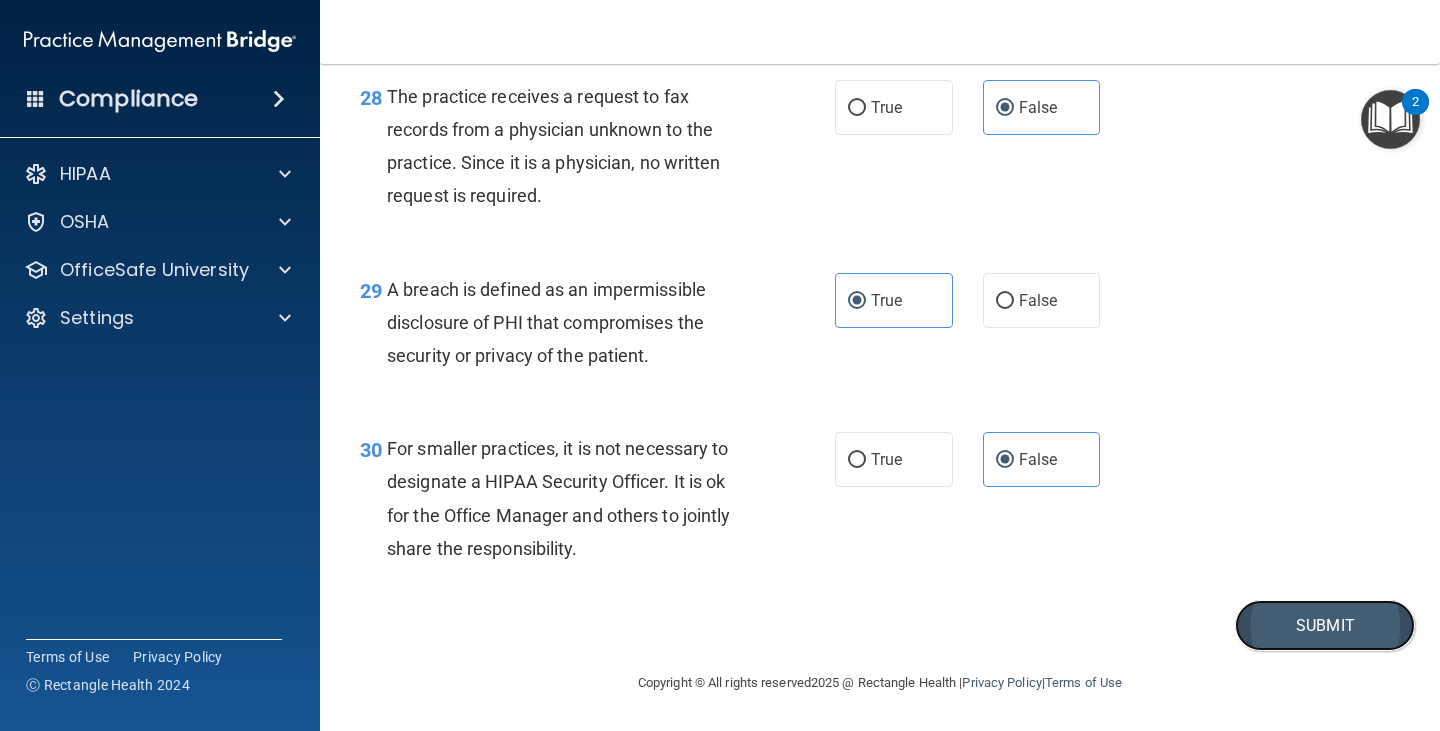 click on "Submit" at bounding box center (1325, 625) 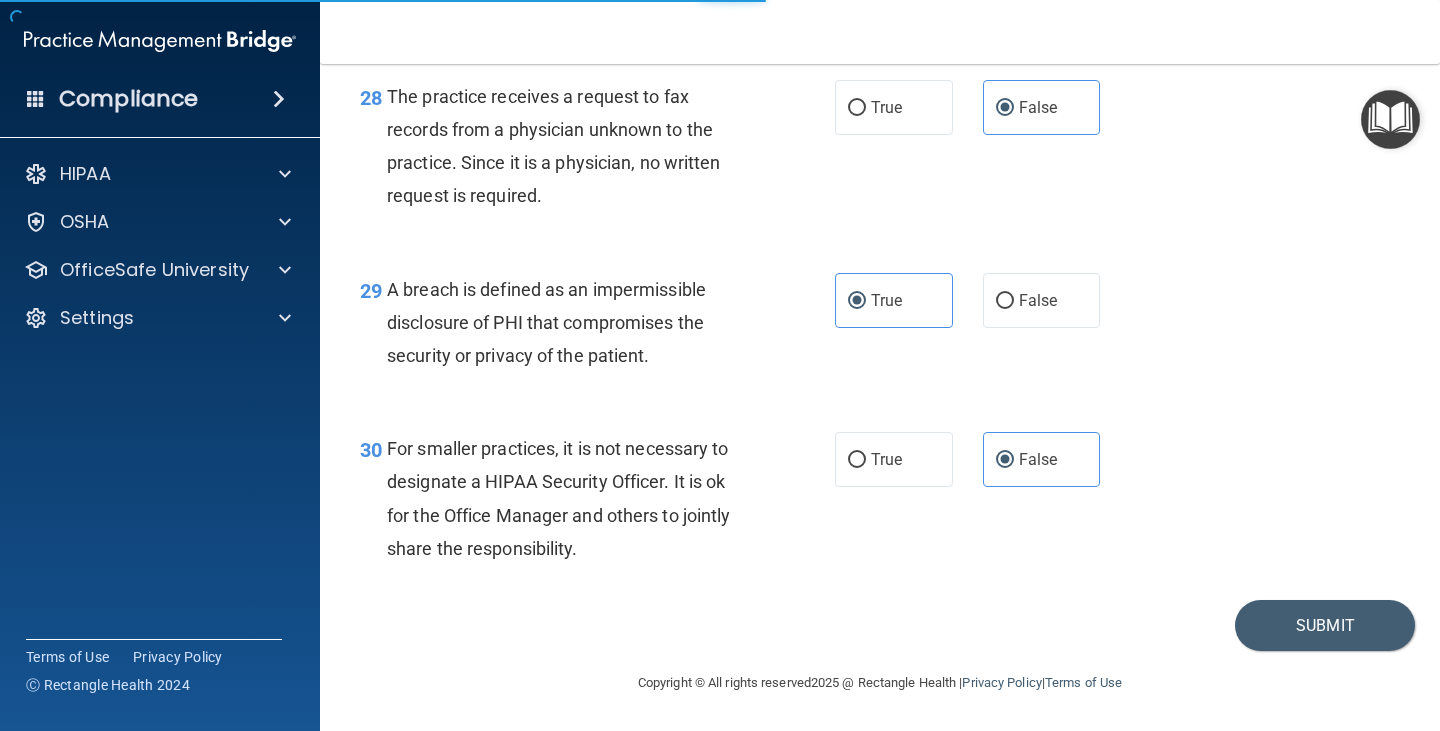 scroll, scrollTop: 0, scrollLeft: 0, axis: both 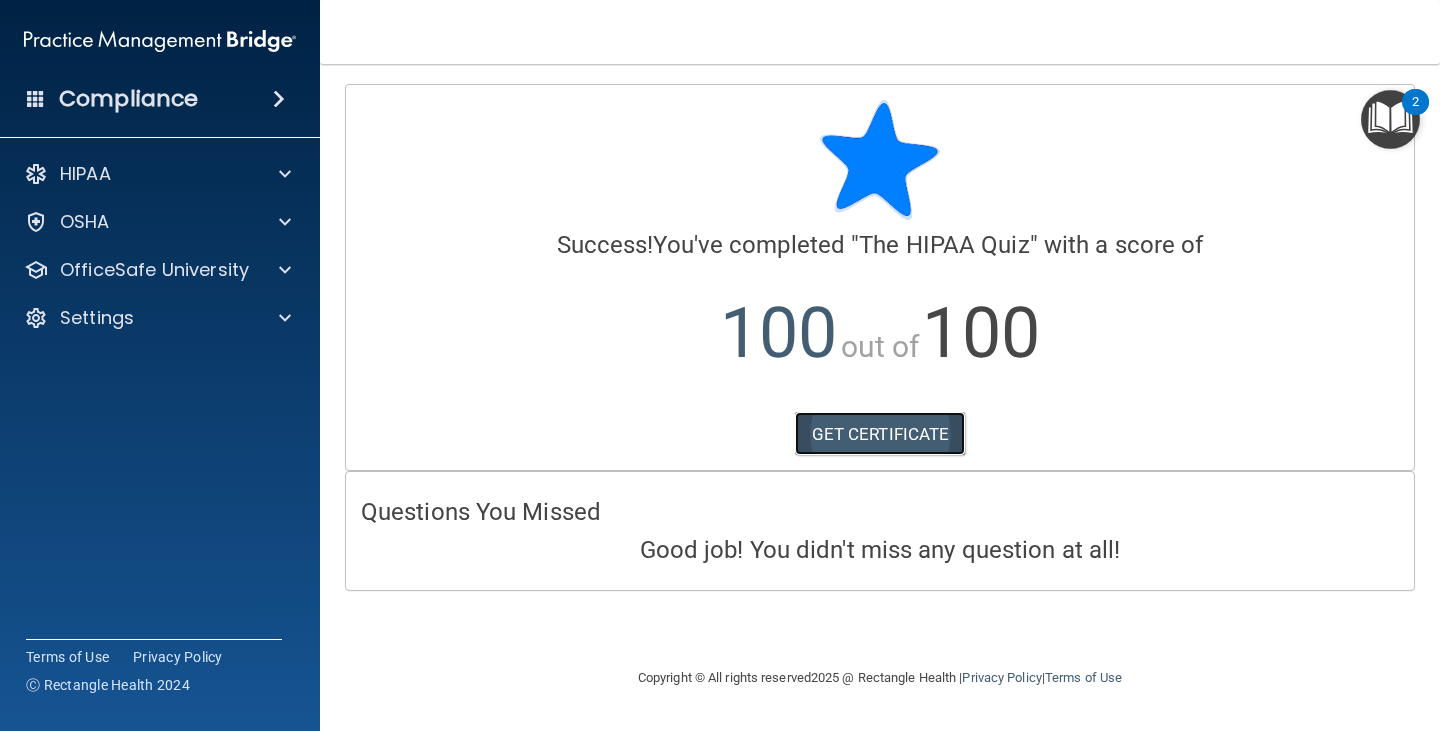 click on "GET CERTIFICATE" at bounding box center (880, 434) 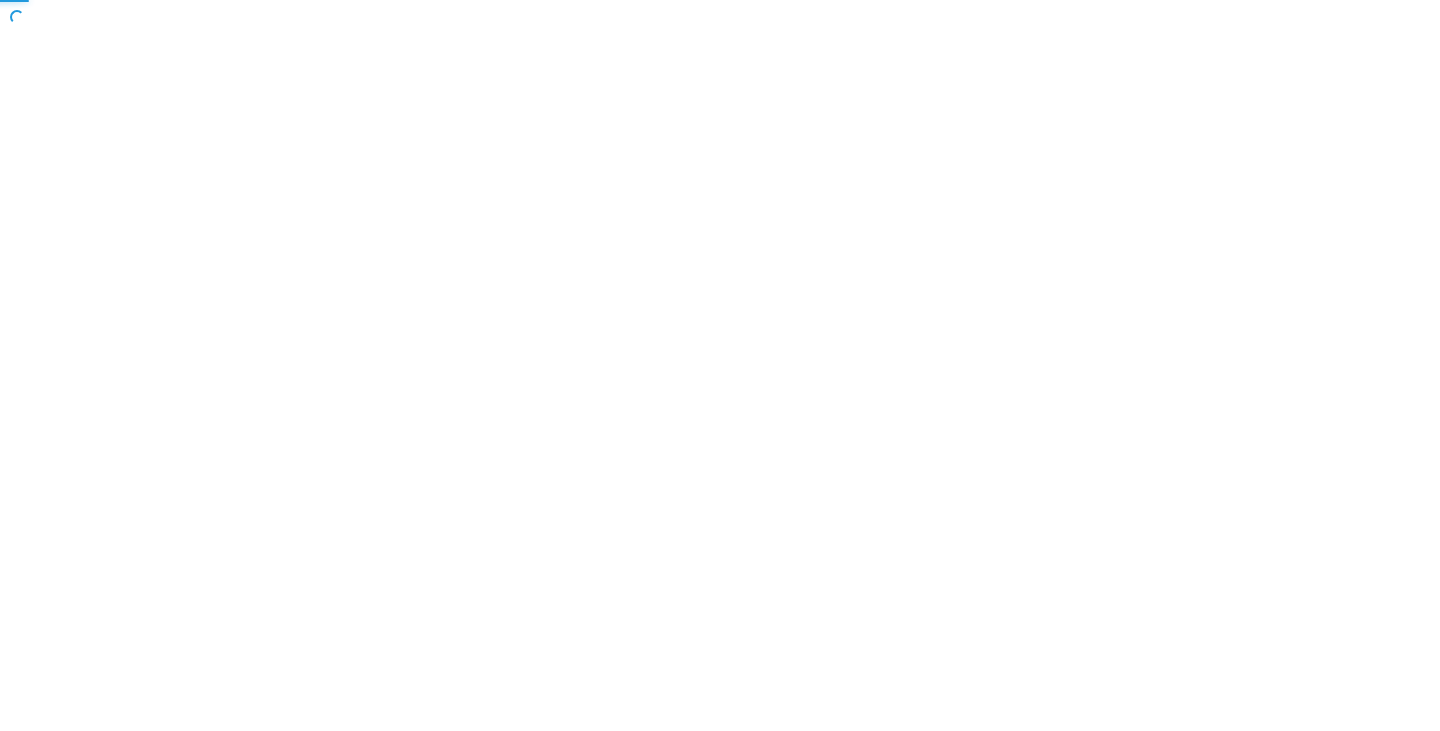 scroll, scrollTop: 0, scrollLeft: 0, axis: both 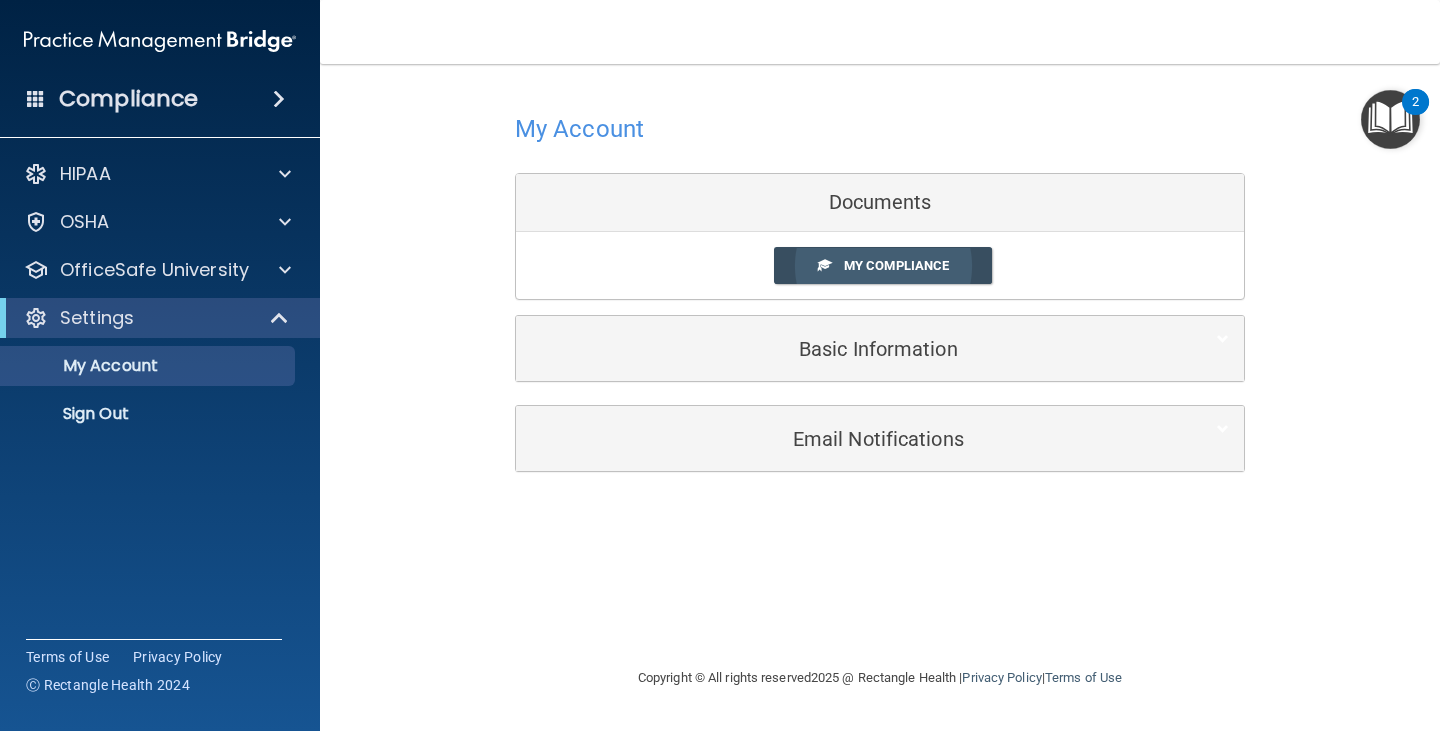 click on "My Compliance" at bounding box center [896, 265] 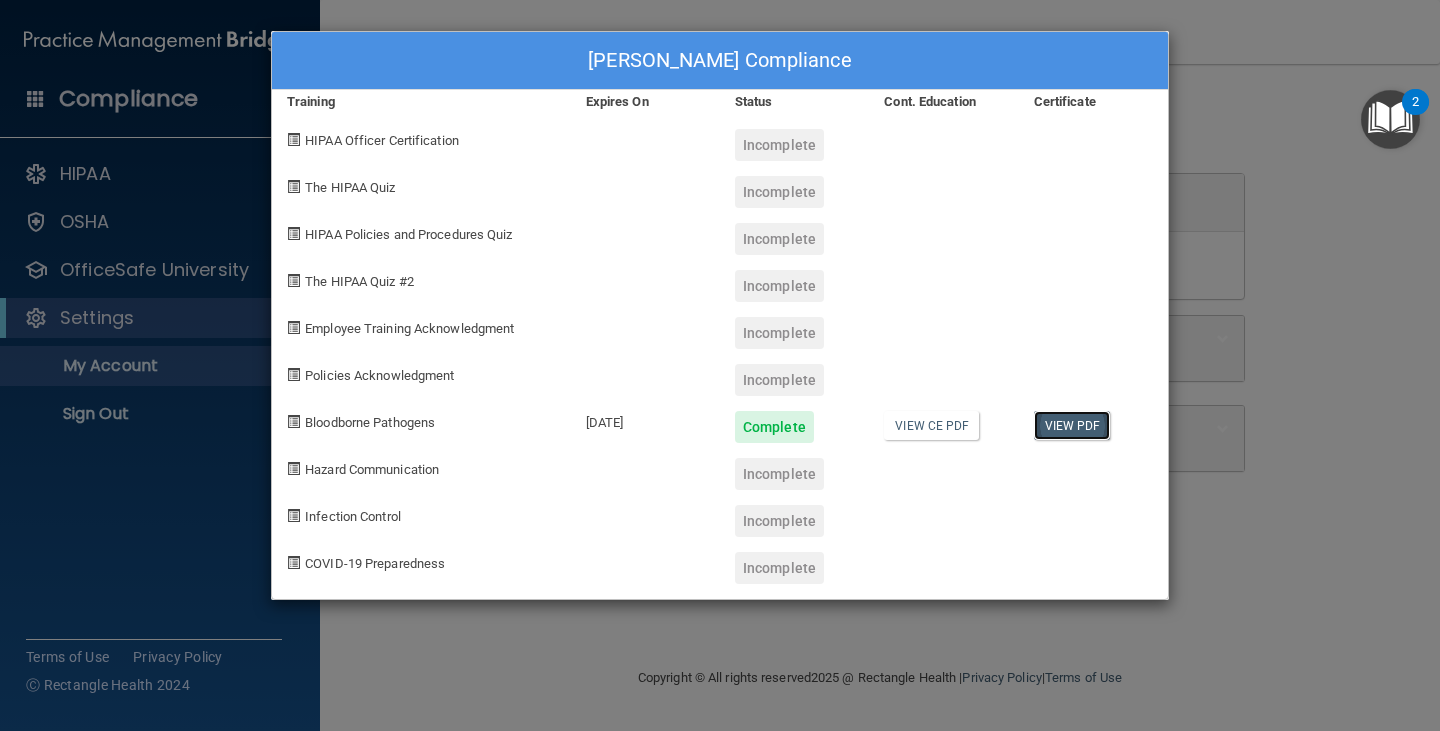 click on "View PDF" at bounding box center [1072, 425] 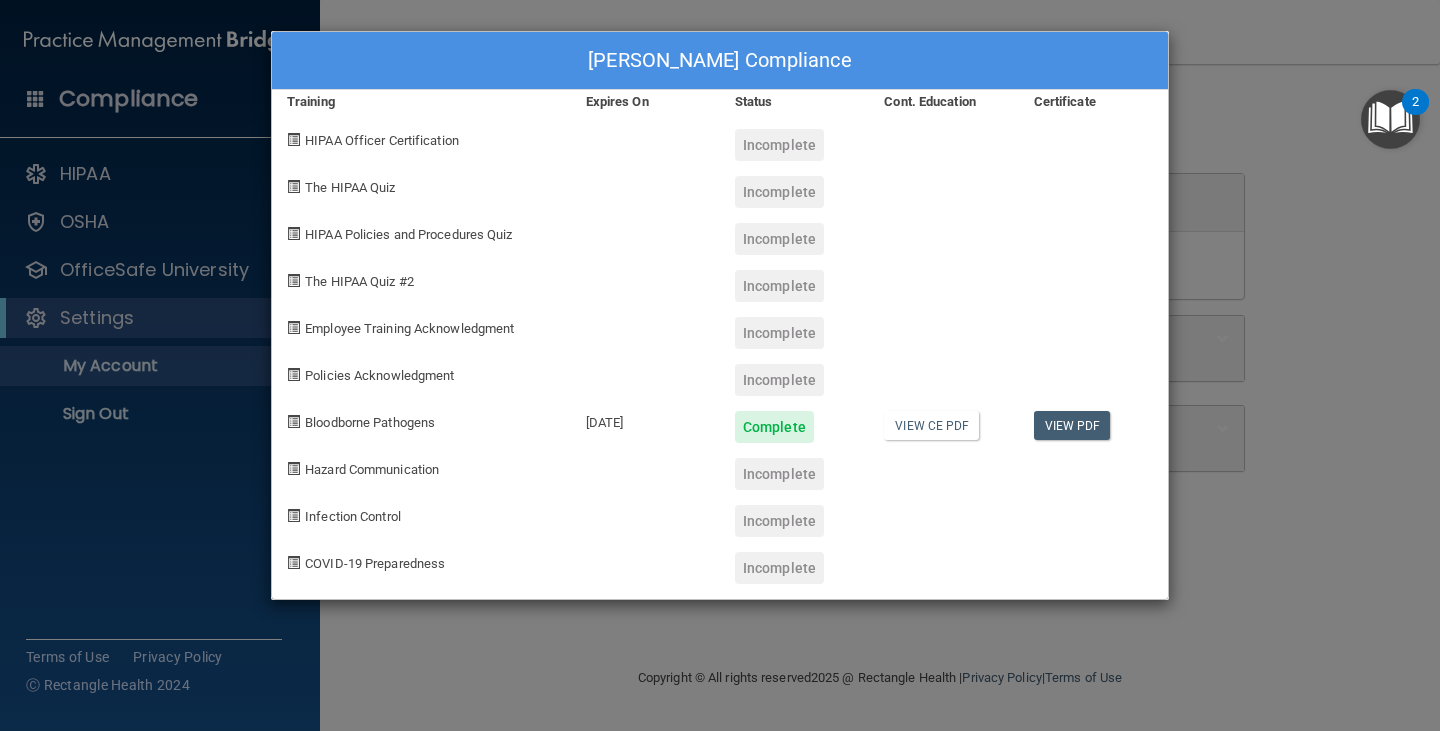 click on "[PERSON_NAME] Compliance      Training   Expires On   Status   Cont. Education   Certificate         HIPAA Officer Certification             Incomplete                      The HIPAA Quiz             Incomplete                      HIPAA Policies and Procedures Quiz             Incomplete                      The HIPAA Quiz #2             Incomplete                      Employee Training Acknowledgment             Incomplete                      Policies Acknowledgment             Incomplete                      Bloodborne Pathogens      [DATE]       Complete        View CE PDF       View PDF         Hazard Communication             Incomplete                      Infection Control             Incomplete                      COVID-19 Preparedness             Incomplete" at bounding box center (720, 365) 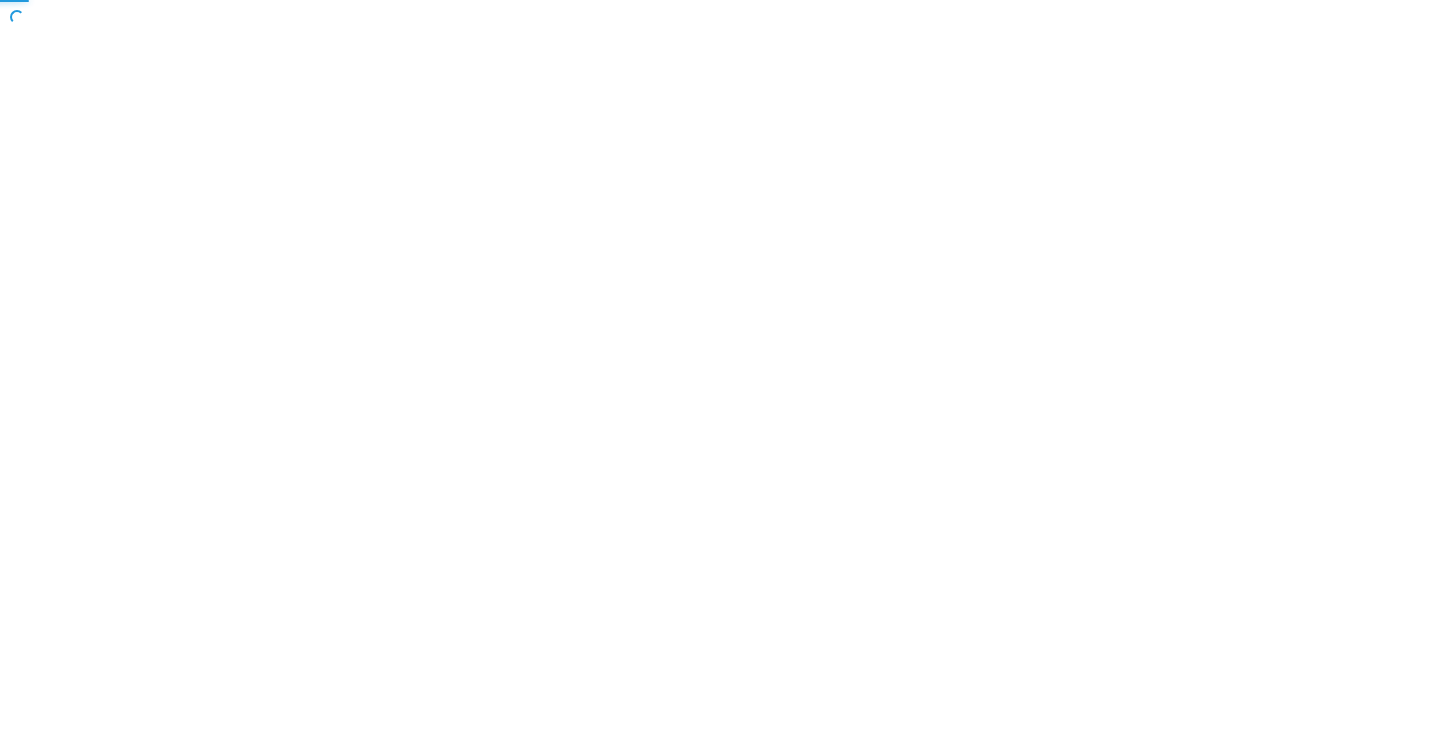scroll, scrollTop: 0, scrollLeft: 0, axis: both 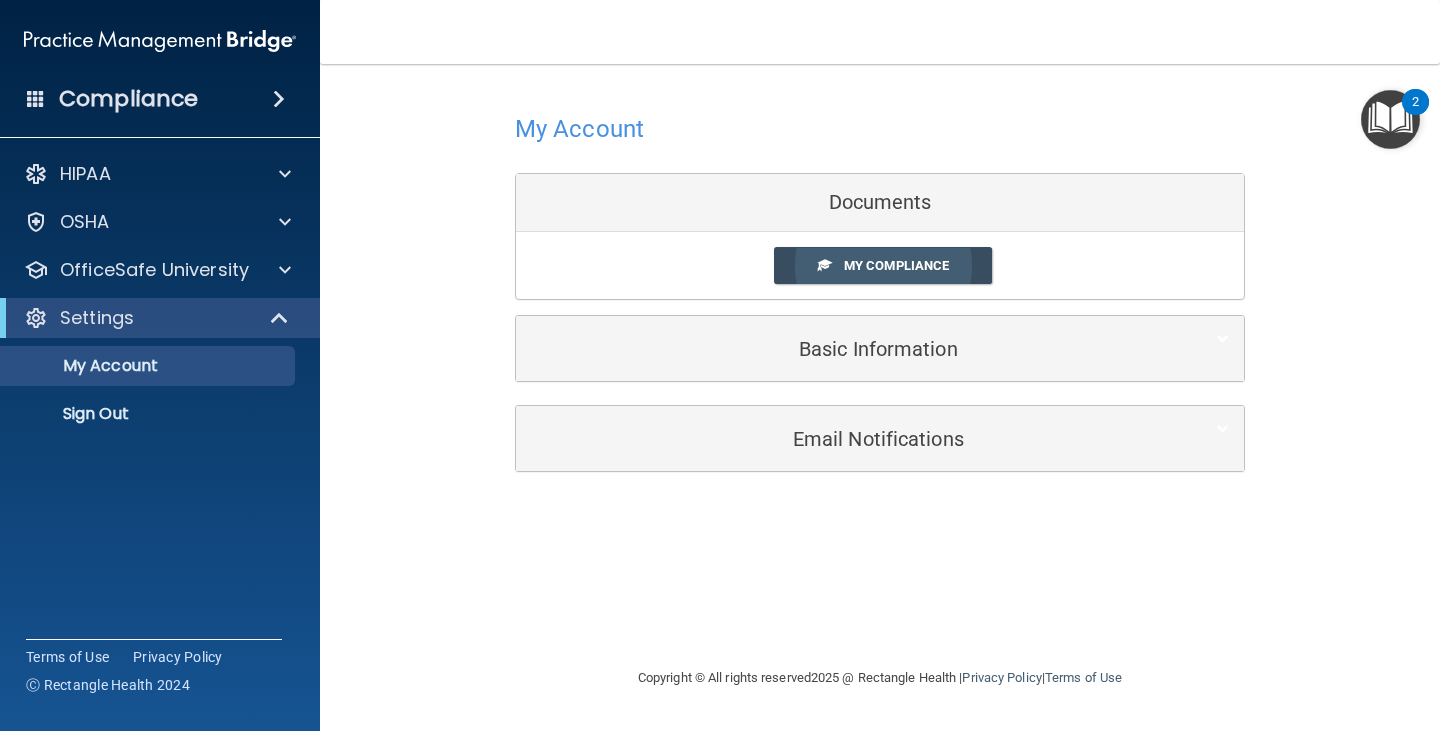click on "My Compliance" at bounding box center [896, 265] 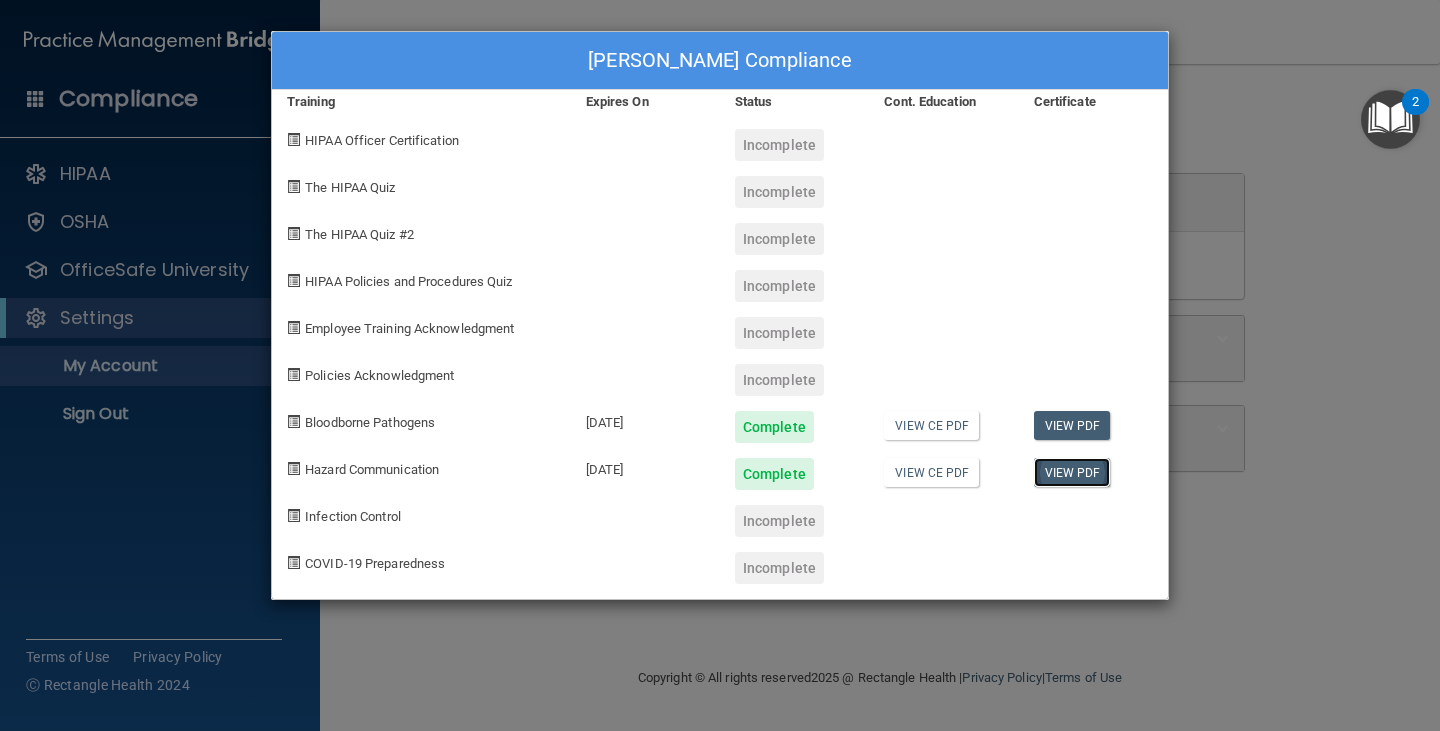 click on "View PDF" at bounding box center [1072, 472] 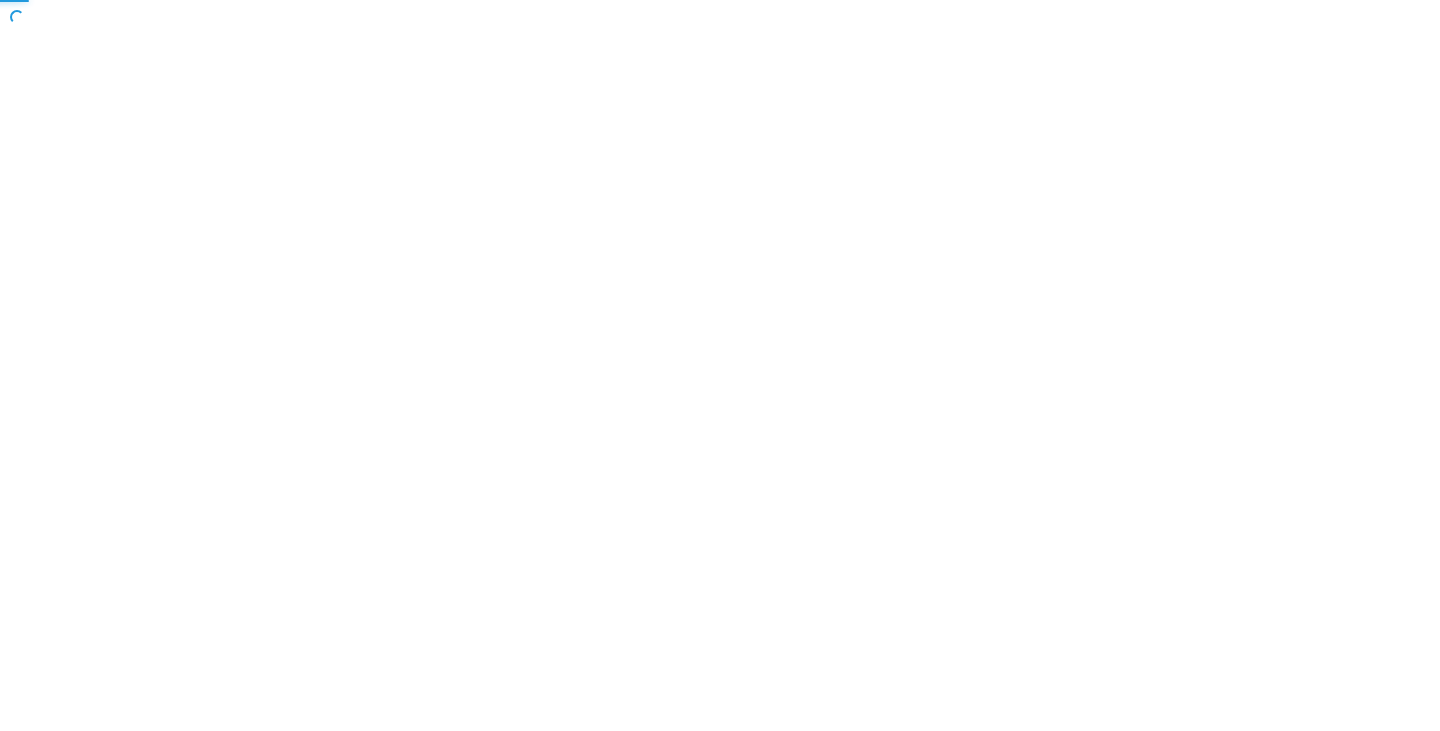 scroll, scrollTop: 0, scrollLeft: 0, axis: both 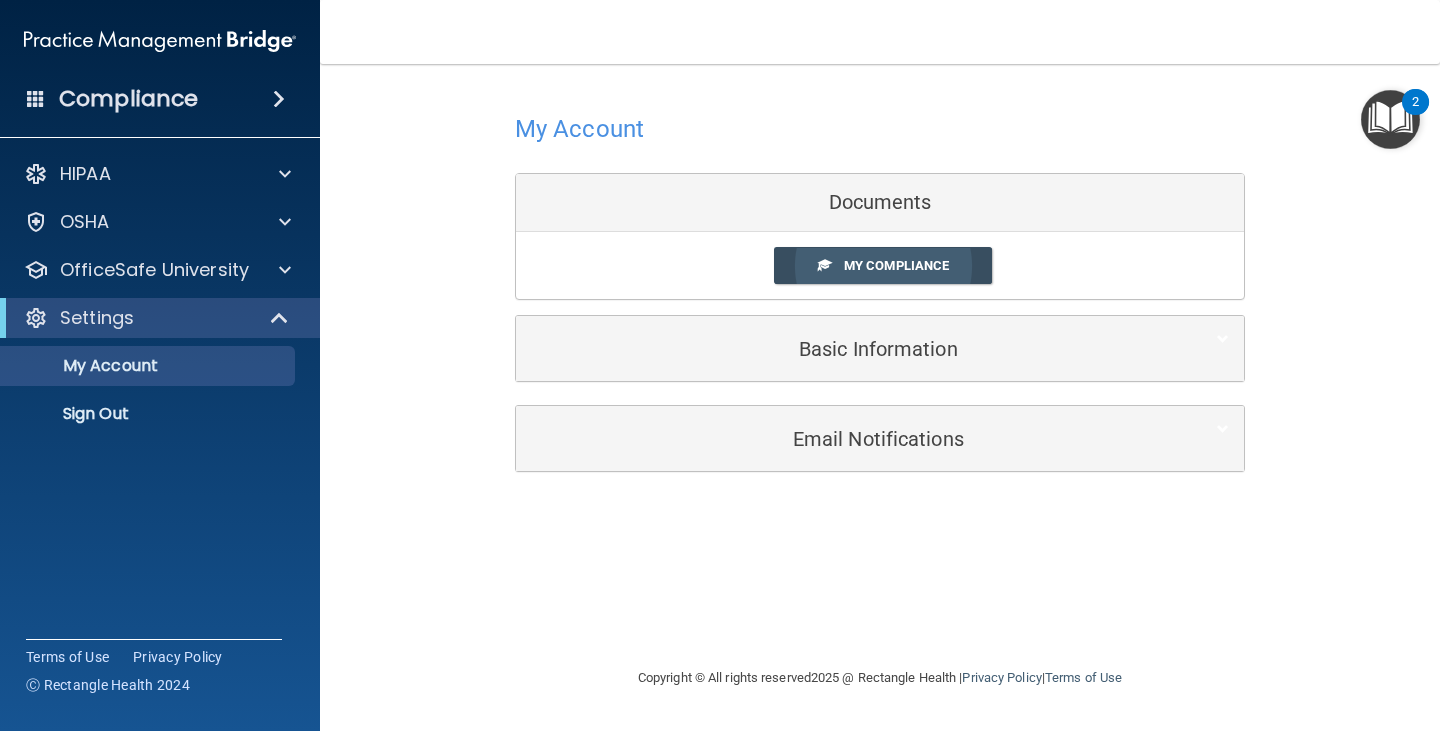 click on "My Compliance" at bounding box center [883, 265] 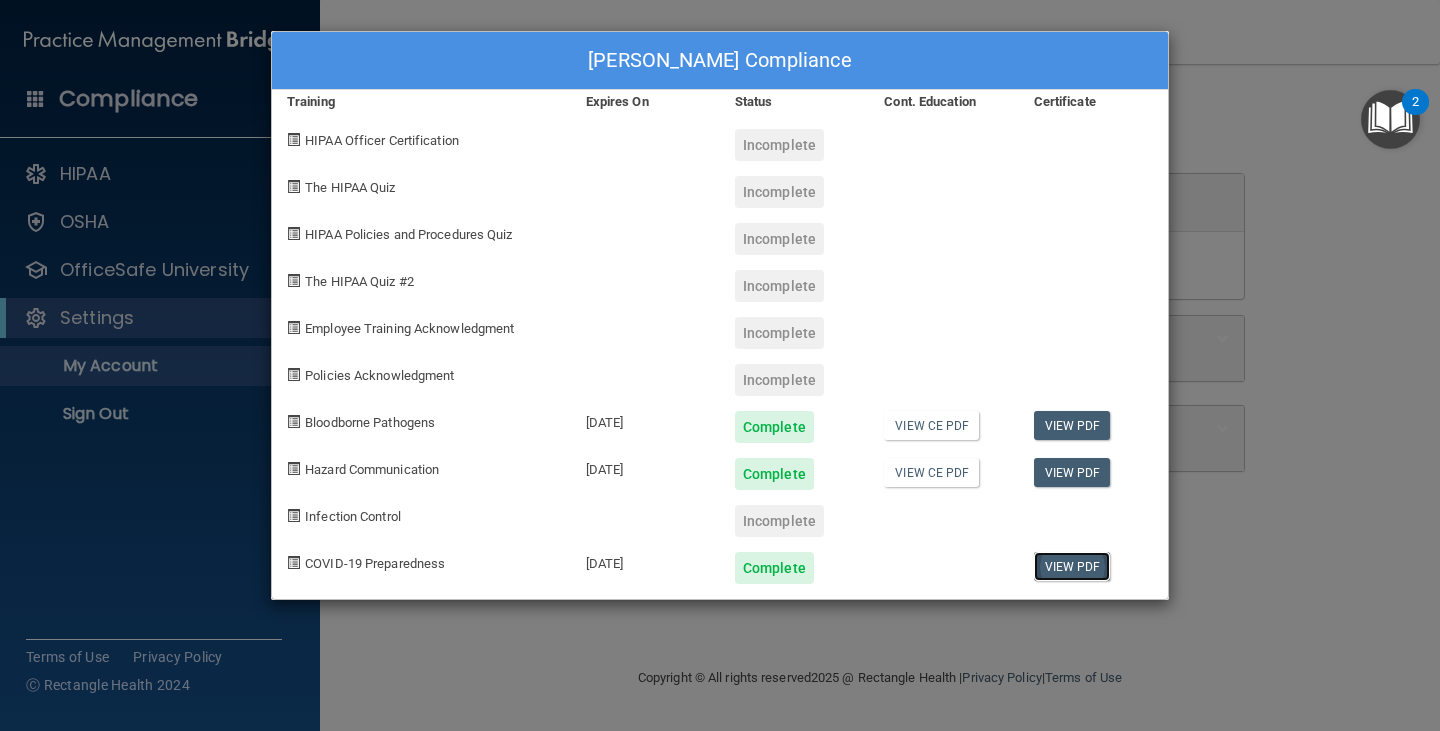 click on "View PDF" at bounding box center (1072, 566) 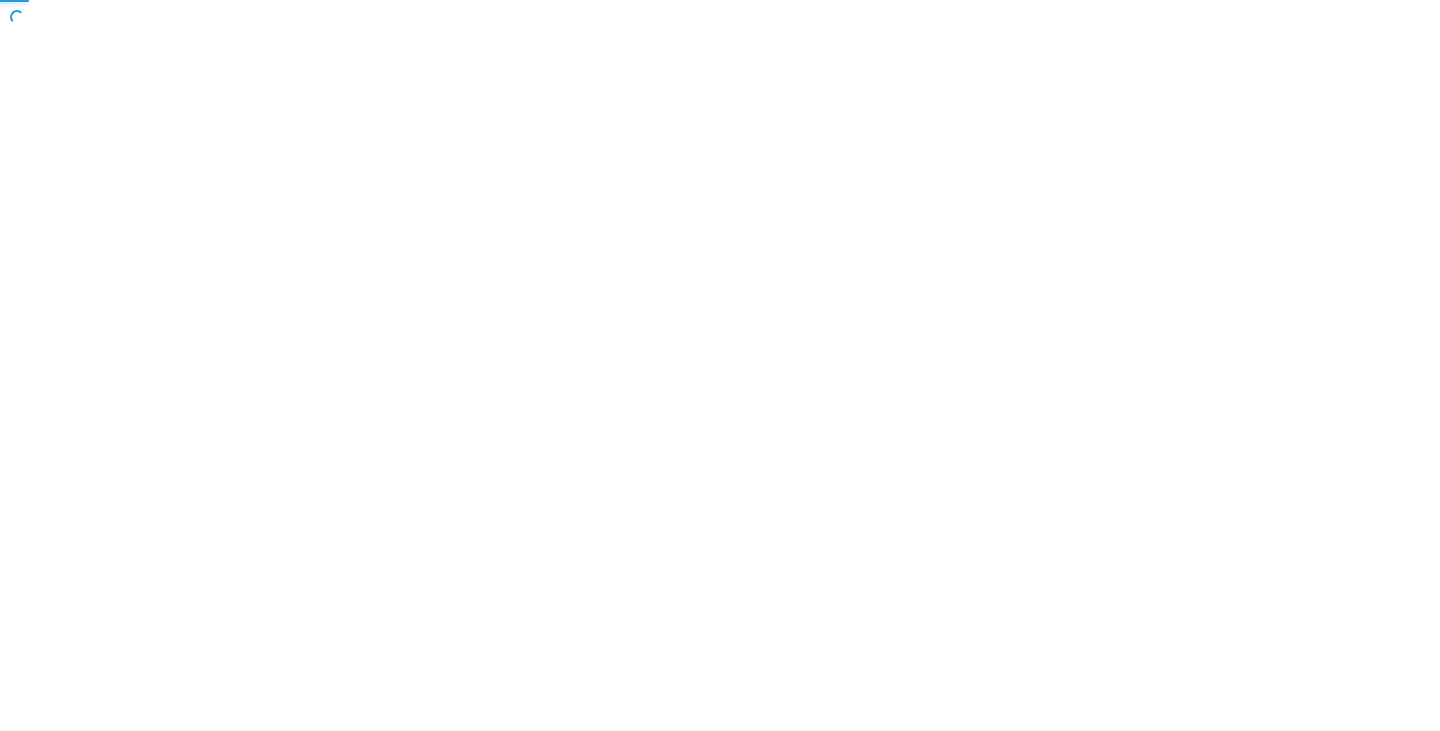 scroll, scrollTop: 0, scrollLeft: 0, axis: both 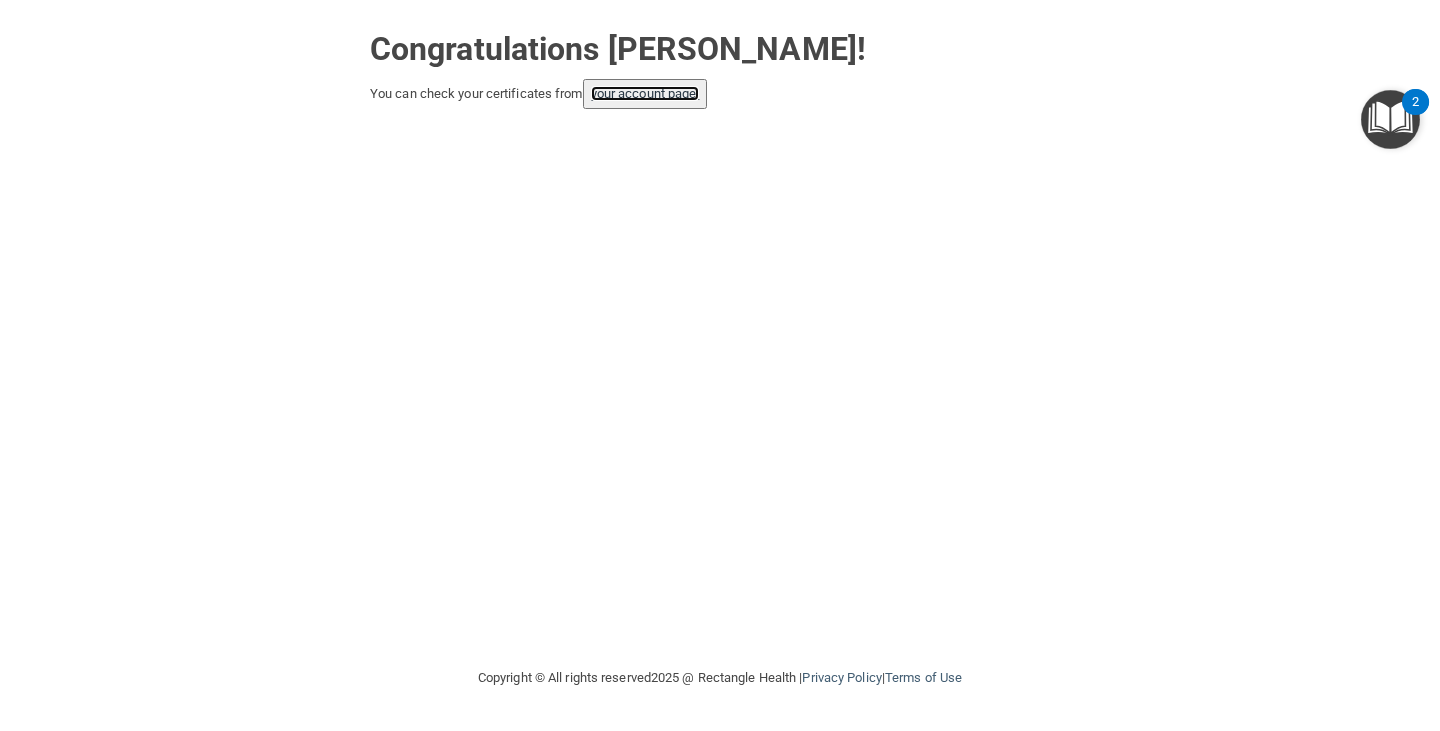 click on "your account page!" at bounding box center (645, 93) 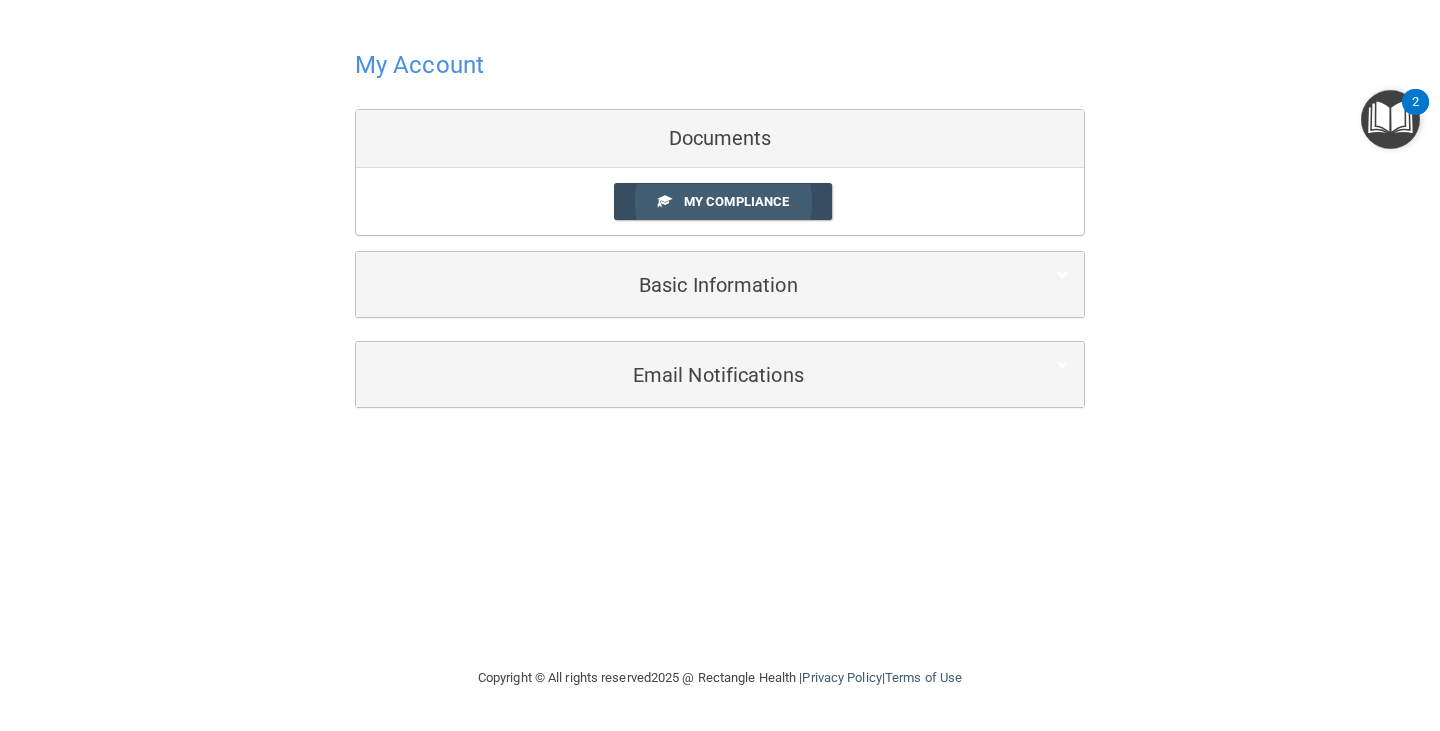 click on "My Compliance" at bounding box center (736, 201) 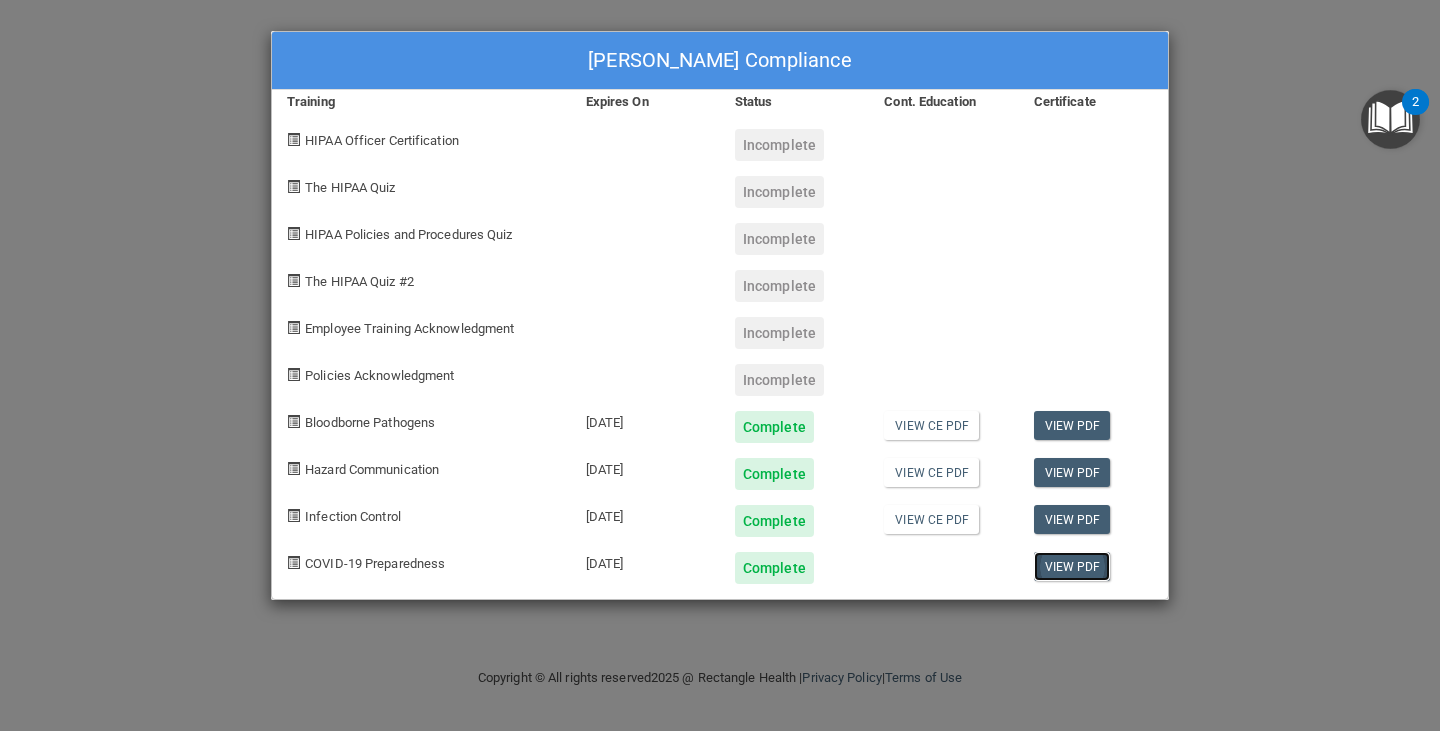 click on "View PDF" at bounding box center (1072, 566) 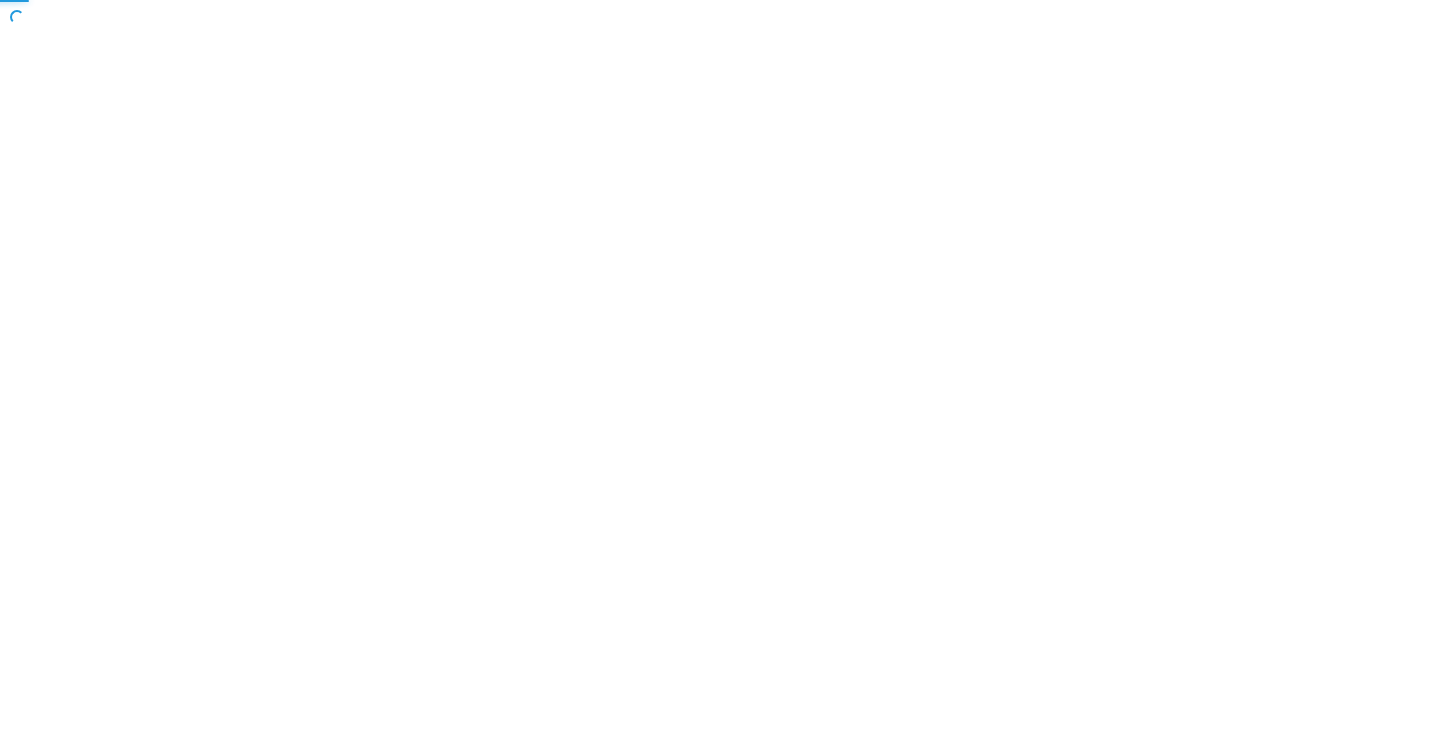 scroll, scrollTop: 0, scrollLeft: 0, axis: both 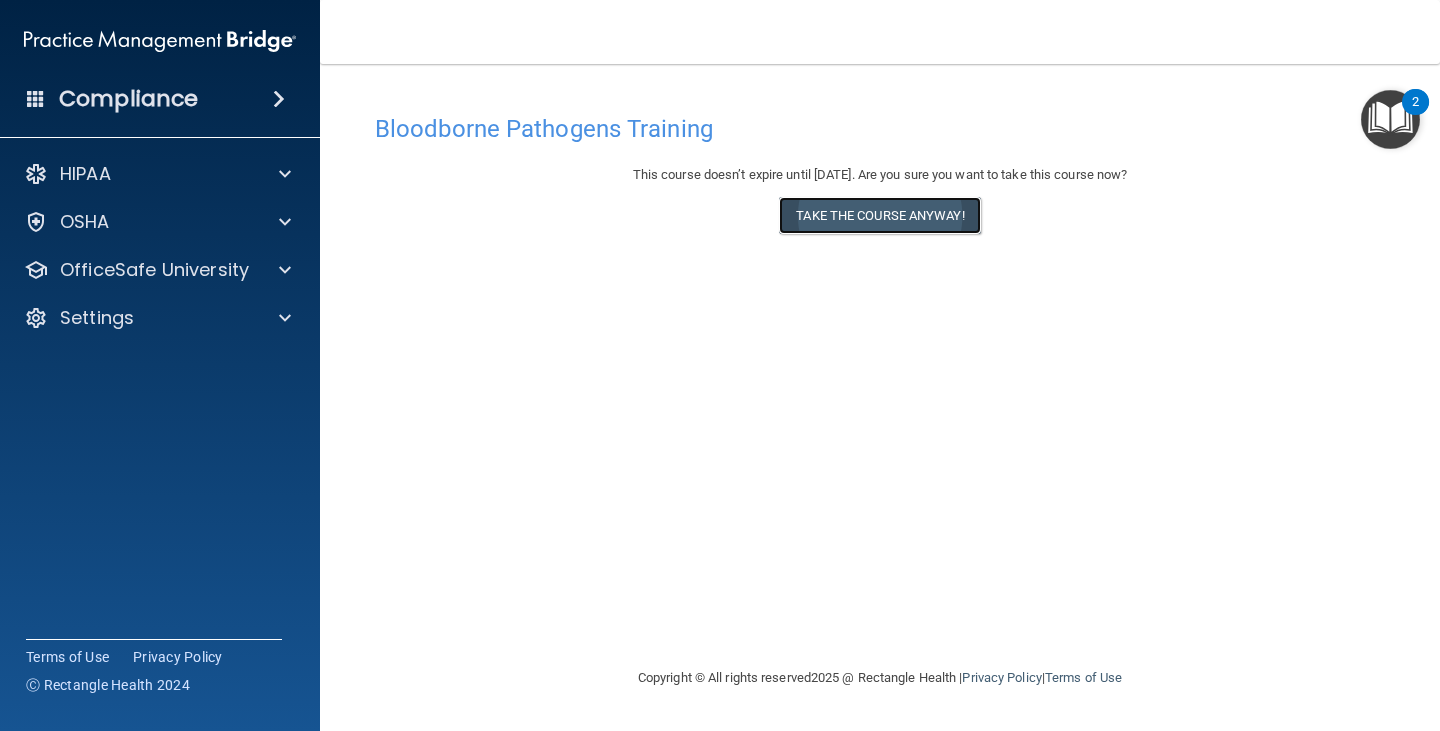 click on "Take the course anyway!" at bounding box center [879, 215] 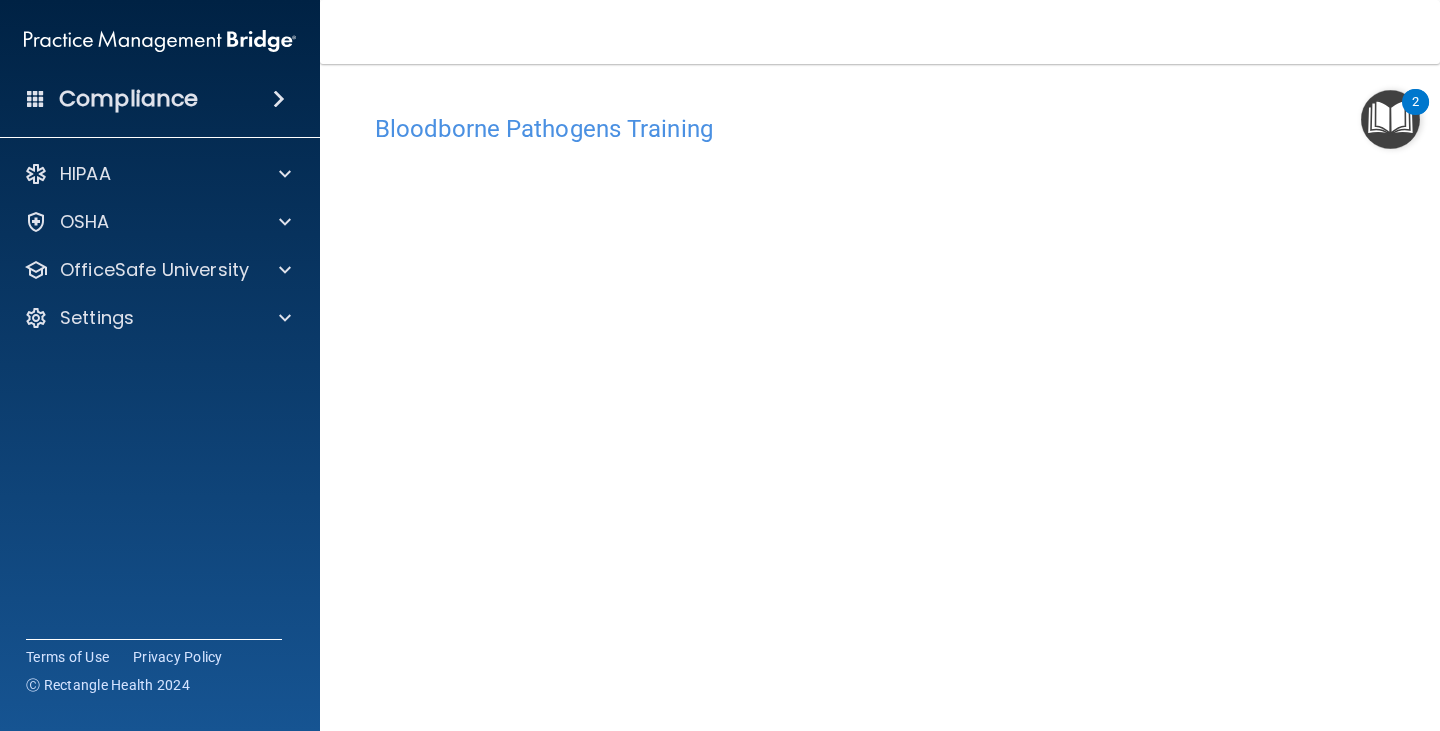 scroll, scrollTop: 125, scrollLeft: 0, axis: vertical 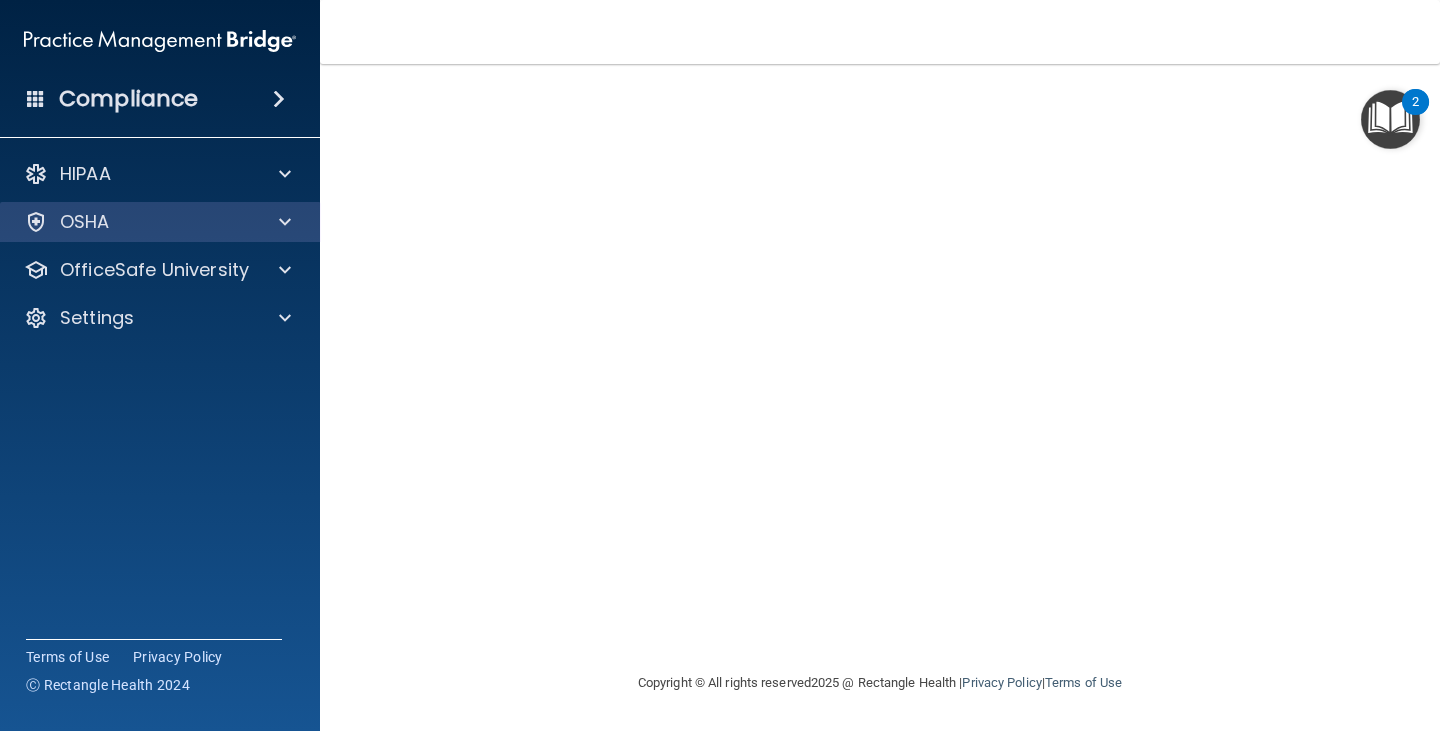 click on "OSHA" at bounding box center (160, 222) 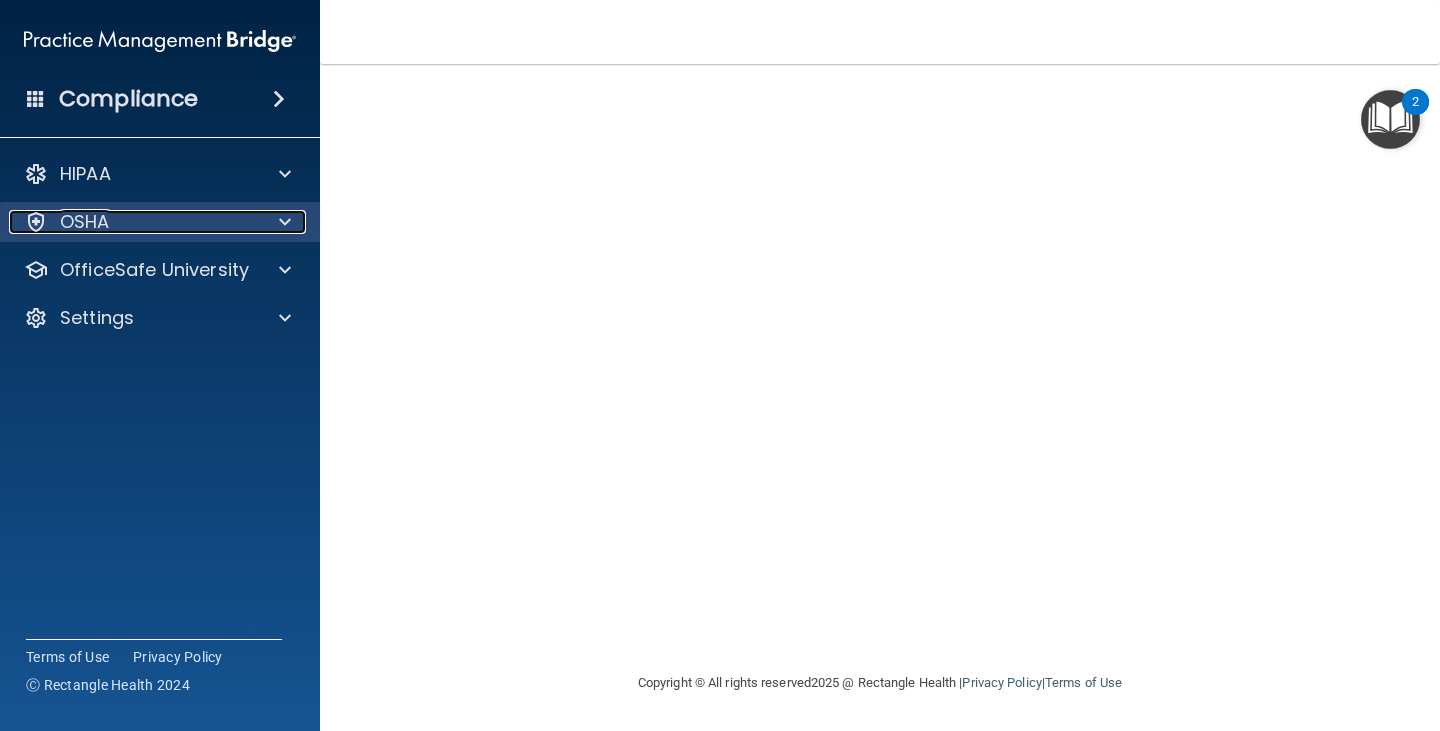 click at bounding box center (282, 222) 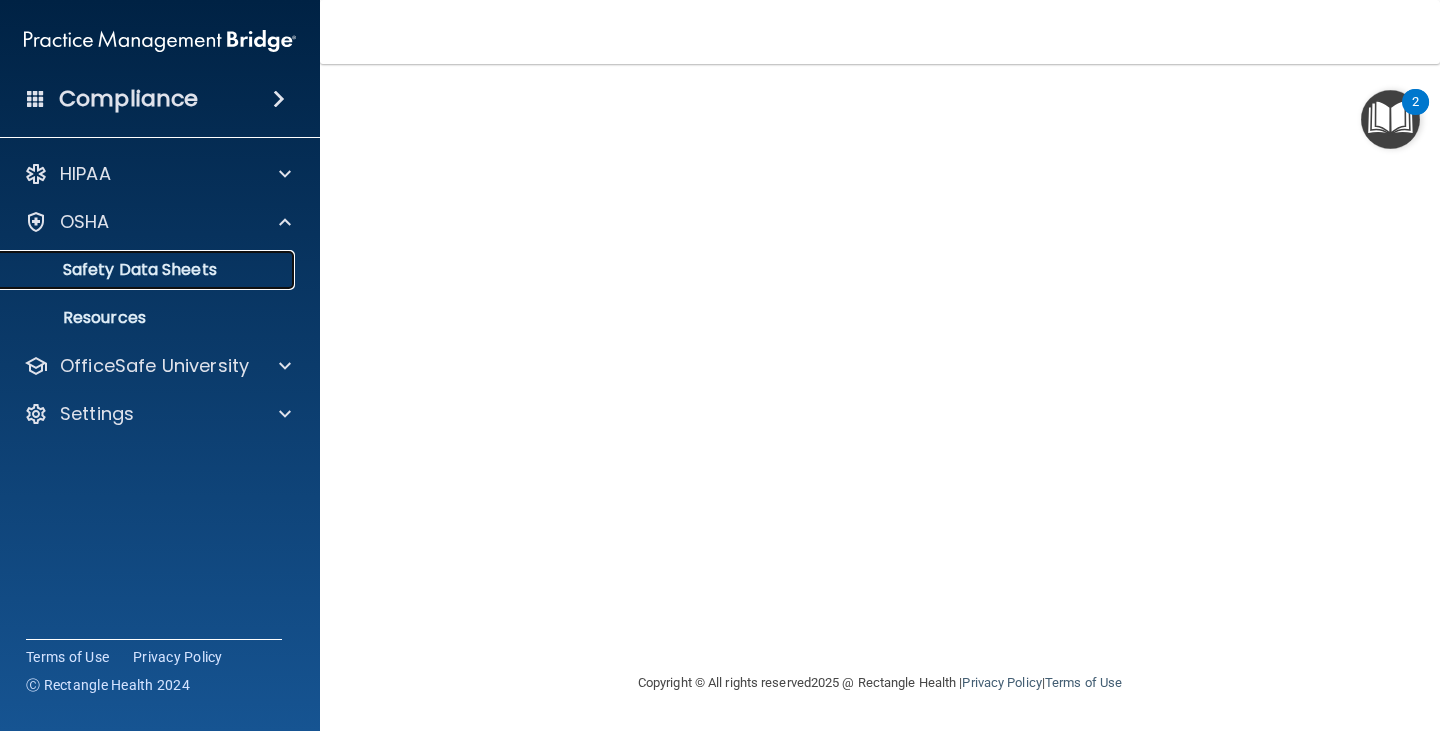click on "Safety Data Sheets" at bounding box center [149, 270] 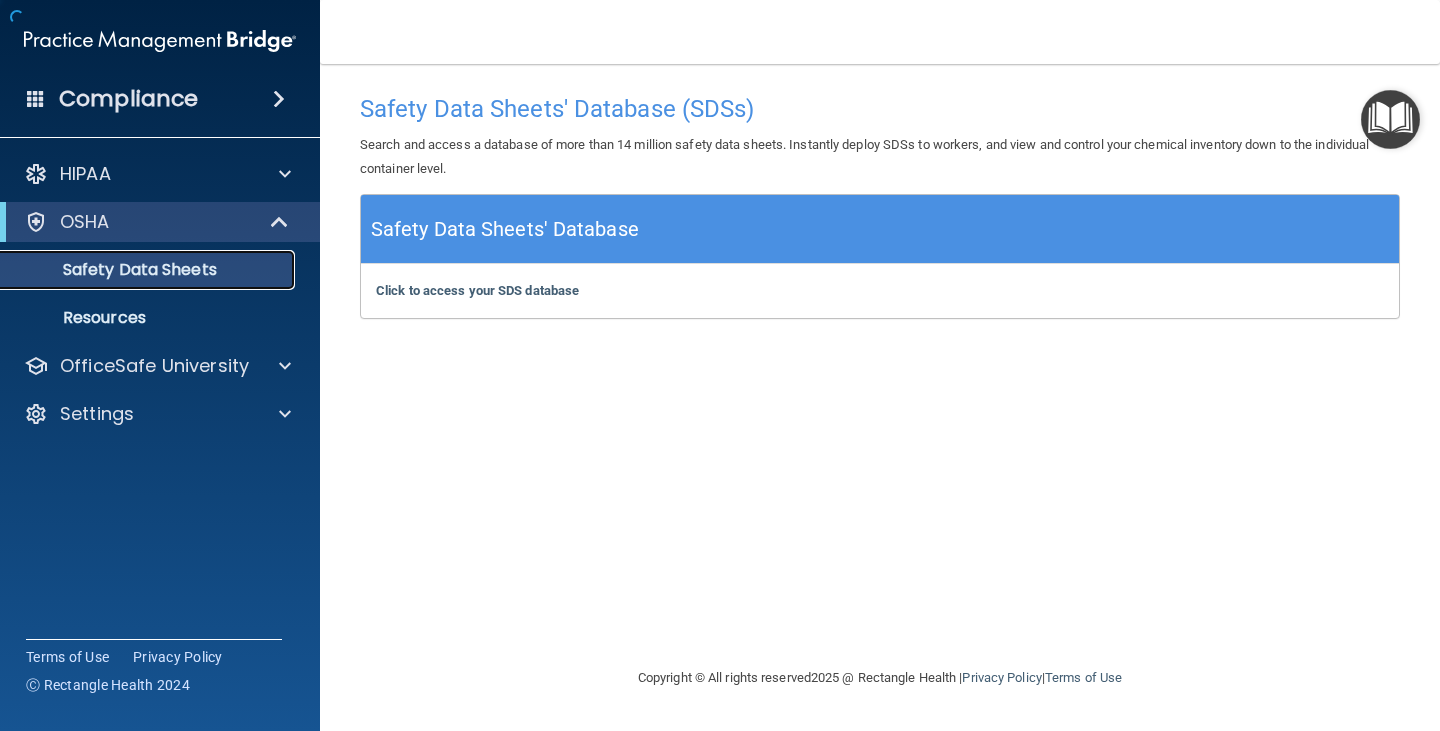 scroll, scrollTop: 0, scrollLeft: 0, axis: both 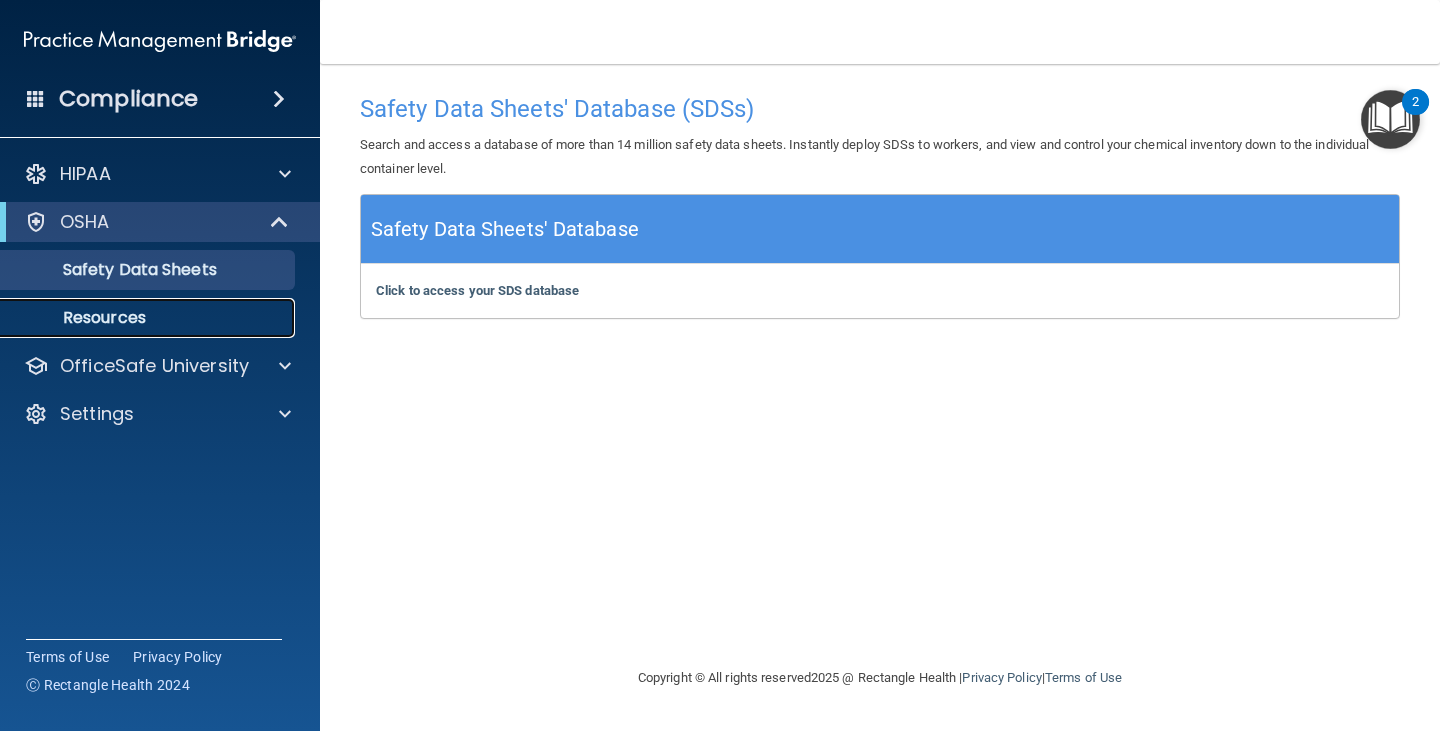 click on "Resources" at bounding box center (149, 318) 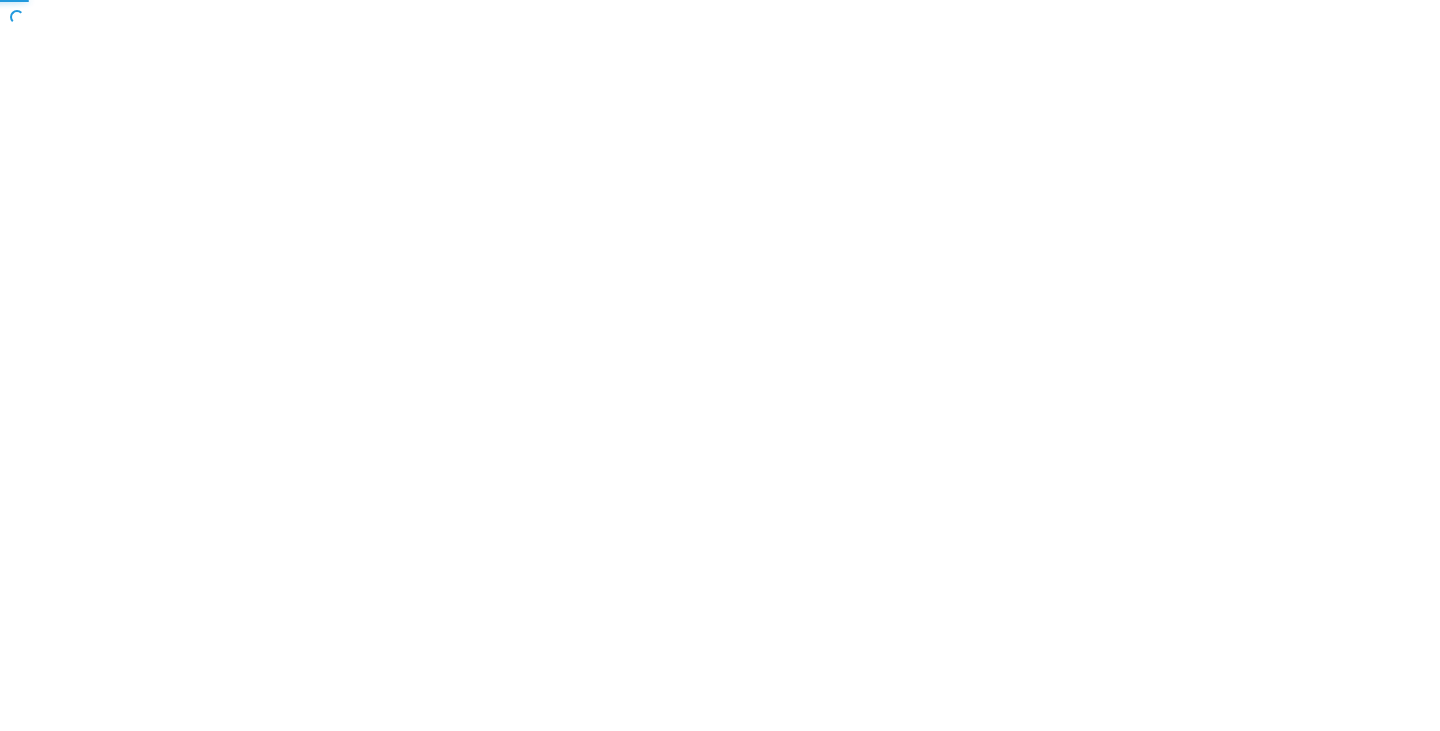 scroll, scrollTop: 0, scrollLeft: 0, axis: both 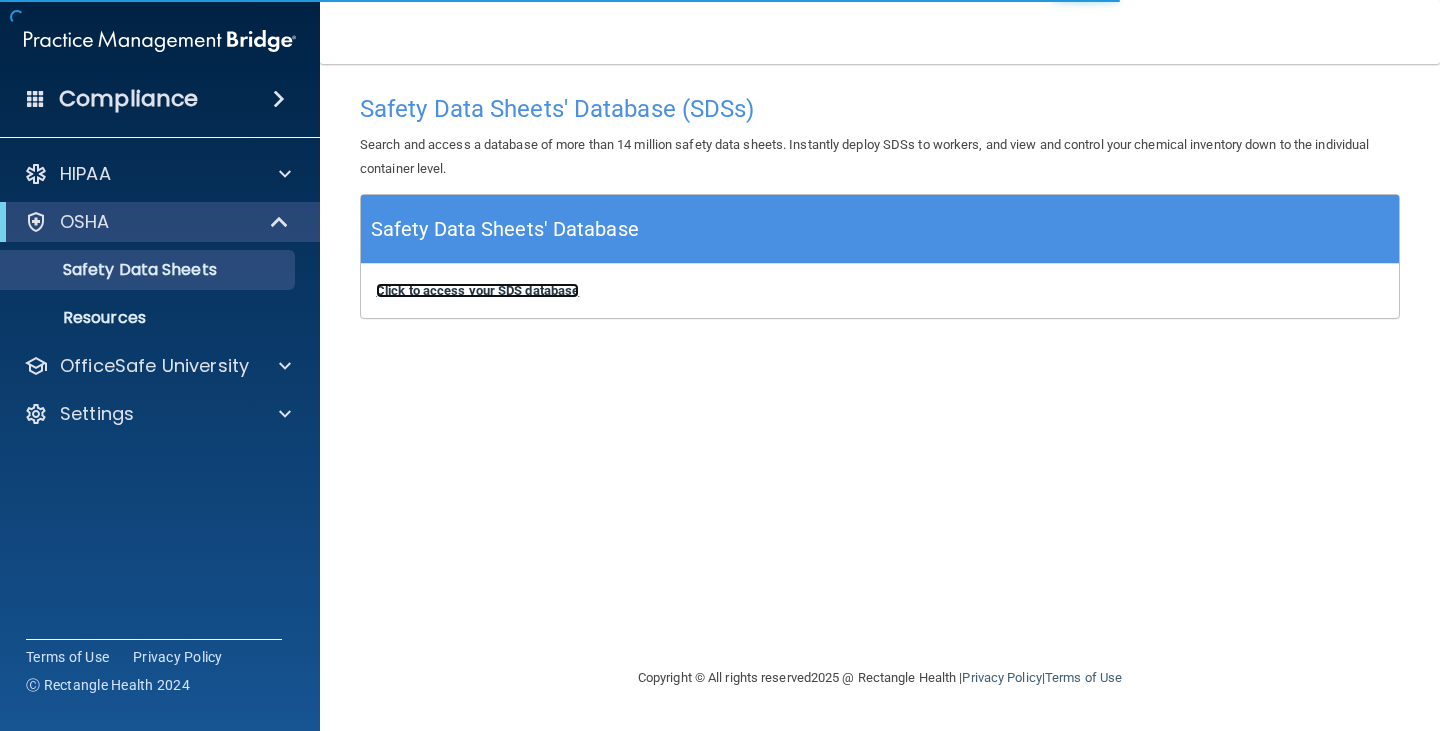 click on "Click to access your SDS database" at bounding box center [477, 290] 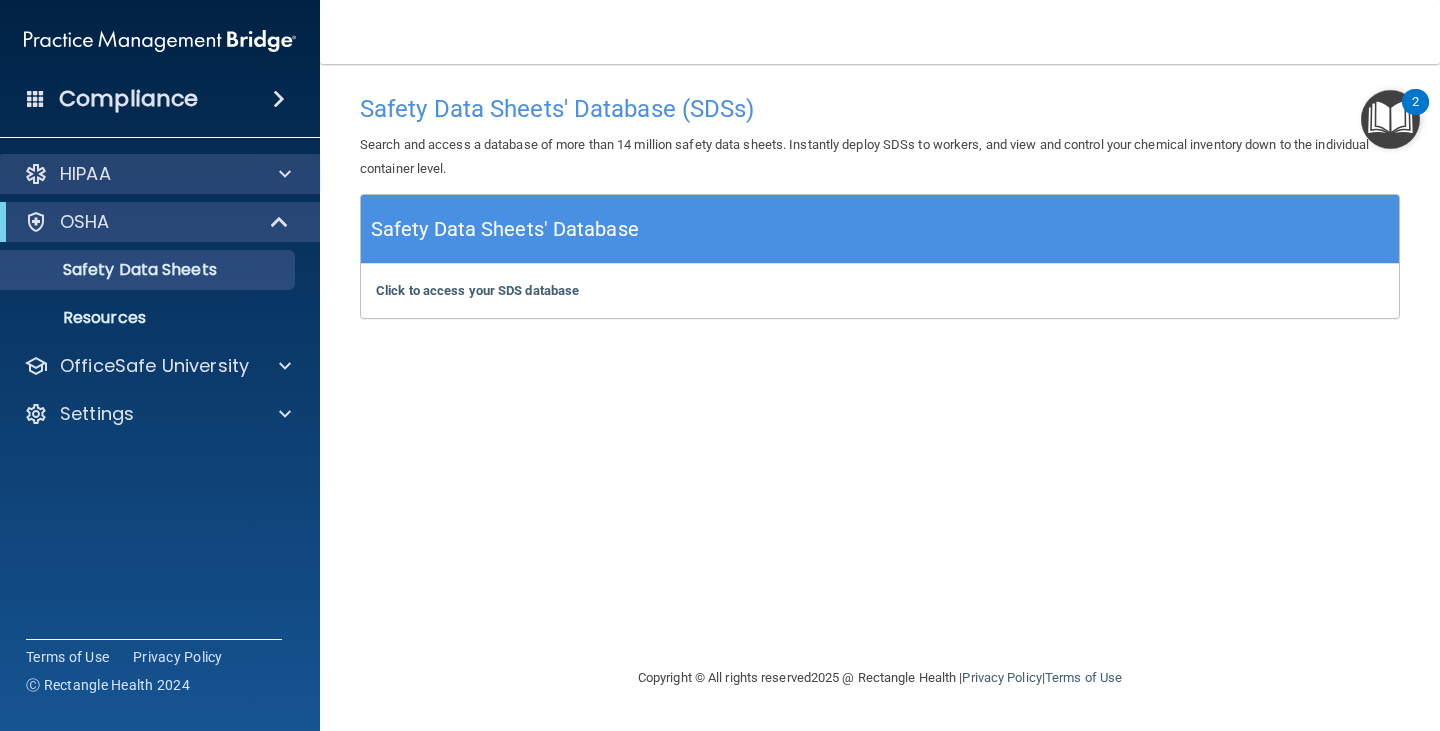 click on "HIPAA" at bounding box center (160, 174) 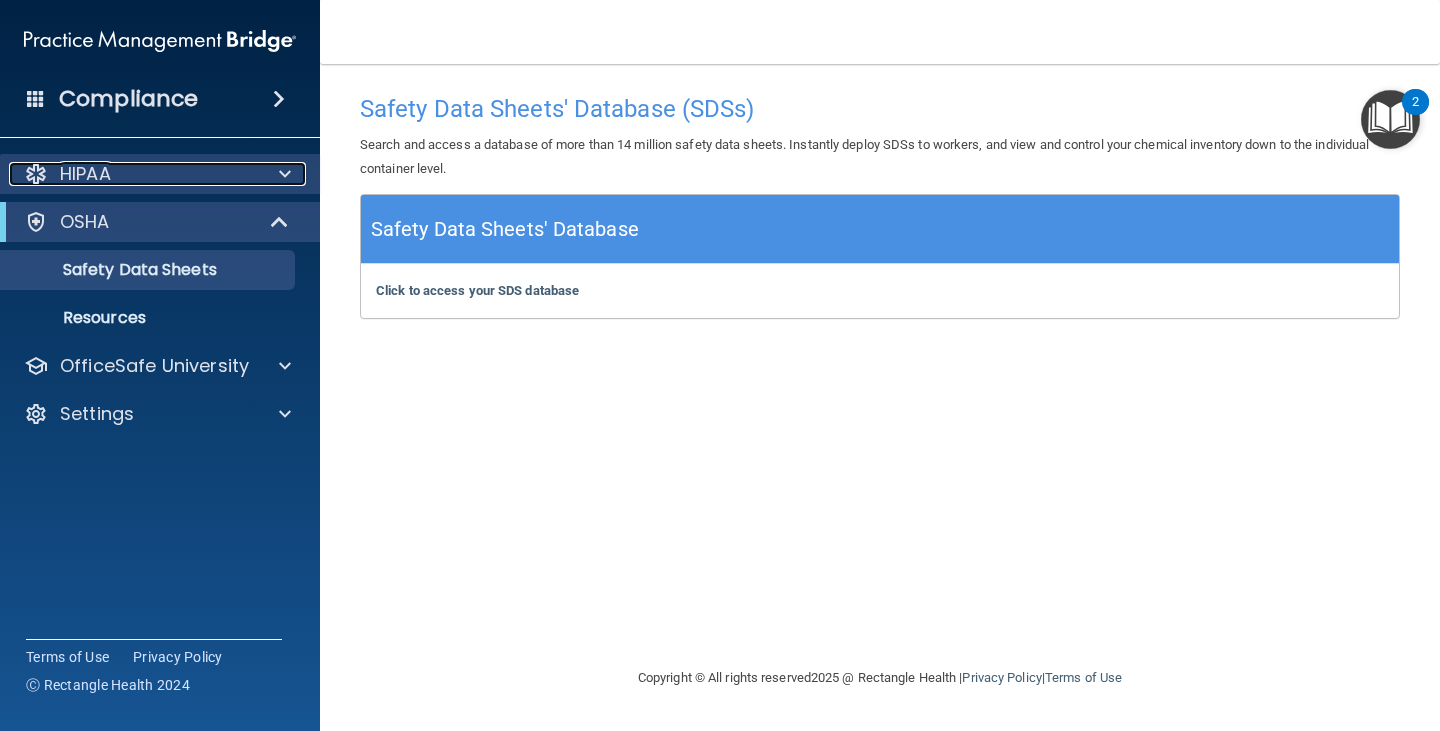 click at bounding box center (285, 174) 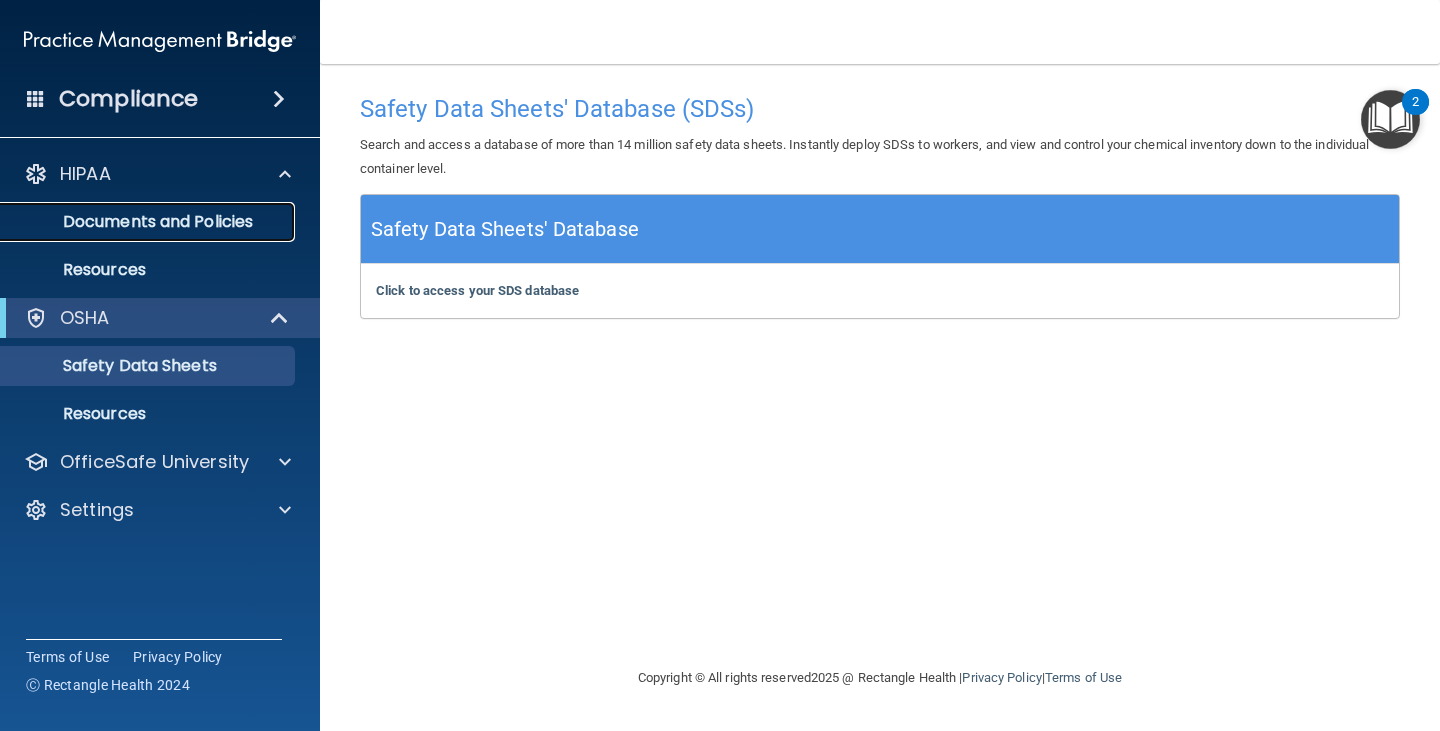 click on "Documents and Policies" at bounding box center [137, 222] 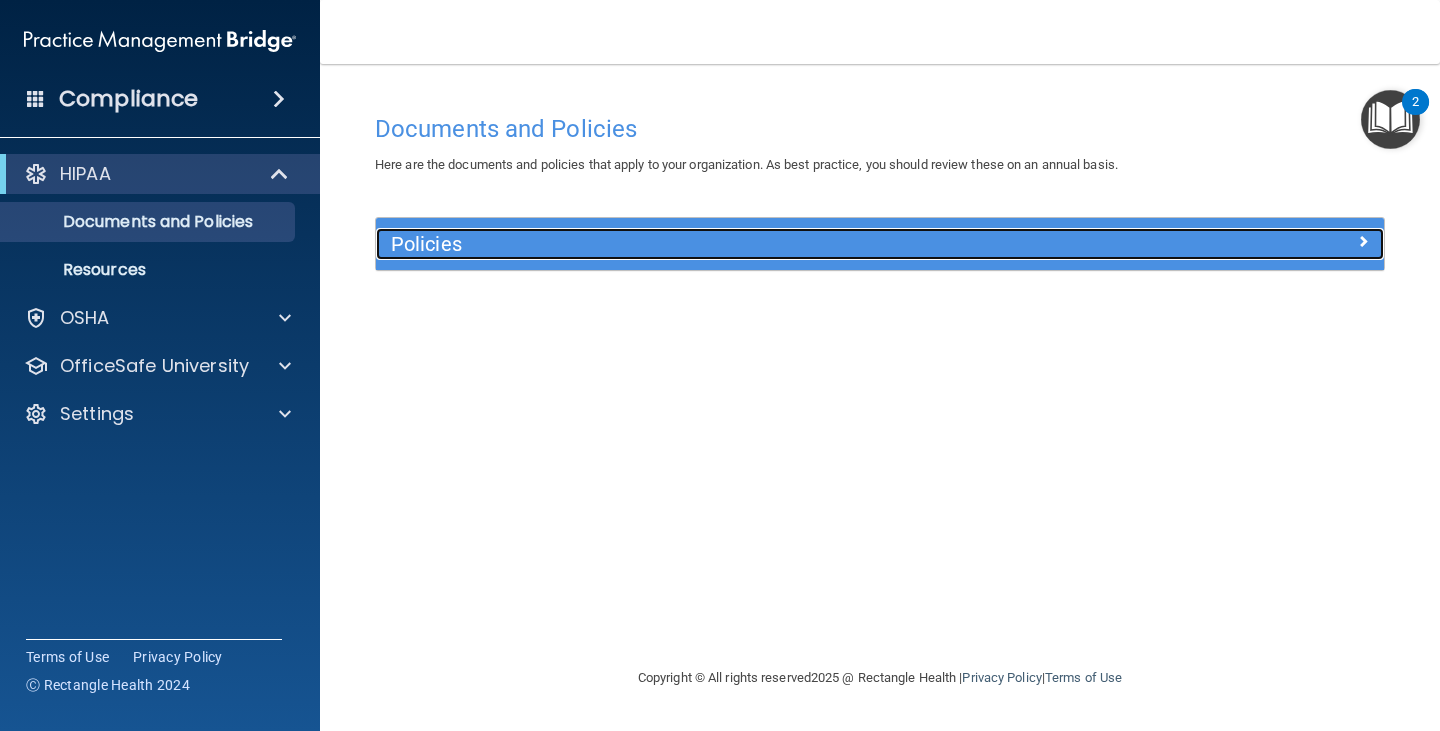 click on "Policies" at bounding box center (754, 244) 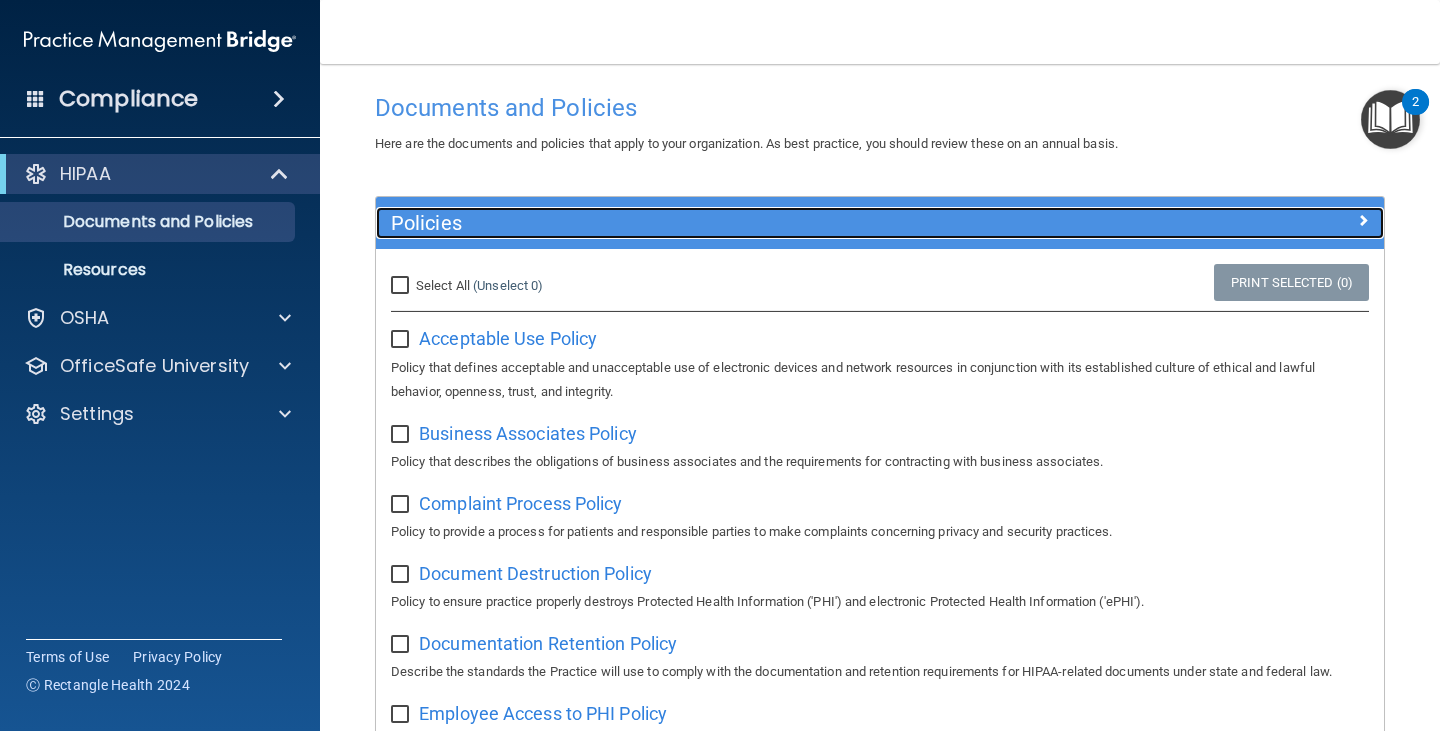 scroll, scrollTop: 0, scrollLeft: 0, axis: both 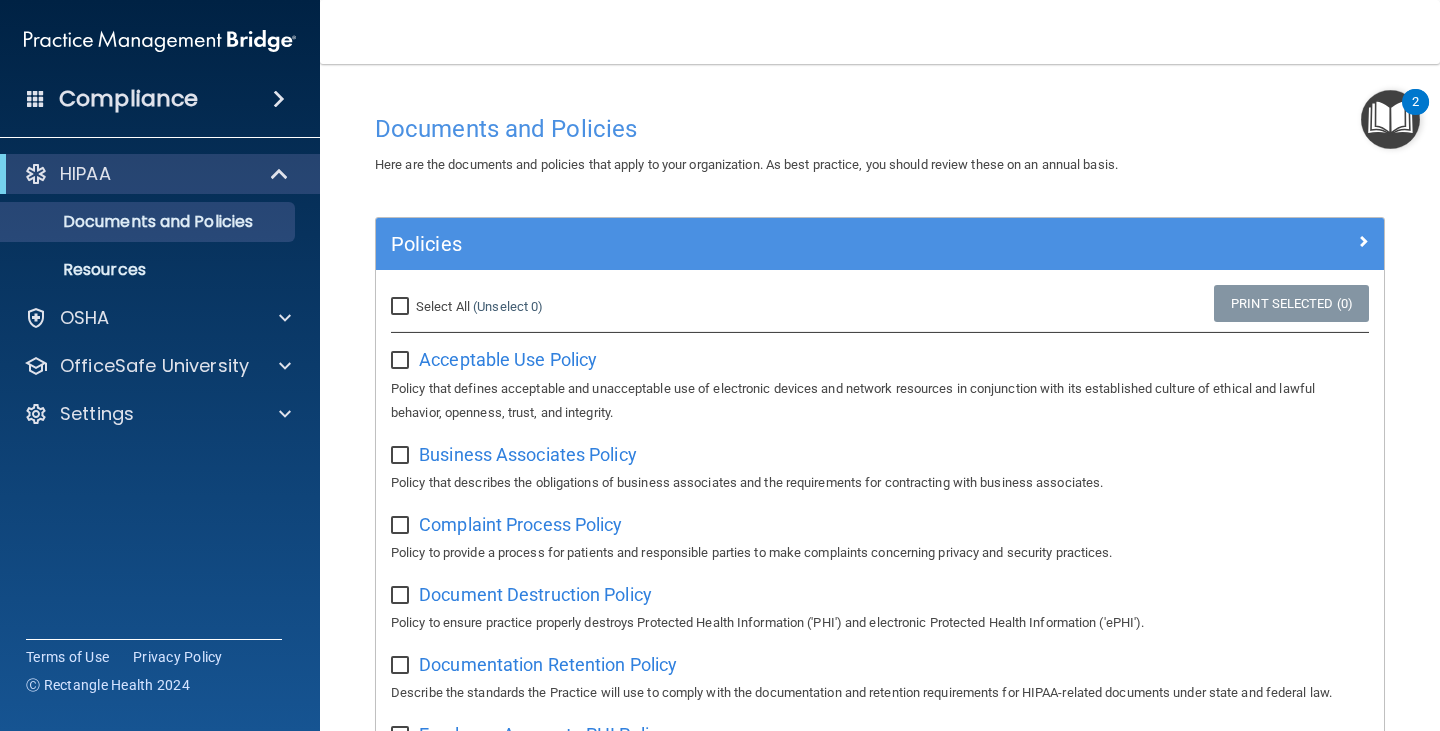 click on "Select All" at bounding box center (443, 306) 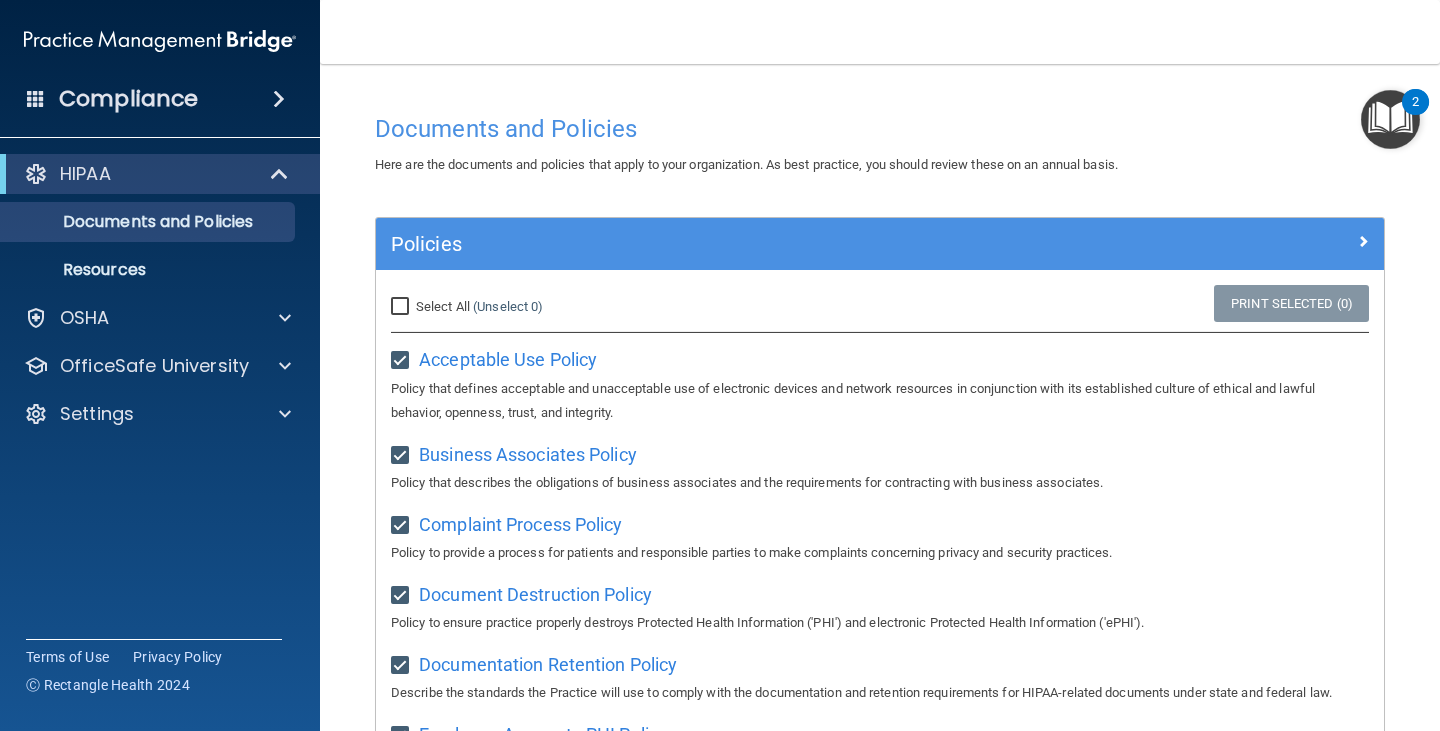 checkbox on "true" 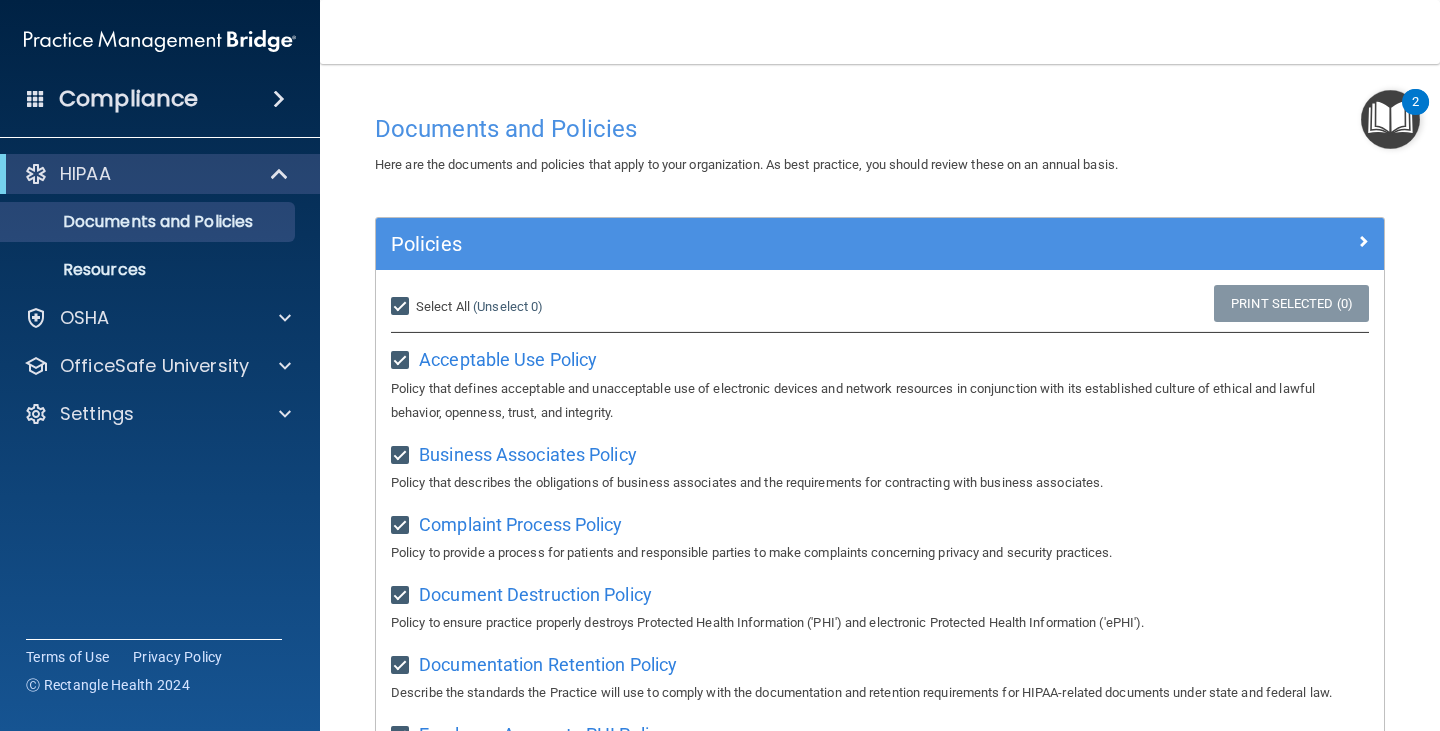 checkbox on "true" 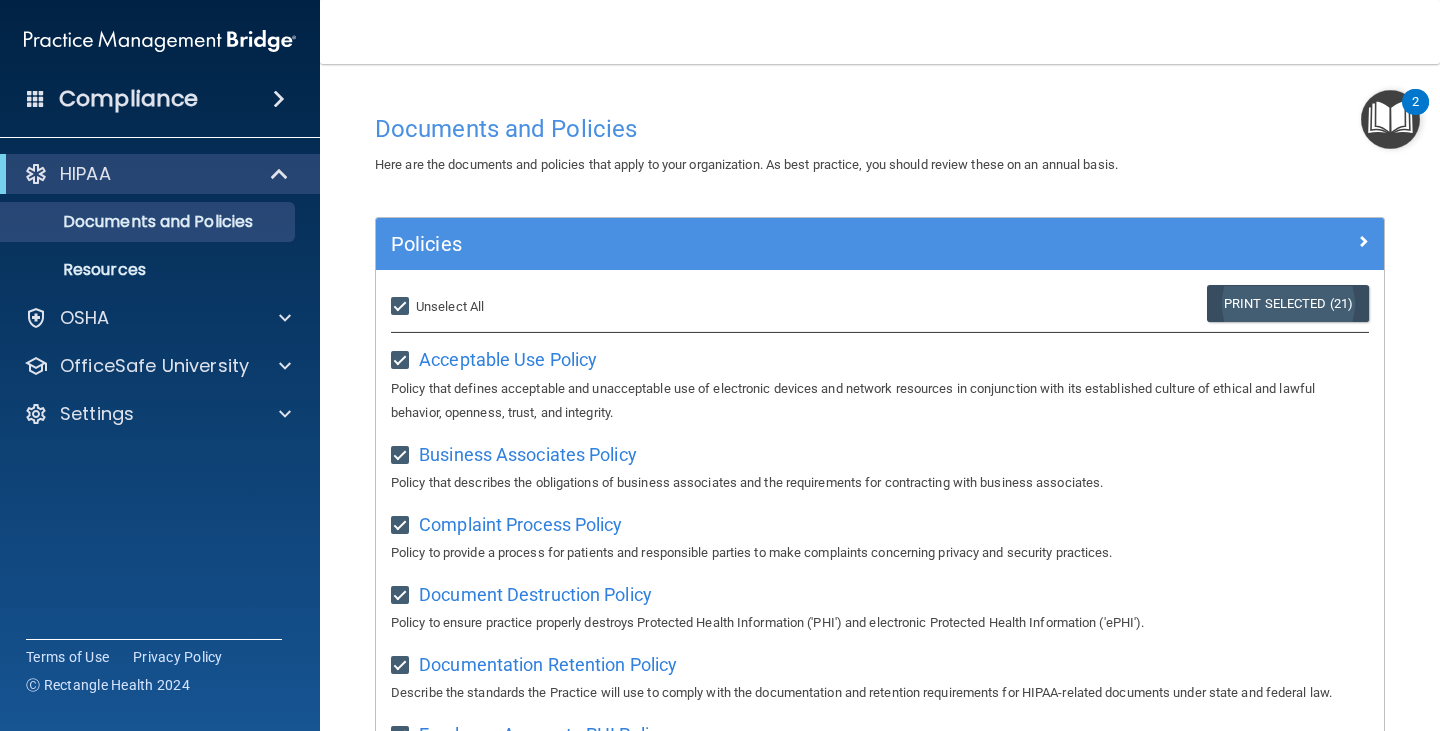click on "Print Selected (21)" at bounding box center (1288, 303) 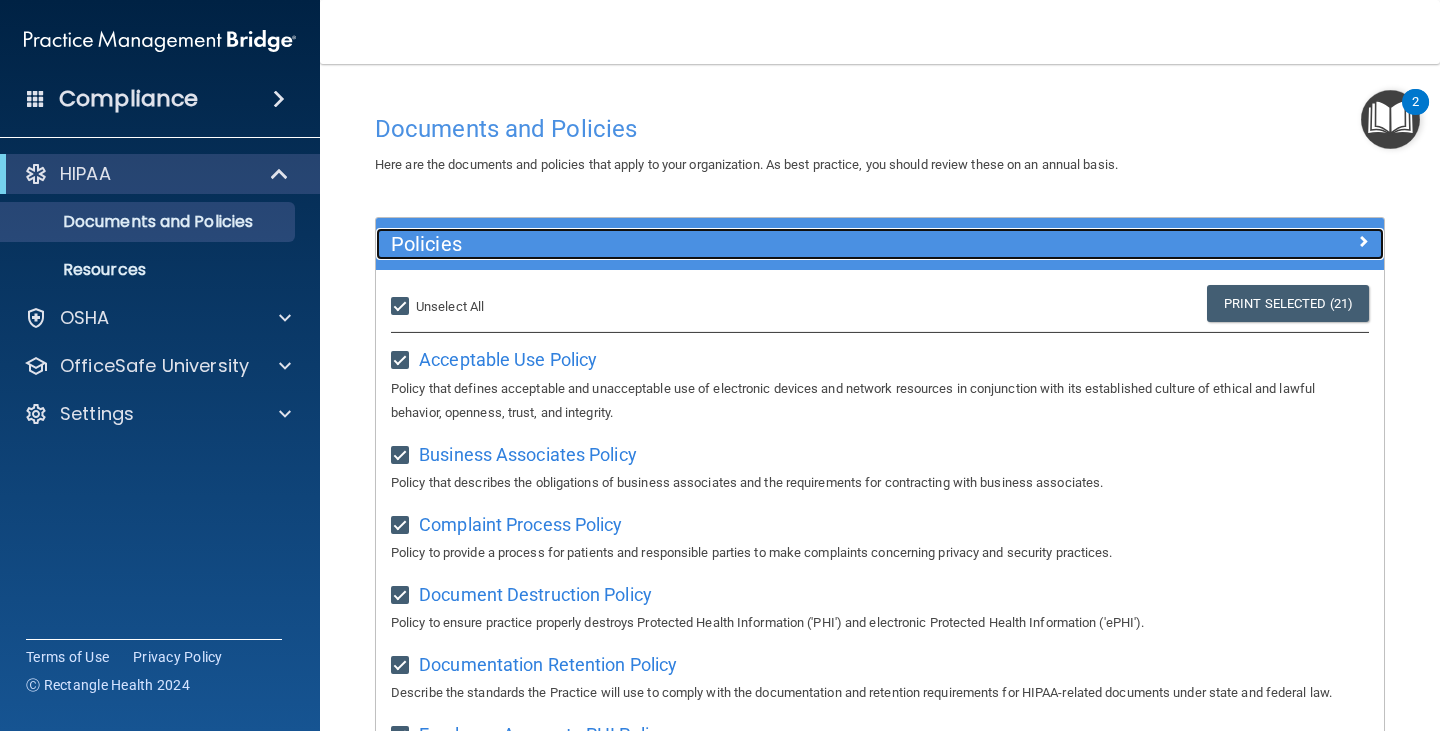 click at bounding box center [1363, 241] 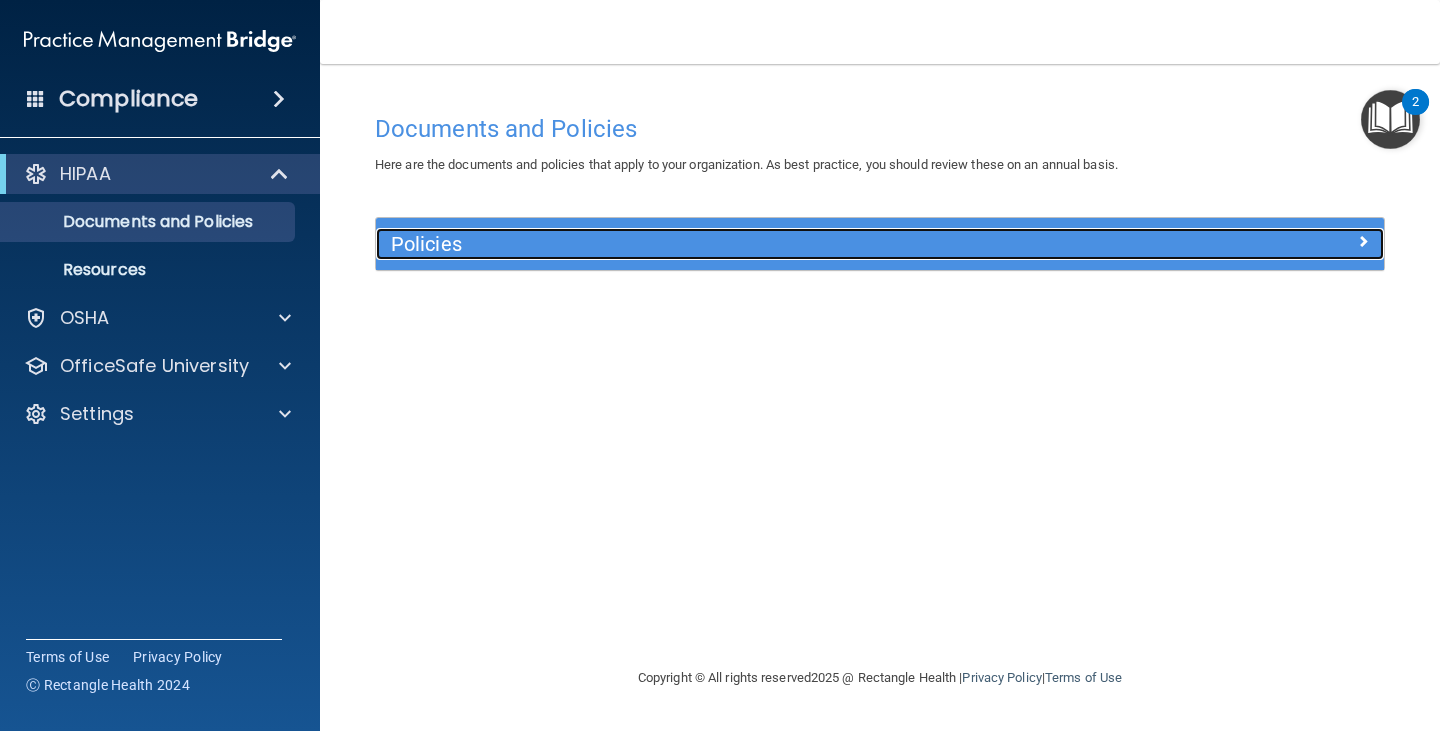 click at bounding box center (1363, 241) 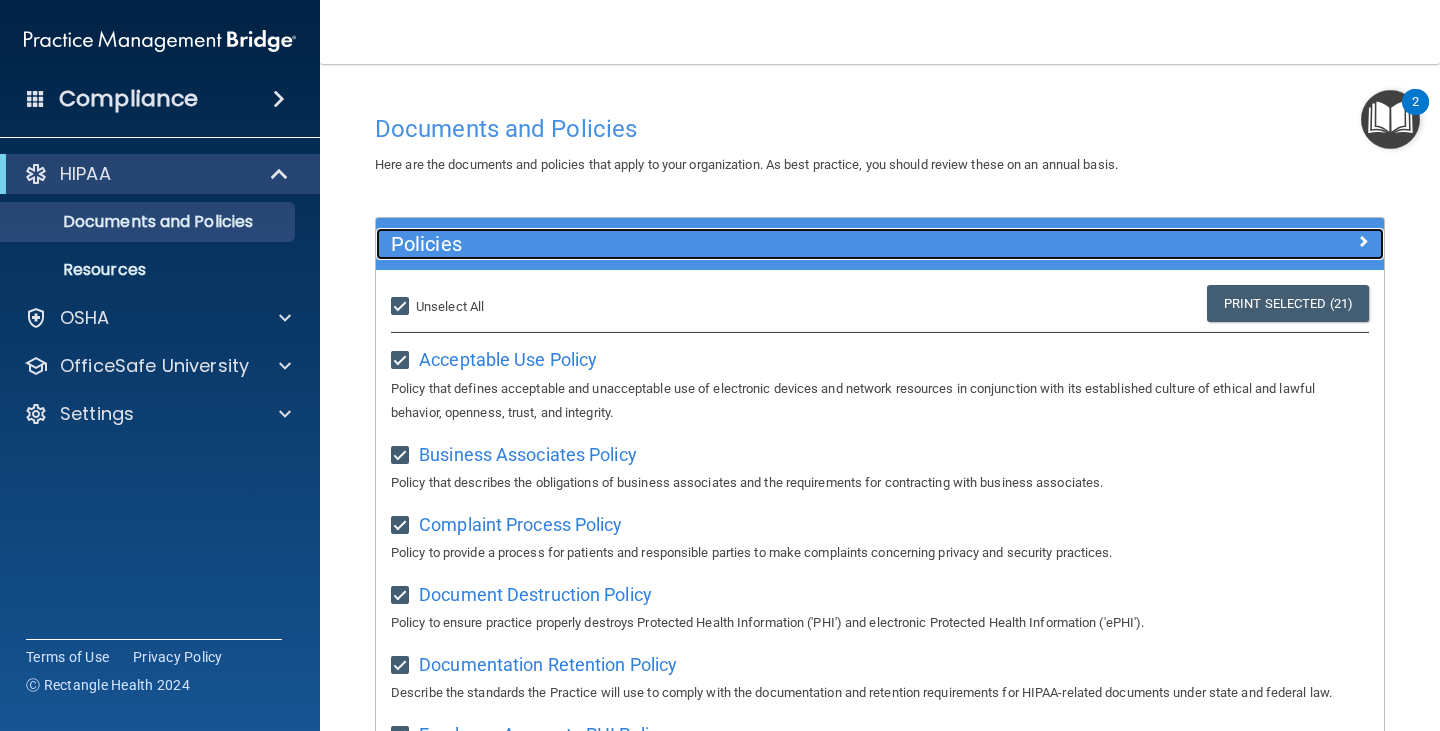 click at bounding box center (1258, 240) 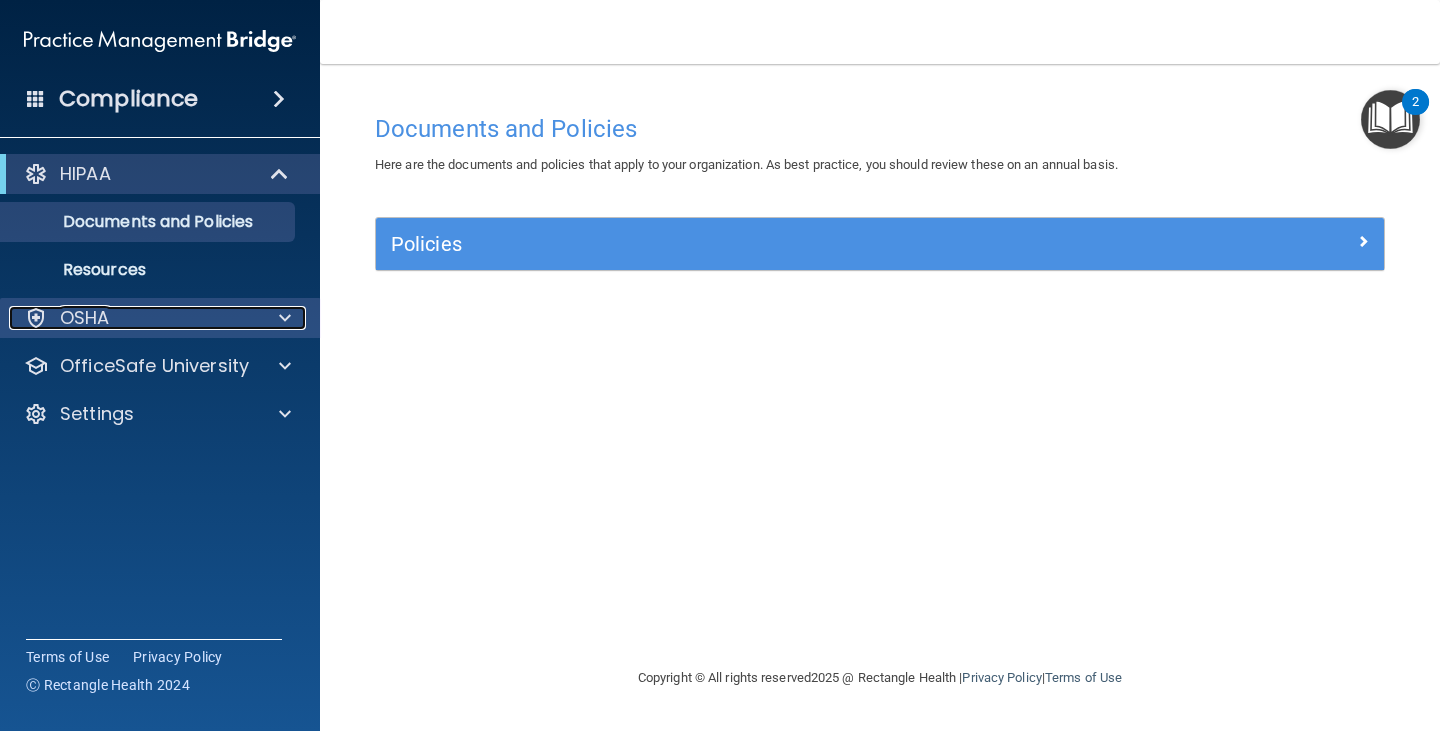 click on "OSHA" at bounding box center [133, 318] 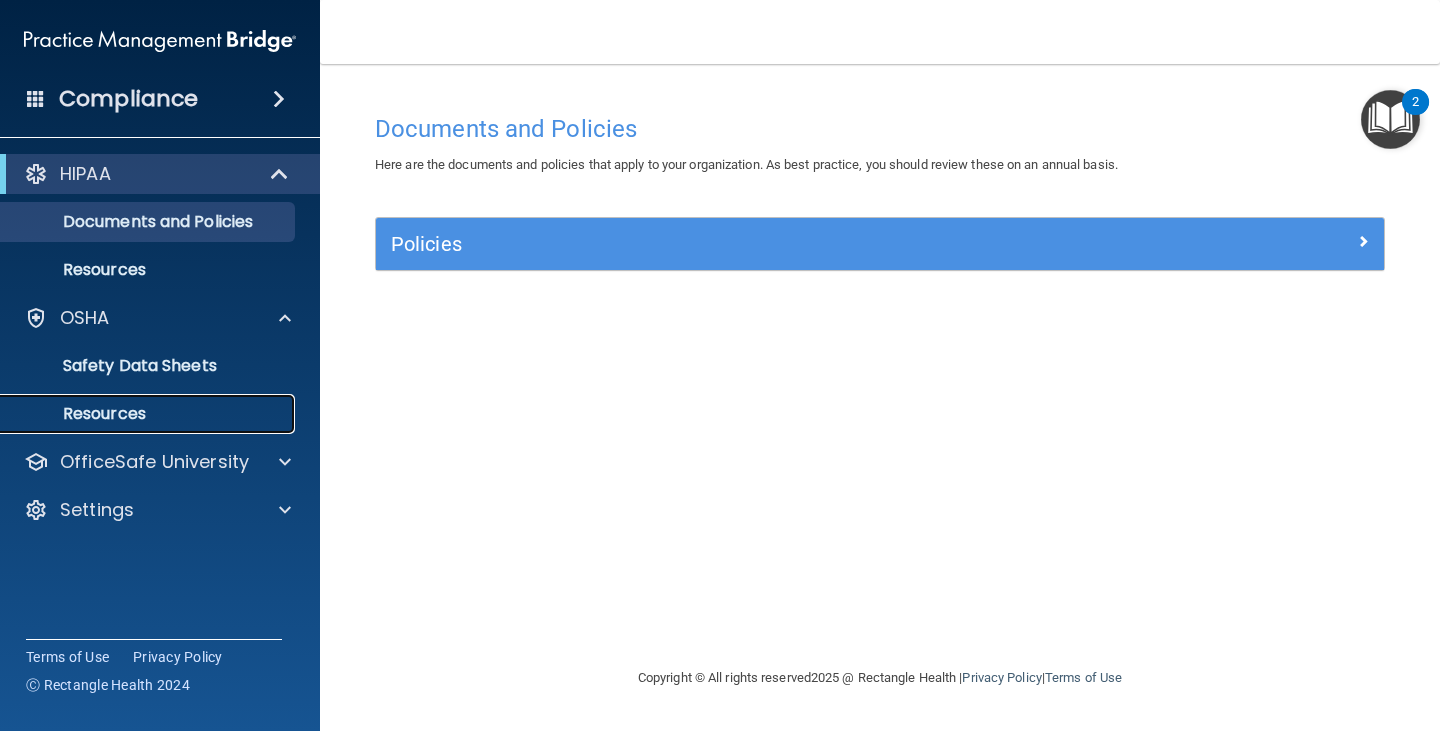 click on "Resources" at bounding box center (149, 414) 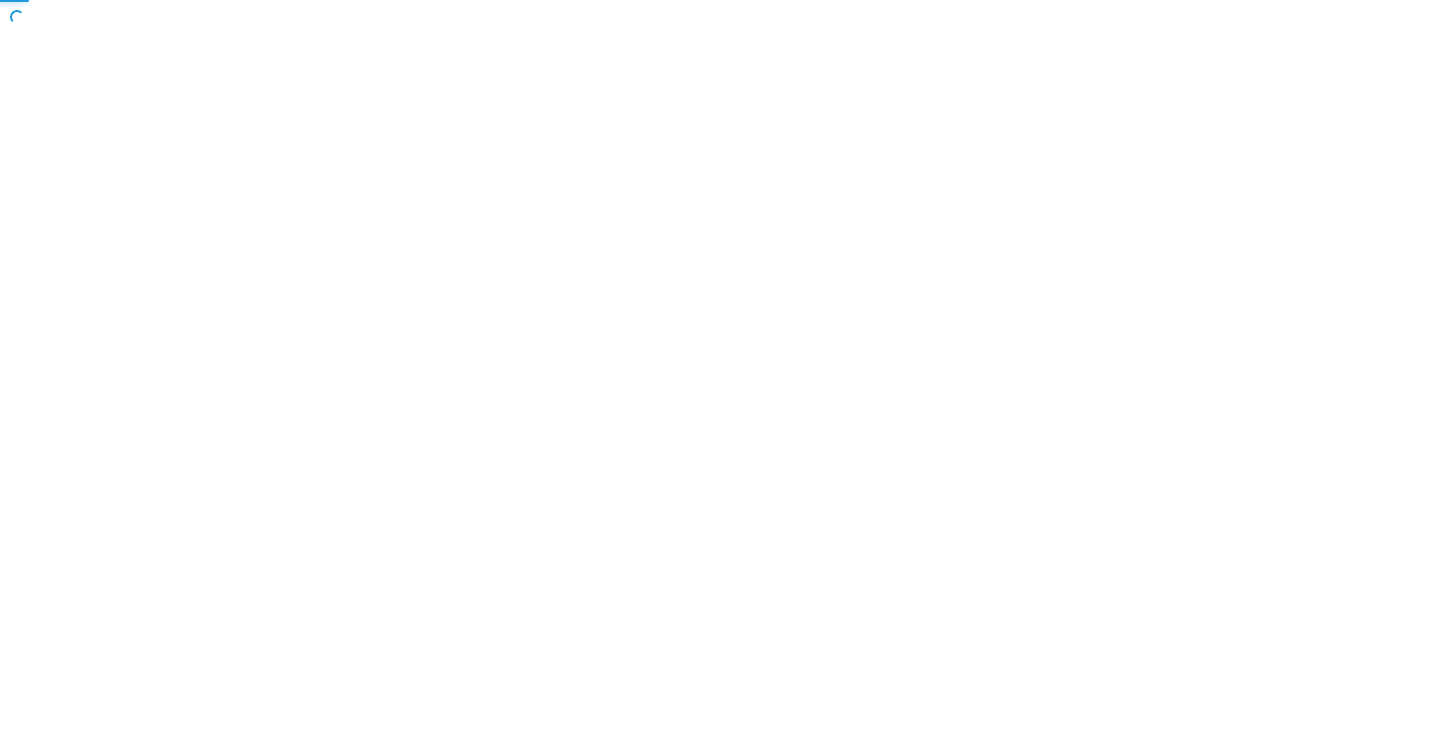 scroll, scrollTop: 0, scrollLeft: 0, axis: both 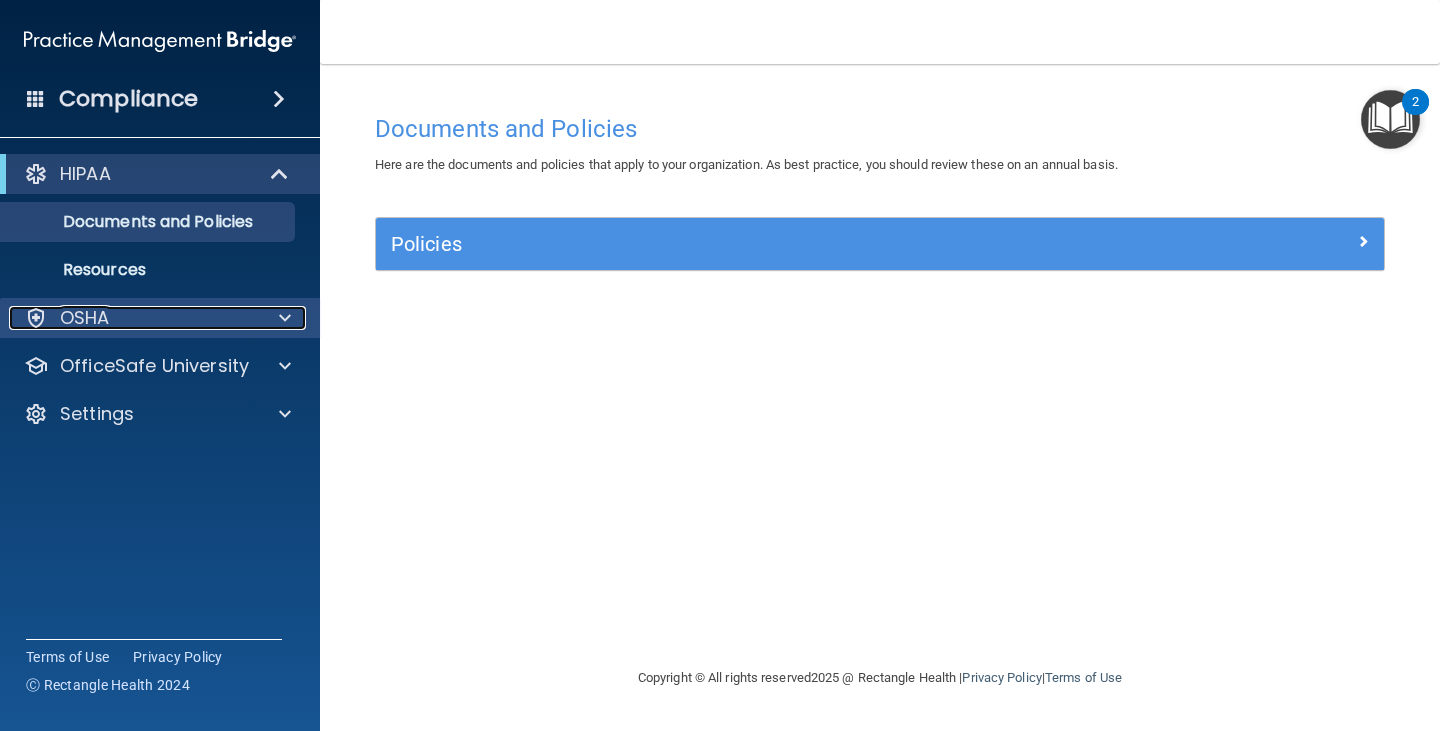 click on "OSHA" at bounding box center (133, 318) 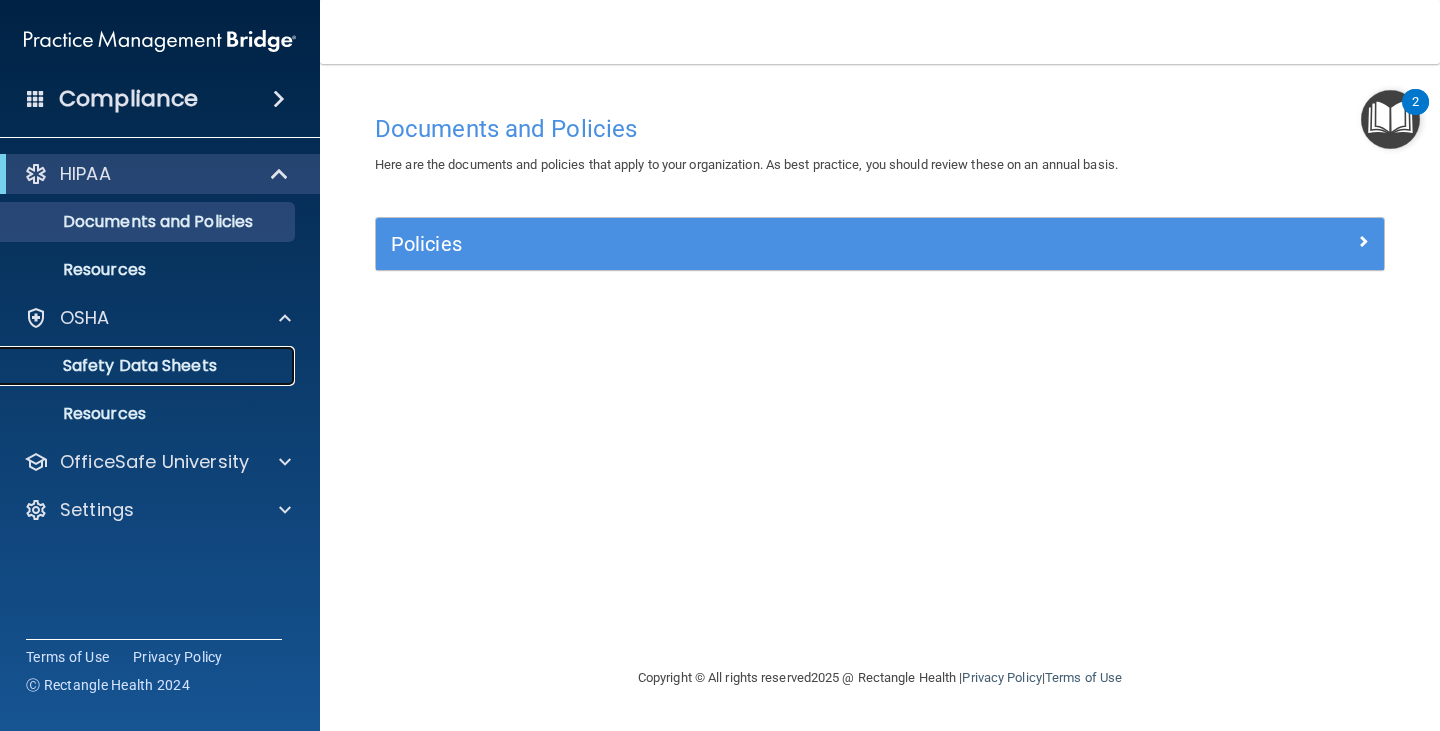 click on "Safety Data Sheets" at bounding box center (149, 366) 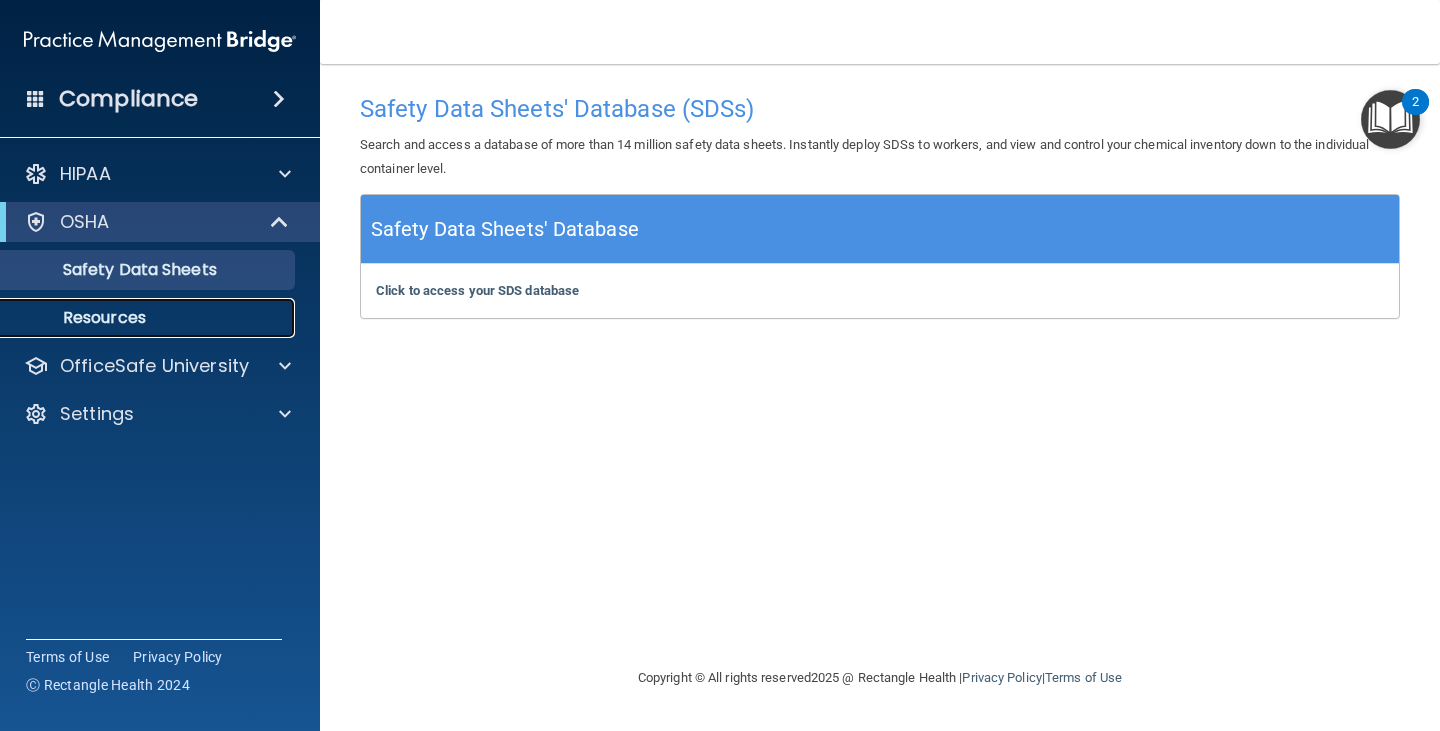 click on "Resources" at bounding box center [137, 318] 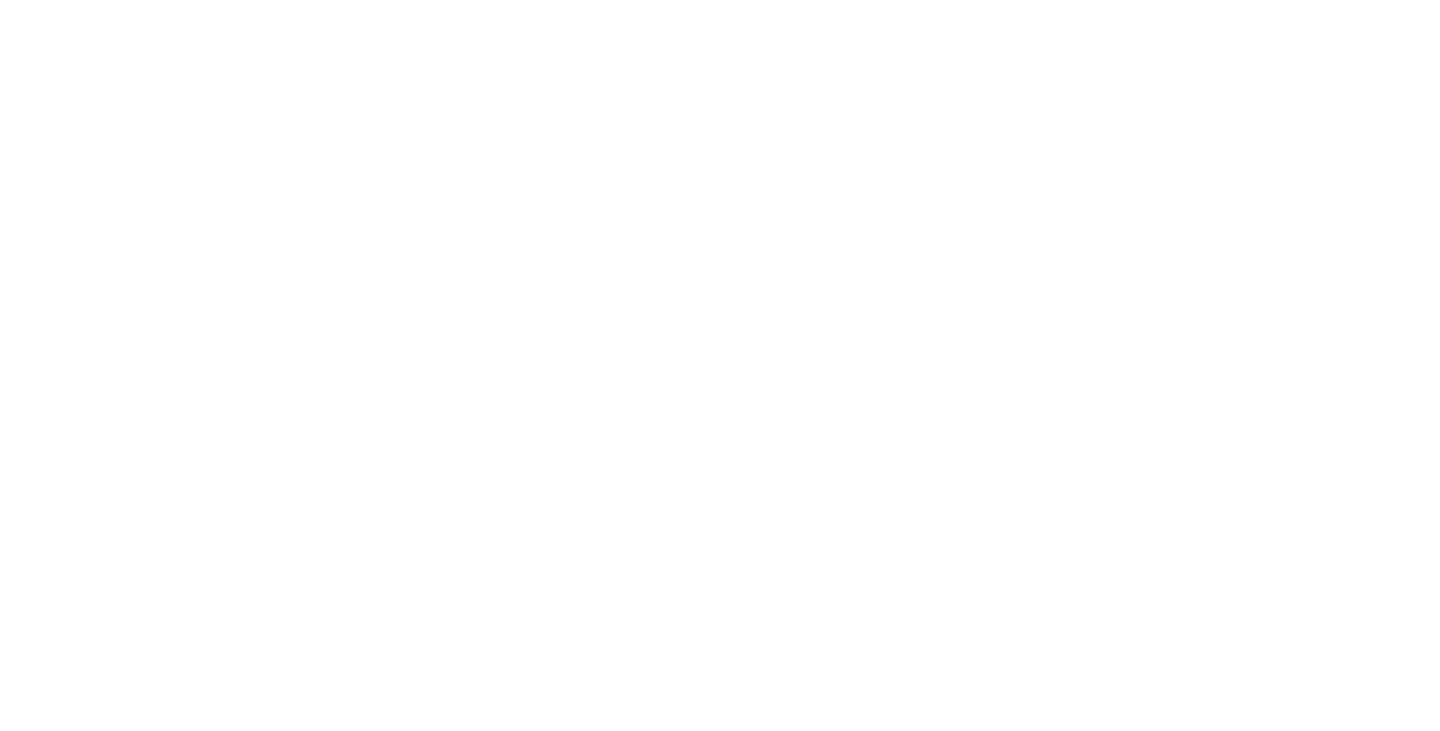 scroll, scrollTop: 0, scrollLeft: 0, axis: both 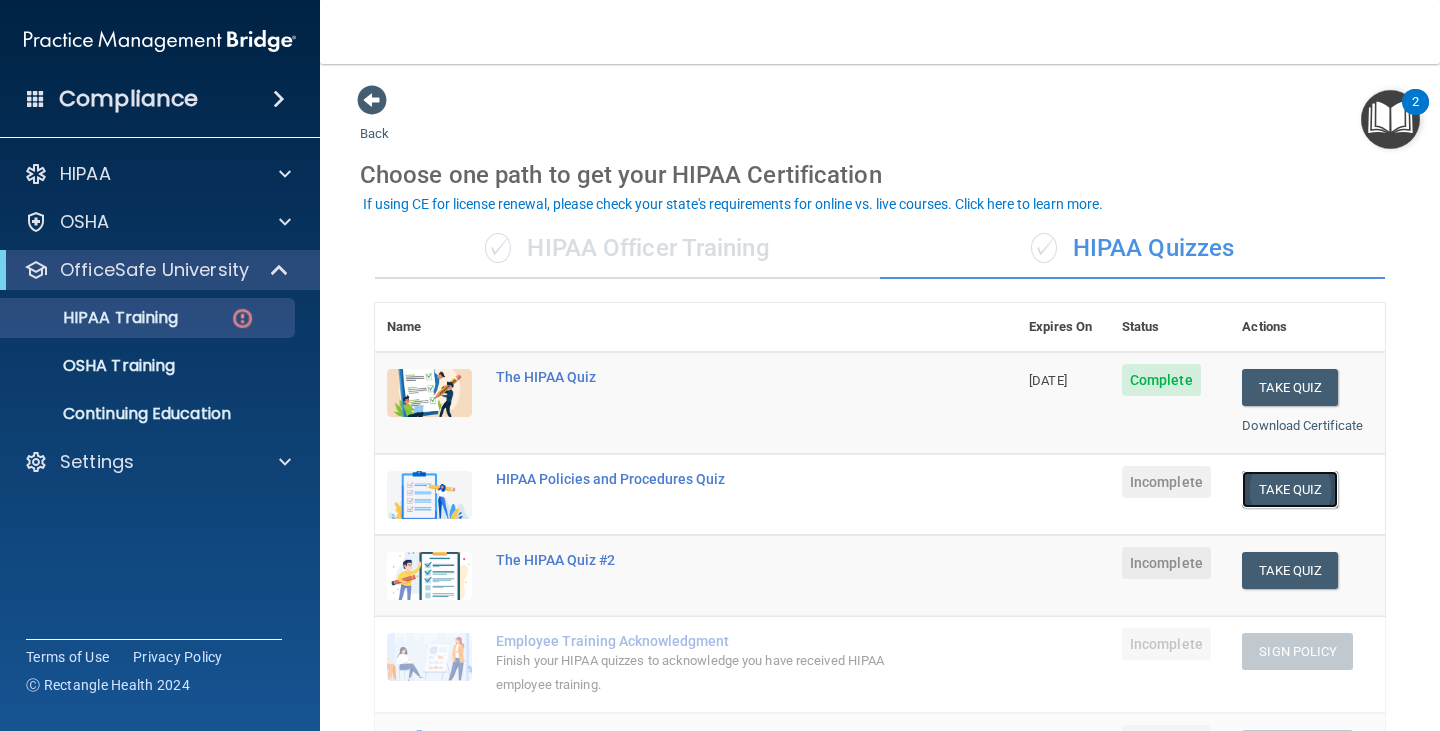 click on "Take Quiz" at bounding box center (1290, 489) 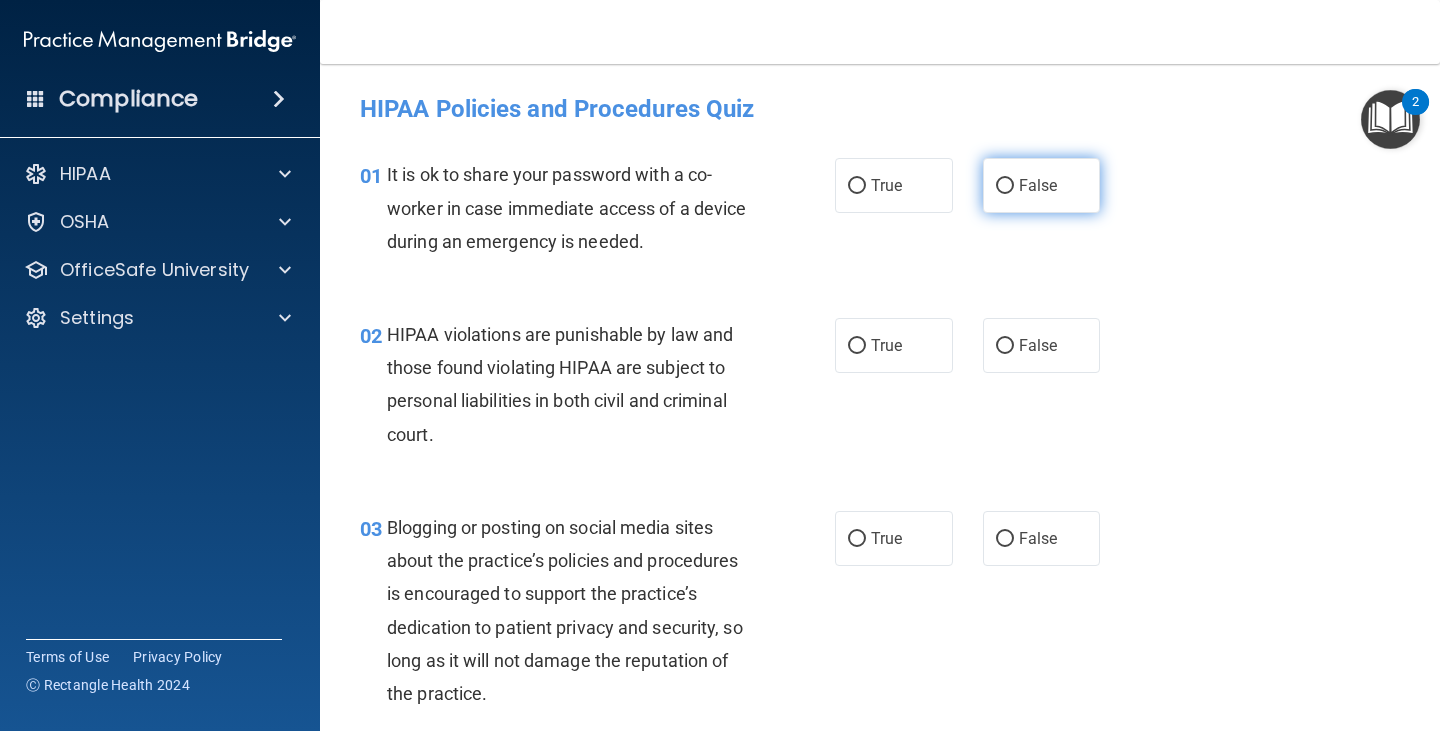 click on "False" at bounding box center (1005, 186) 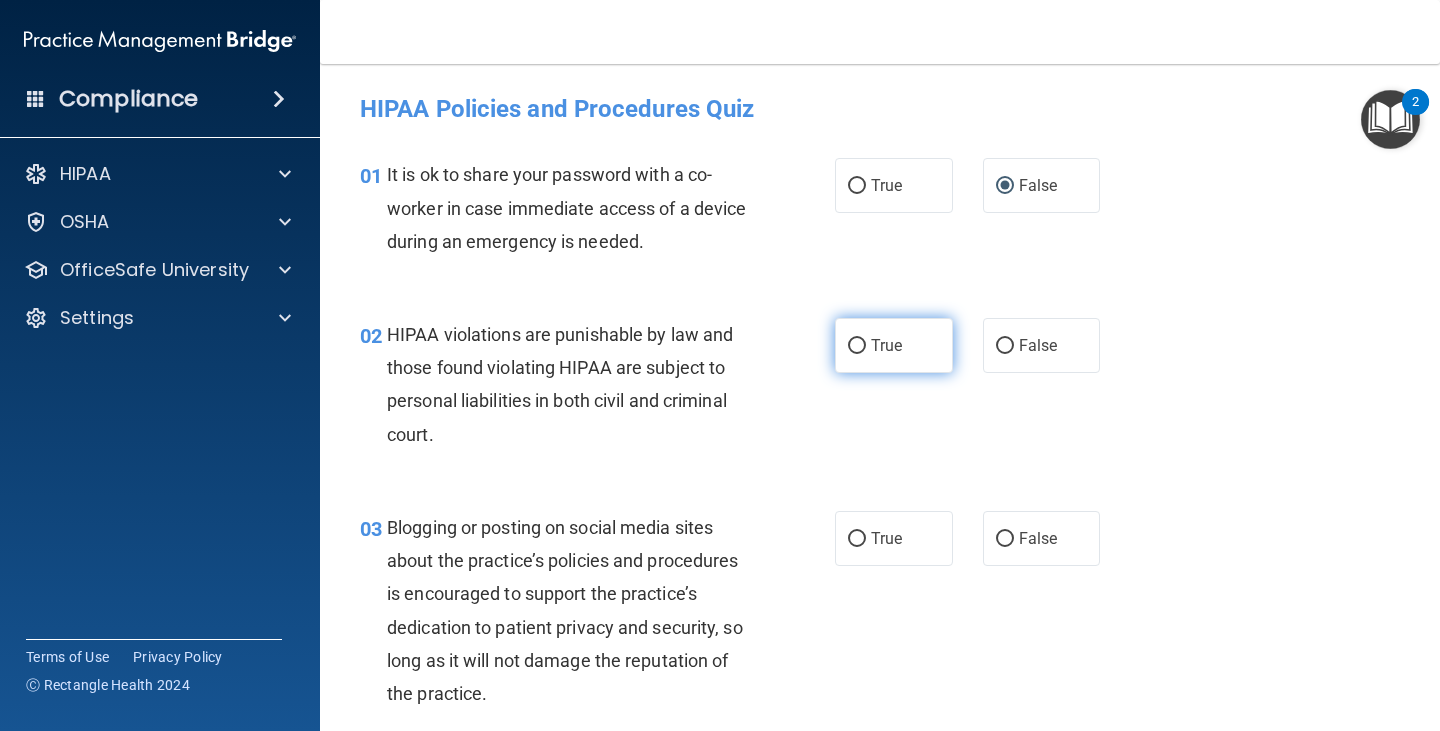 click on "True" at bounding box center [894, 345] 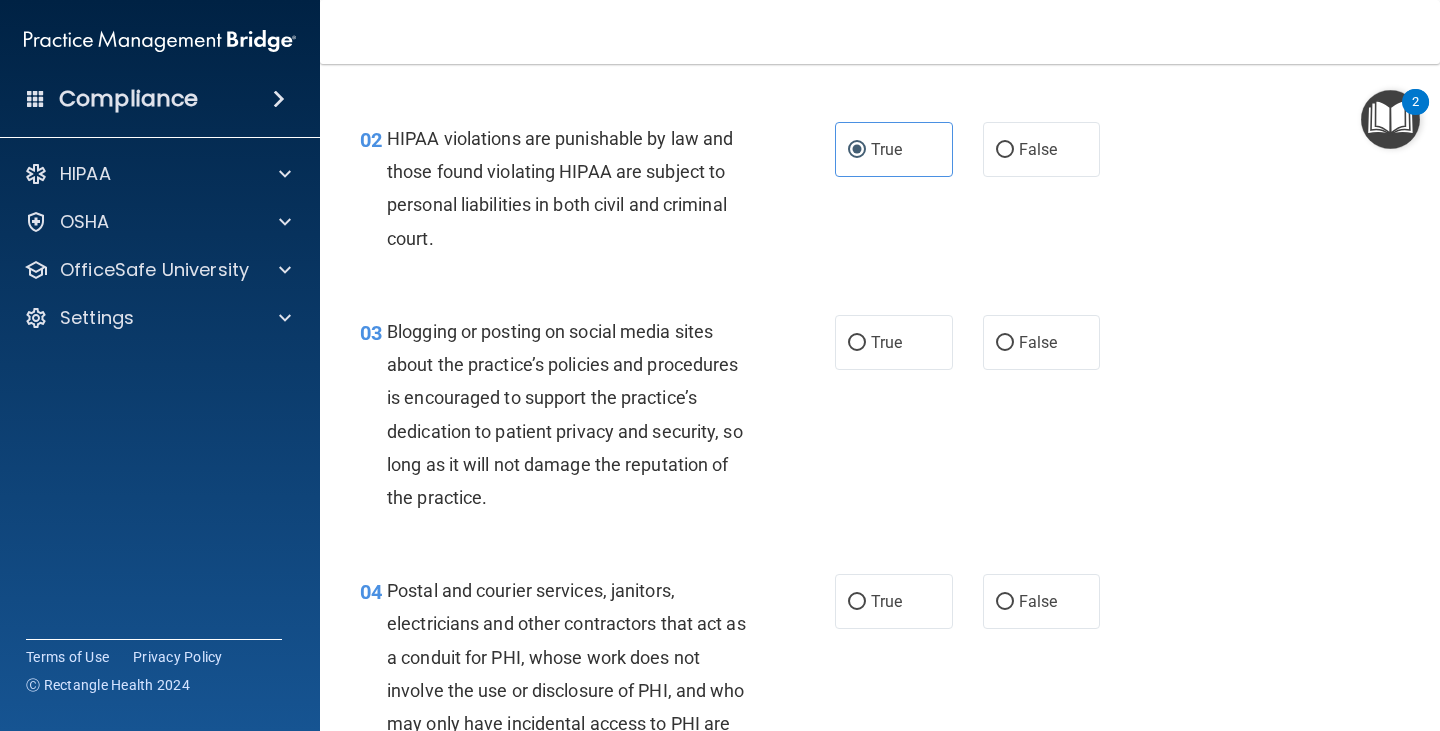 scroll, scrollTop: 200, scrollLeft: 0, axis: vertical 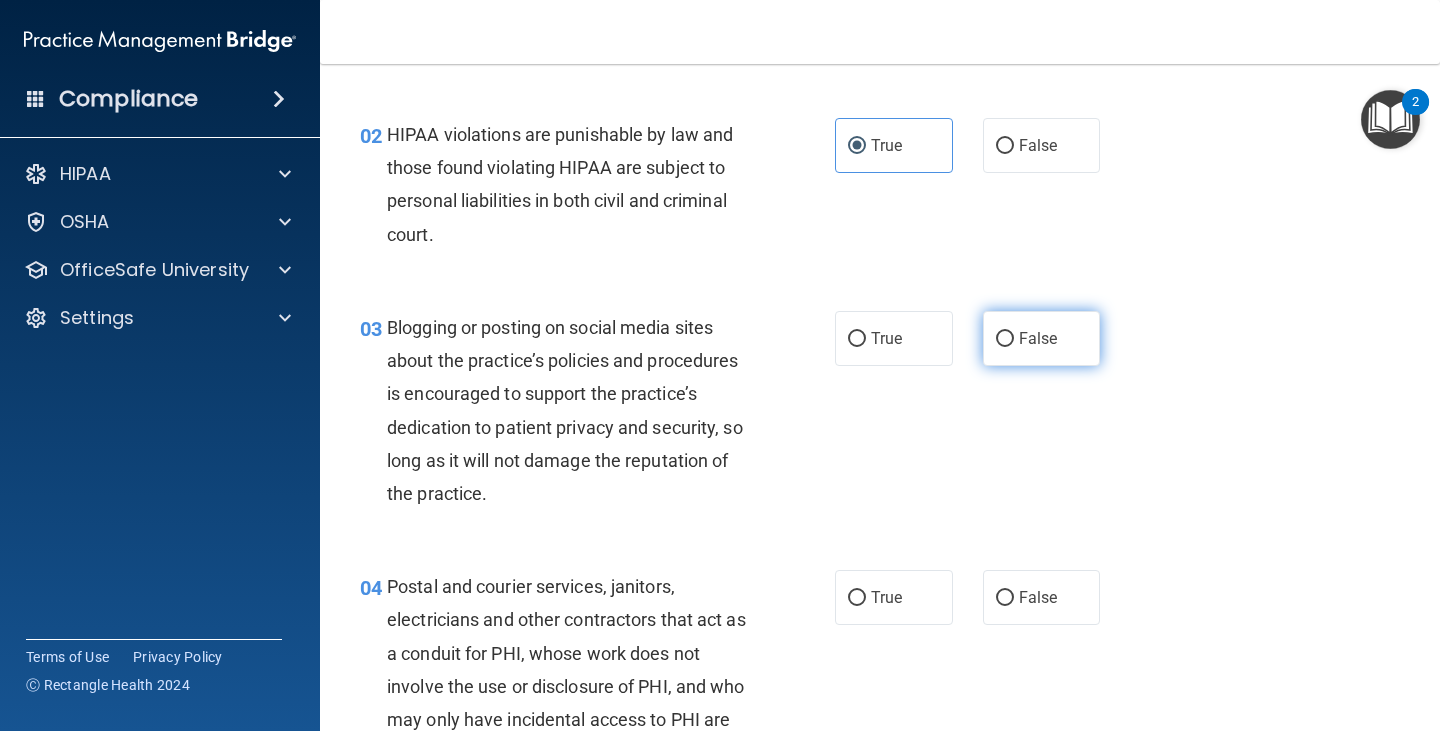 click on "False" at bounding box center [1042, 338] 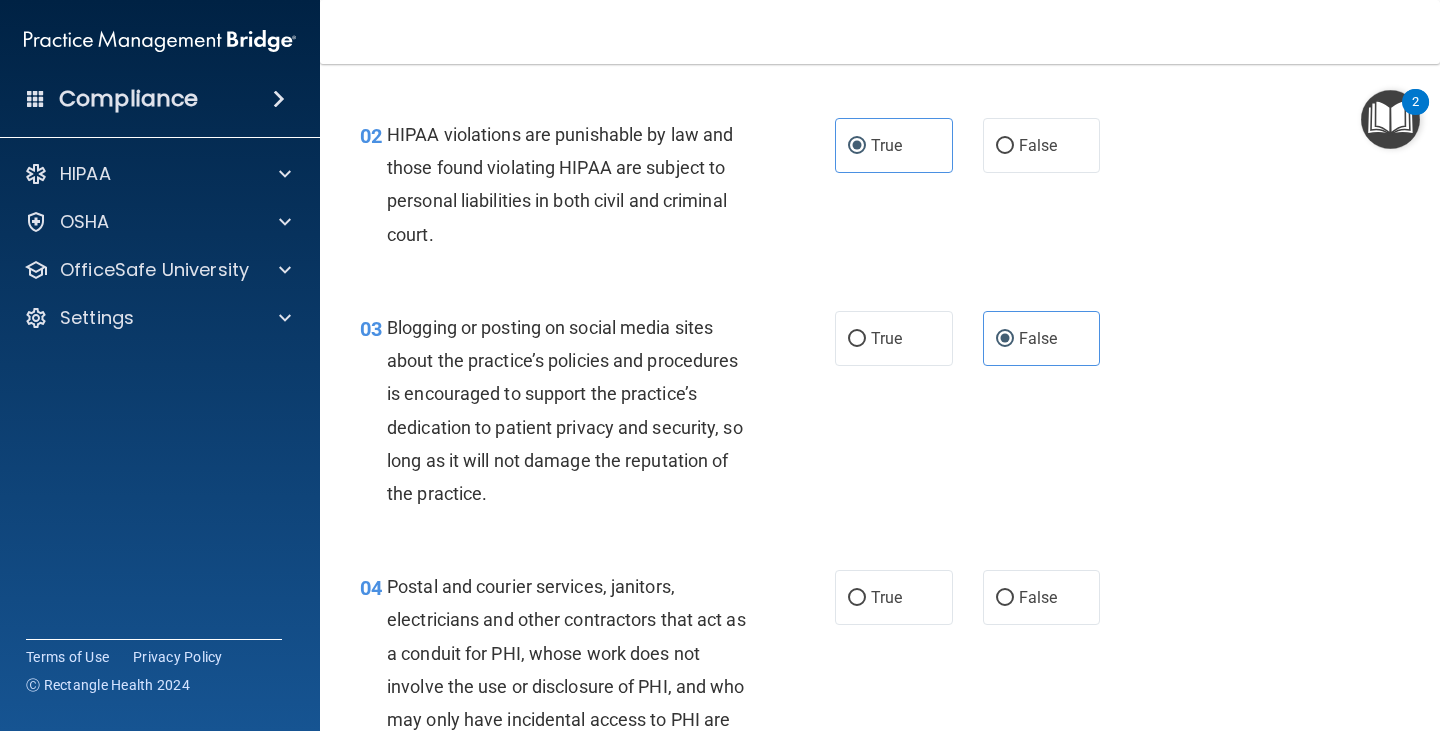 scroll, scrollTop: 300, scrollLeft: 0, axis: vertical 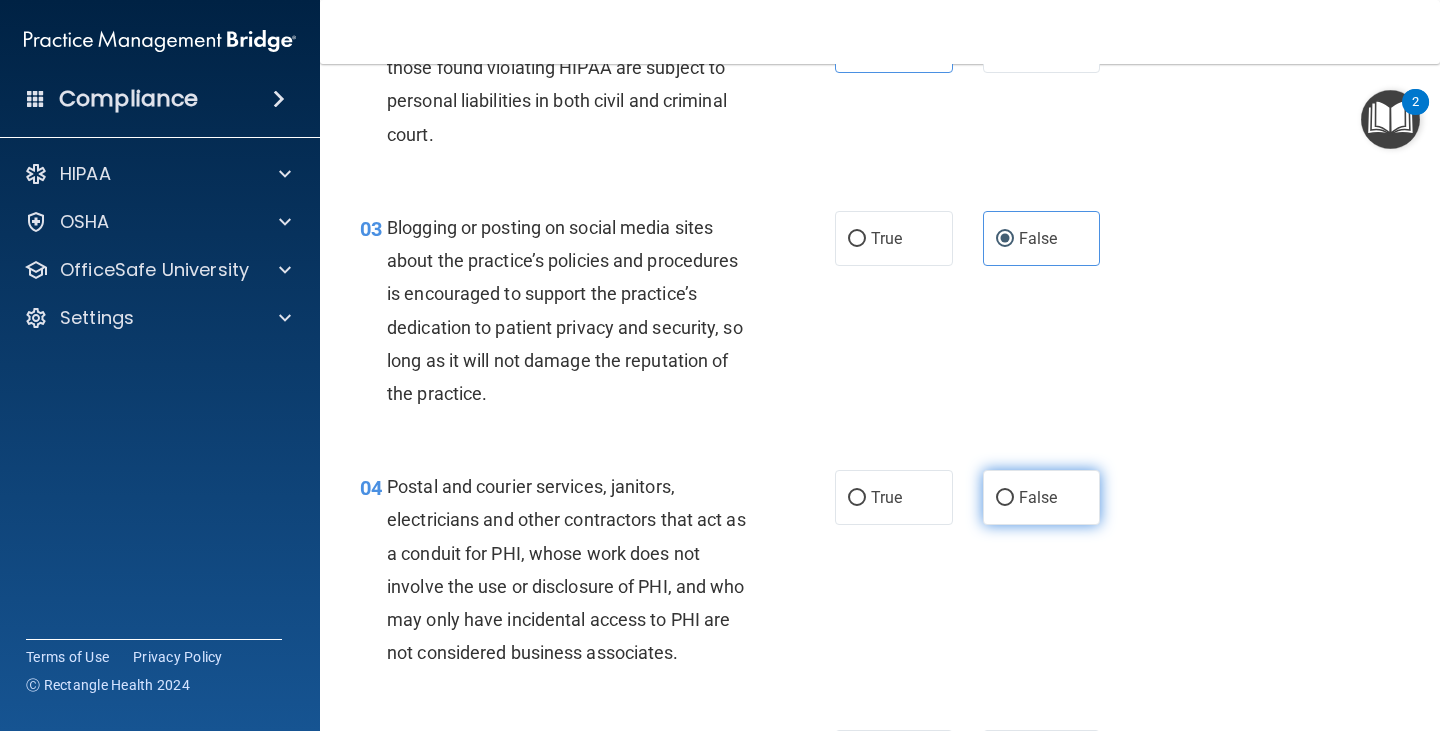 click on "False" at bounding box center [1042, 497] 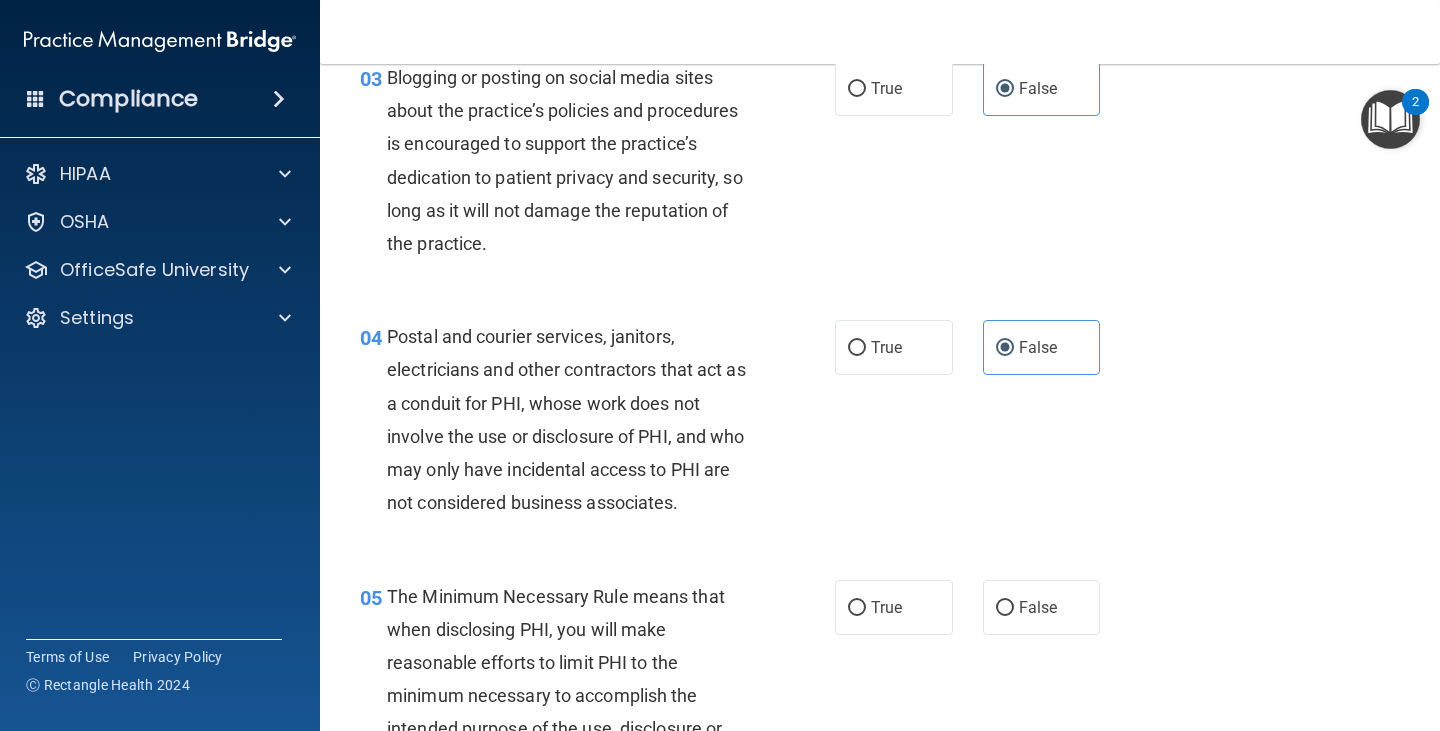 scroll, scrollTop: 600, scrollLeft: 0, axis: vertical 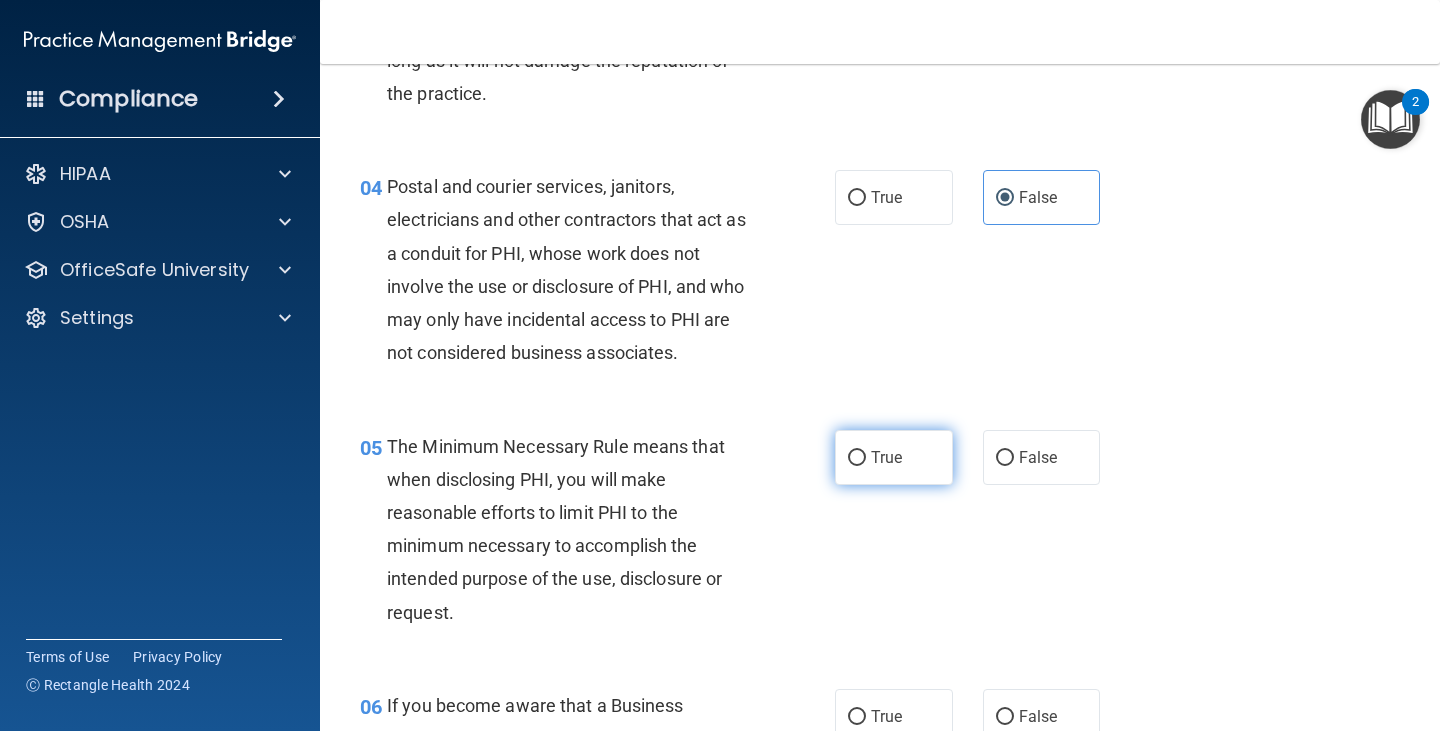 drag, startPoint x: 914, startPoint y: 449, endPoint x: 939, endPoint y: 442, distance: 25.96151 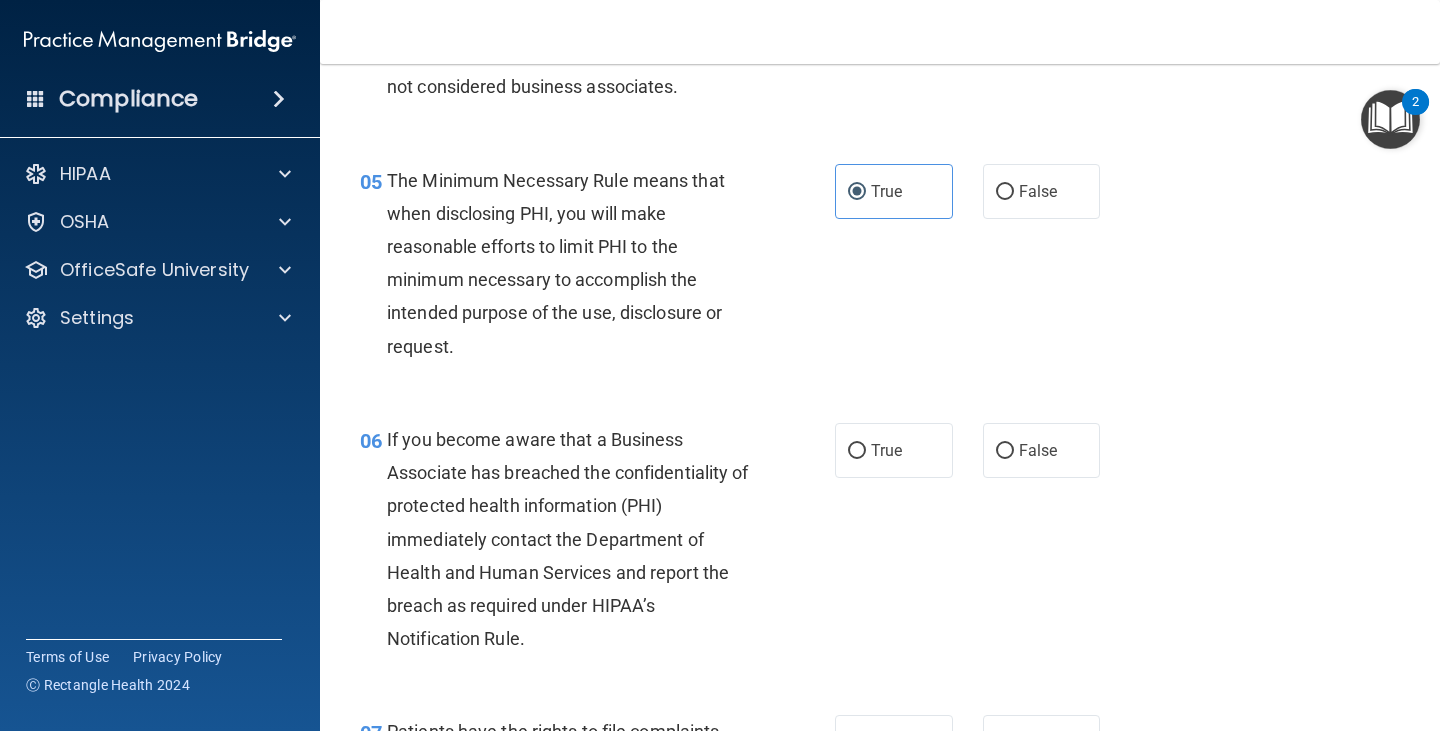 scroll, scrollTop: 900, scrollLeft: 0, axis: vertical 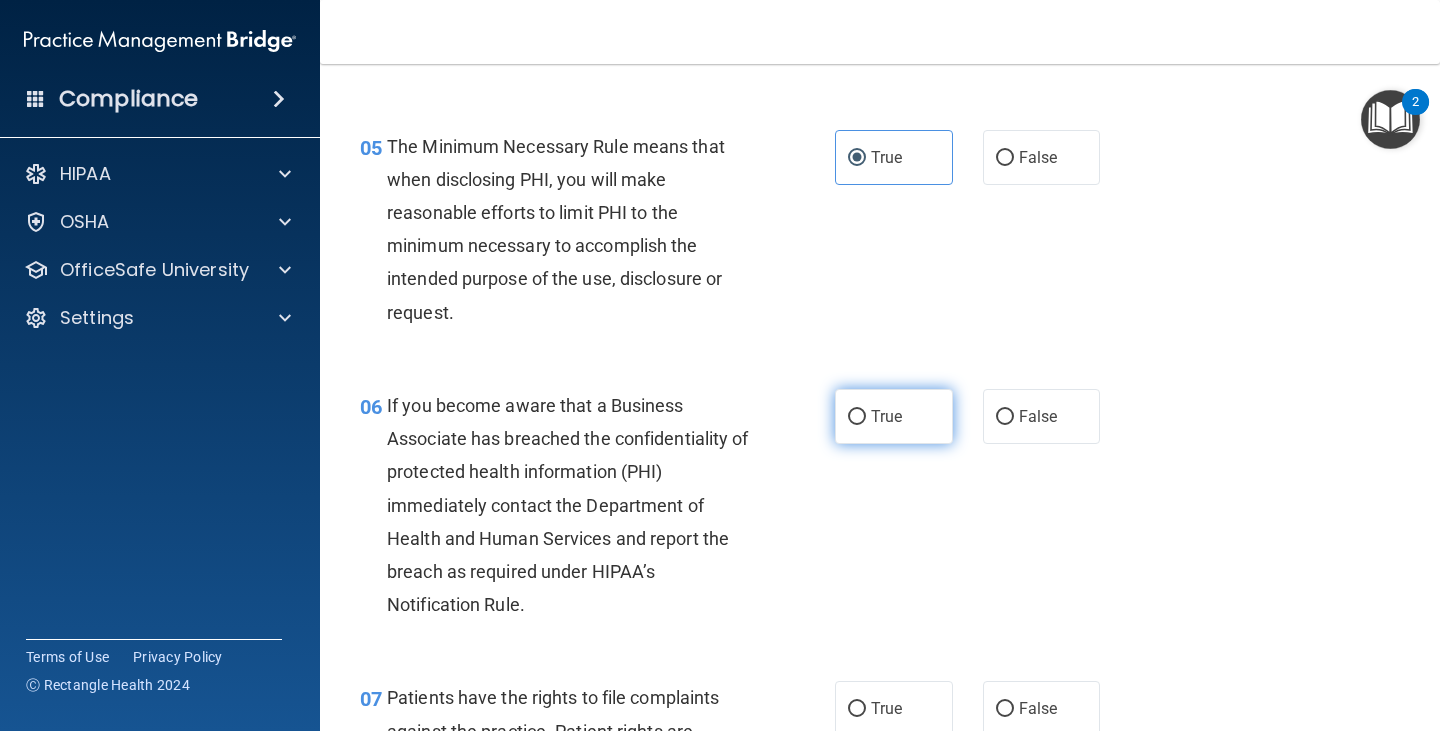 click on "True" at bounding box center (894, 416) 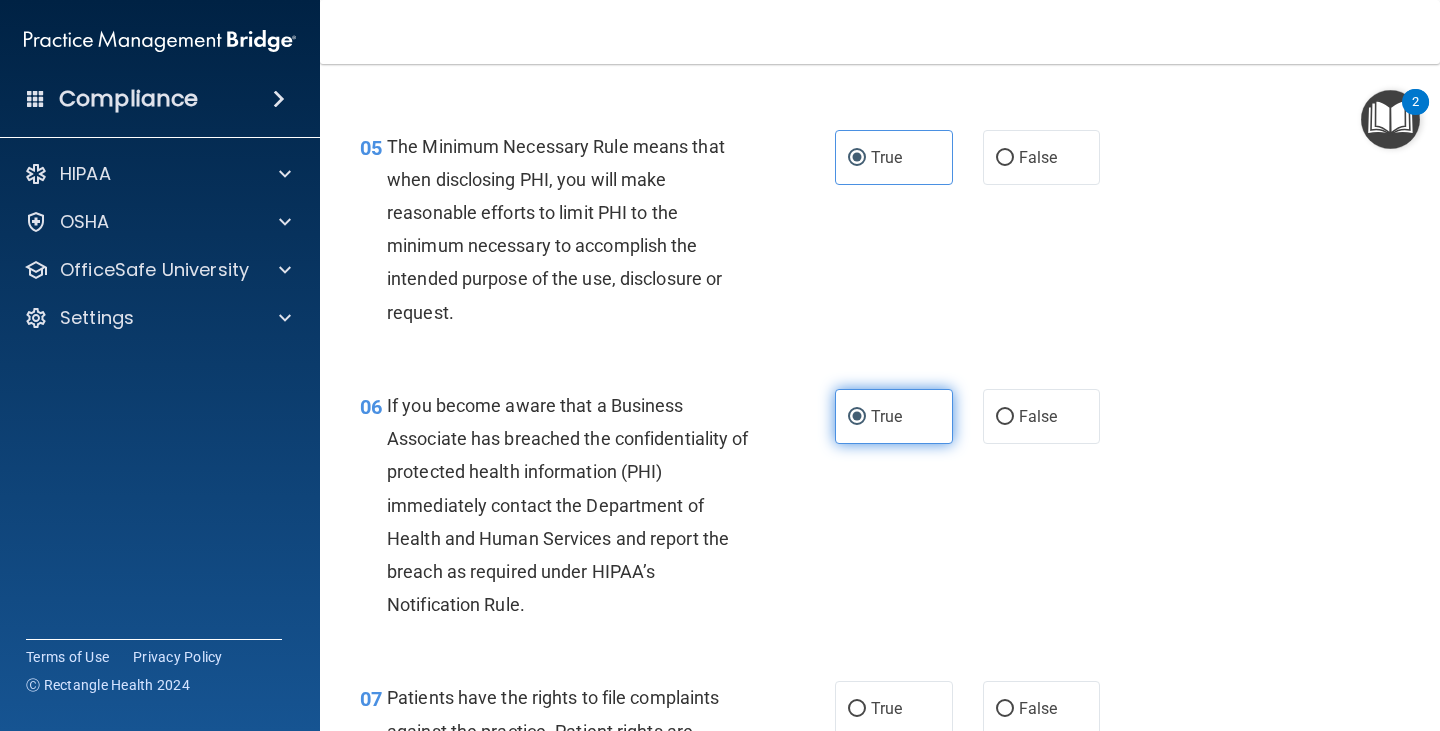 scroll, scrollTop: 1100, scrollLeft: 0, axis: vertical 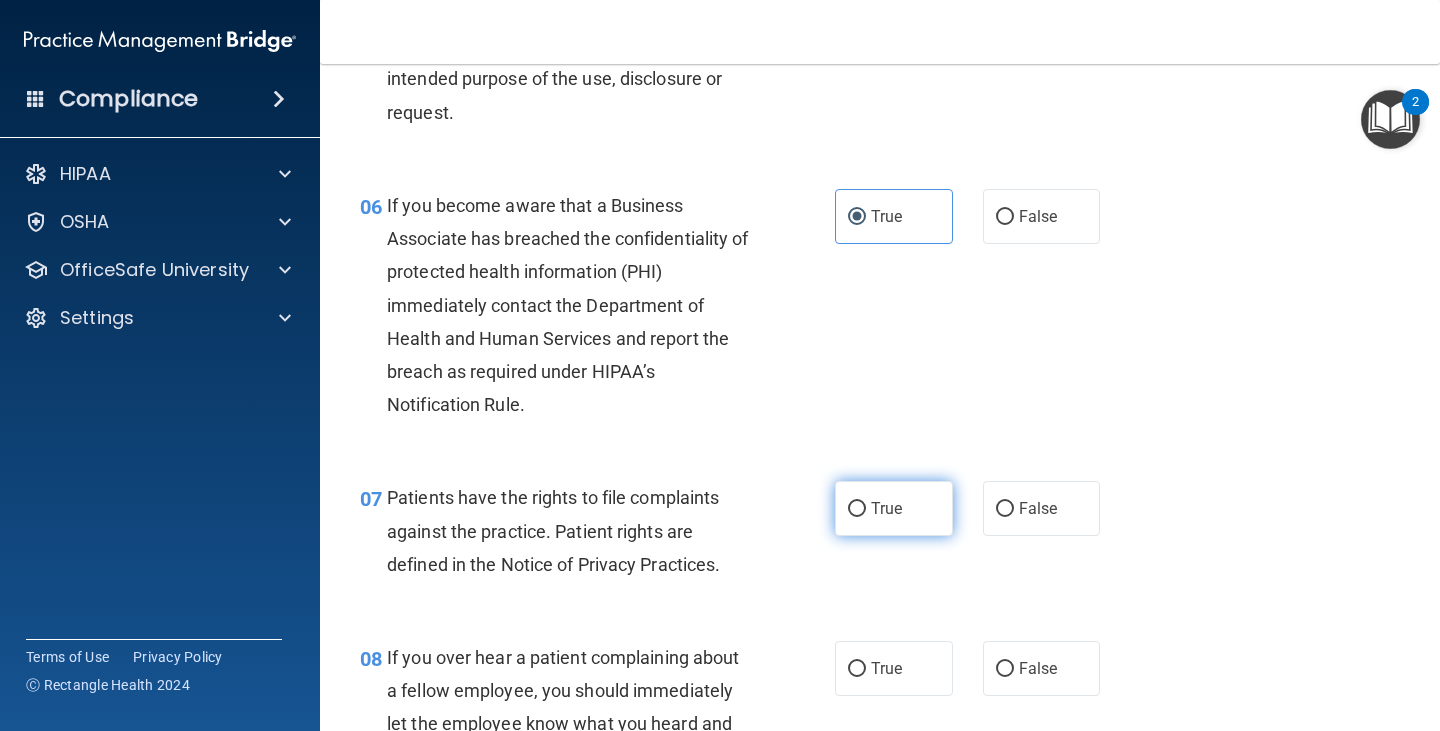 click on "True" at bounding box center (894, 508) 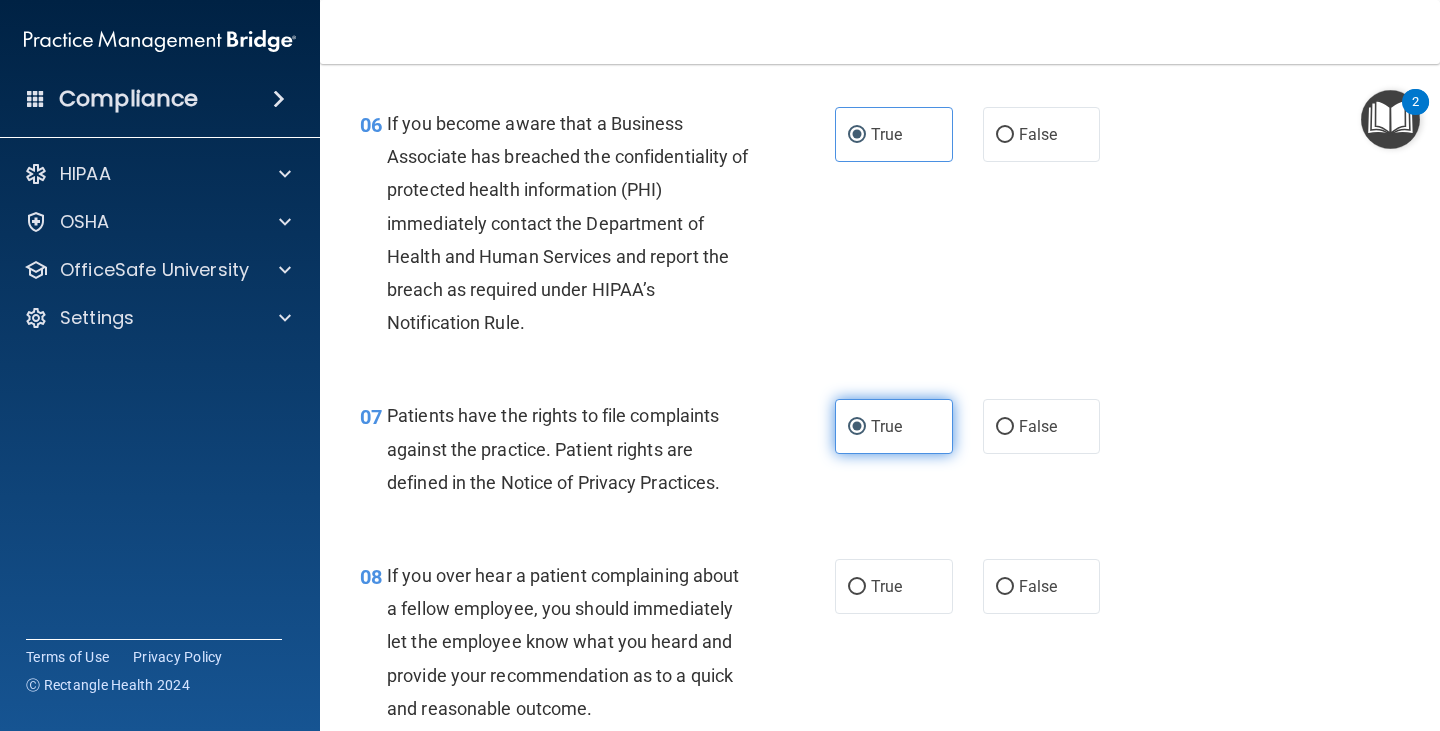 scroll, scrollTop: 1300, scrollLeft: 0, axis: vertical 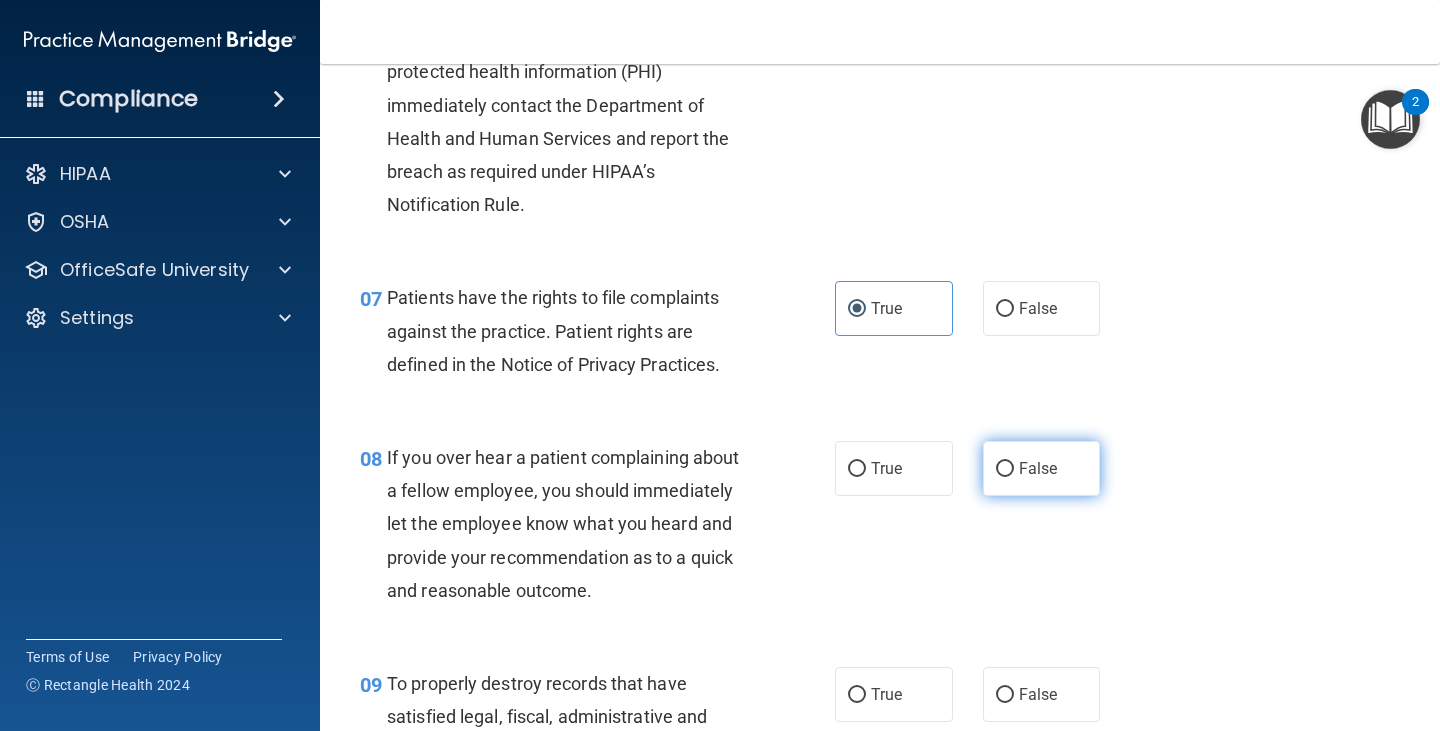 click on "False" at bounding box center (1042, 468) 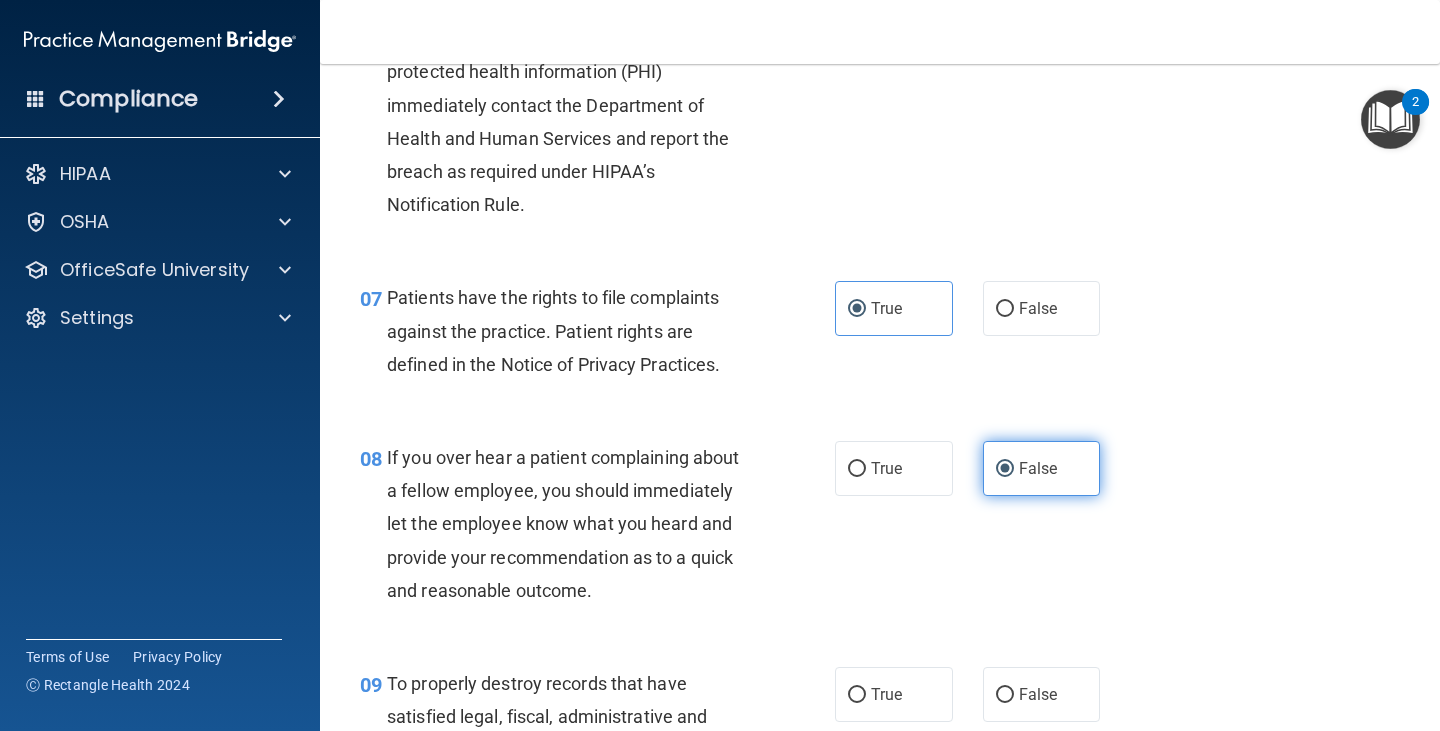scroll, scrollTop: 1500, scrollLeft: 0, axis: vertical 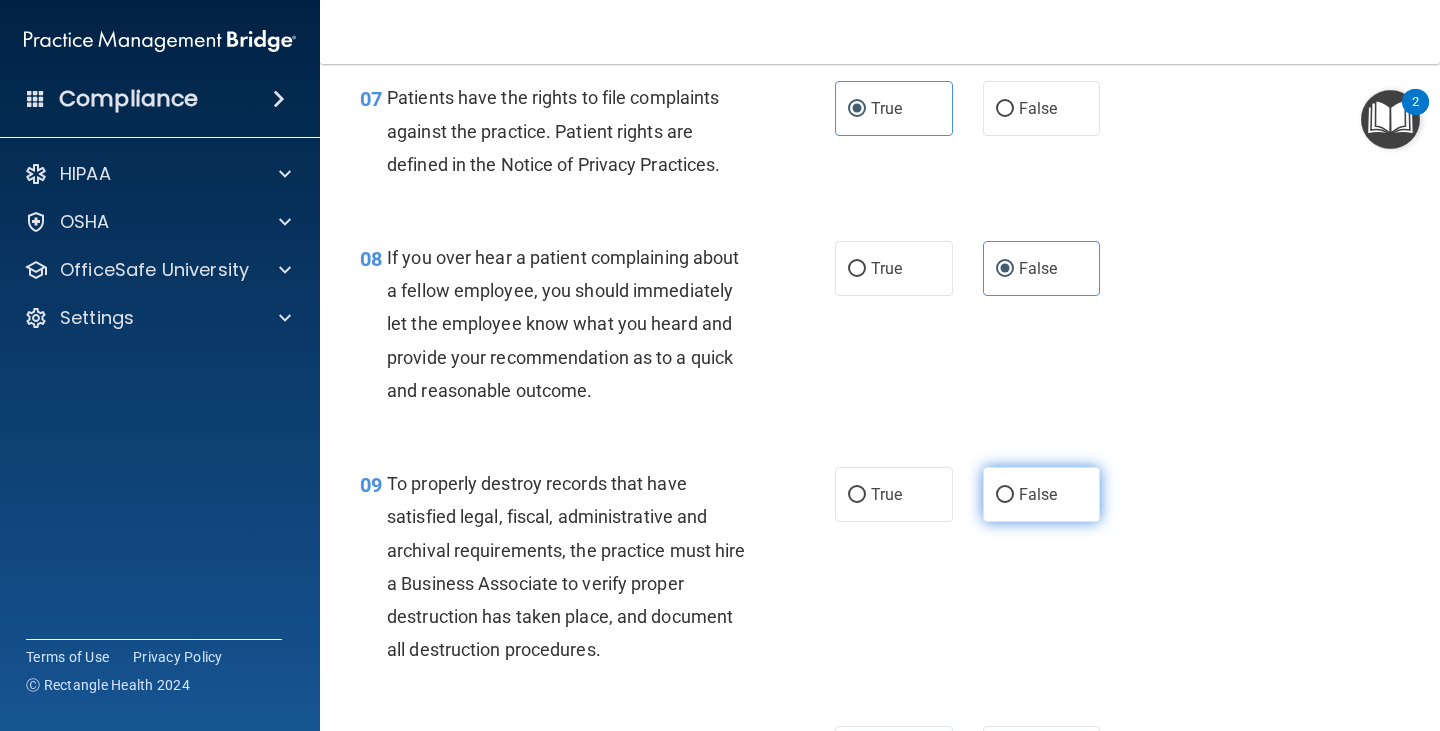 click on "False" at bounding box center [1042, 494] 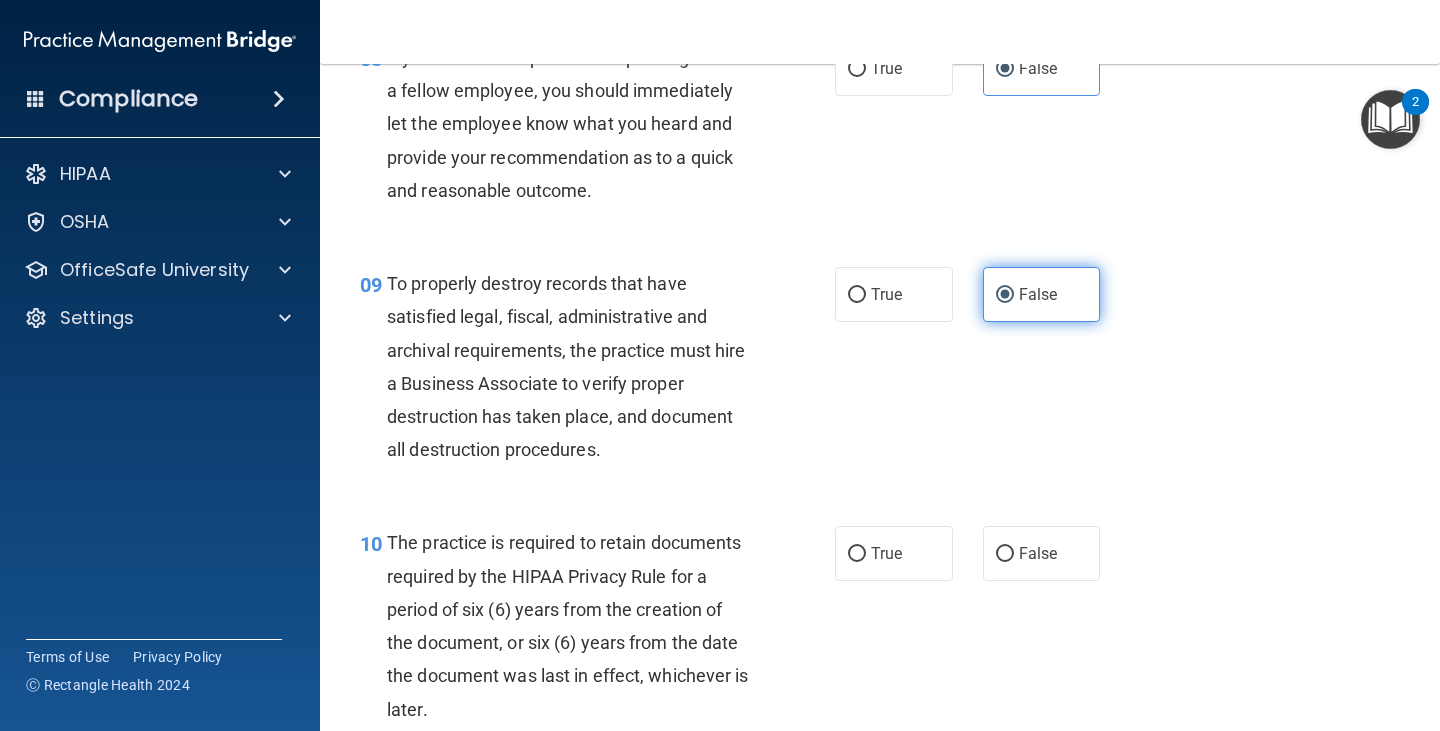 scroll, scrollTop: 1800, scrollLeft: 0, axis: vertical 